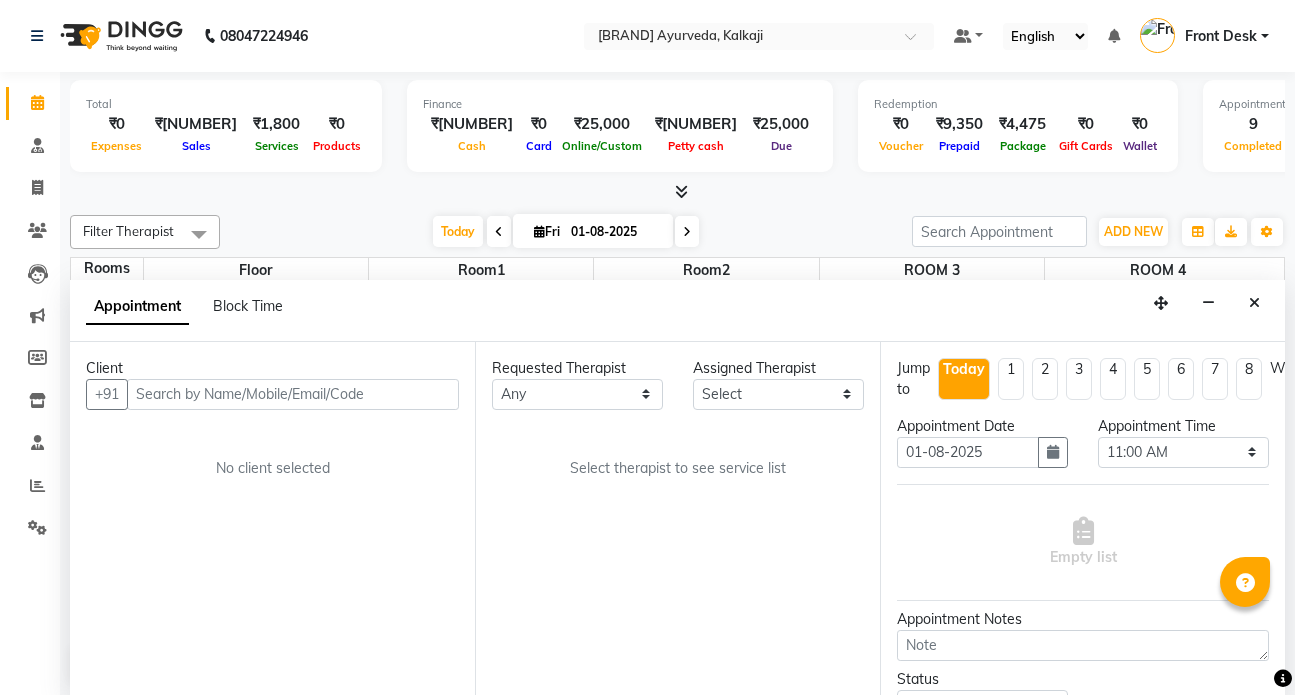 select on "660" 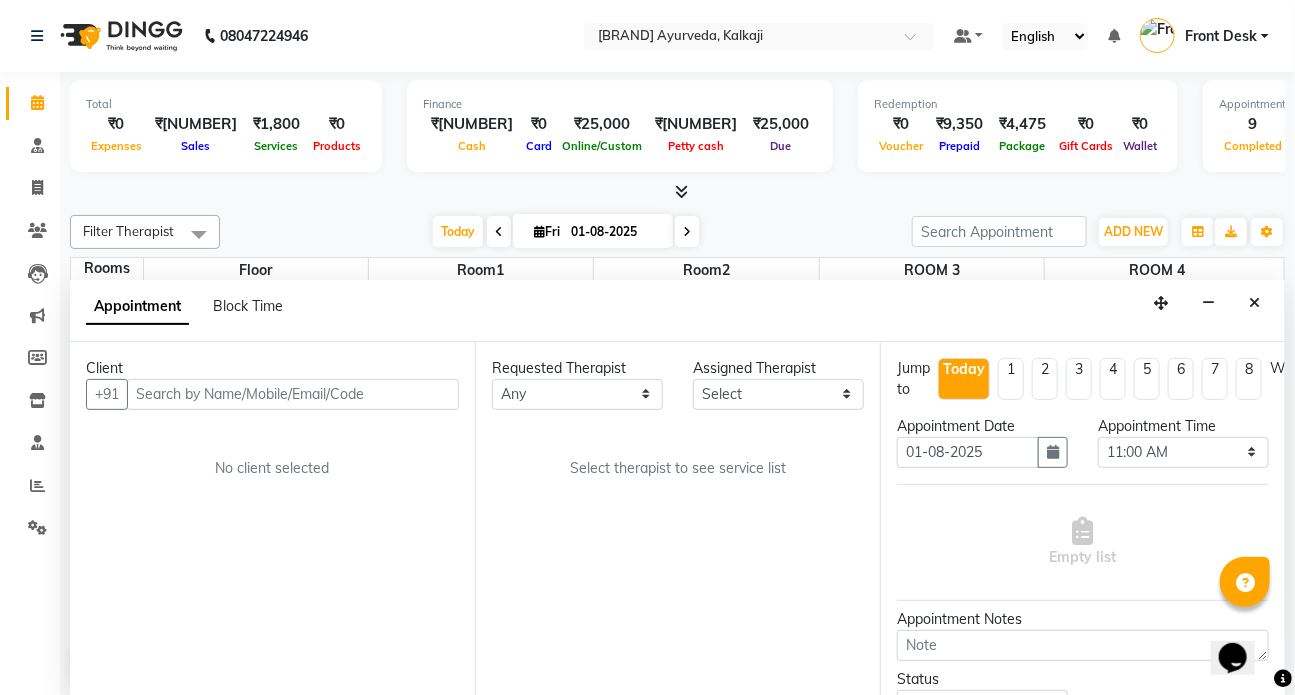 scroll, scrollTop: 0, scrollLeft: 0, axis: both 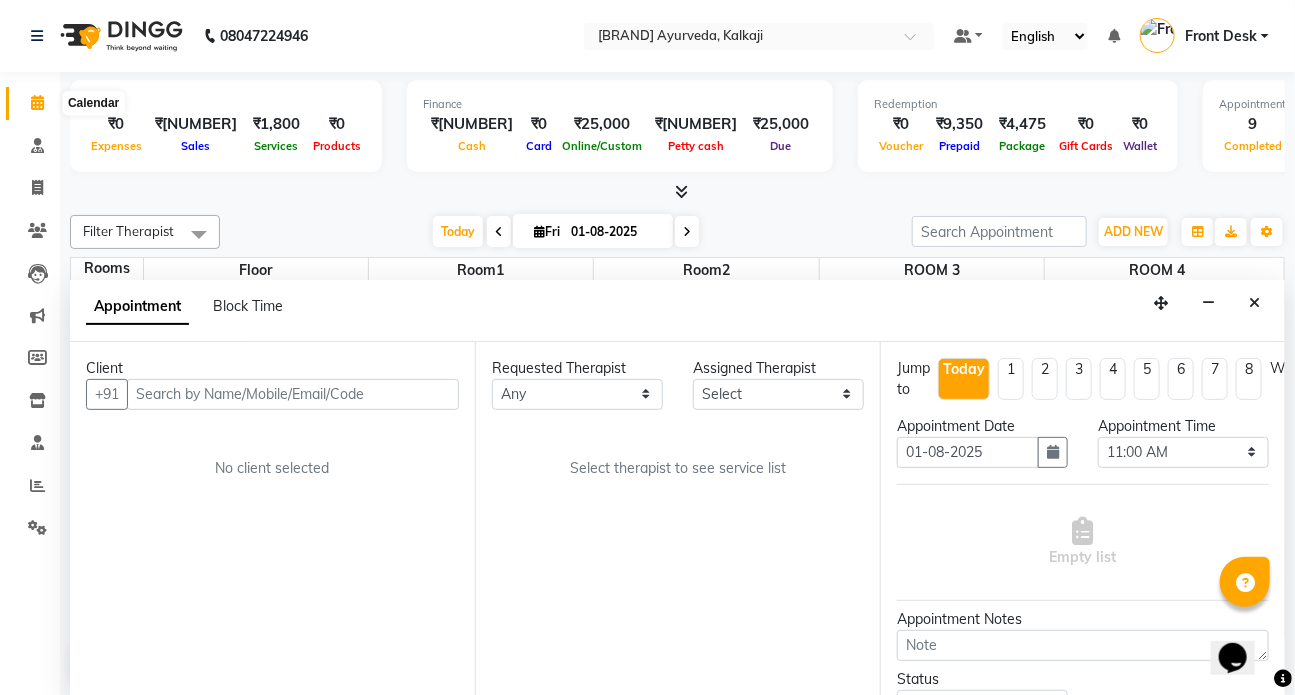 click 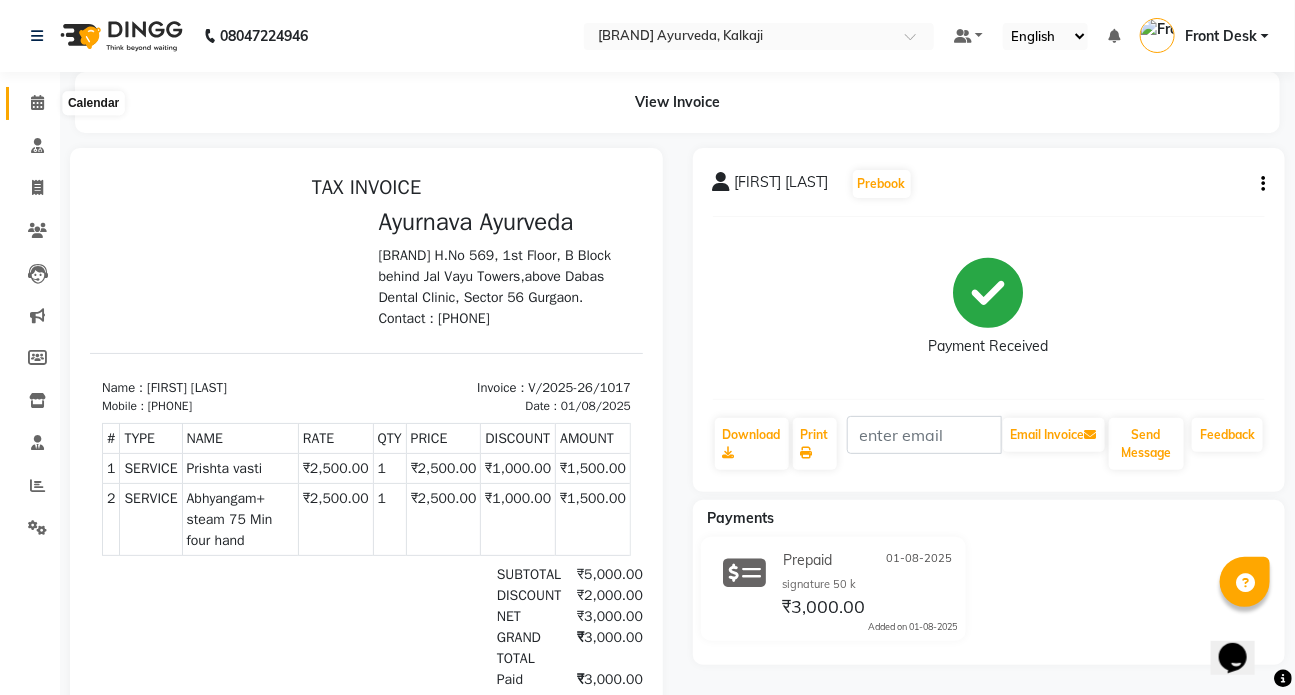scroll, scrollTop: 0, scrollLeft: 0, axis: both 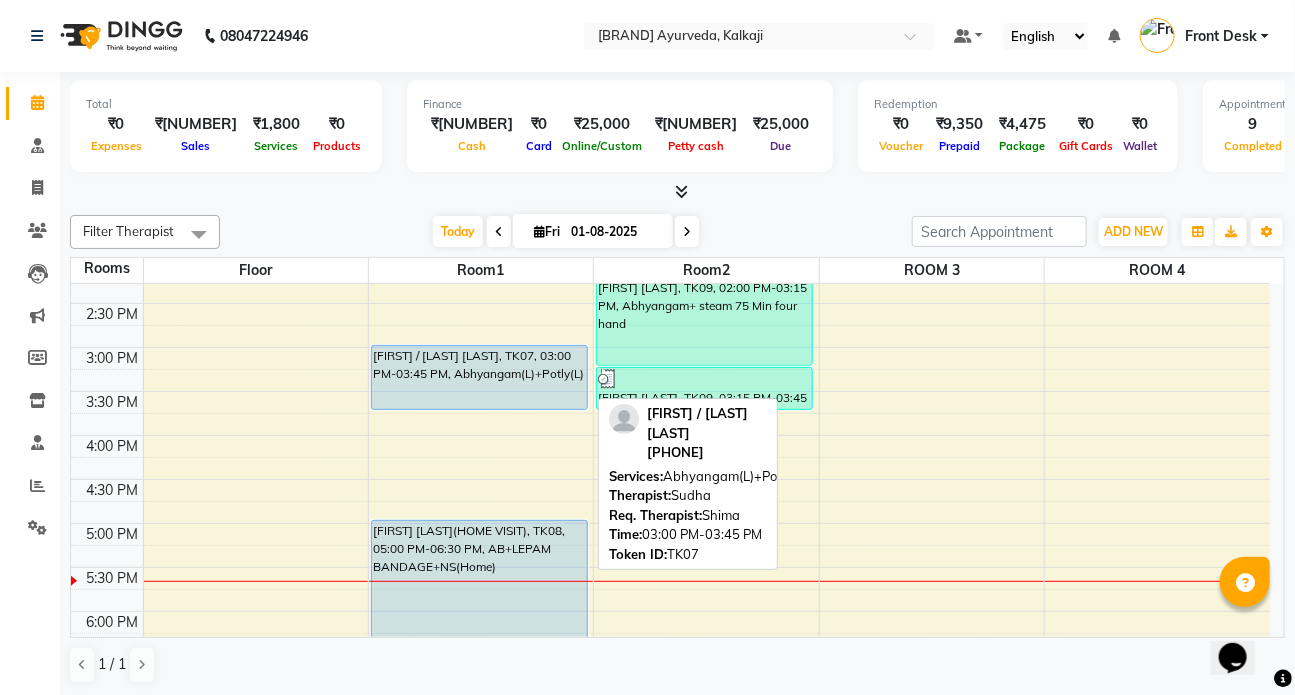 click on "[FIRST] / [LAST] [LAST], TK07, 03:00 PM-03:45 PM, Abhyangam(L)+Potly(L)" at bounding box center [479, 377] 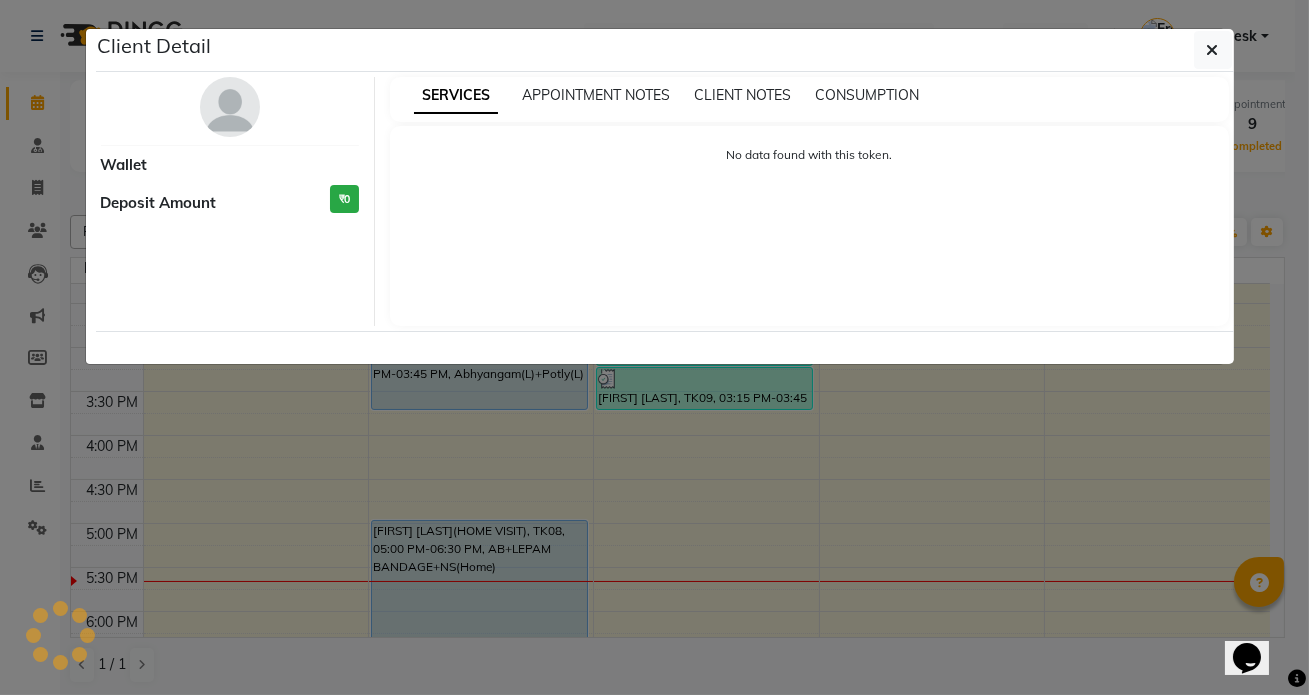 select on "5" 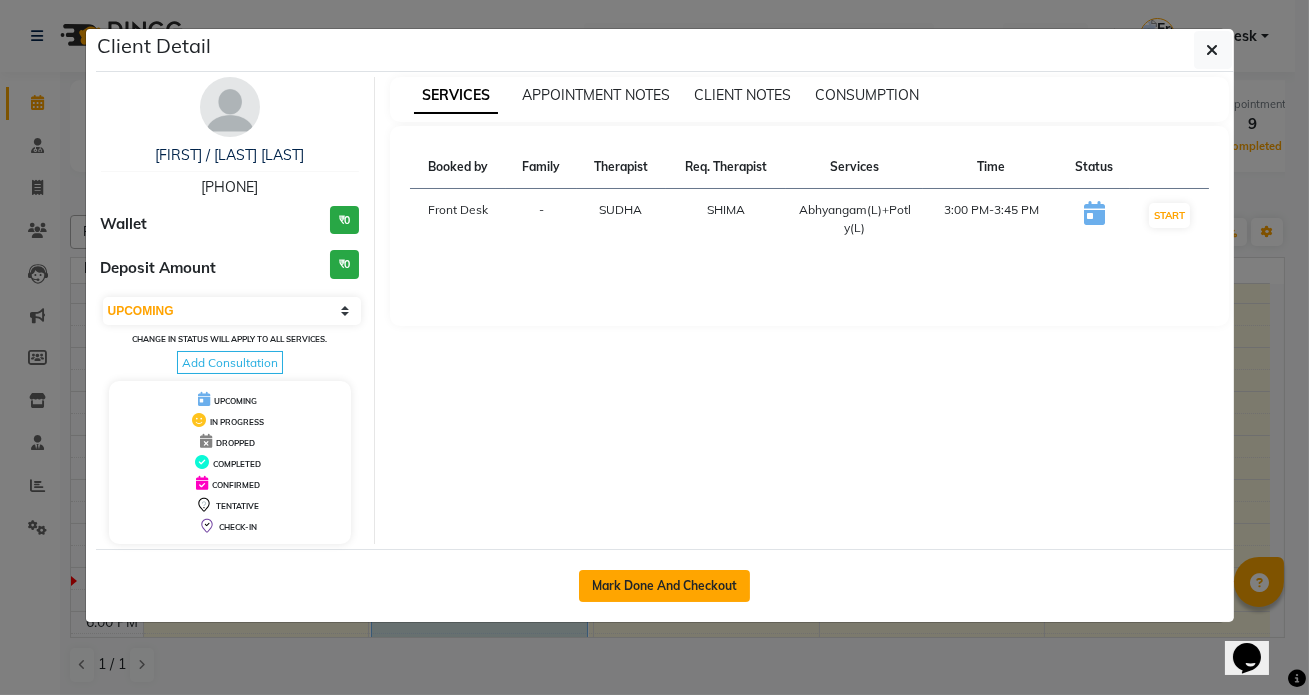 click on "Mark Done And Checkout" 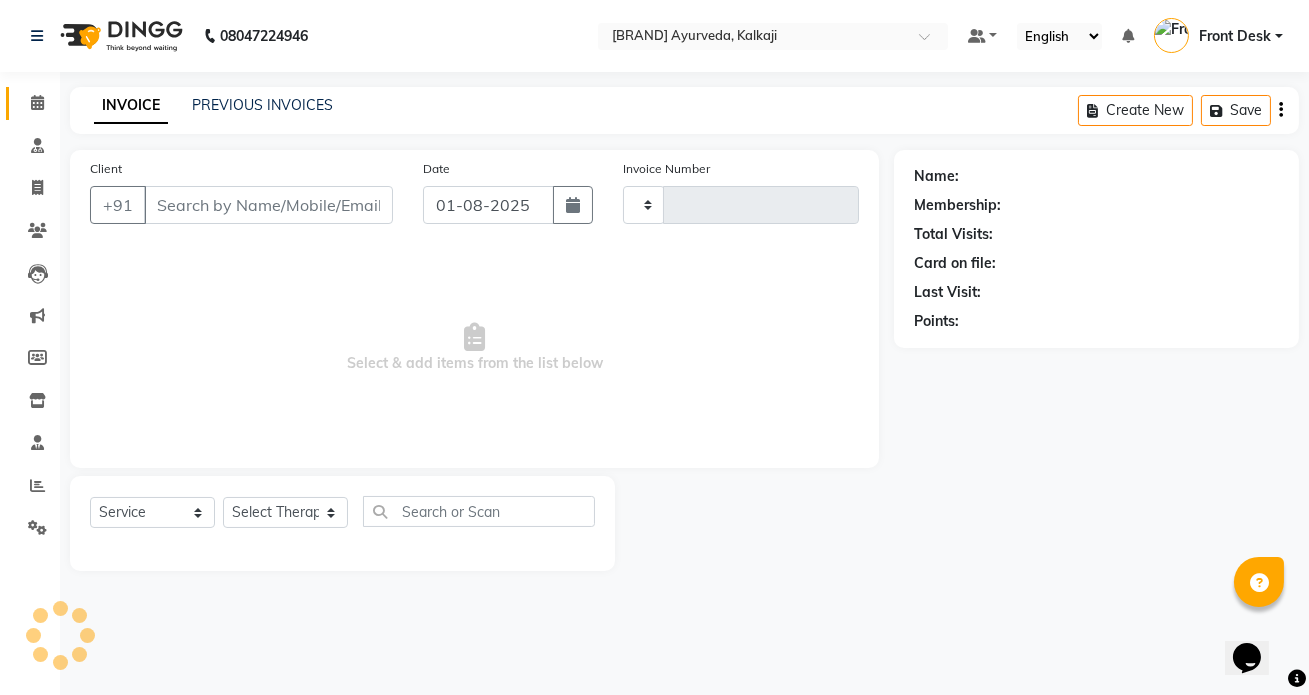 type on "1018" 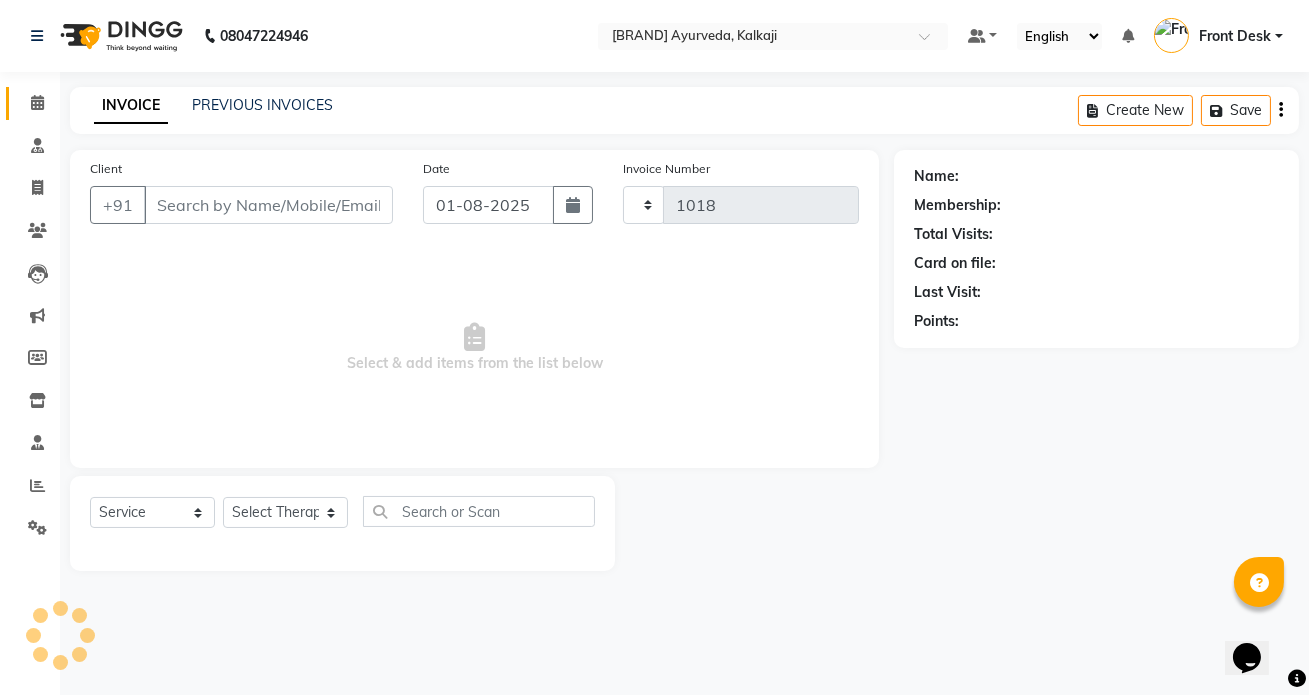 select on "5585" 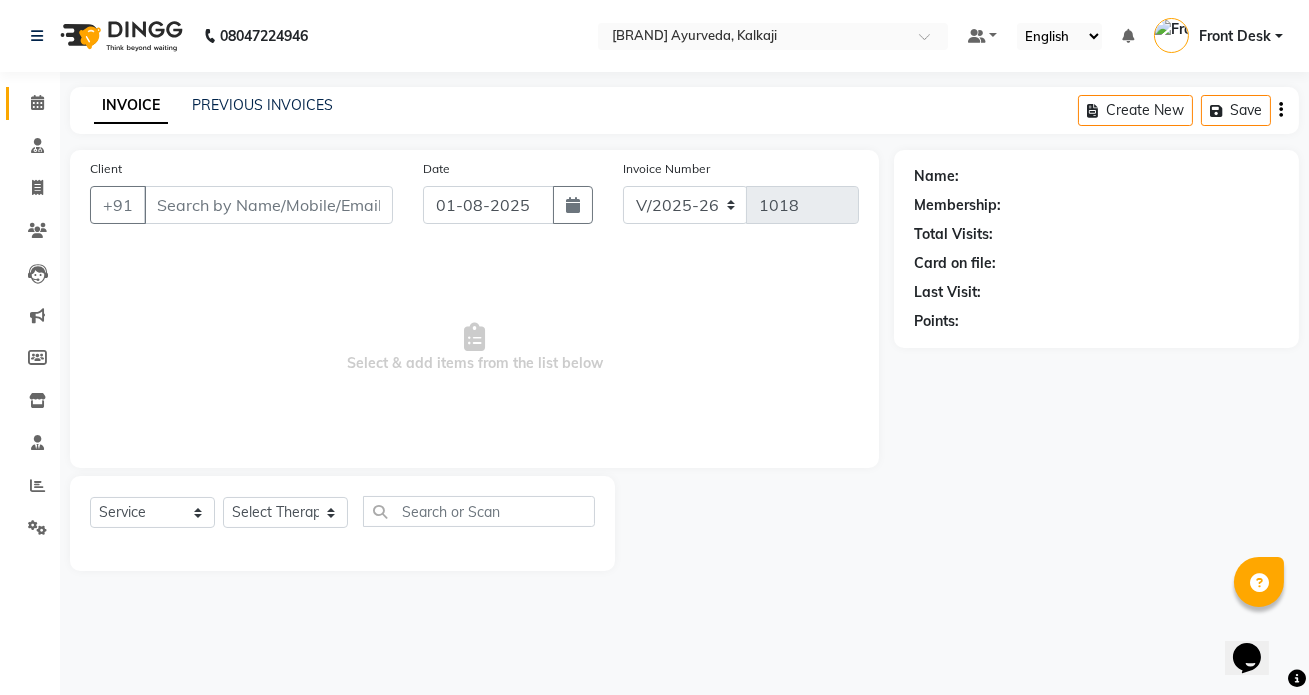 type on "[PHONE]" 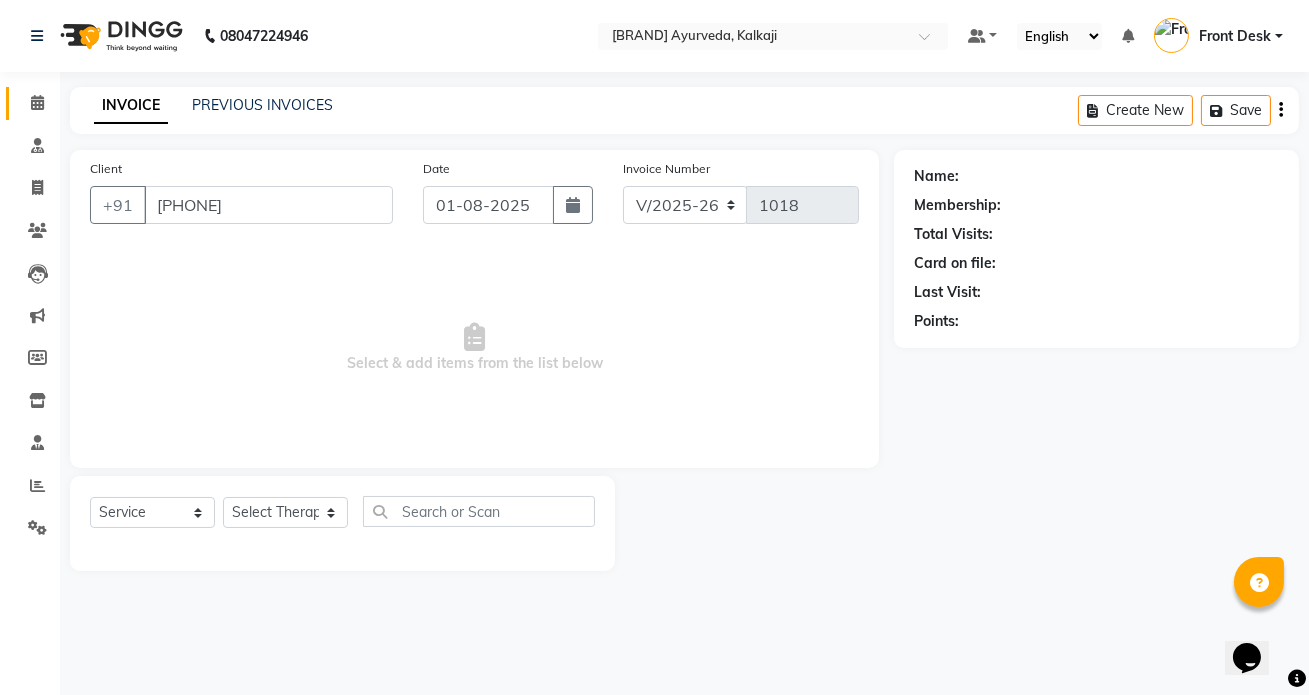 select on "82134" 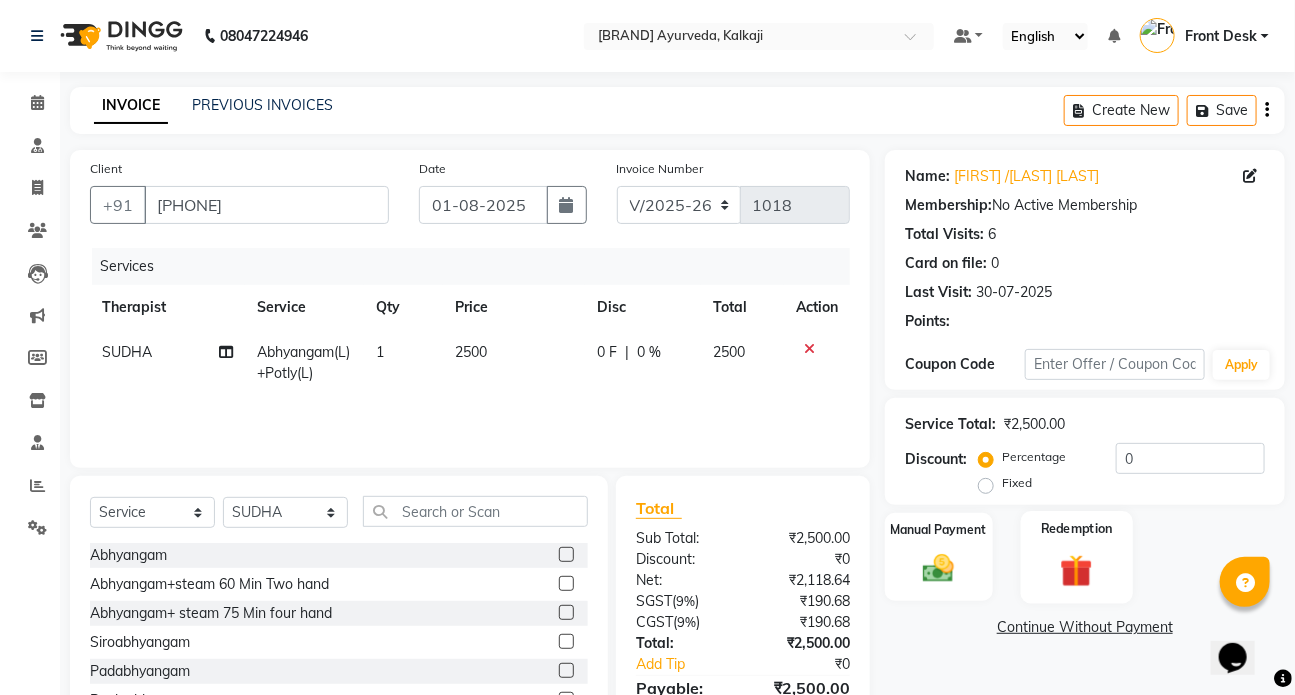 click 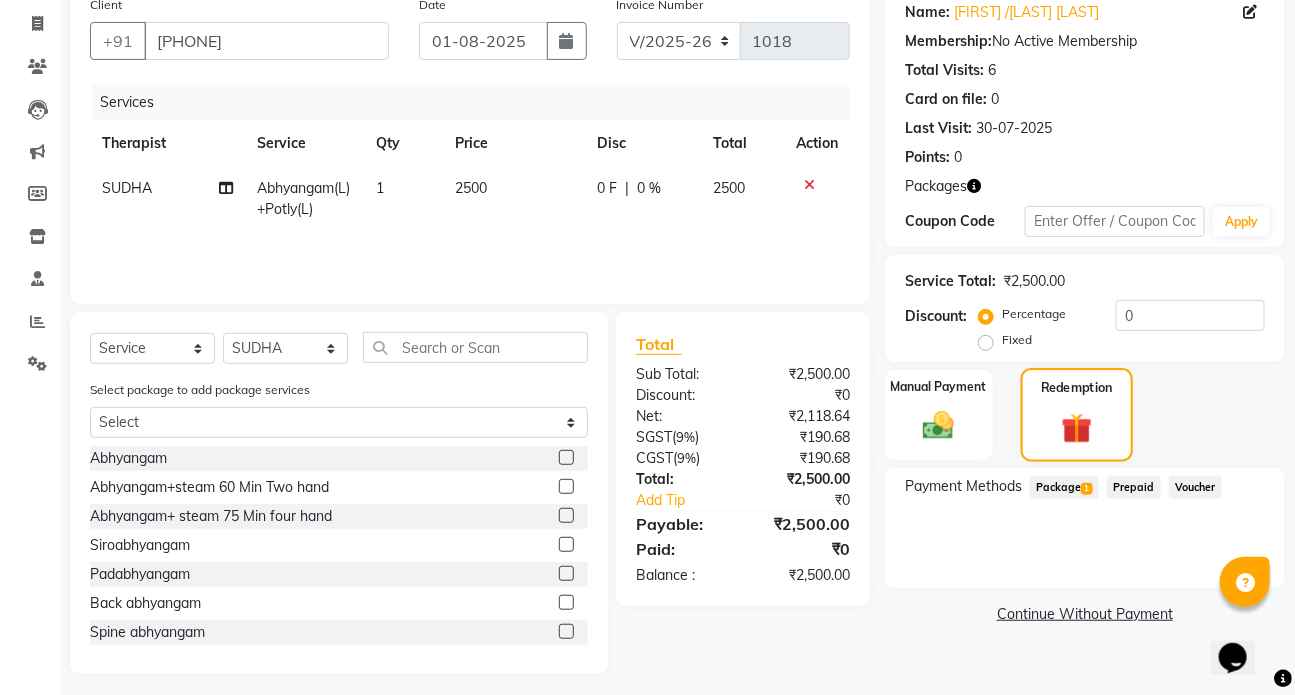 scroll, scrollTop: 173, scrollLeft: 0, axis: vertical 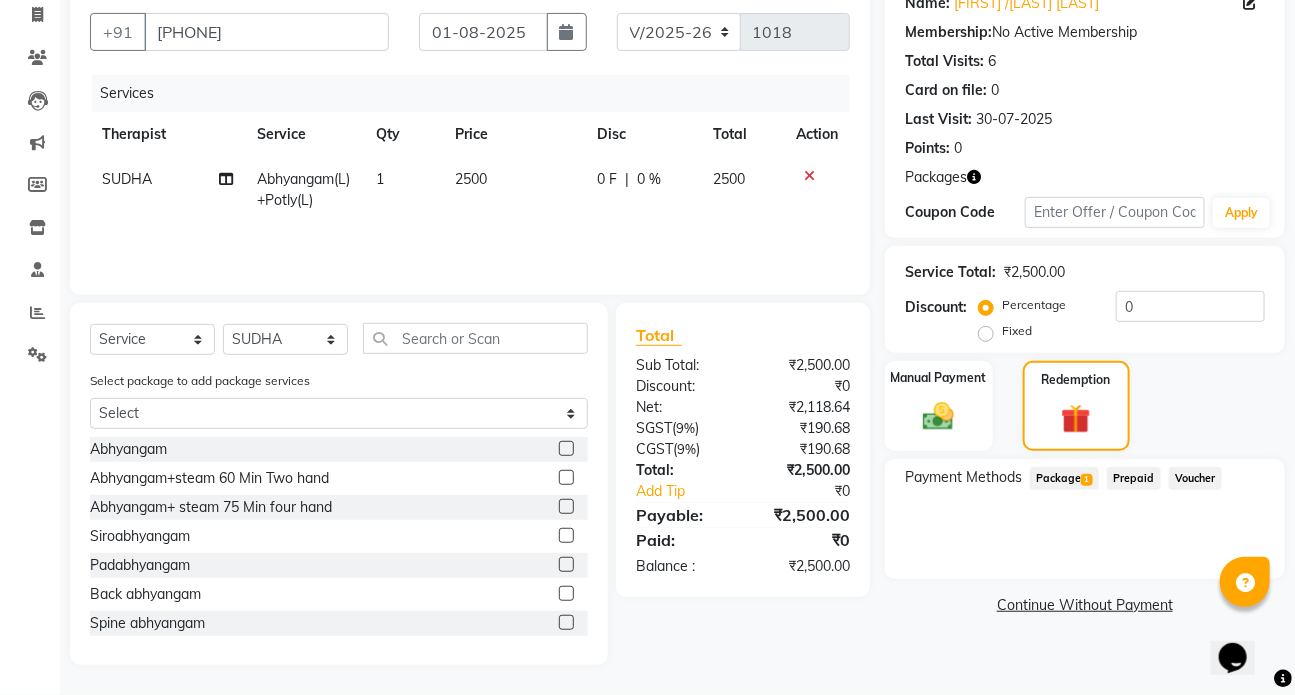 click on "Package  1" 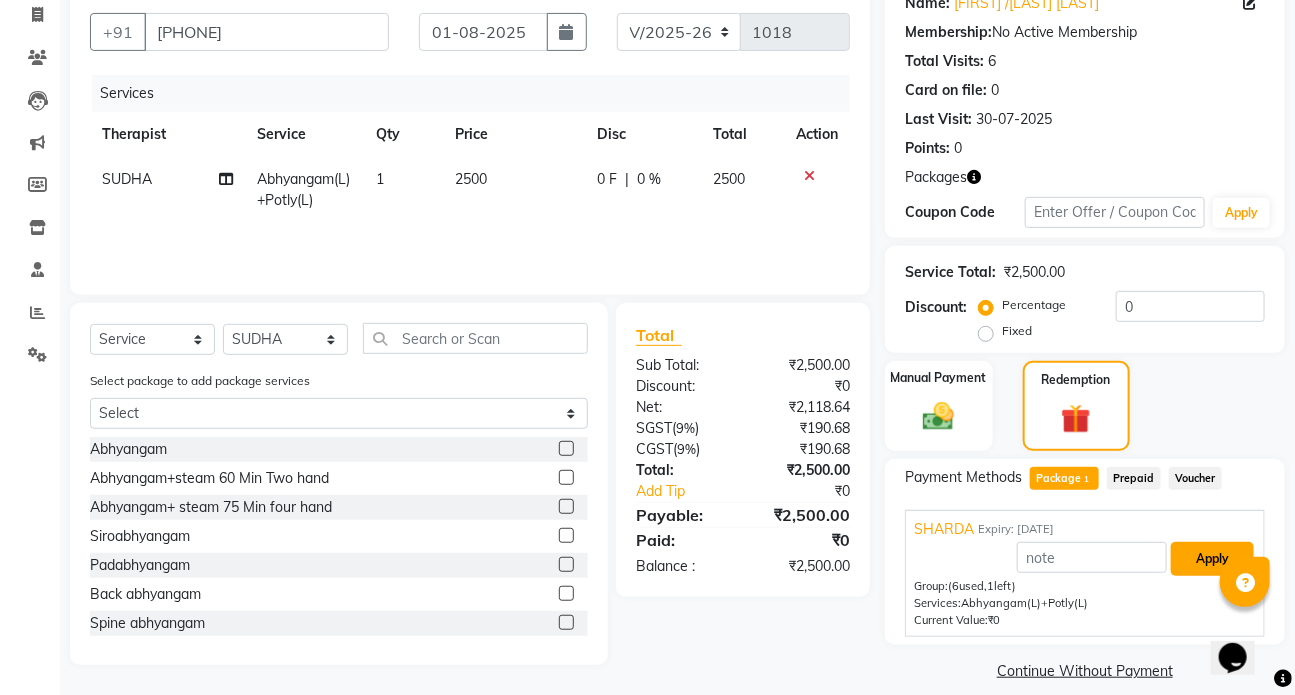 click on "Apply" at bounding box center (1212, 559) 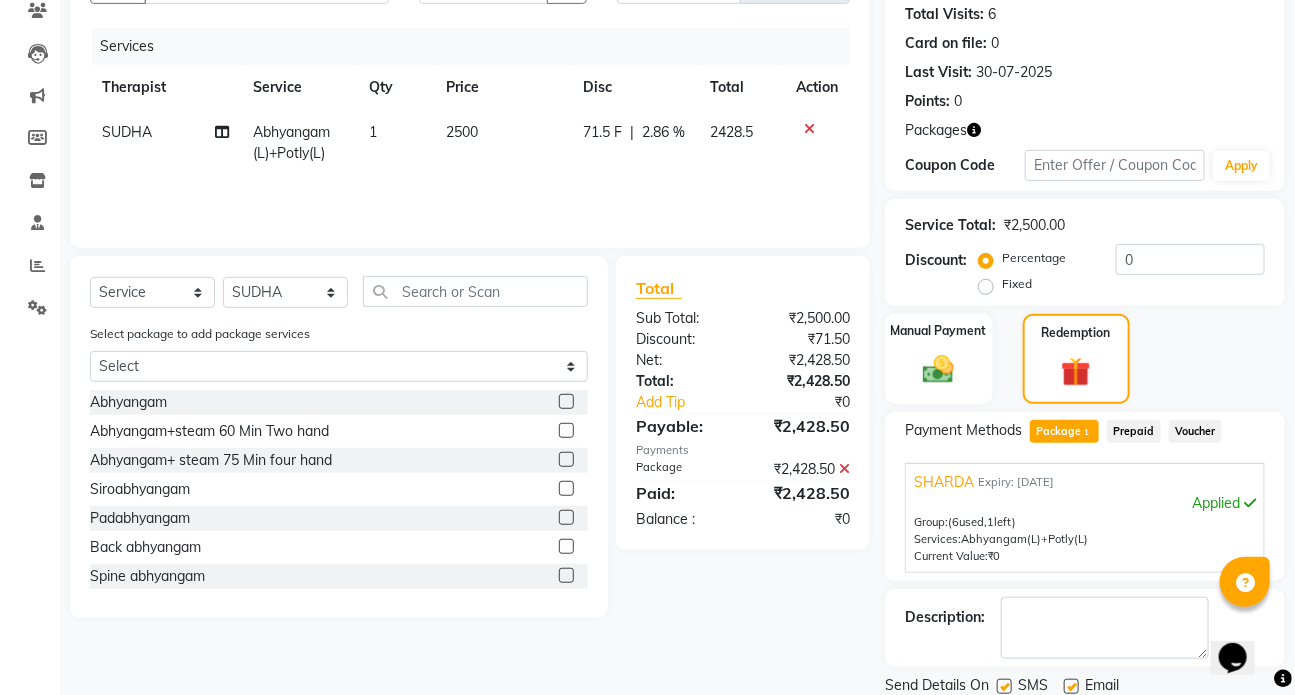 scroll, scrollTop: 264, scrollLeft: 0, axis: vertical 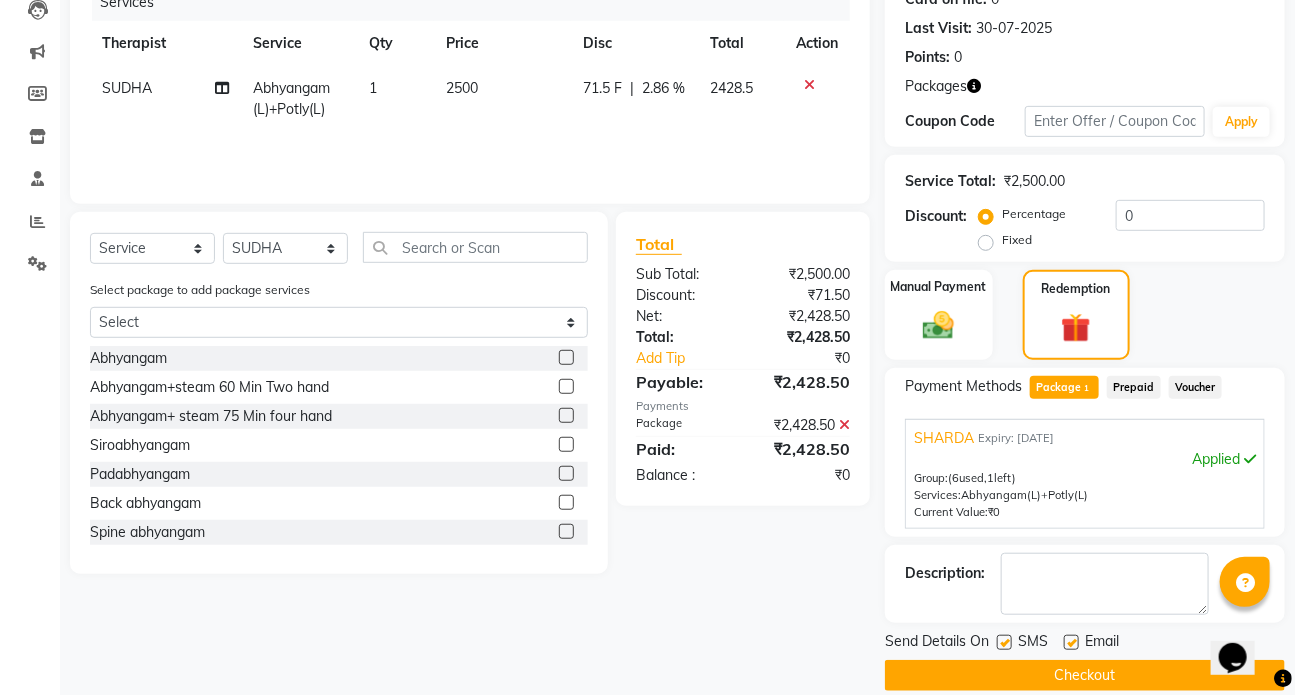 click 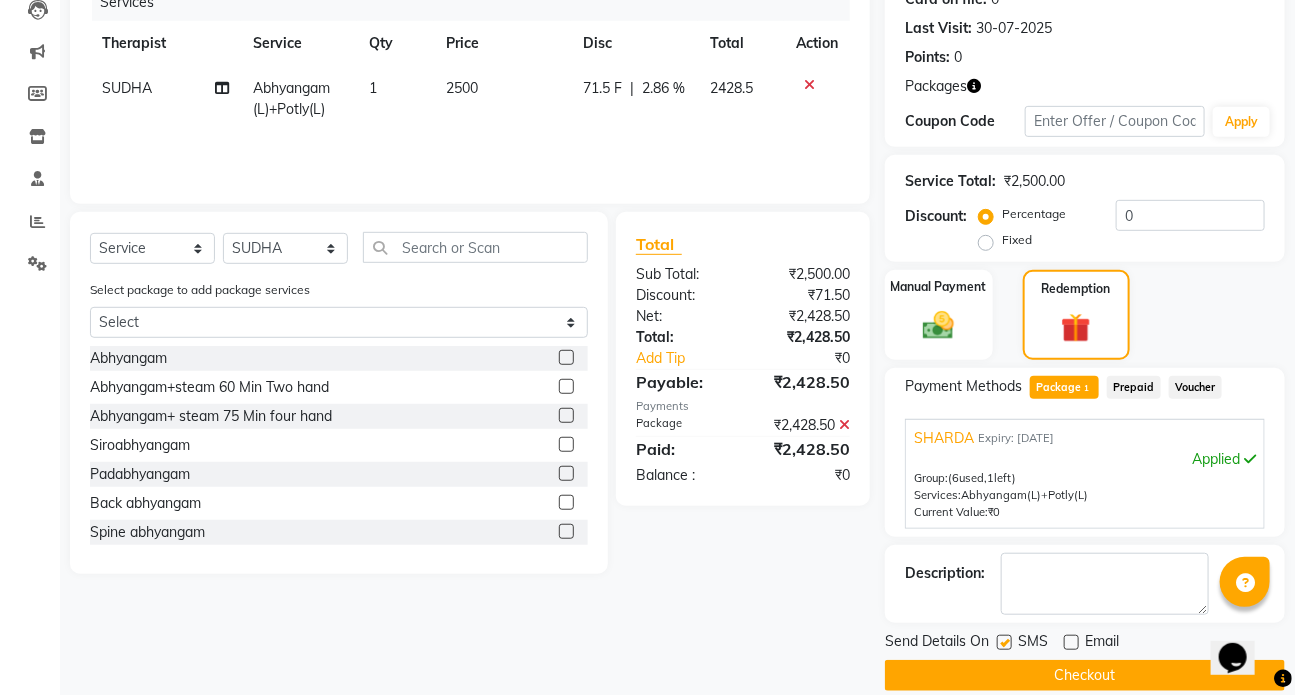 click 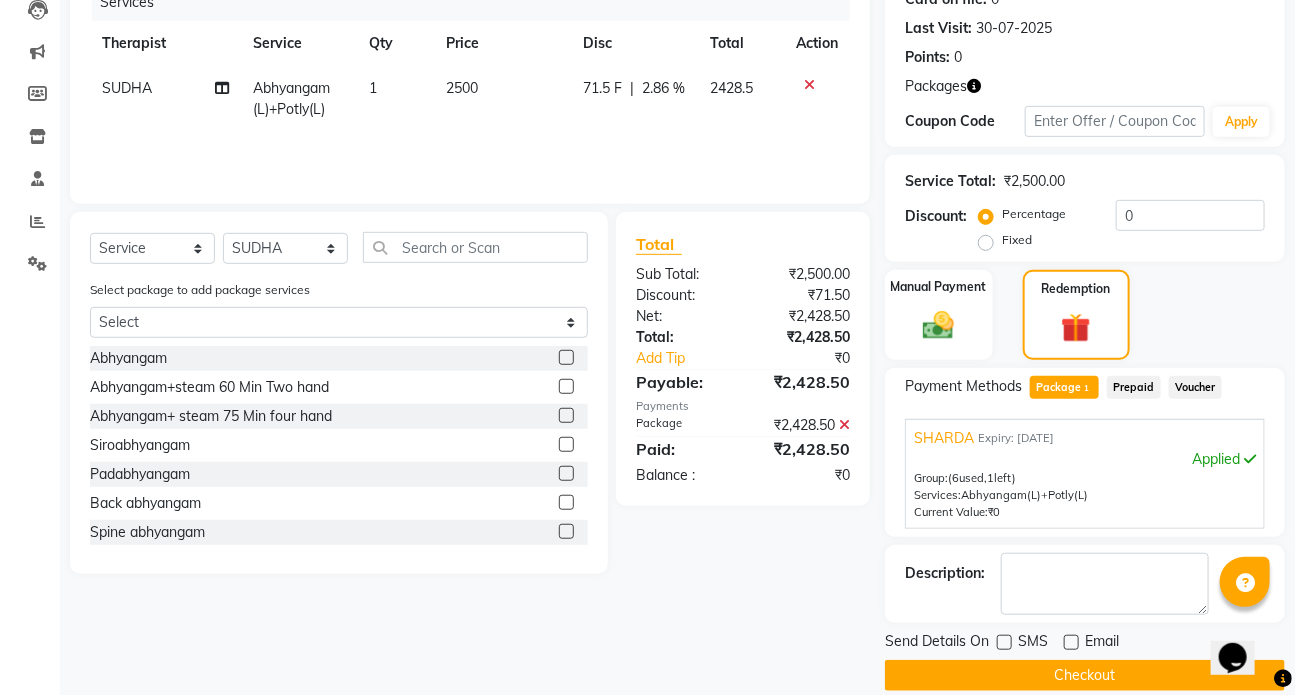 click on "Checkout" 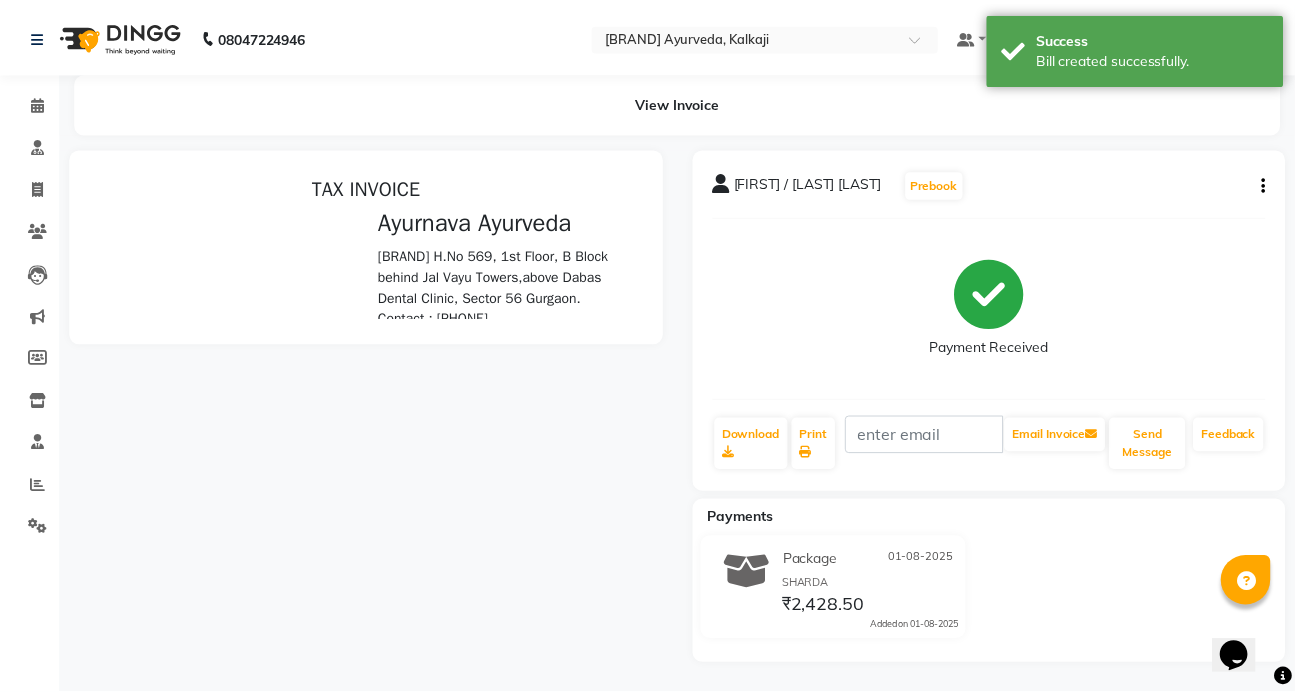 scroll, scrollTop: 0, scrollLeft: 0, axis: both 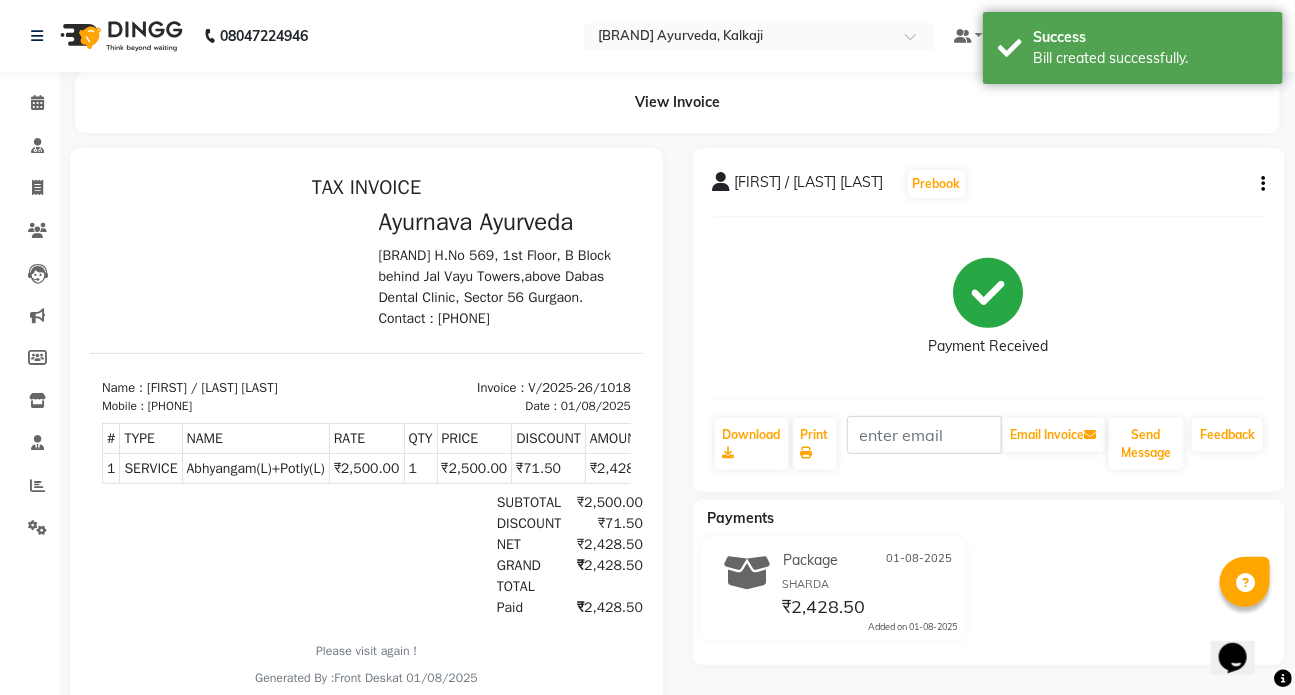 select on "service" 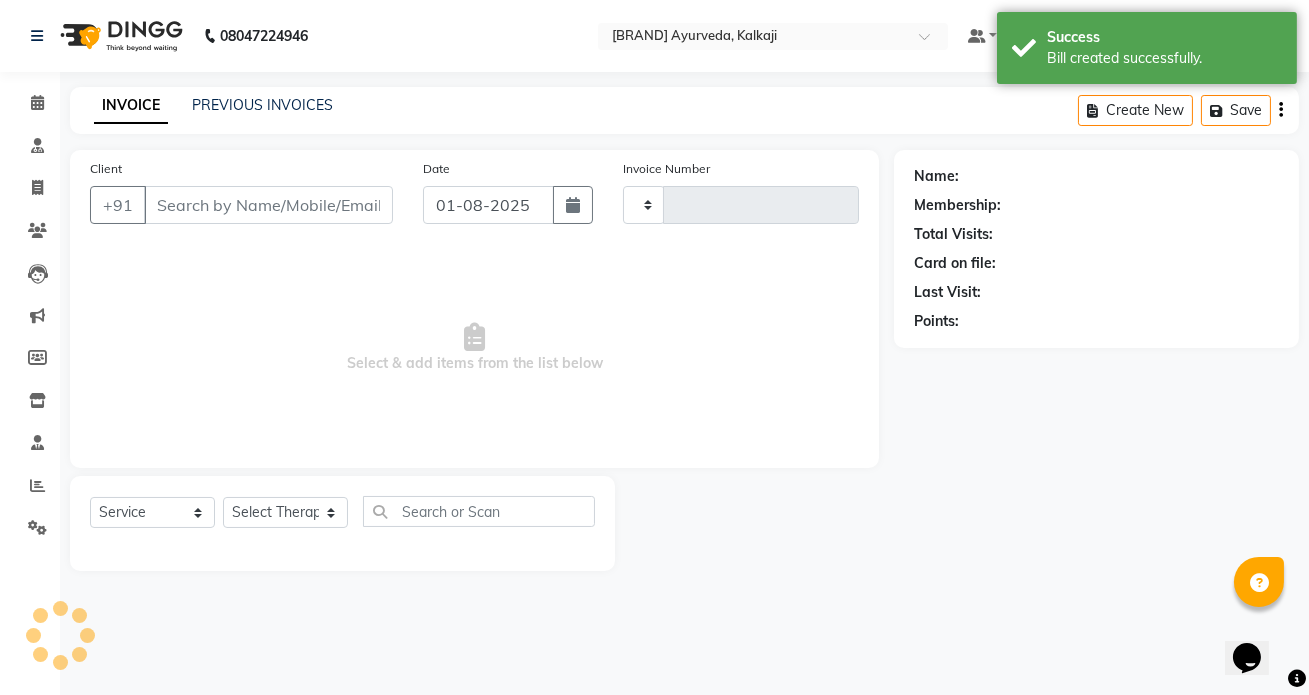 type on "1019" 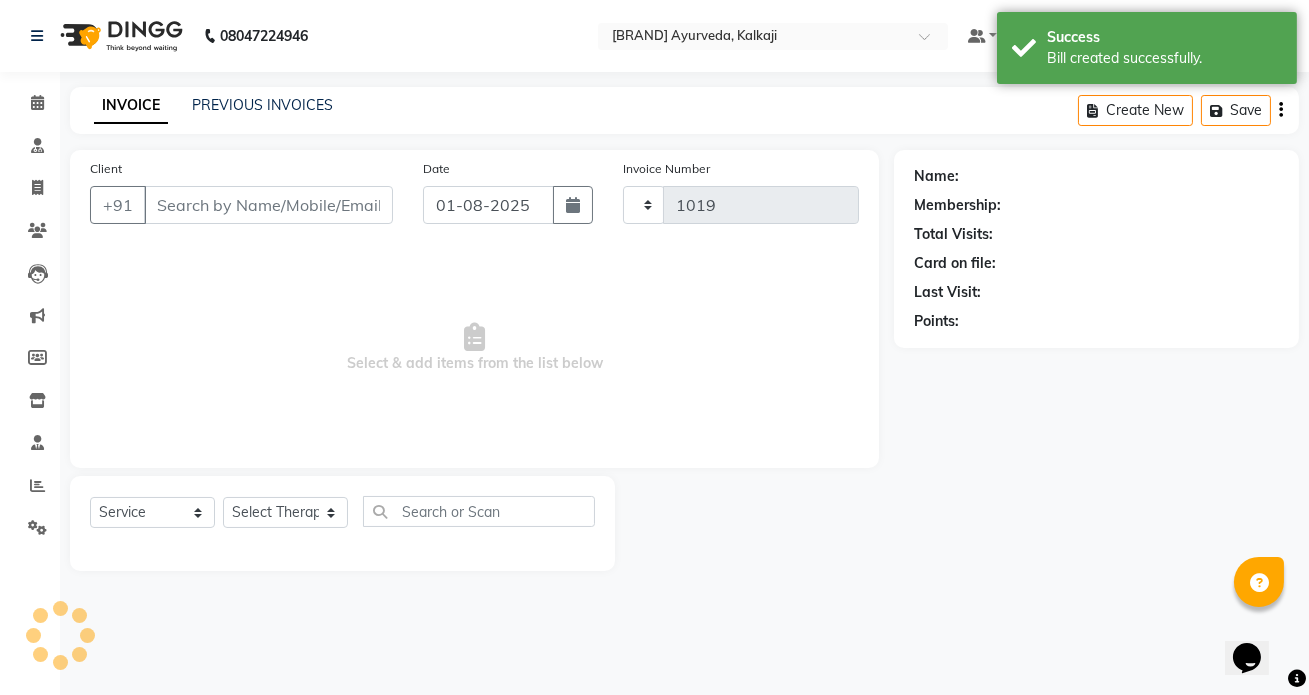 select on "5585" 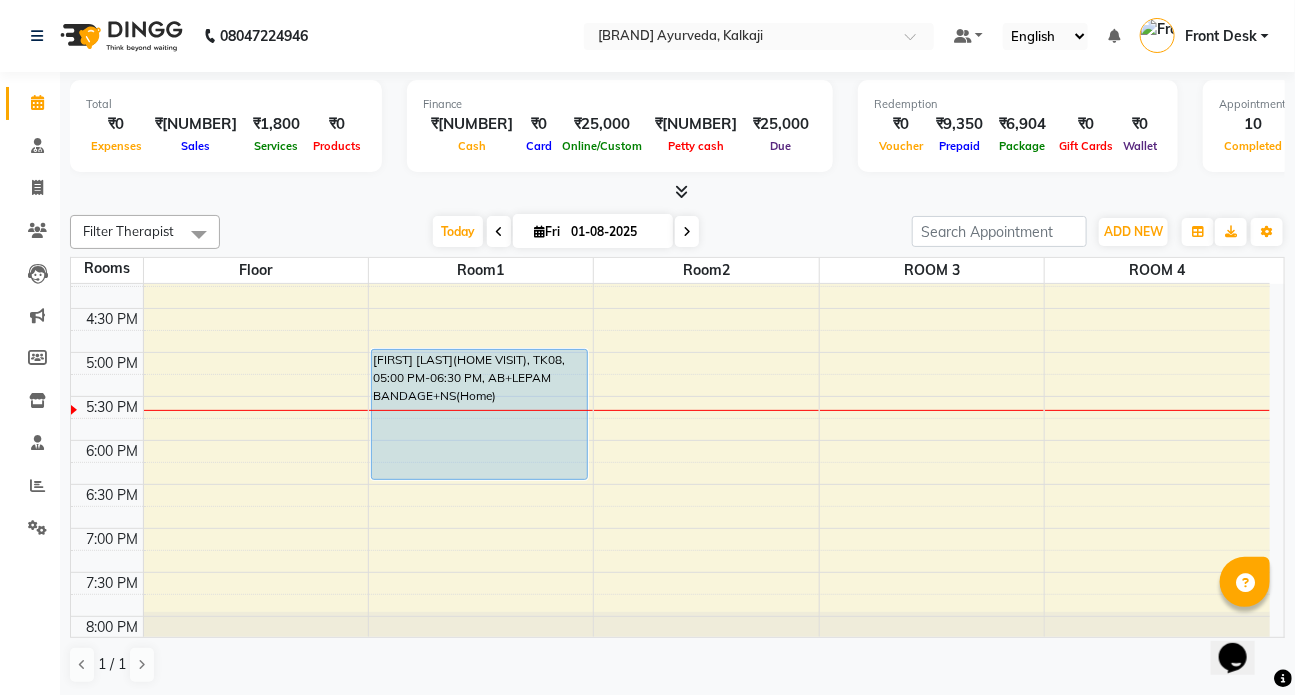 scroll, scrollTop: 818, scrollLeft: 0, axis: vertical 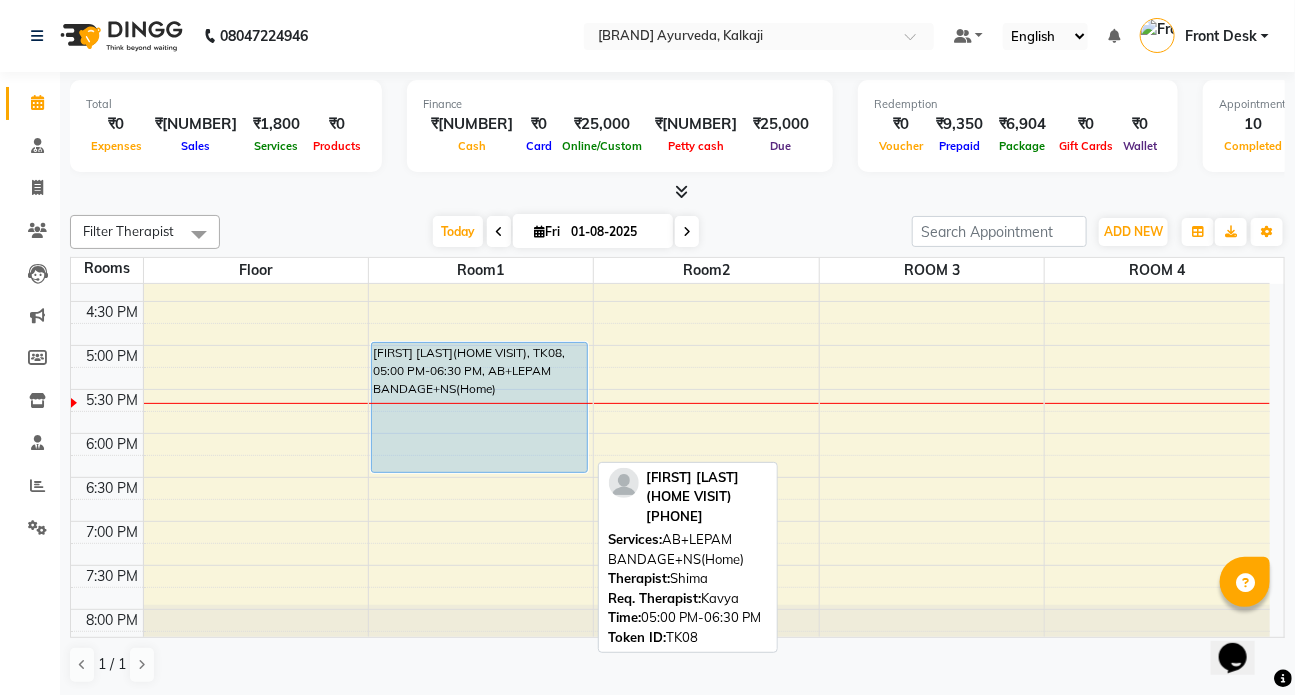 click on "[FIRST] [LAST](HOME VISIT), TK08, 05:00 PM-06:30 PM, AB+LEPAM BANDAGE+NS(Home)" at bounding box center (479, 407) 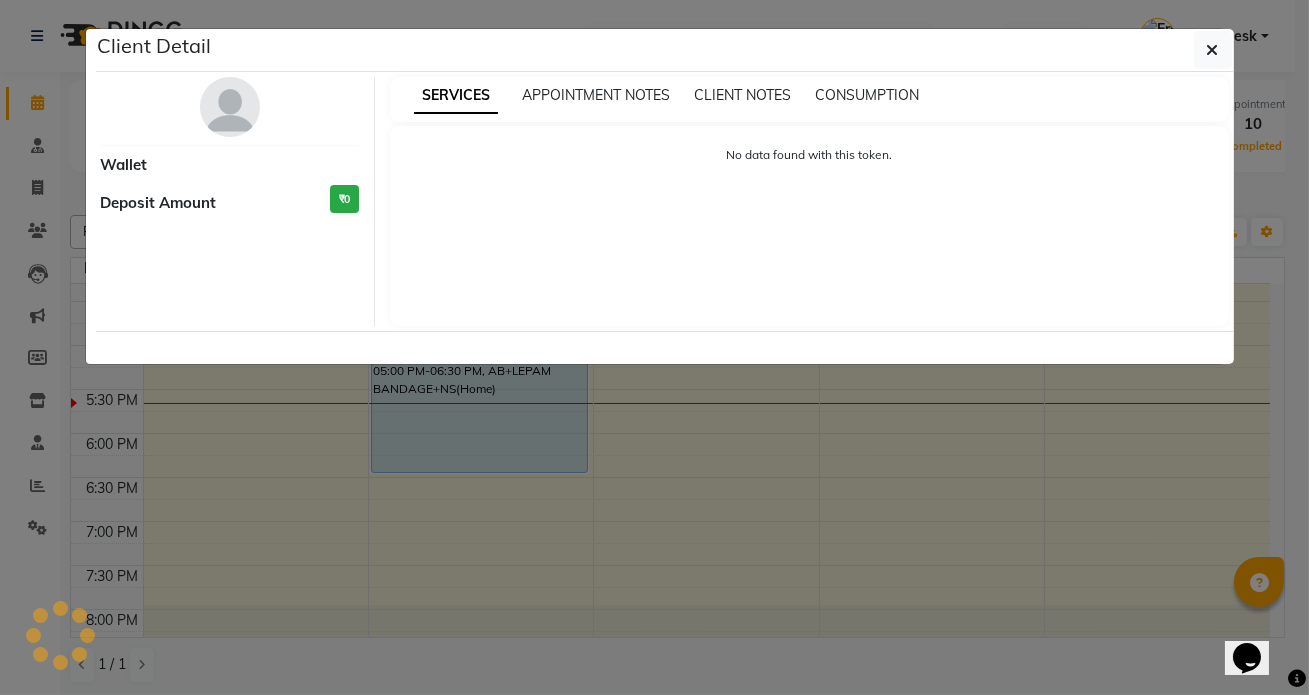 select on "5" 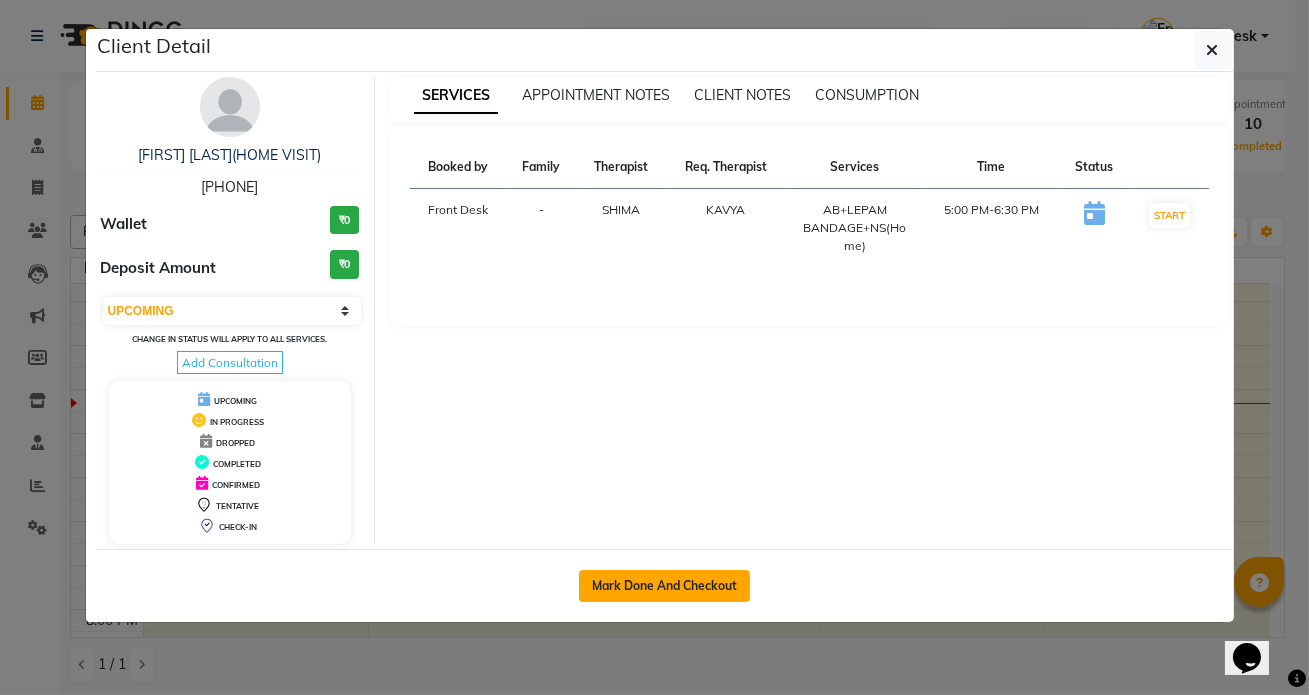 click on "Mark Done And Checkout" 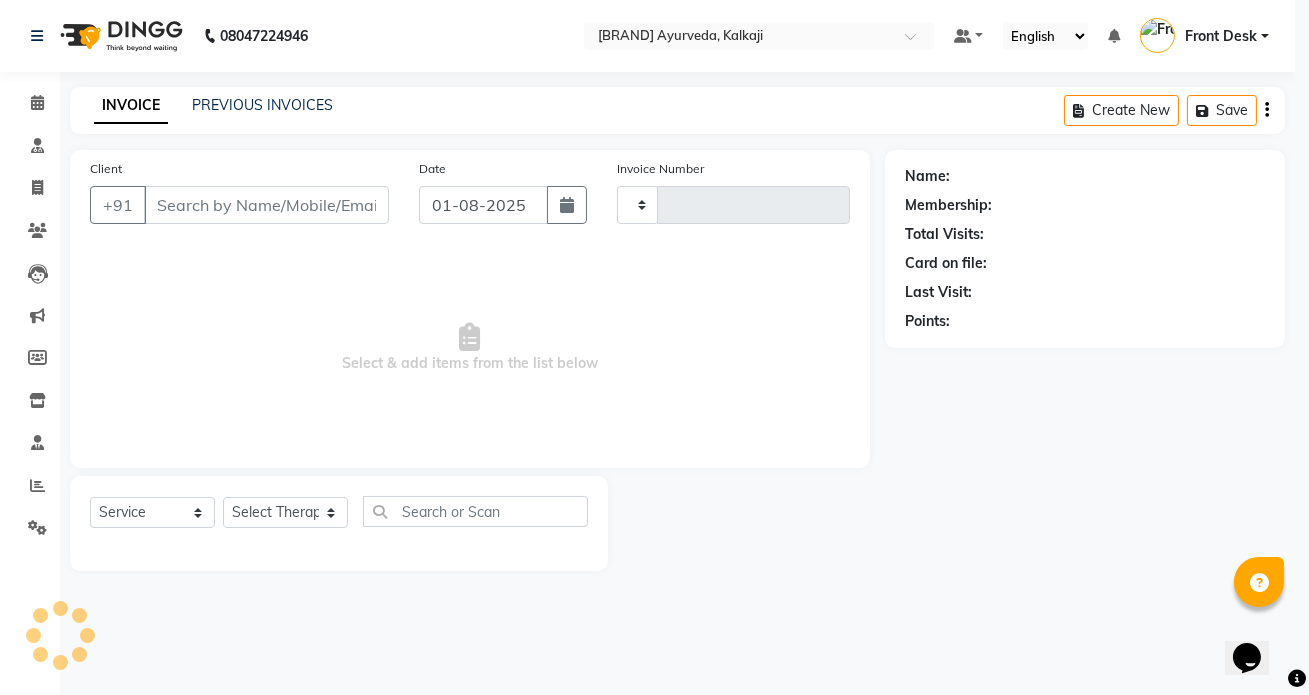 type on "1019" 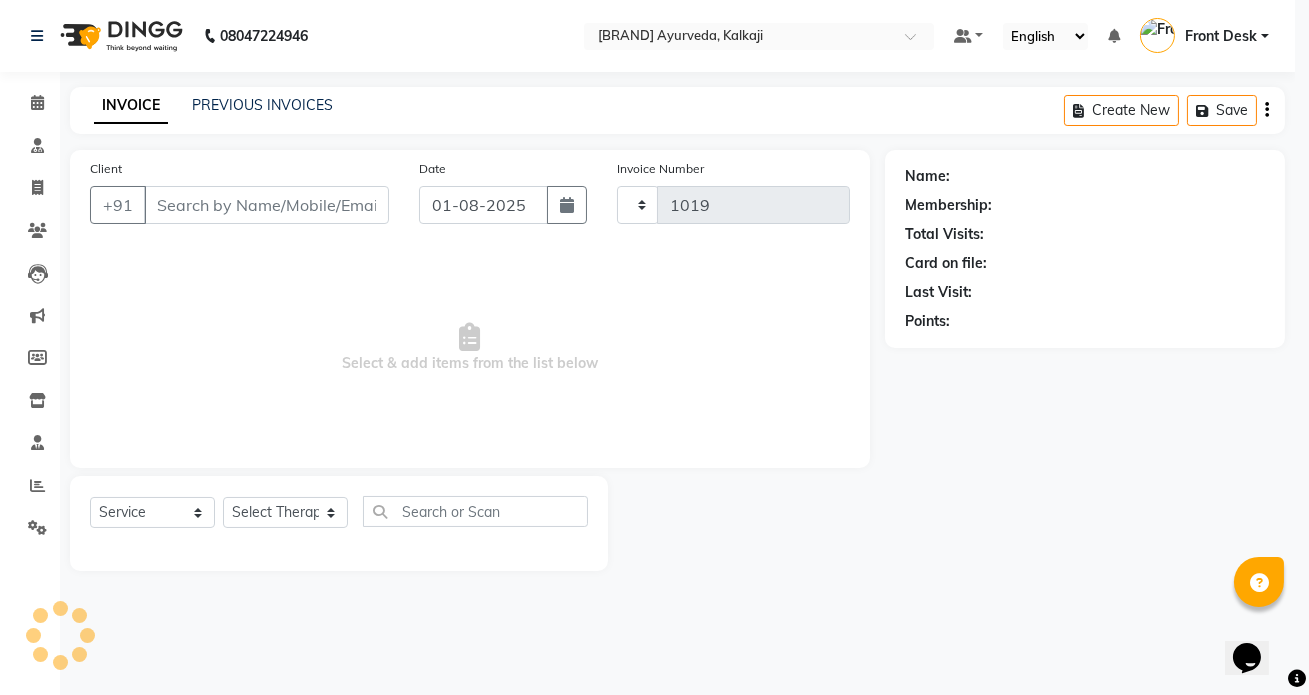 select on "5585" 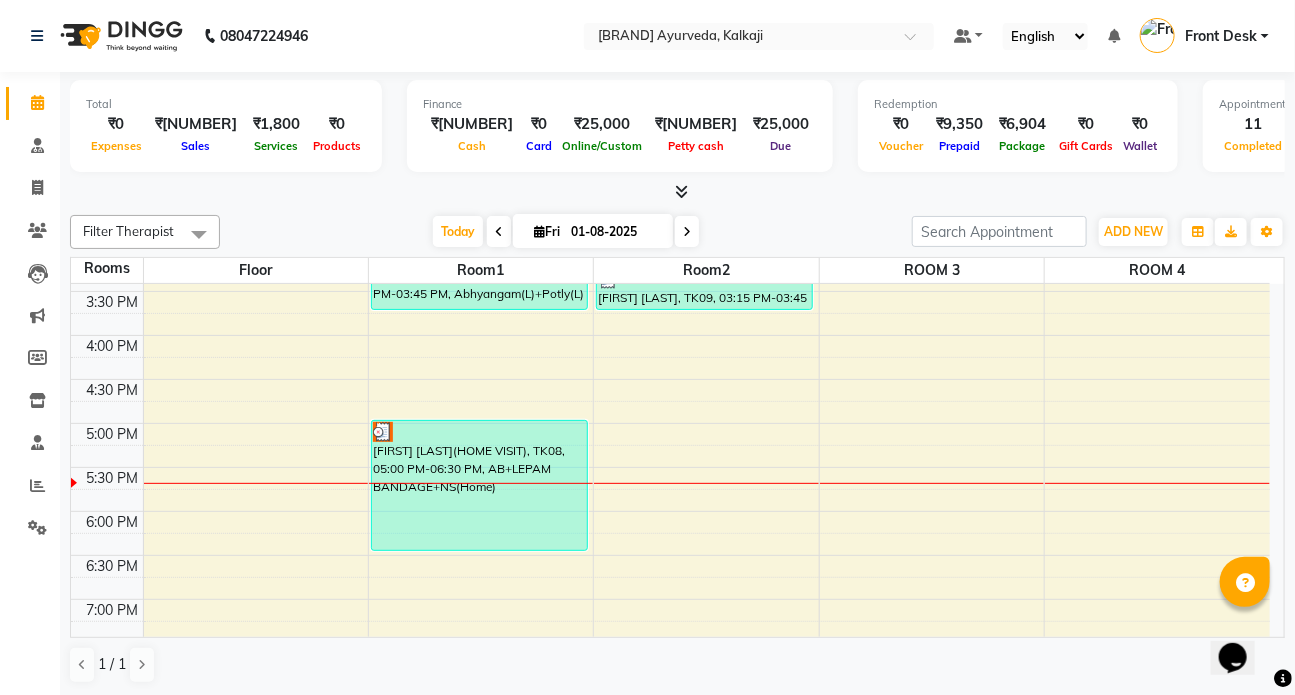 scroll, scrollTop: 818, scrollLeft: 0, axis: vertical 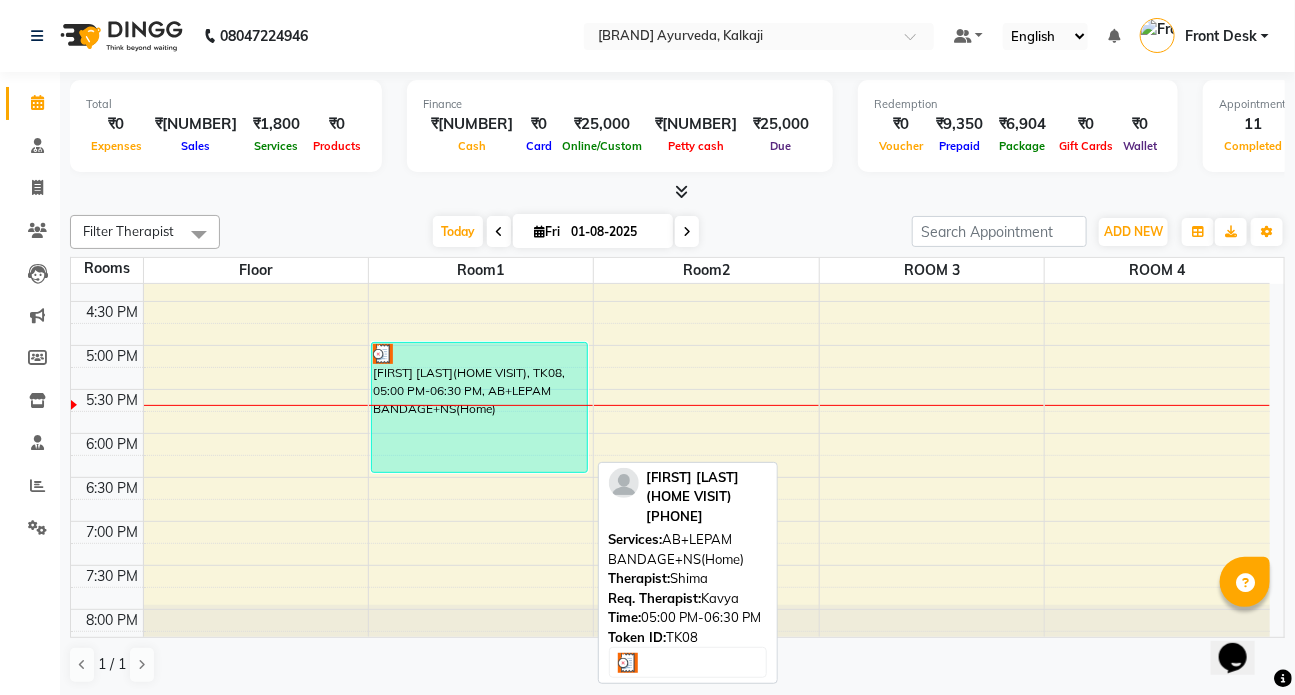 click at bounding box center (479, 354) 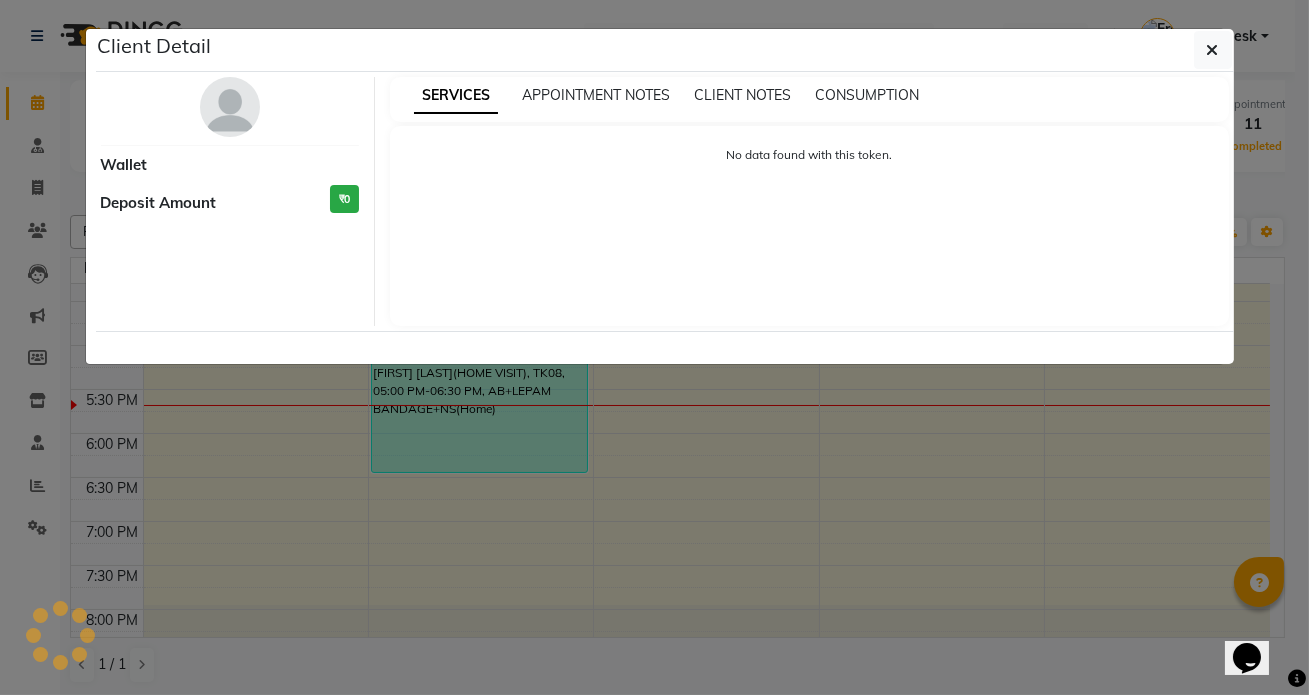 select on "3" 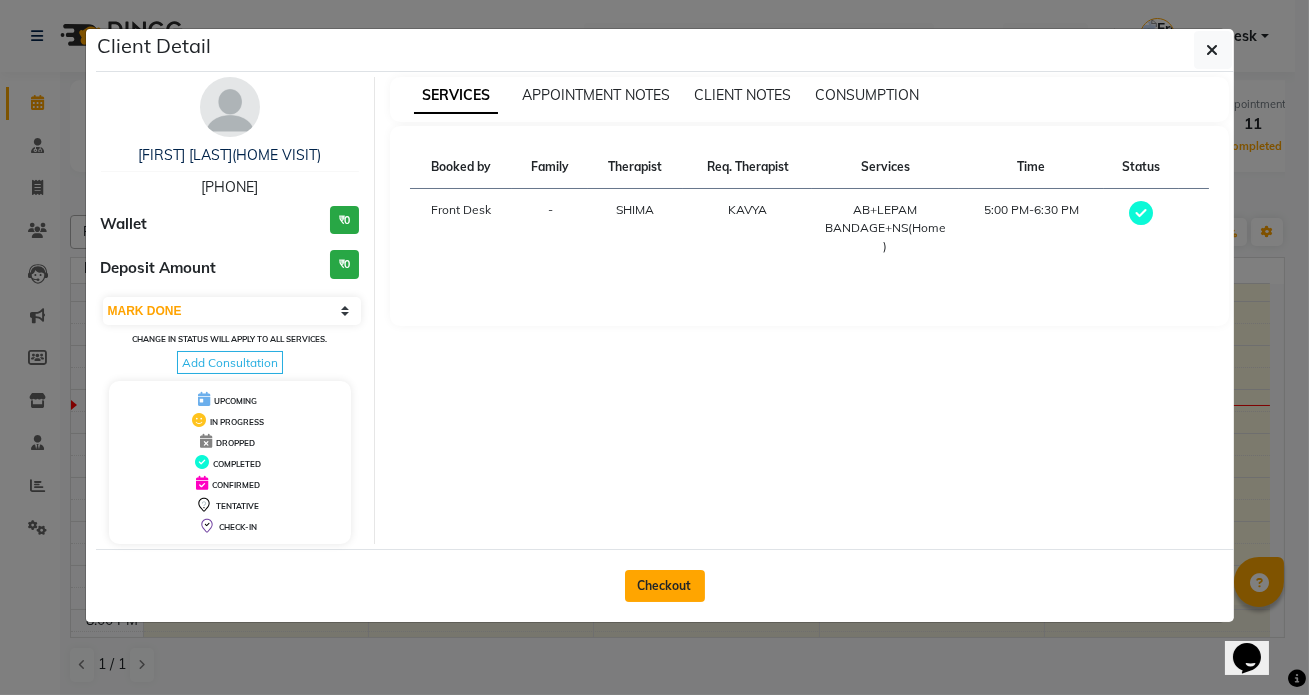 click on "Checkout" 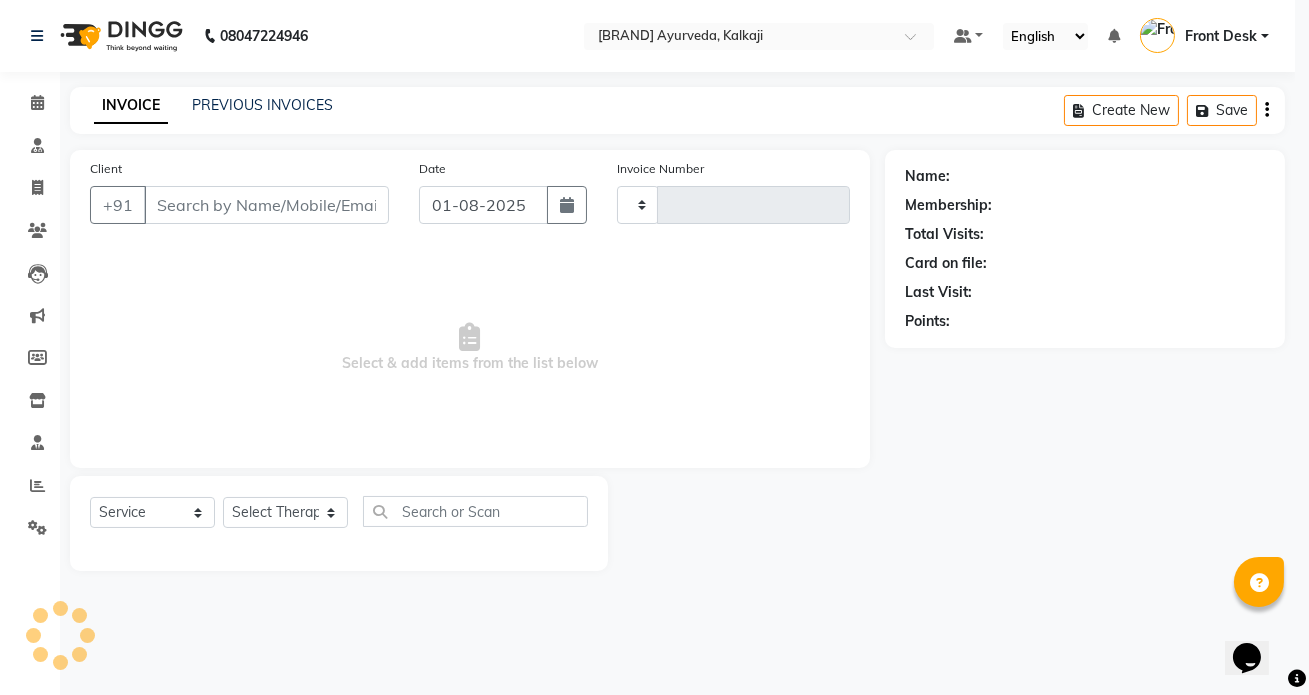 type on "1019" 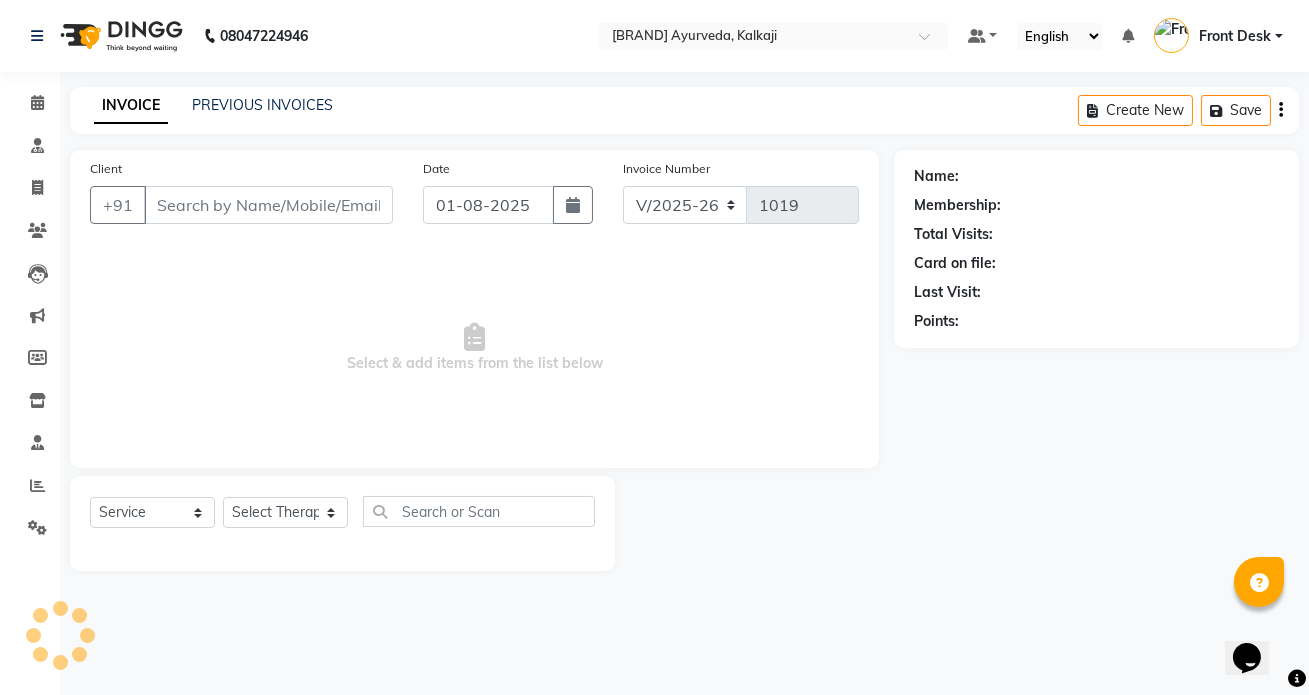 type on "[PHONE]" 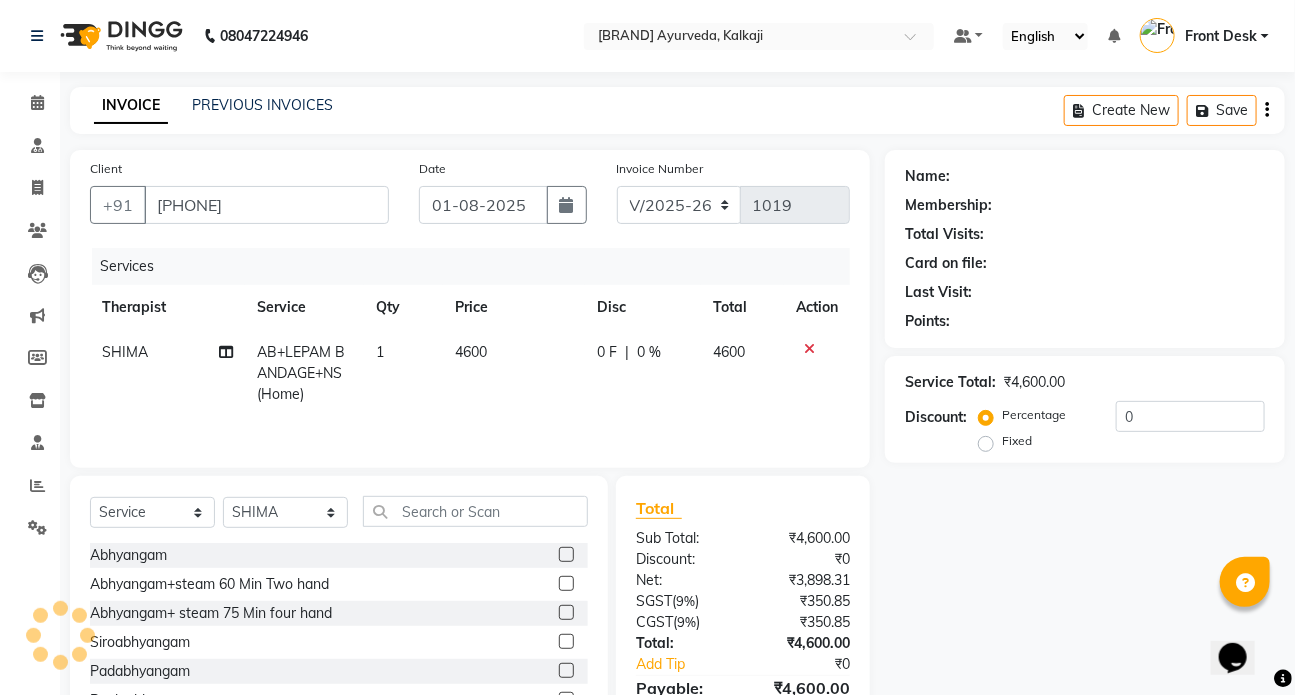 select on "1: Object" 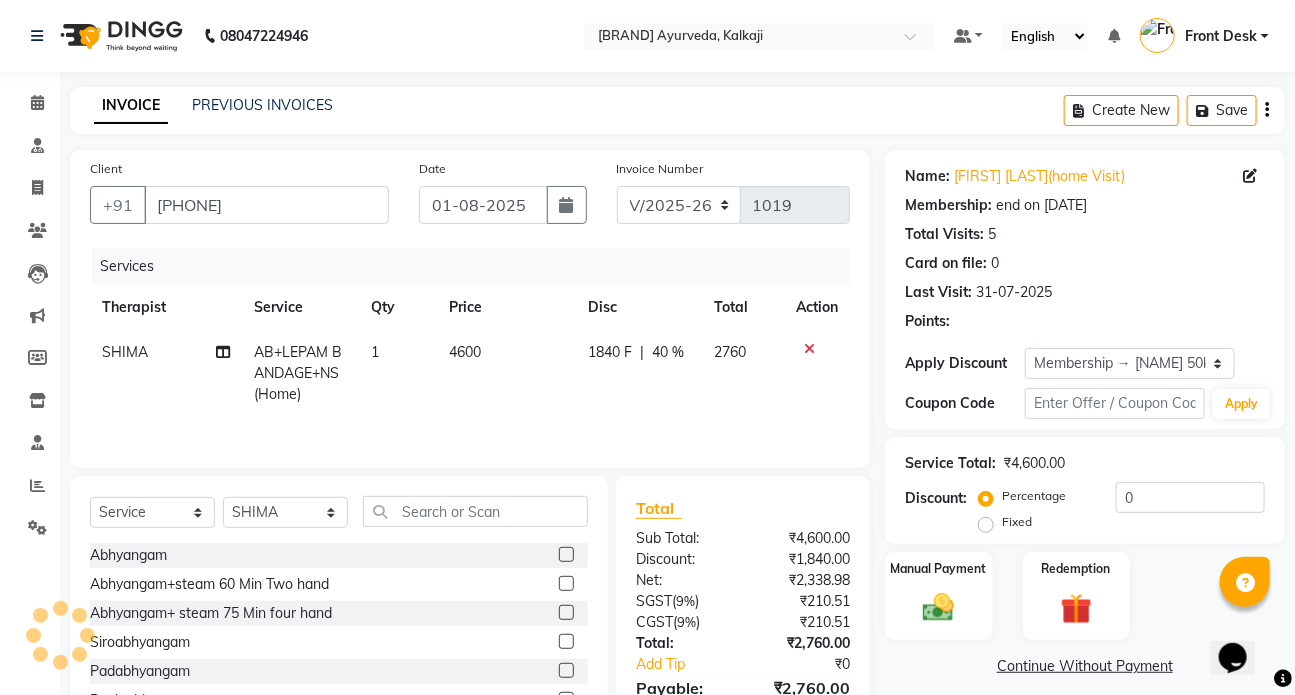 type on "40" 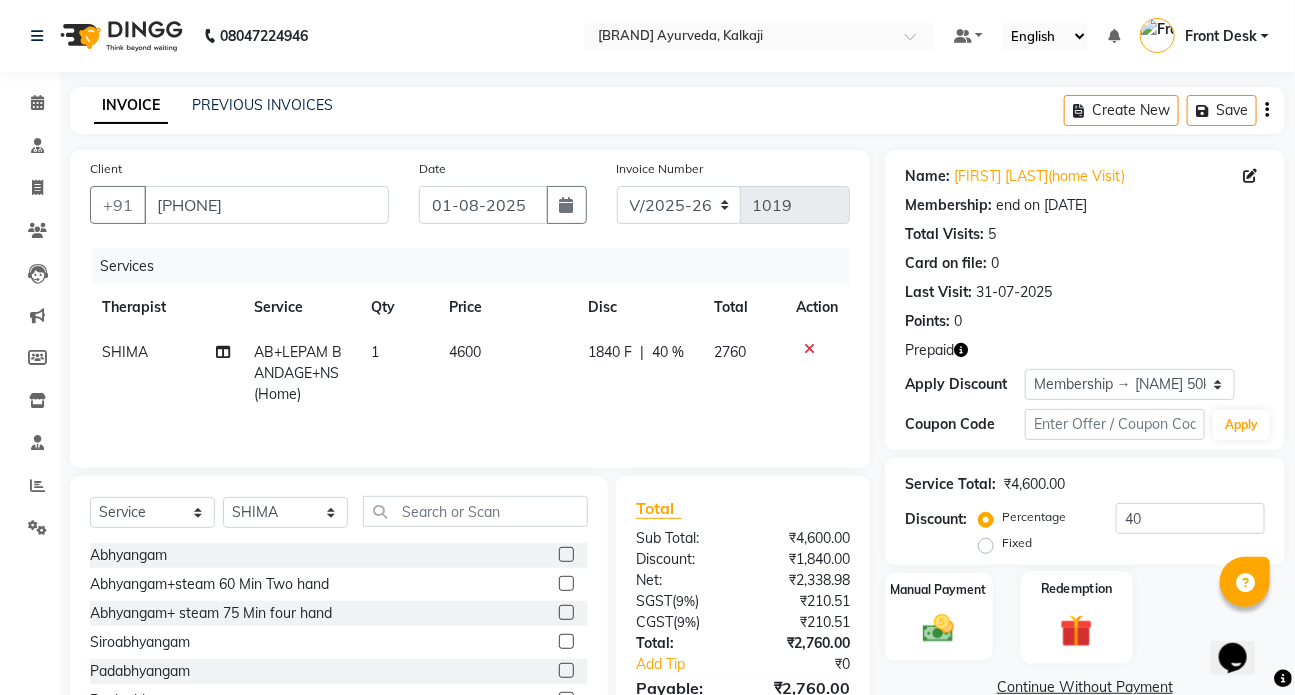 click on "Redemption" 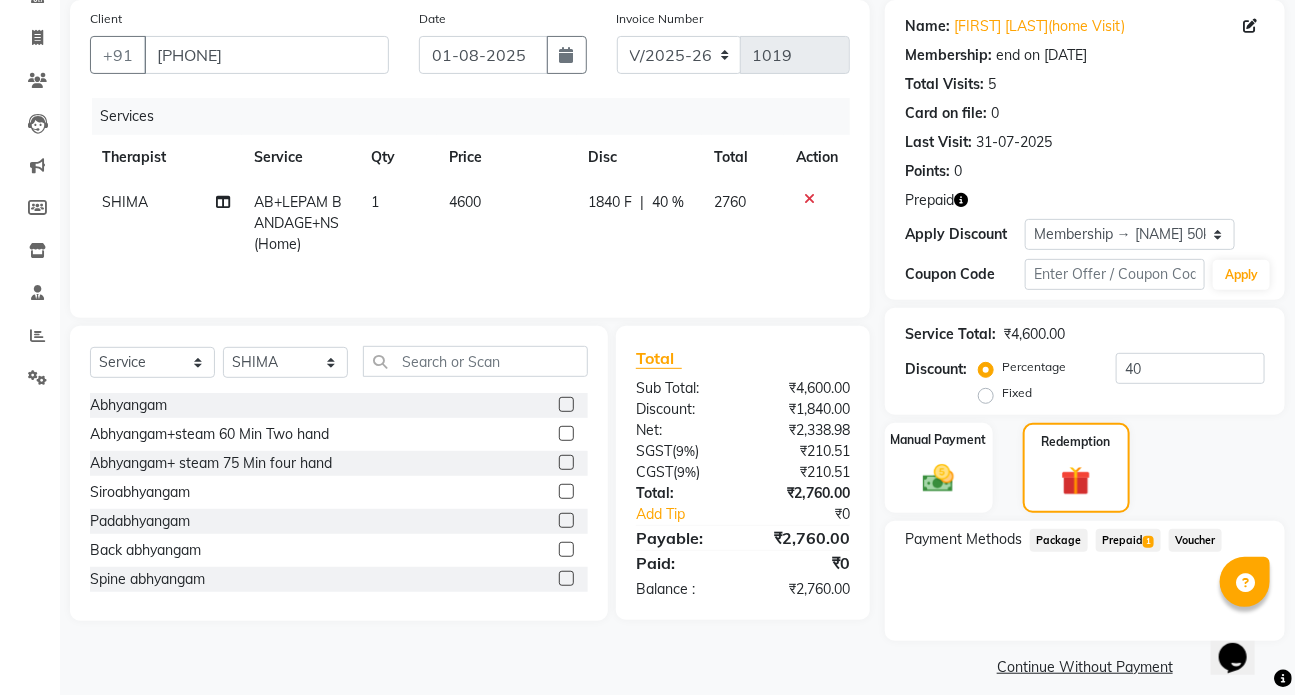 scroll, scrollTop: 166, scrollLeft: 0, axis: vertical 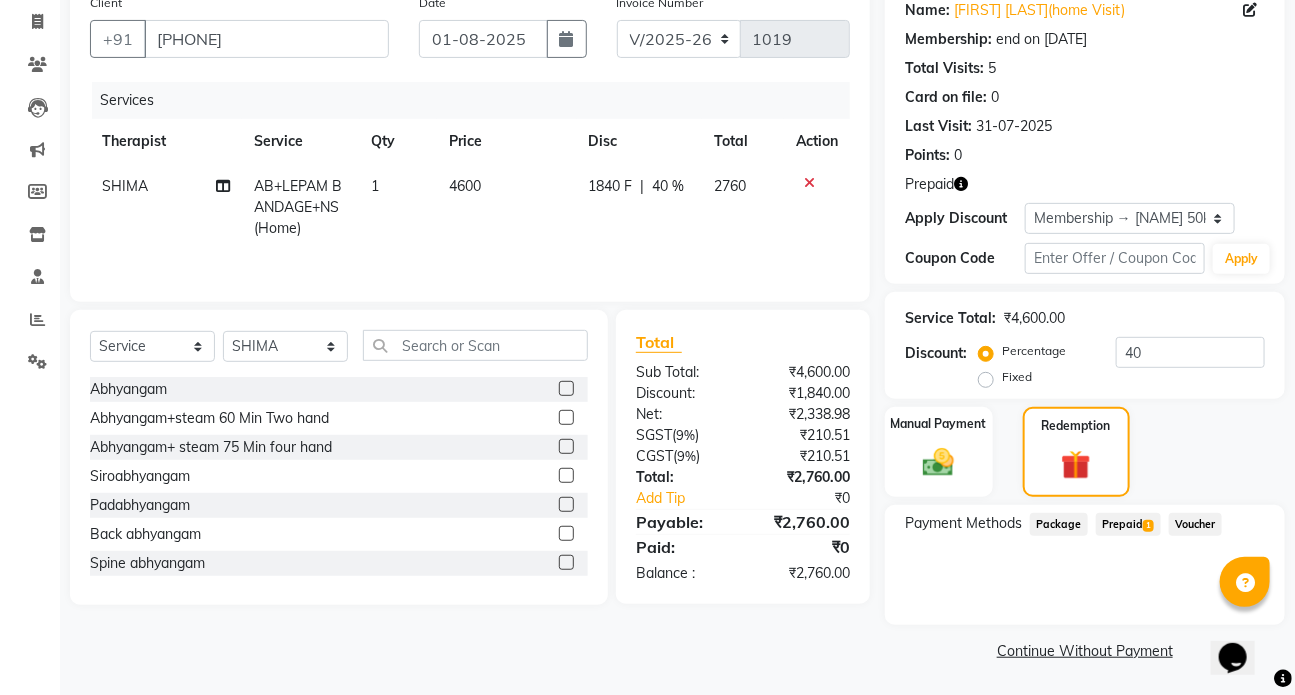 click on "Prepaid  1" 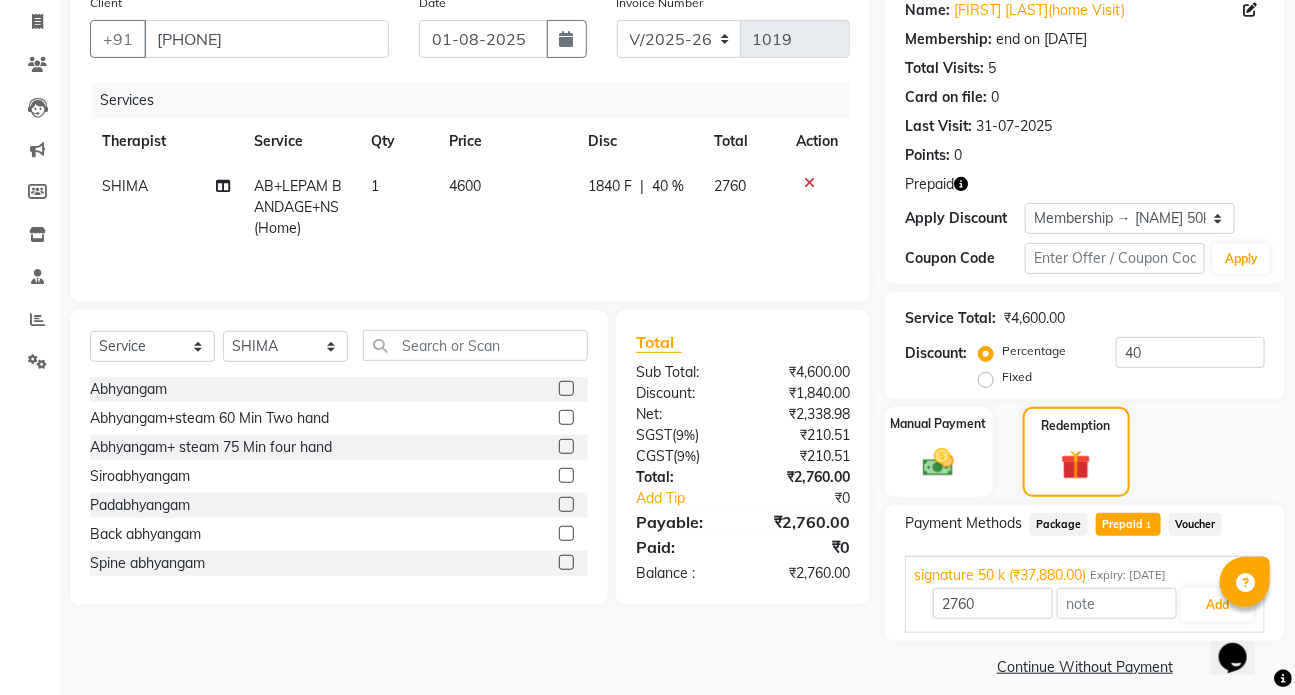 scroll, scrollTop: 181, scrollLeft: 0, axis: vertical 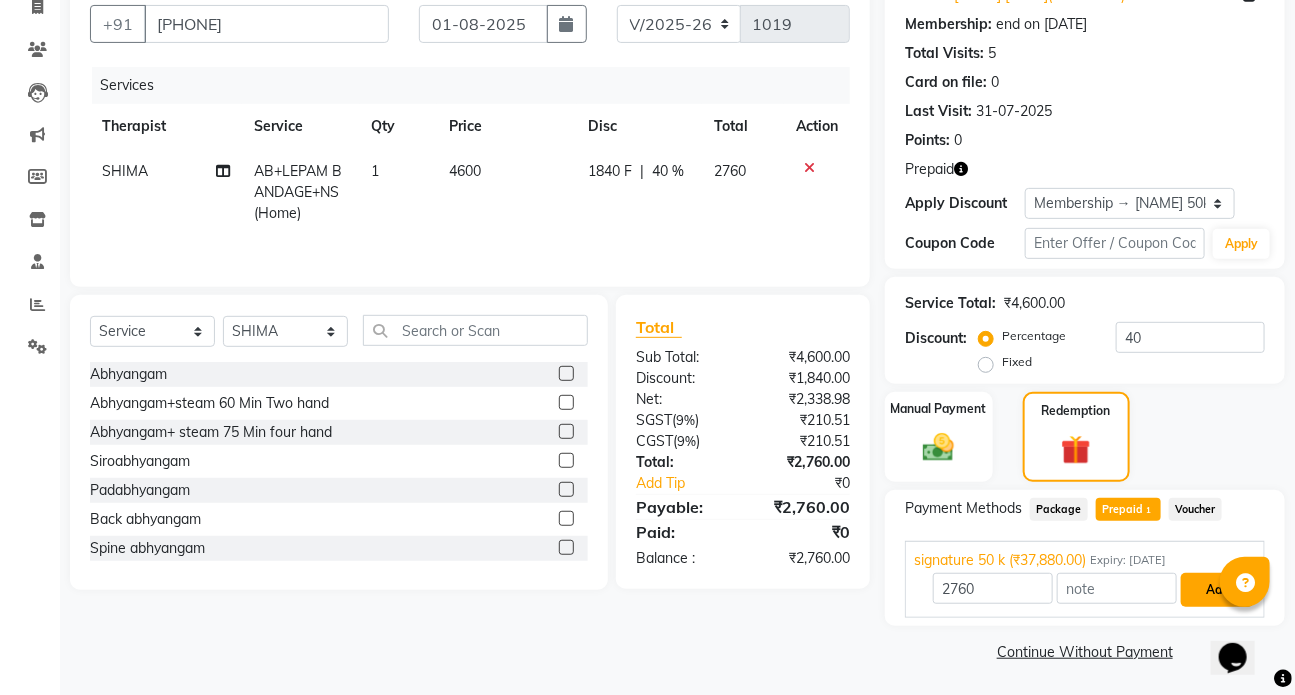 click on "Add" at bounding box center [1217, 590] 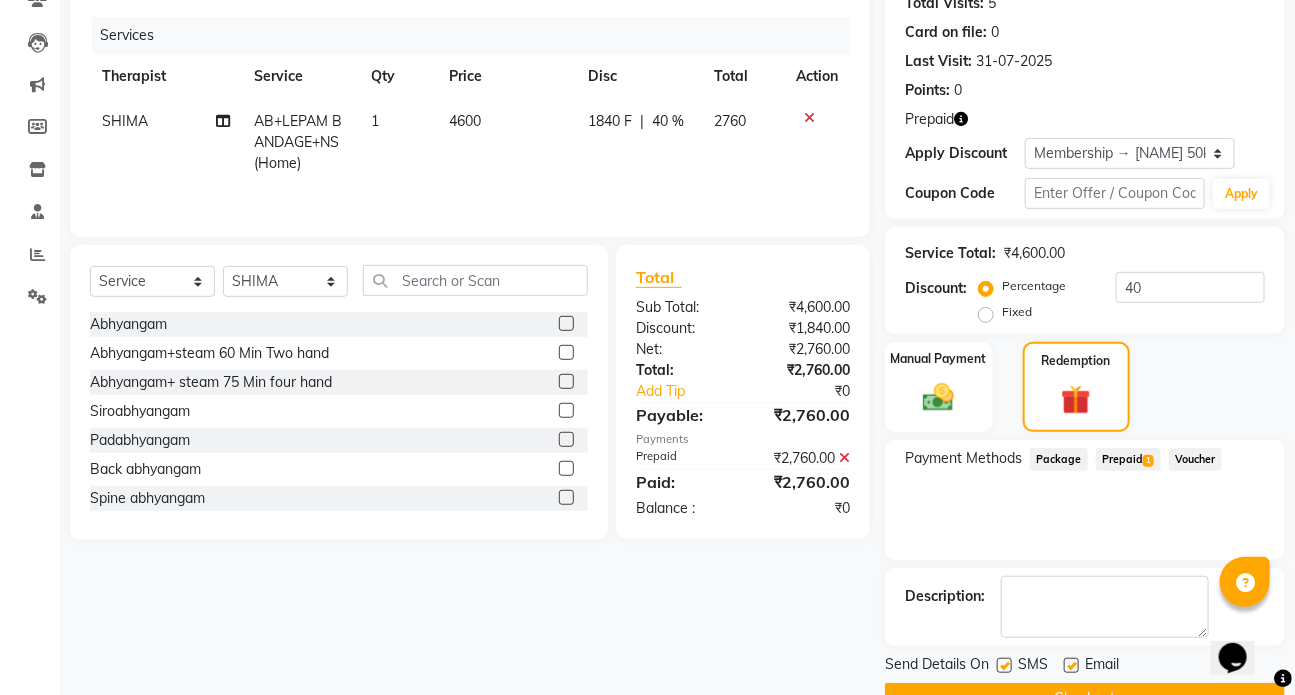 scroll, scrollTop: 278, scrollLeft: 0, axis: vertical 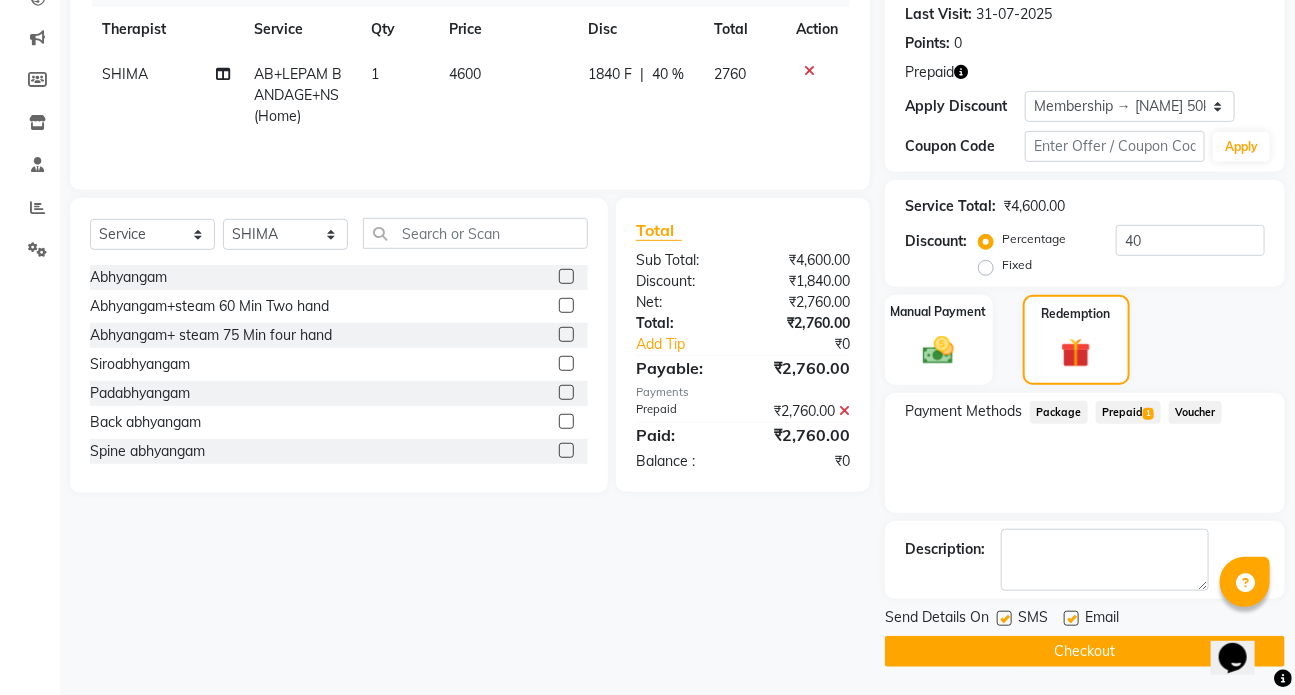 click 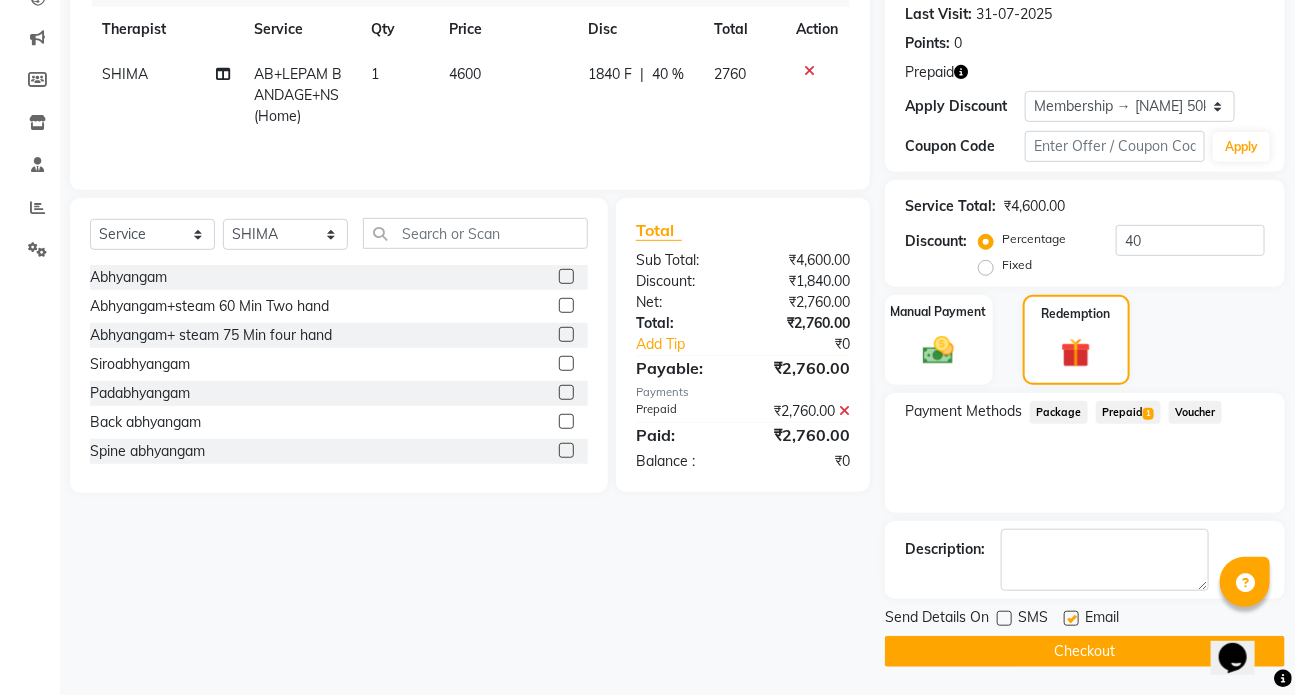 click 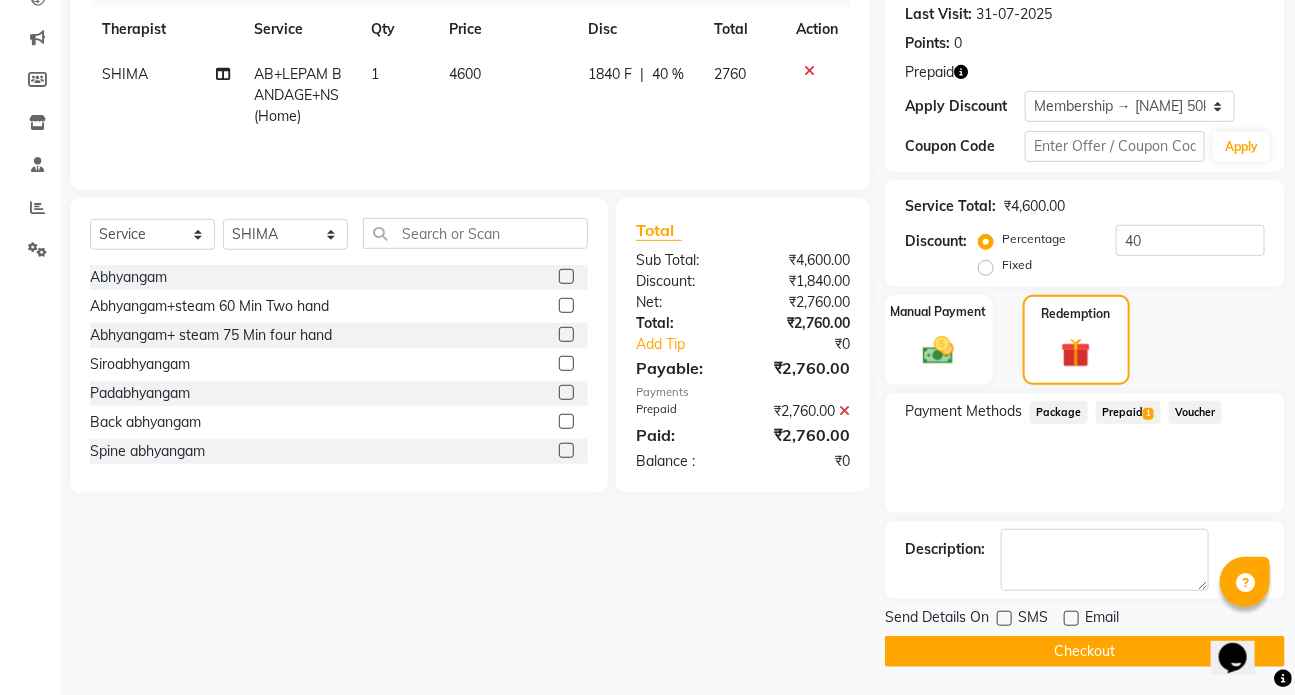 click on "Checkout" 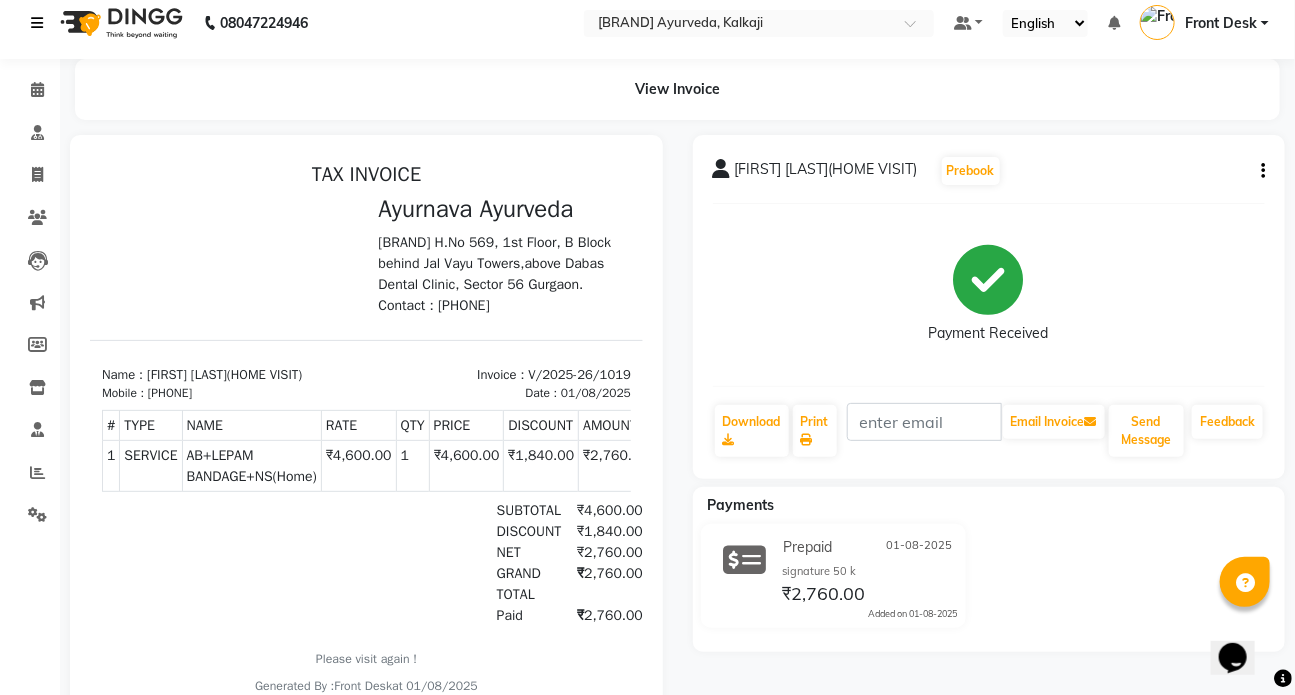 scroll, scrollTop: 0, scrollLeft: 0, axis: both 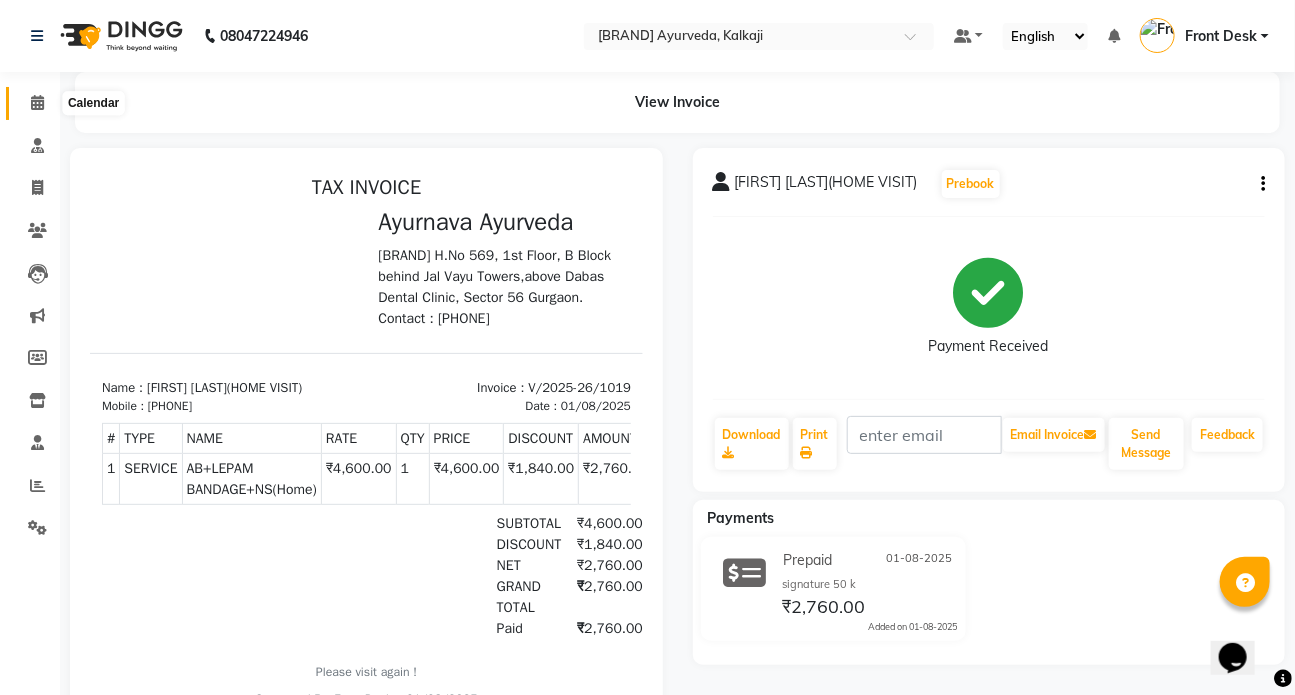 click 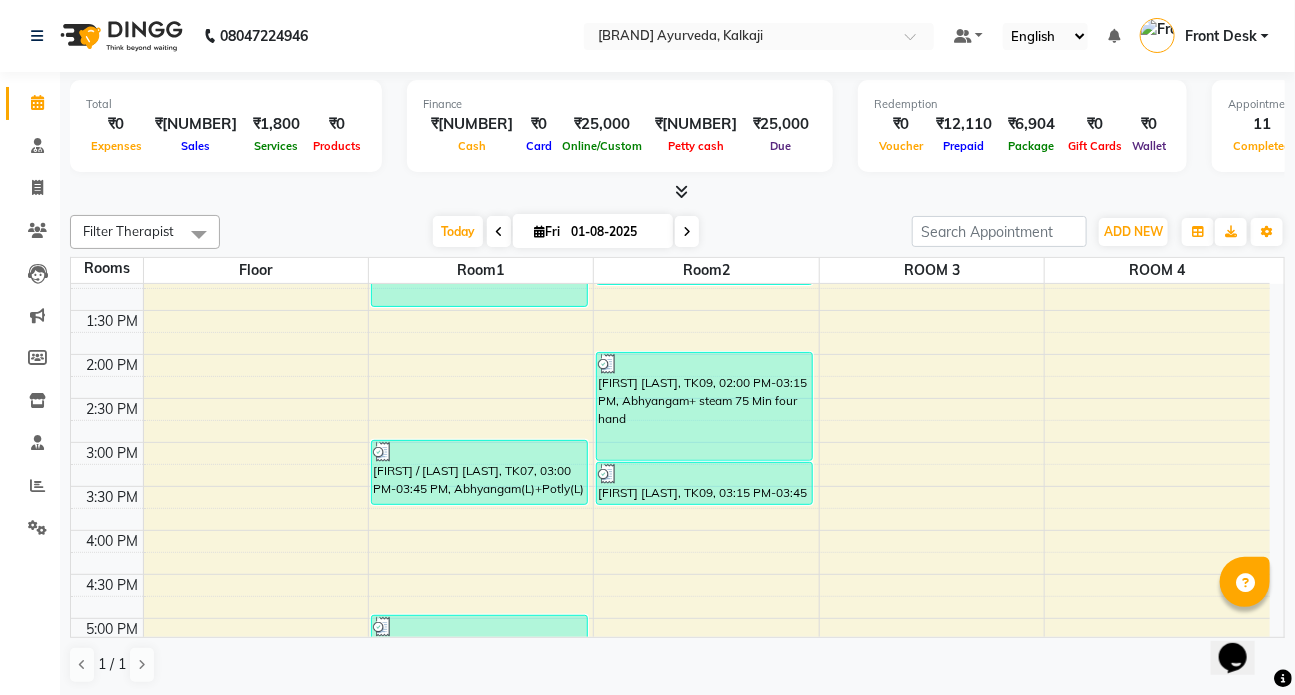 scroll, scrollTop: 636, scrollLeft: 0, axis: vertical 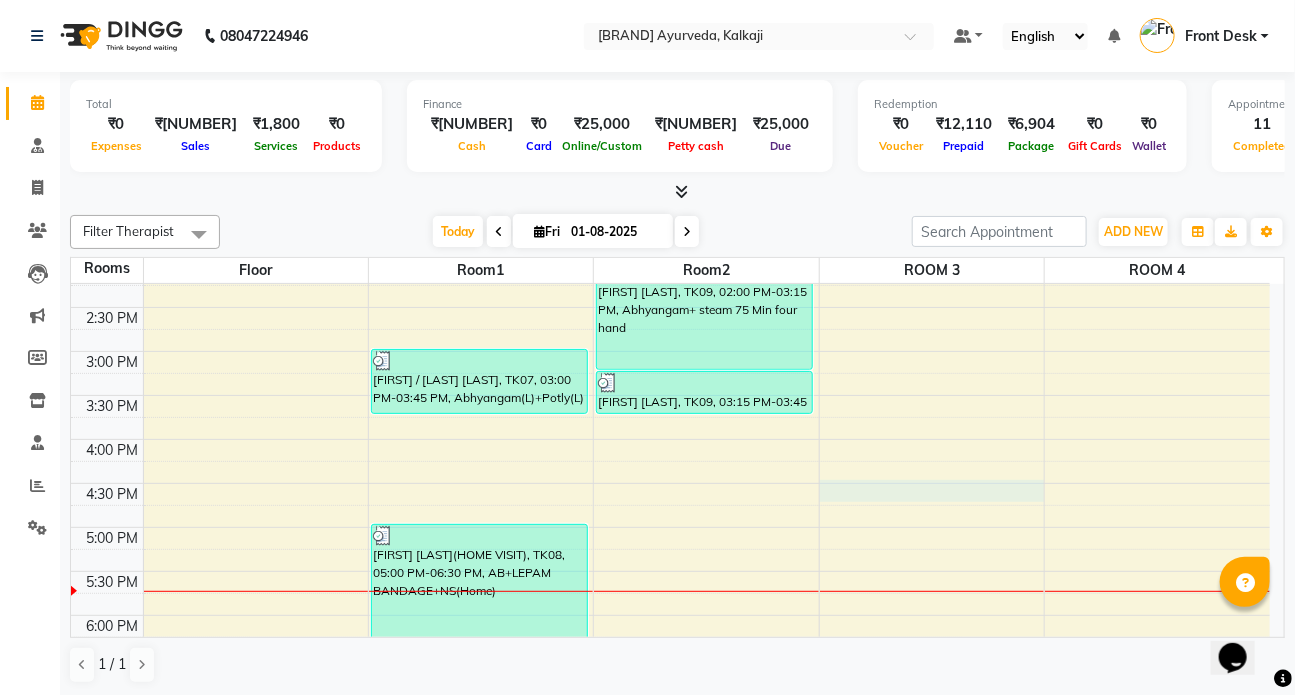 click on "7:00 AM 7:30 AM 8:00 AM 8:30 AM 9:00 AM 9:30 AM 10:00 AM 10:30 AM 11:00 AM 11:30 AM 12:00 PM 12:30 PM 1:00 PM 1:30 PM 2:00 PM 2:30 PM 3:00 PM 3:30 PM 4:00 PM 4:30 PM 5:00 PM 5:30 PM 6:00 PM 6:30 PM 7:00 PM 7:30 PM 8:00 PM 8:30 PM     [FIRST] / [LAST] [LAST], TK01, 09:30 AM-11:00 AM, Abhyangampotli      [FIRST] [LAST], TK03, 12:30 PM-01:30 PM, Abhyangam+steam 60 Min Two hand      [FIRST] /[LAST] [LAST], TK07, 03:00 PM-03:45 PM, Abhyangam(L)+Potly(L)     [FIRST] [LAST](HOME VISIT), TK08, 05:00 PM-06:30 PM, AB+LEPAM BANDAGE+NS(Home)     [FIRST] [LAST], TK06, 11:00 AM-12:00 PM, Abhyangam+Kashyadhara(Adhokayam)     [FIRST] [LAST], TK06, 12:00 PM-12:30 PM, Lepam     DR [LAST], TK04, 12:30 PM-01:15 PM, Abhyangam     [FIRST] [LAST], TK09, 02:00 PM-03:15 PM, Abhyangam+ steam 75 Min four hand      [FIRST] [LAST], TK09, 03:15 PM-03:45 PM, Prishta vasti     [FIRST]/[LAST] [LAST], TK05, 11:45 AM-12:45 PM, Abhyangam+steam 60 Min Two hand      [FIRST] [LAST], TK10, 05:15 PM-06:15 PM, Patrapotliswedam" at bounding box center [670, 263] 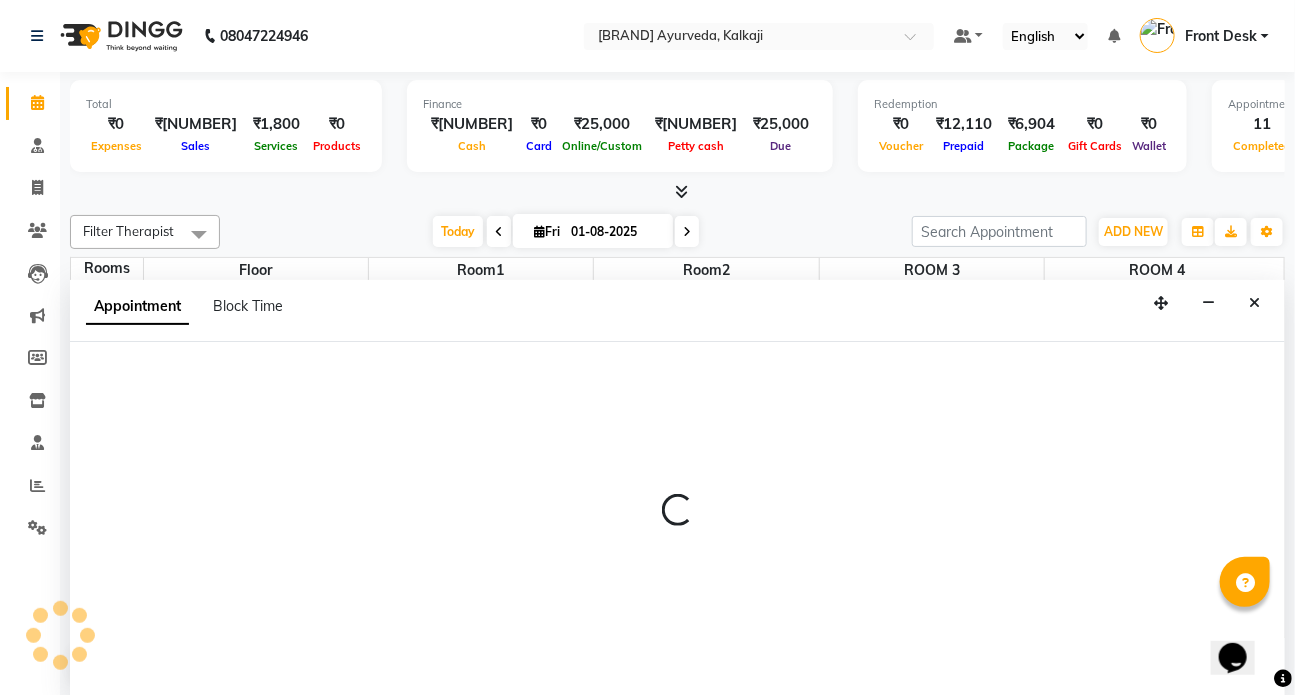 scroll, scrollTop: 0, scrollLeft: 0, axis: both 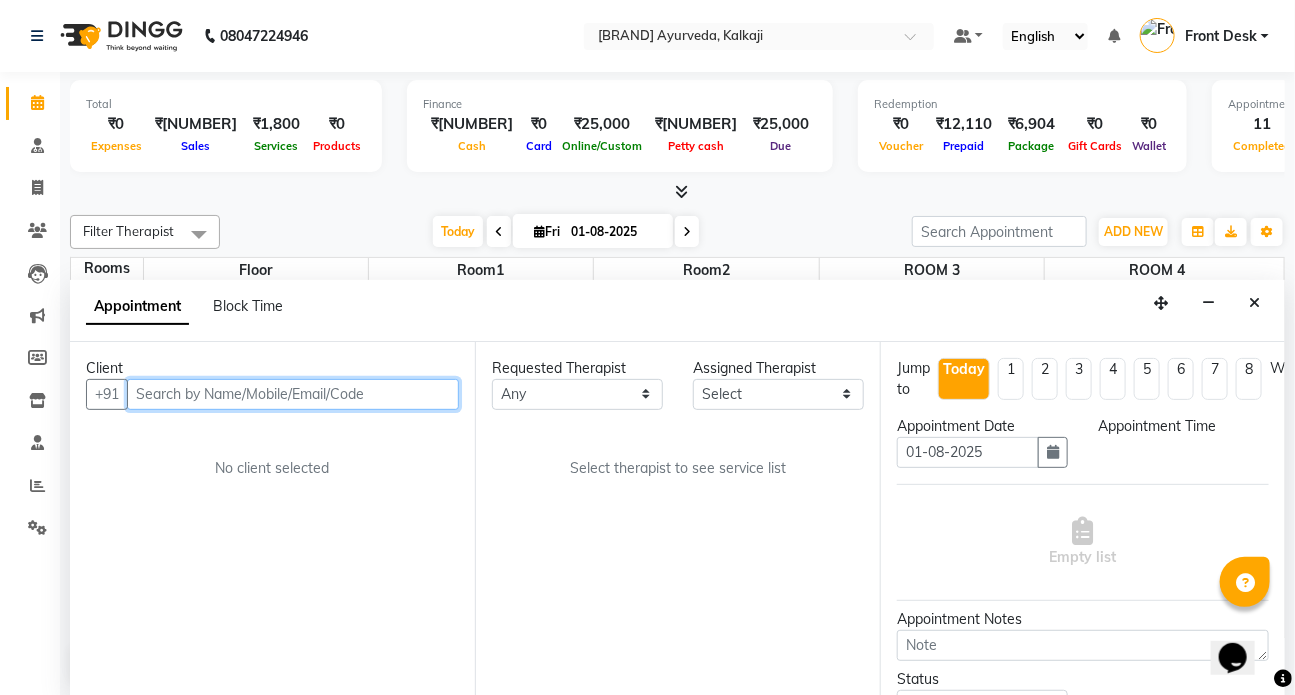 select on "990" 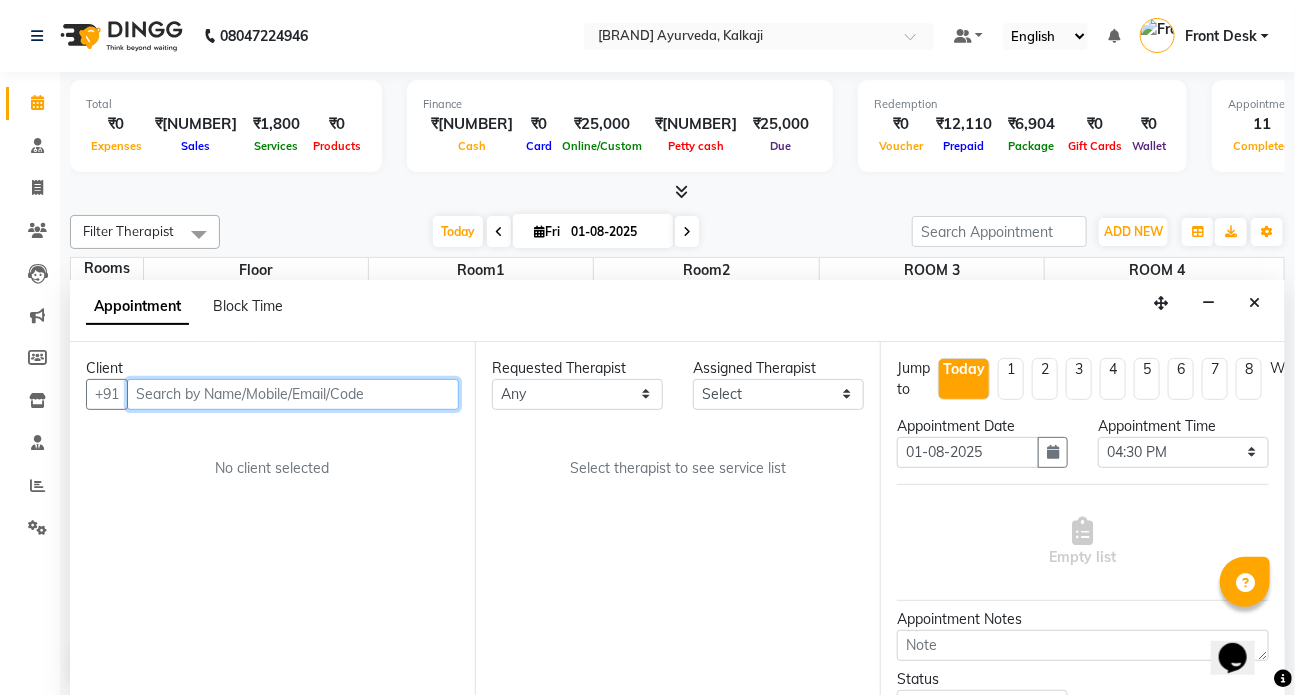click at bounding box center (293, 394) 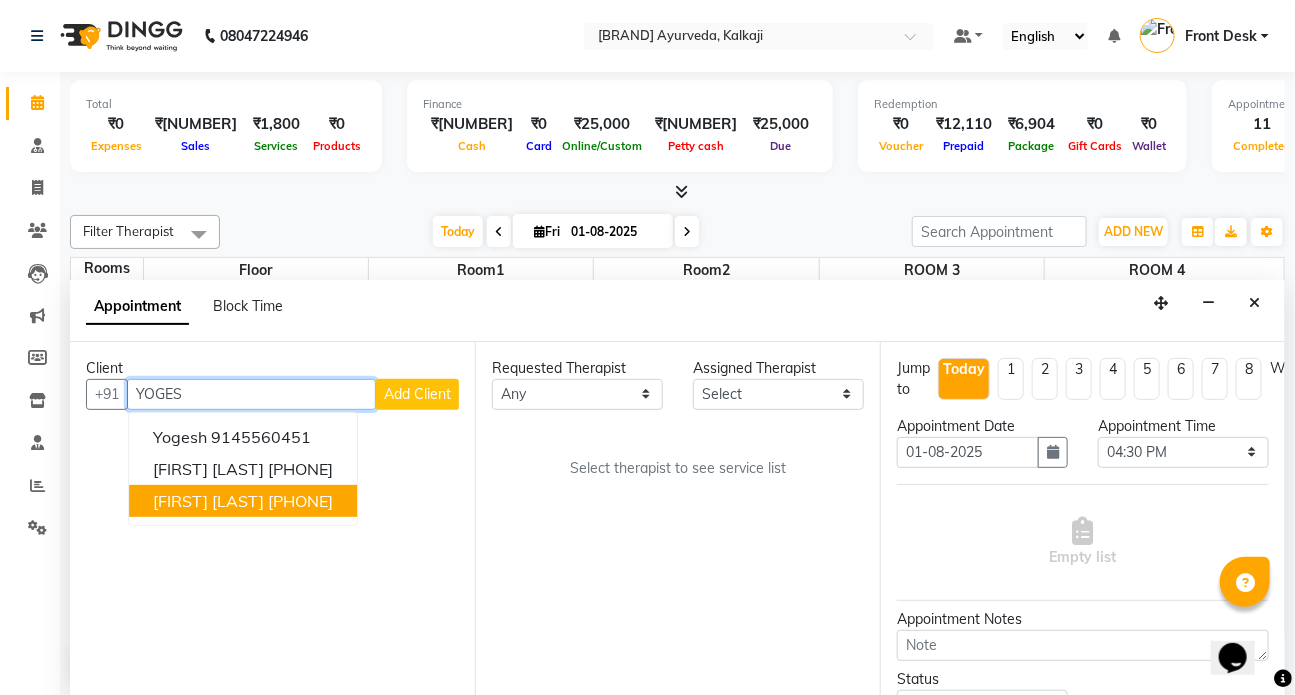 click on "[PHONE]" at bounding box center [300, 501] 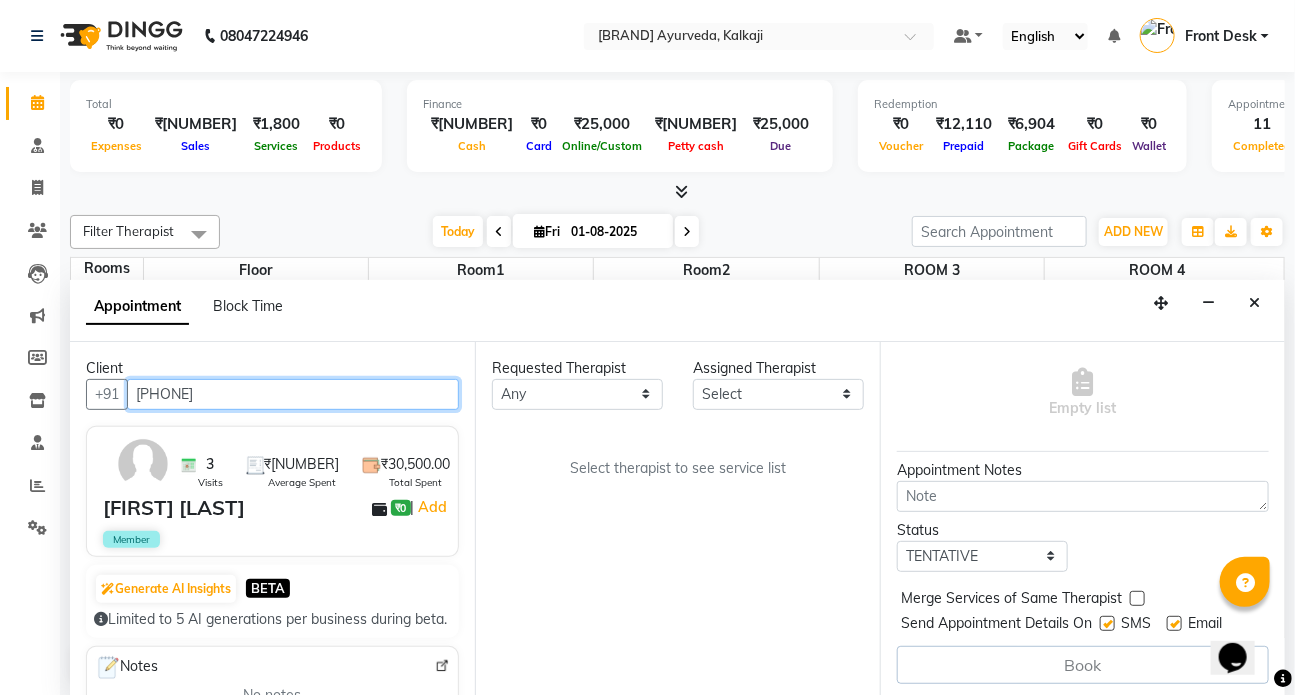 scroll, scrollTop: 163, scrollLeft: 0, axis: vertical 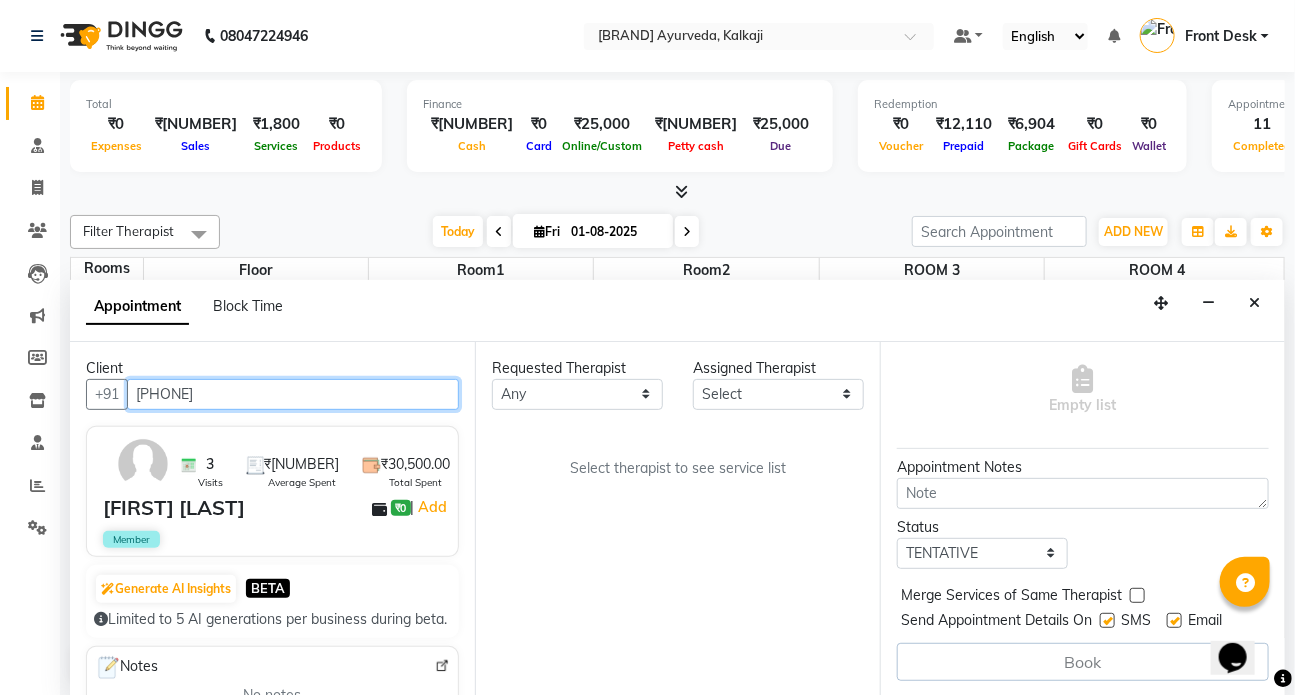 type on "[PHONE]" 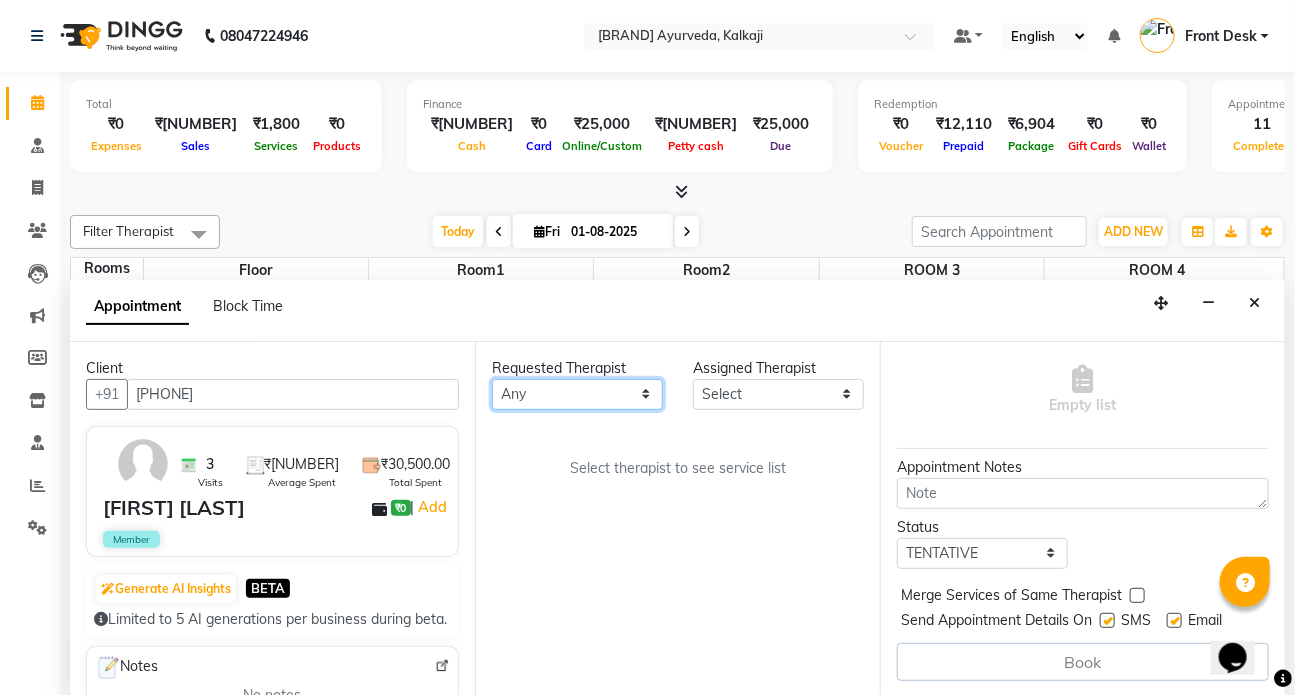 drag, startPoint x: 613, startPoint y: 402, endPoint x: 599, endPoint y: 393, distance: 16.643316 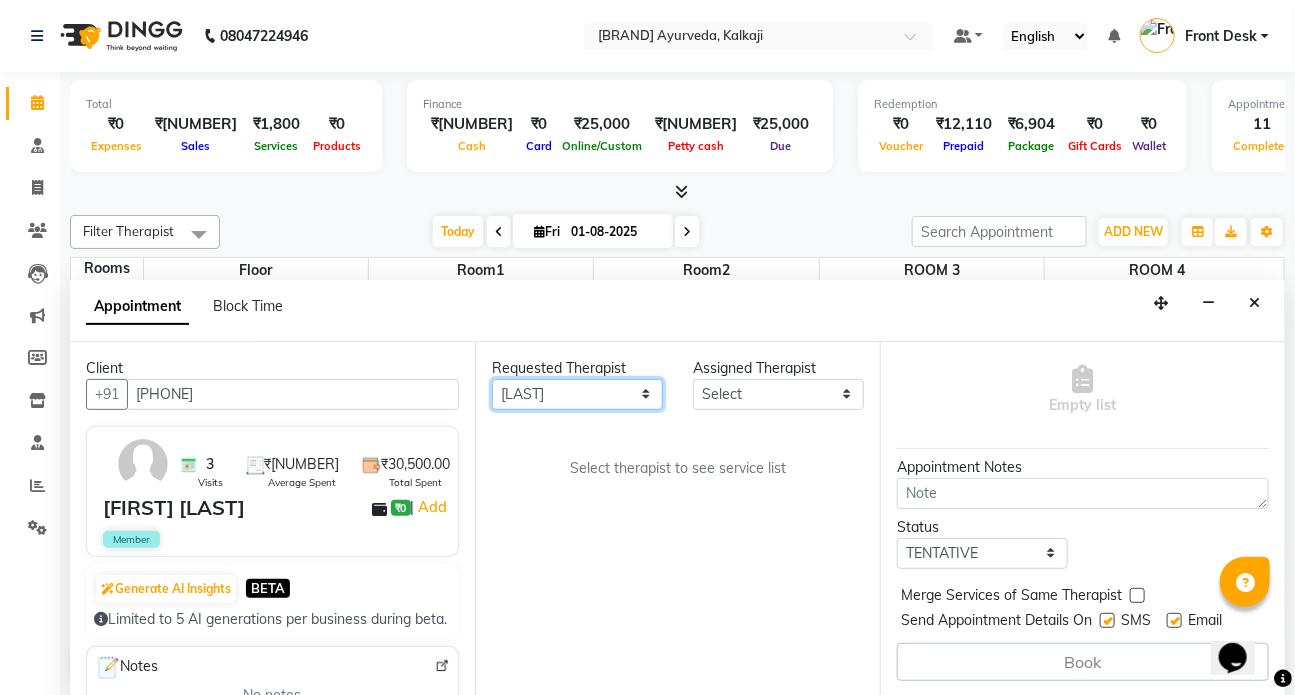 click on "Any [LAST] [LAST] [LAST] DR [LAST] Dr [LAST] Front Desk [LAST] [LAST] [LAST] [LAST] [LAST]" at bounding box center (577, 394) 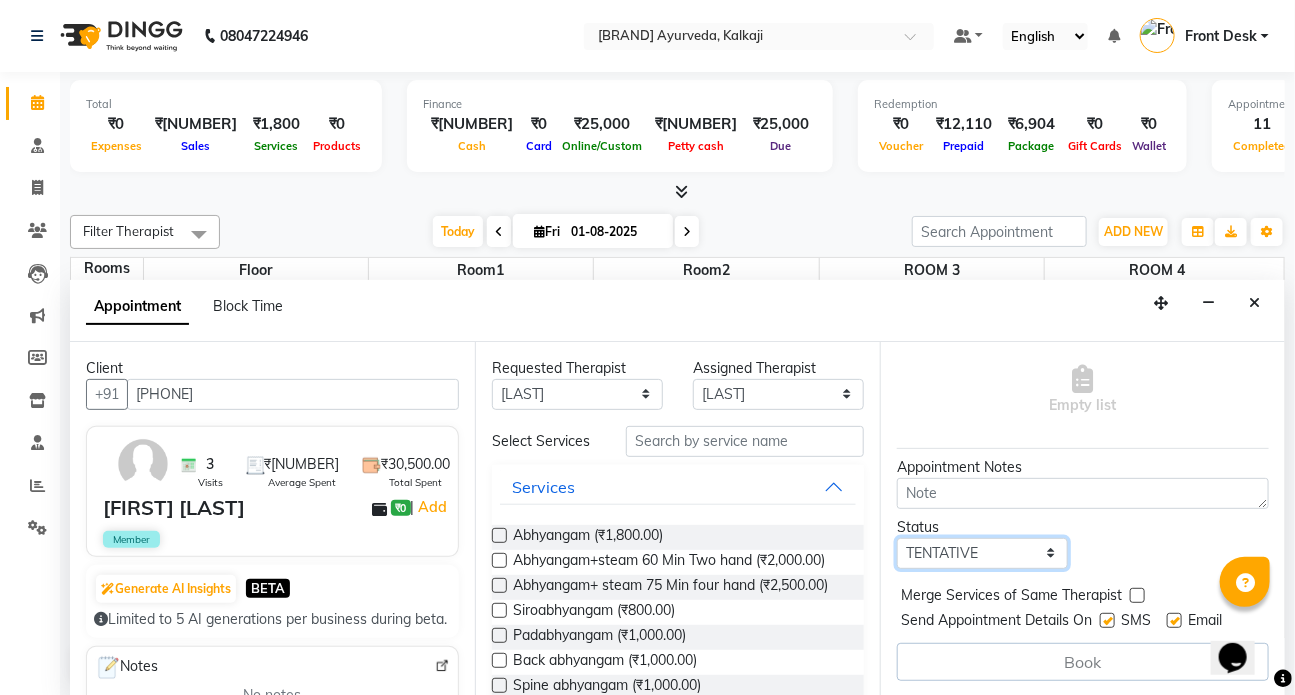 click on "Select TENTATIVE CONFIRM CHECK-IN UPCOMING" at bounding box center (982, 553) 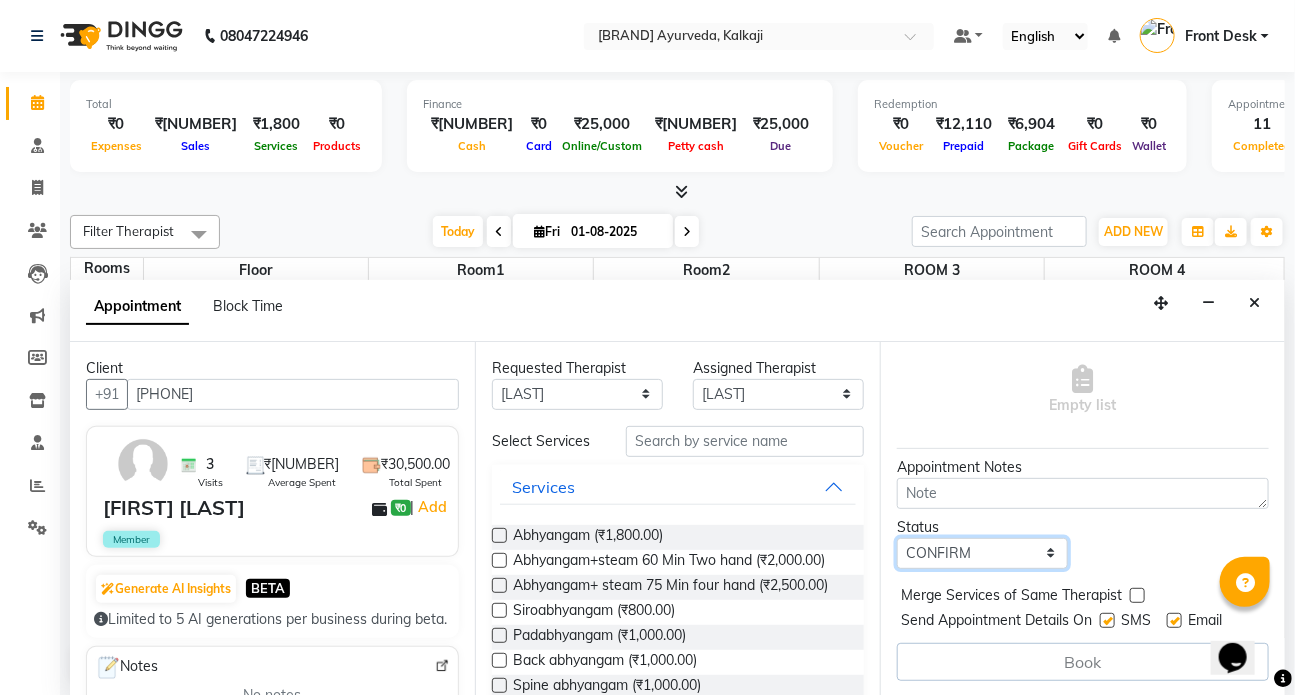 click on "Select TENTATIVE CONFIRM CHECK-IN UPCOMING" at bounding box center (982, 553) 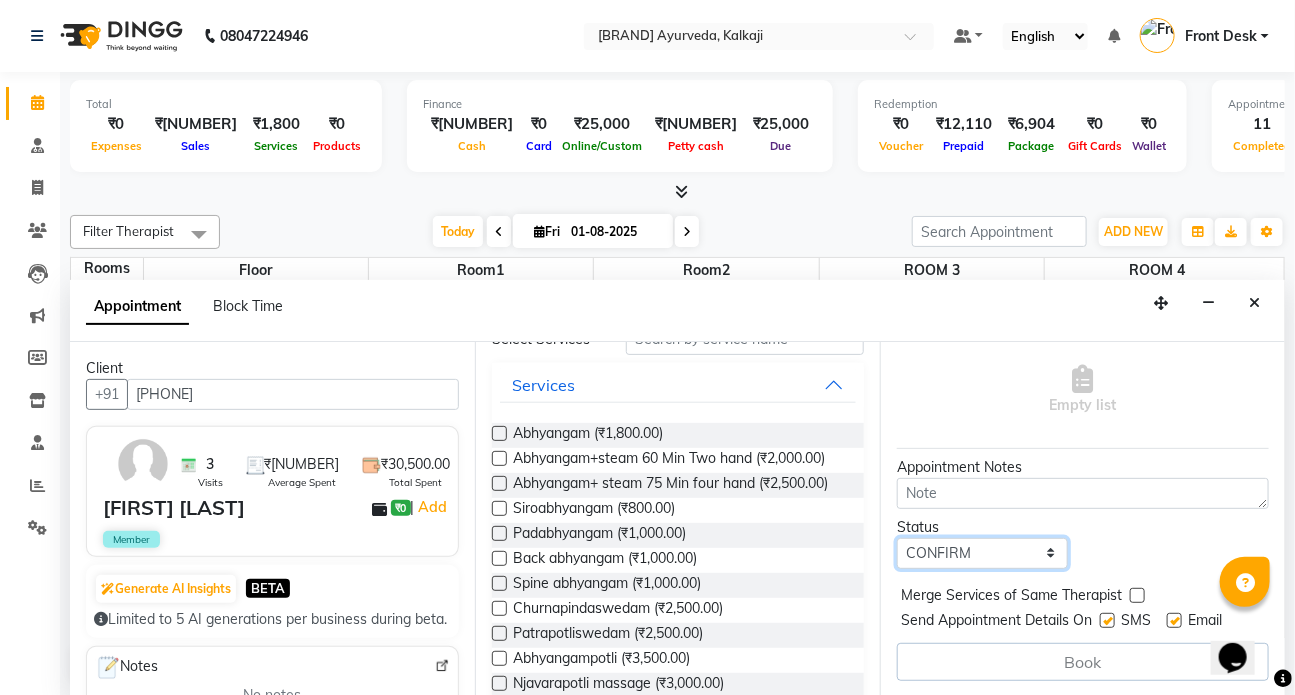 scroll, scrollTop: 90, scrollLeft: 0, axis: vertical 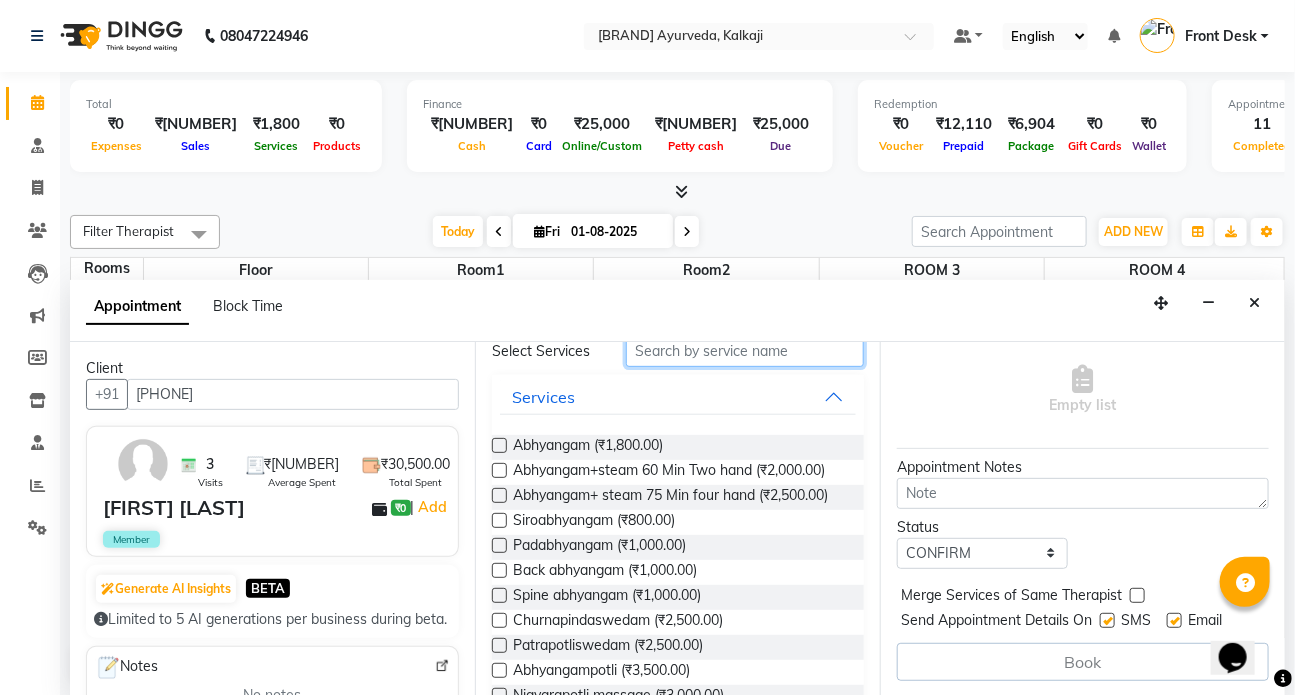 click at bounding box center (745, 351) 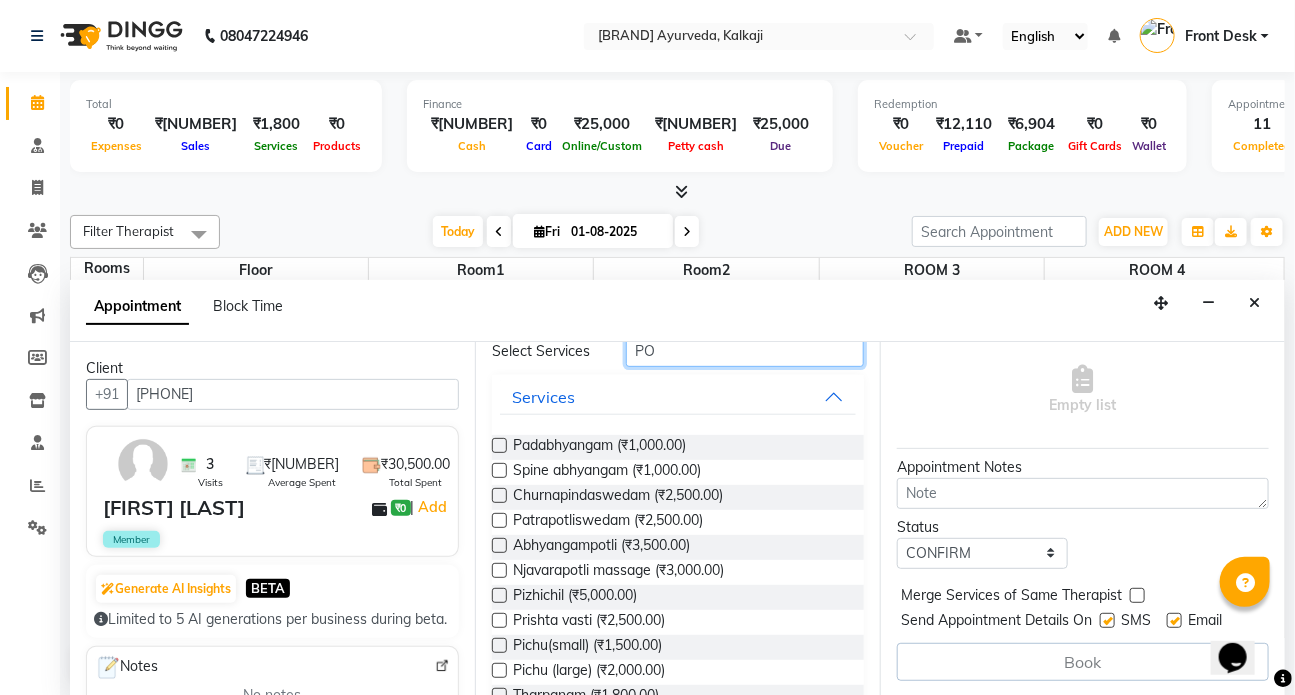 scroll, scrollTop: 84, scrollLeft: 0, axis: vertical 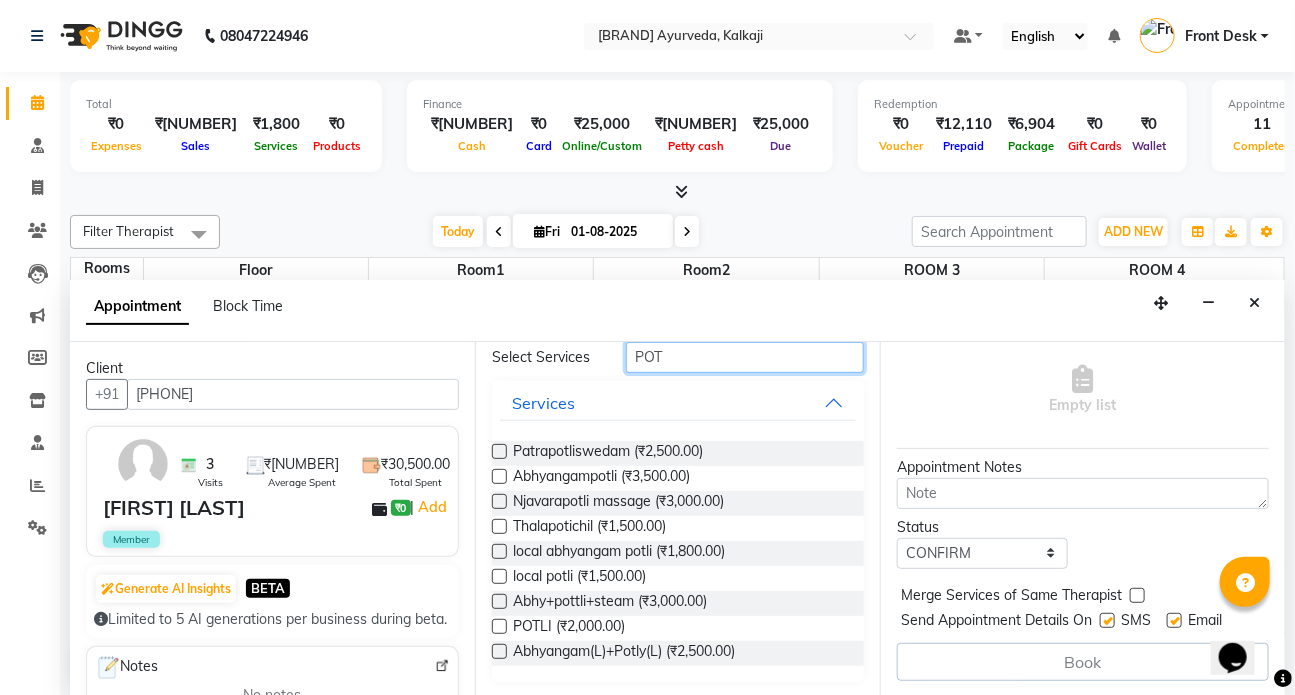 type on "POT" 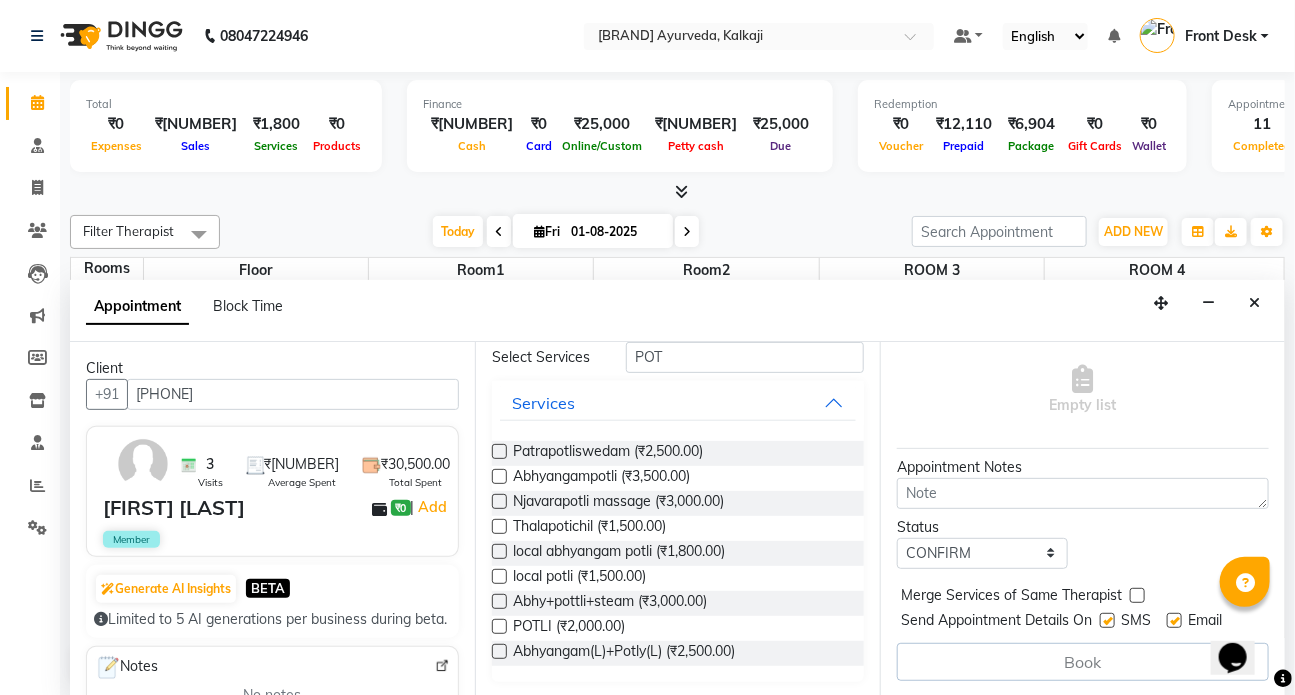 click at bounding box center (499, 651) 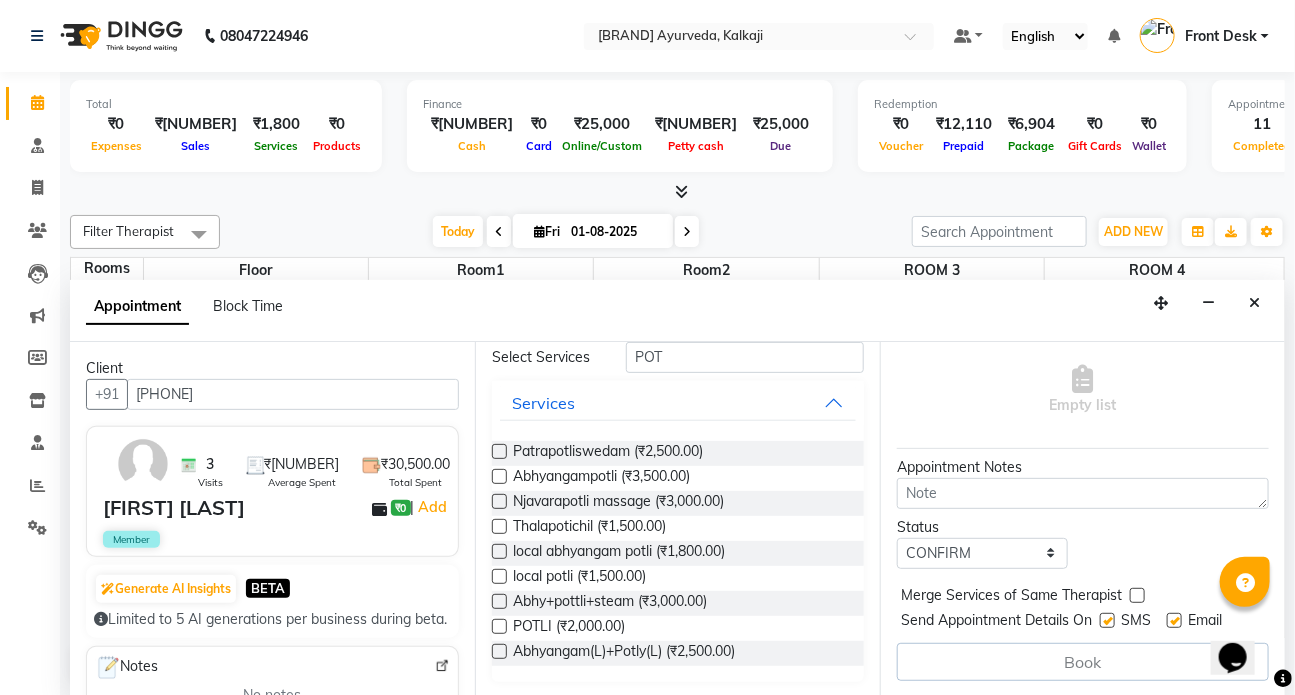checkbox on "true" 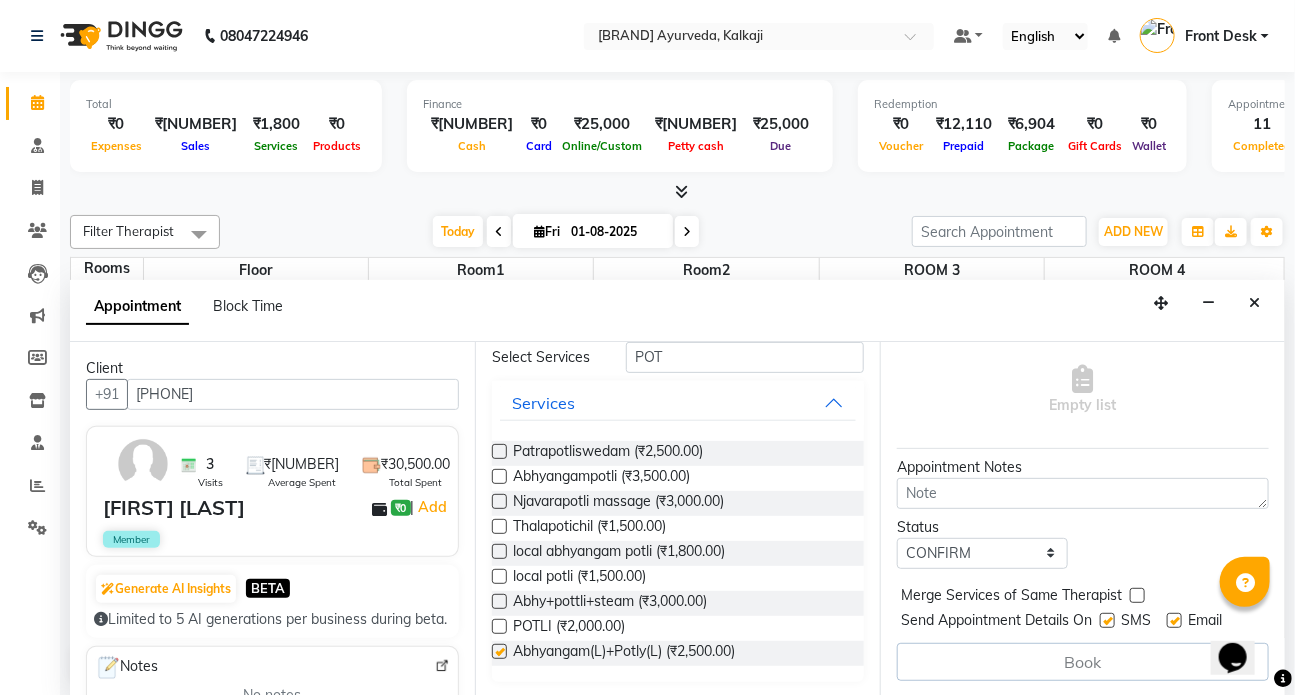 select on "3621" 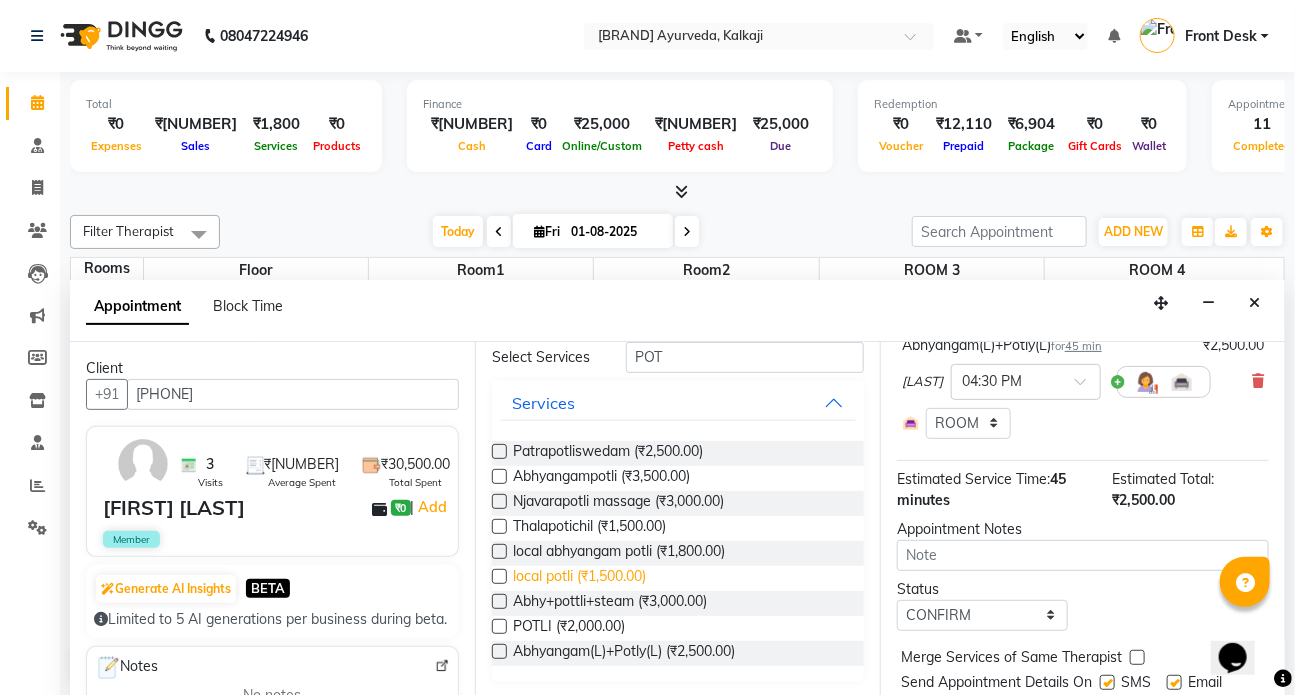 checkbox on "false" 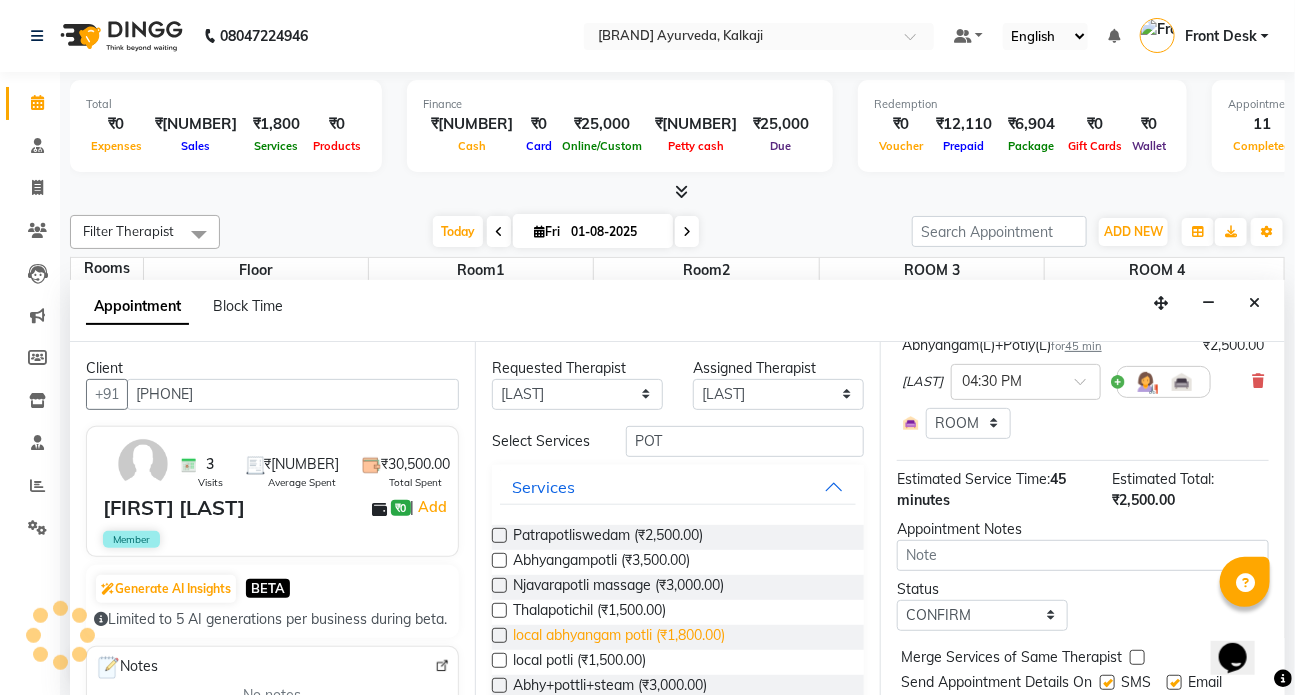 scroll, scrollTop: 84, scrollLeft: 0, axis: vertical 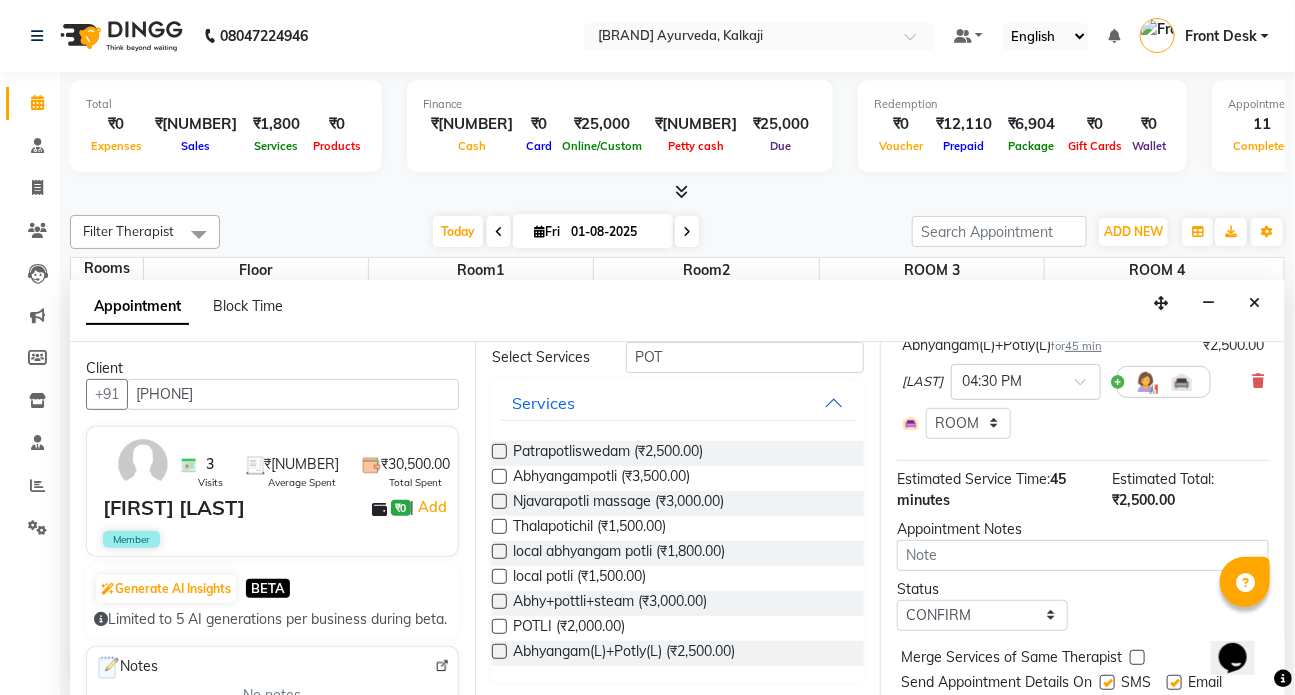click at bounding box center [499, 451] 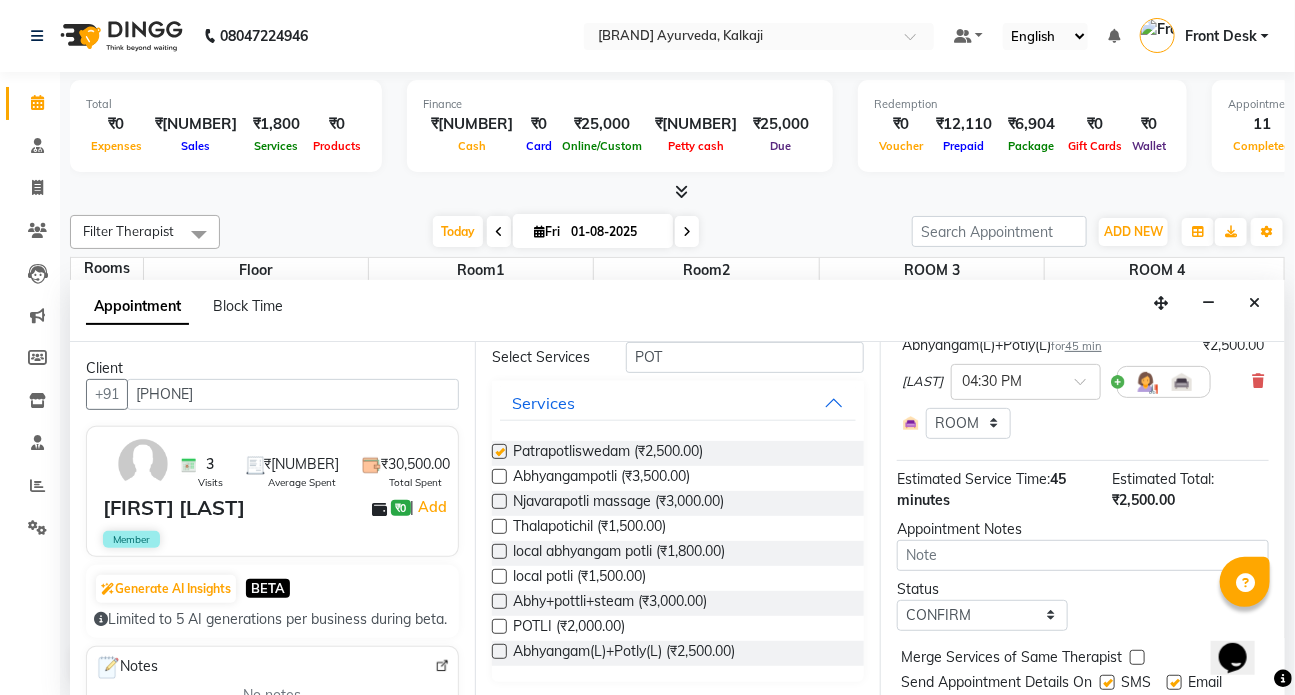 select on "3621" 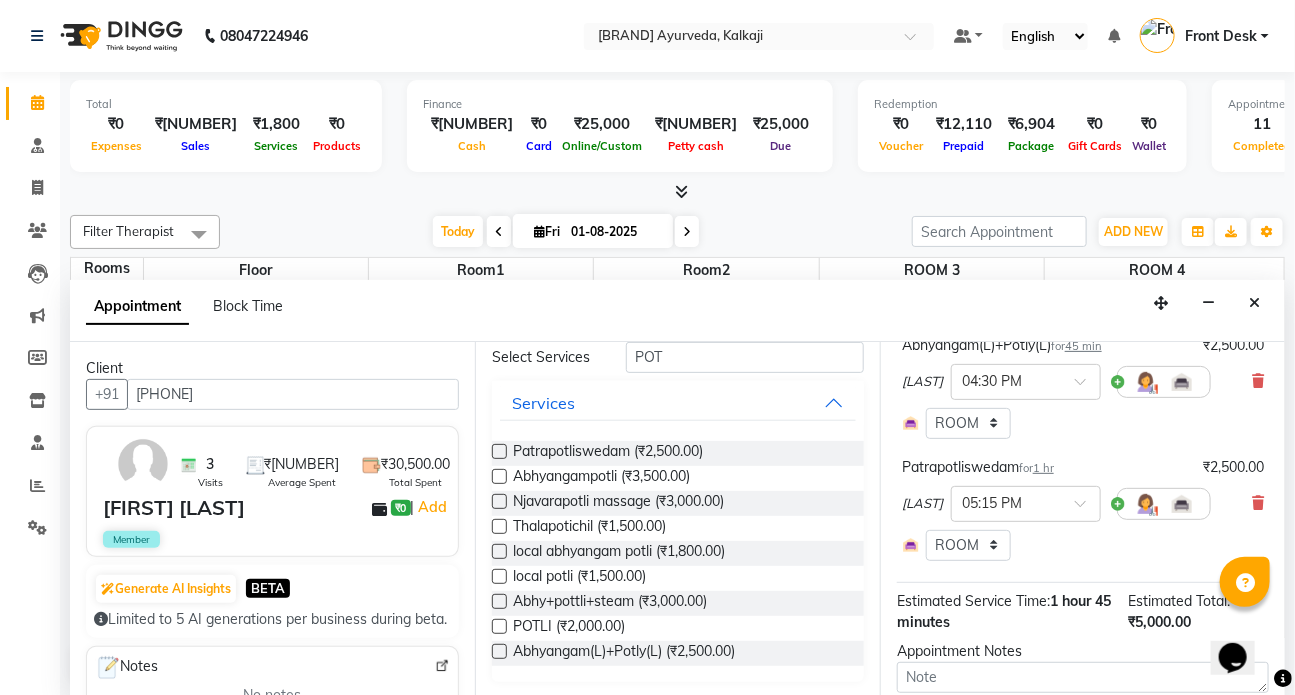 checkbox on "false" 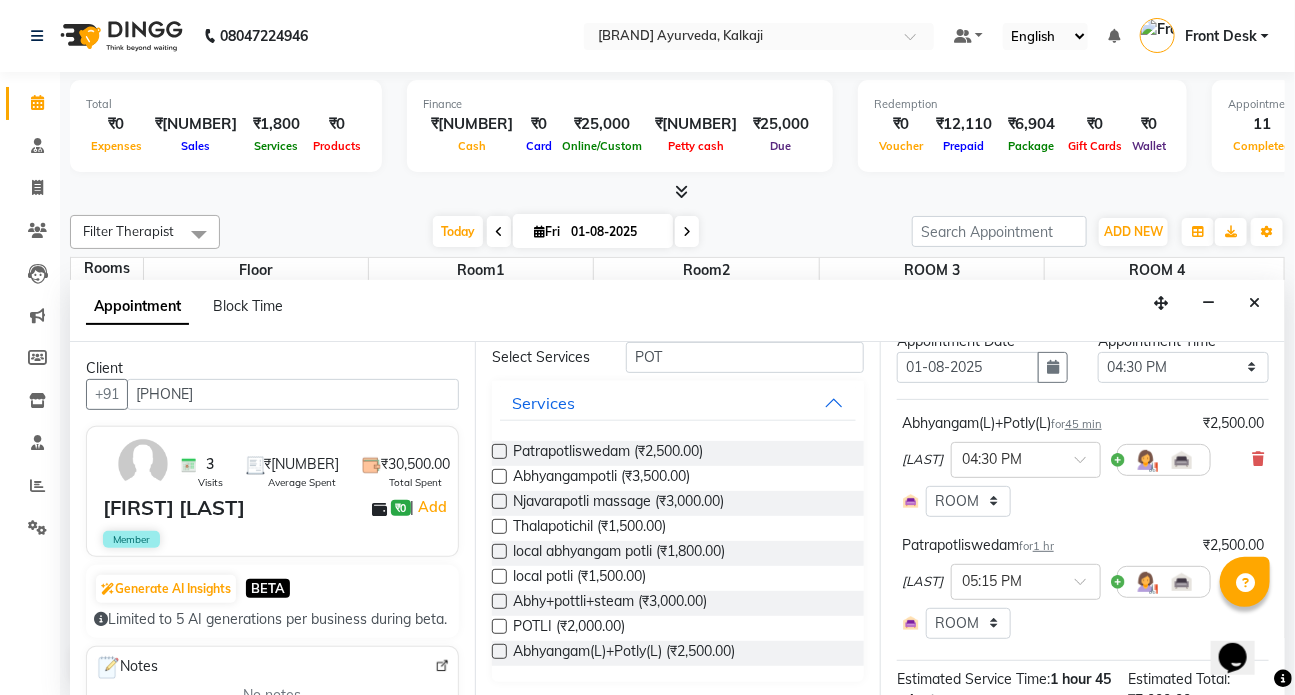 scroll, scrollTop: 84, scrollLeft: 0, axis: vertical 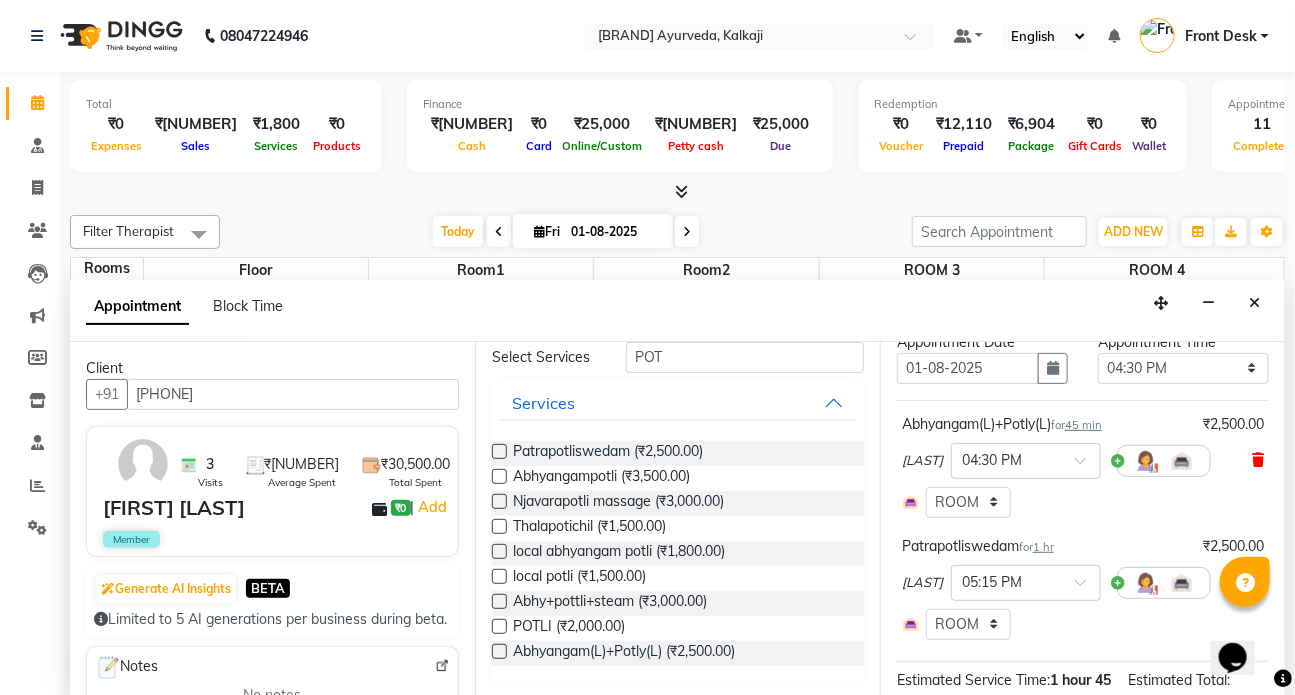 click at bounding box center (1258, 460) 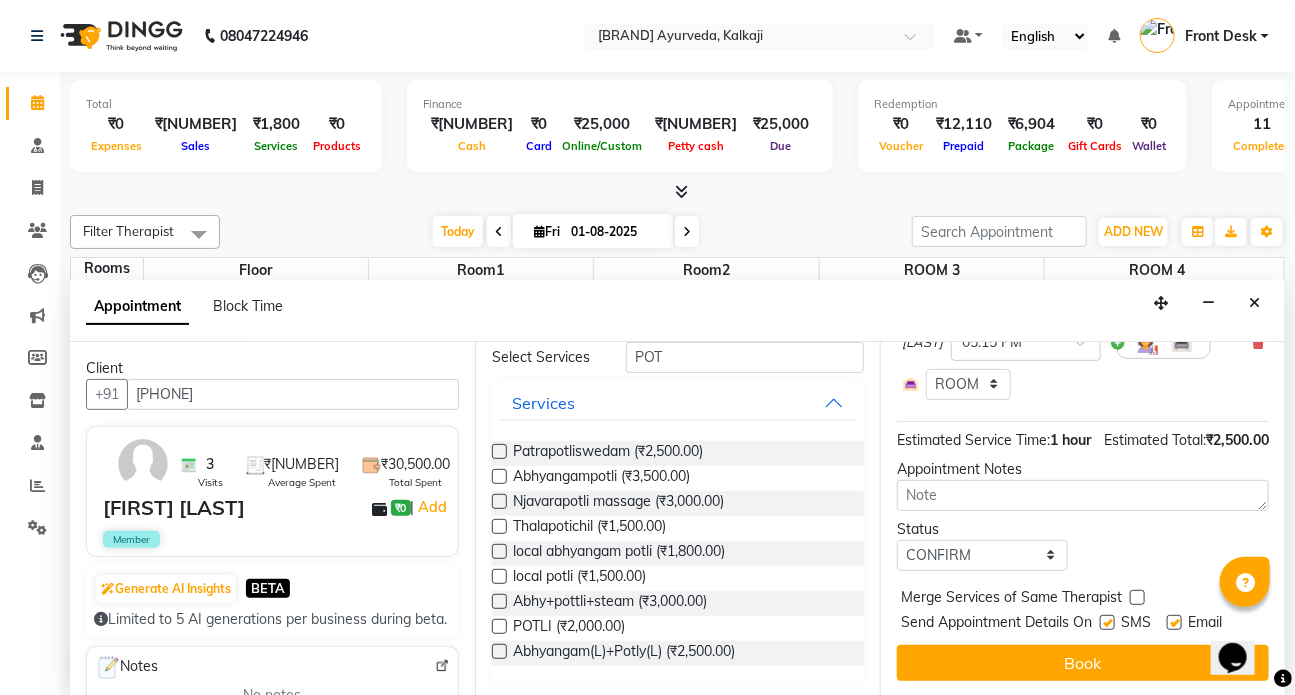 scroll, scrollTop: 235, scrollLeft: 0, axis: vertical 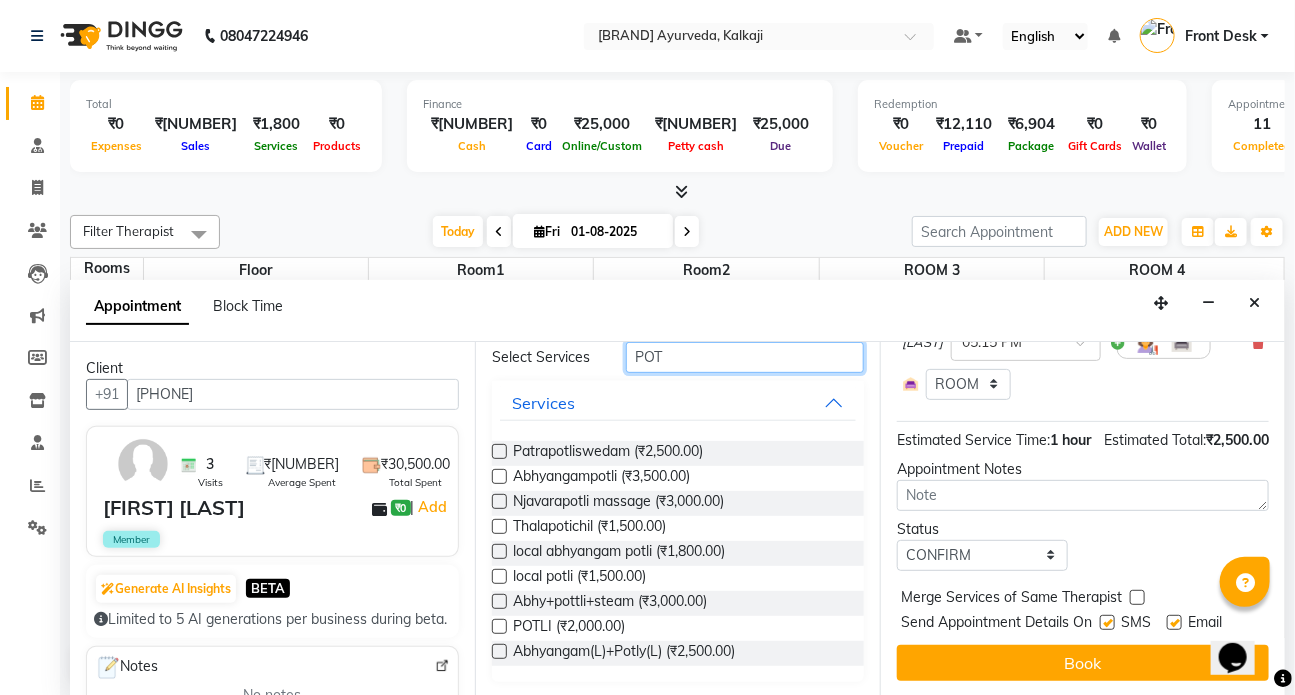 click on "POT" at bounding box center (745, 357) 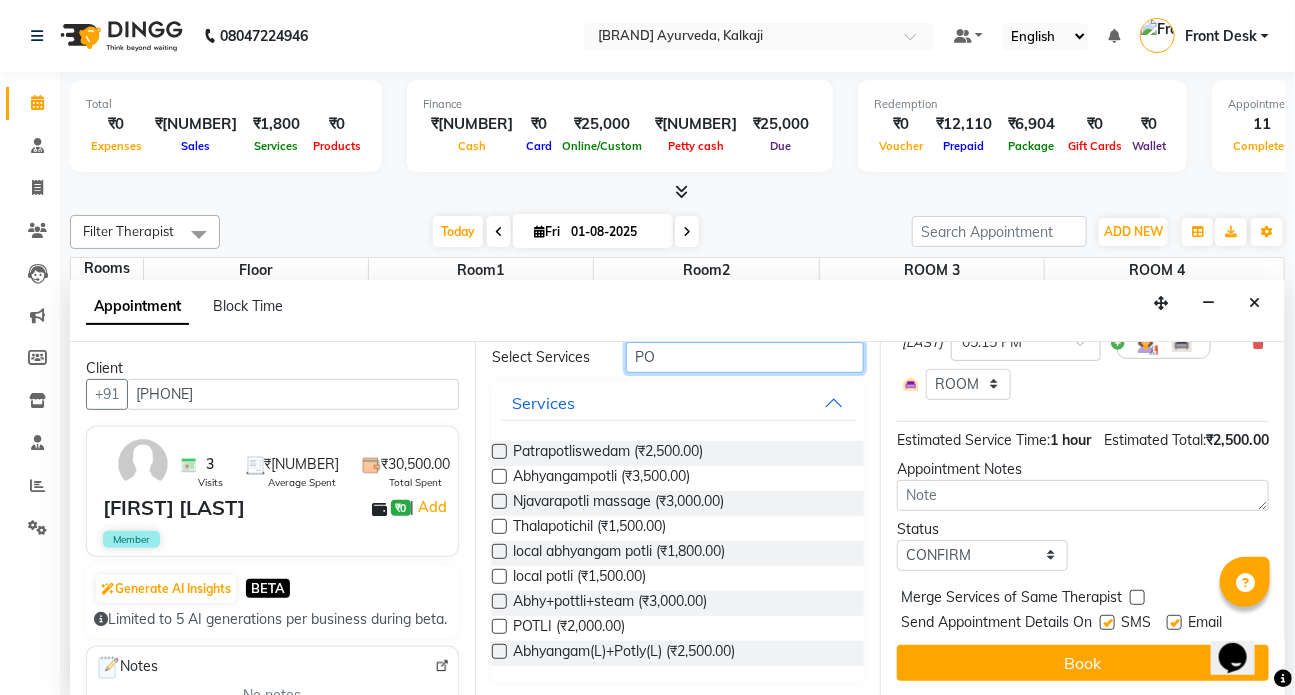 type on "P" 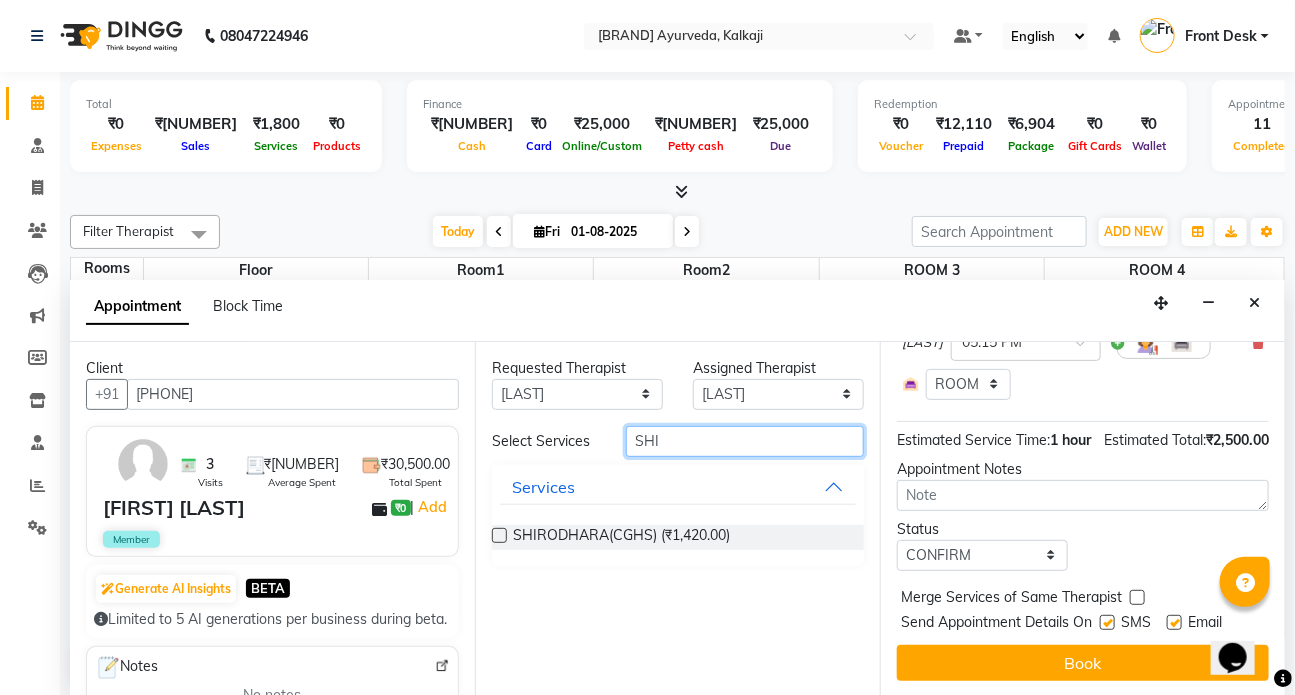 scroll, scrollTop: 0, scrollLeft: 0, axis: both 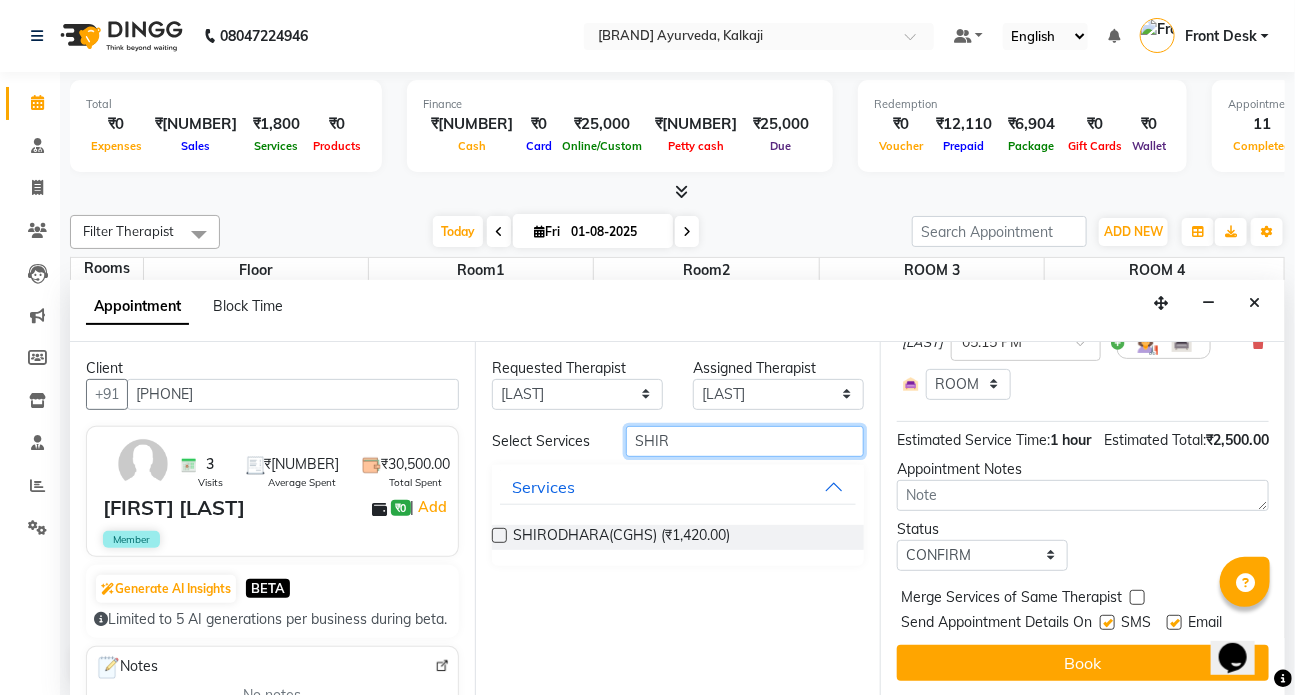 type on "SHIR" 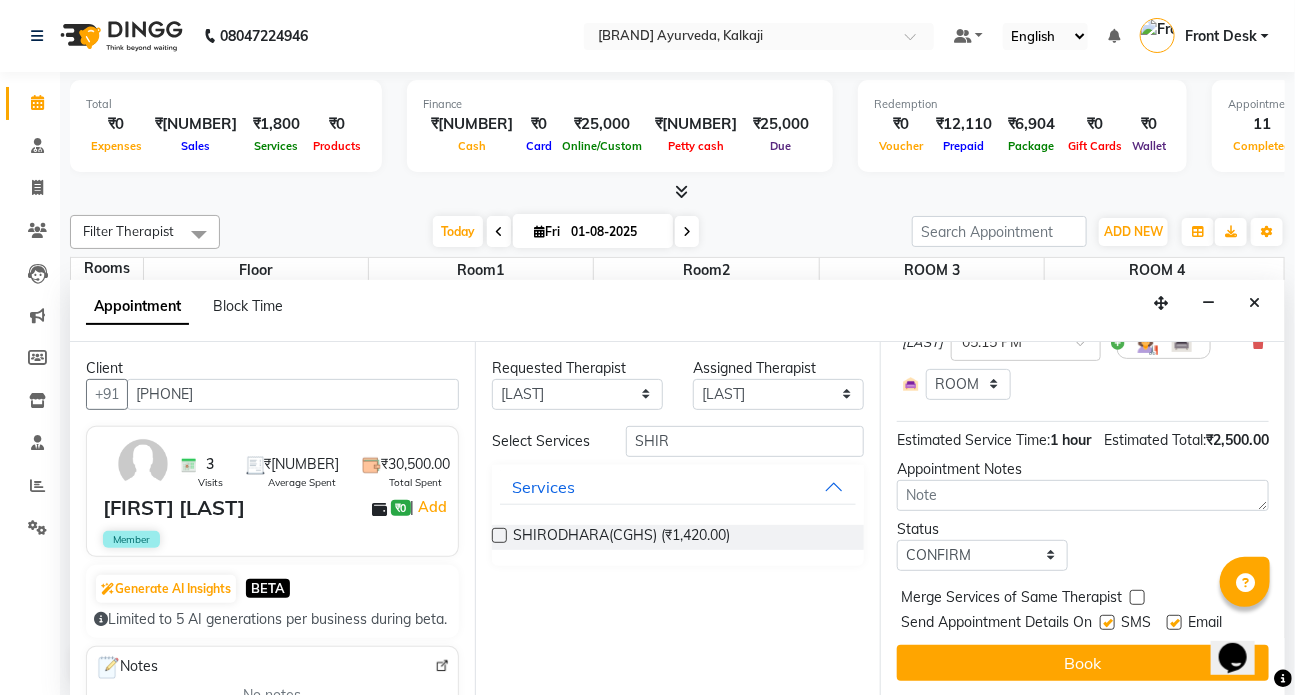 click at bounding box center [499, 535] 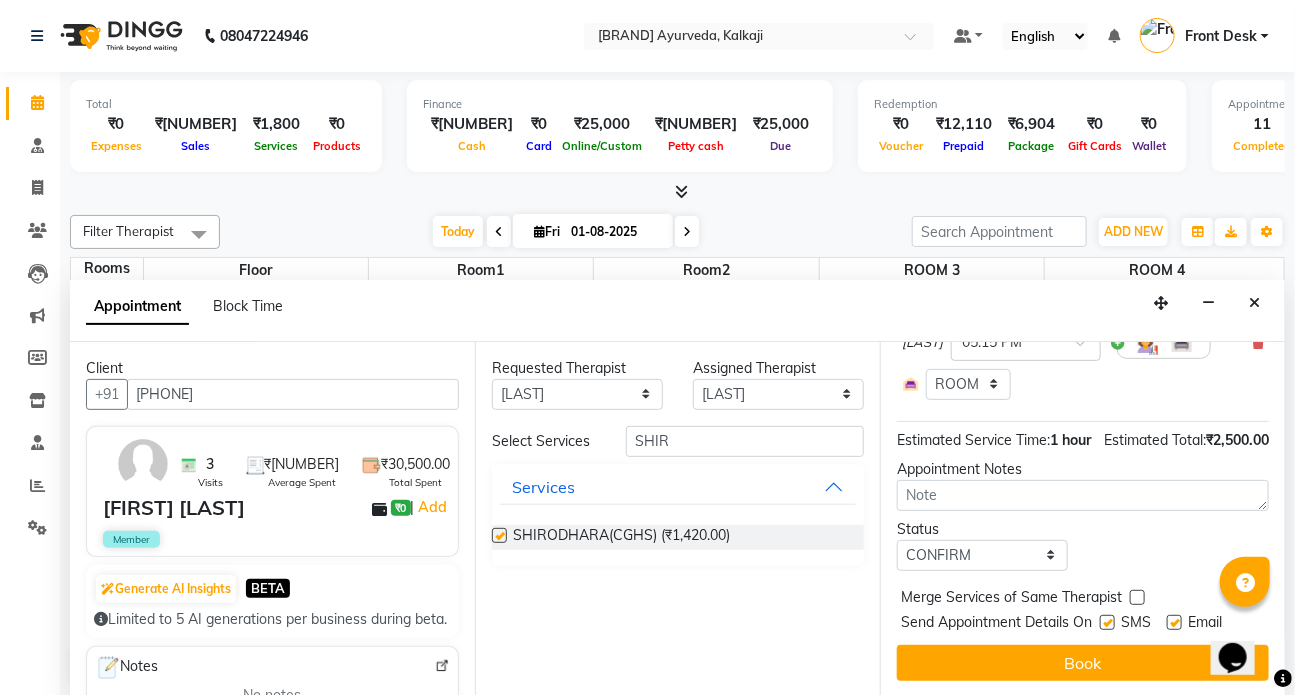 select on "3621" 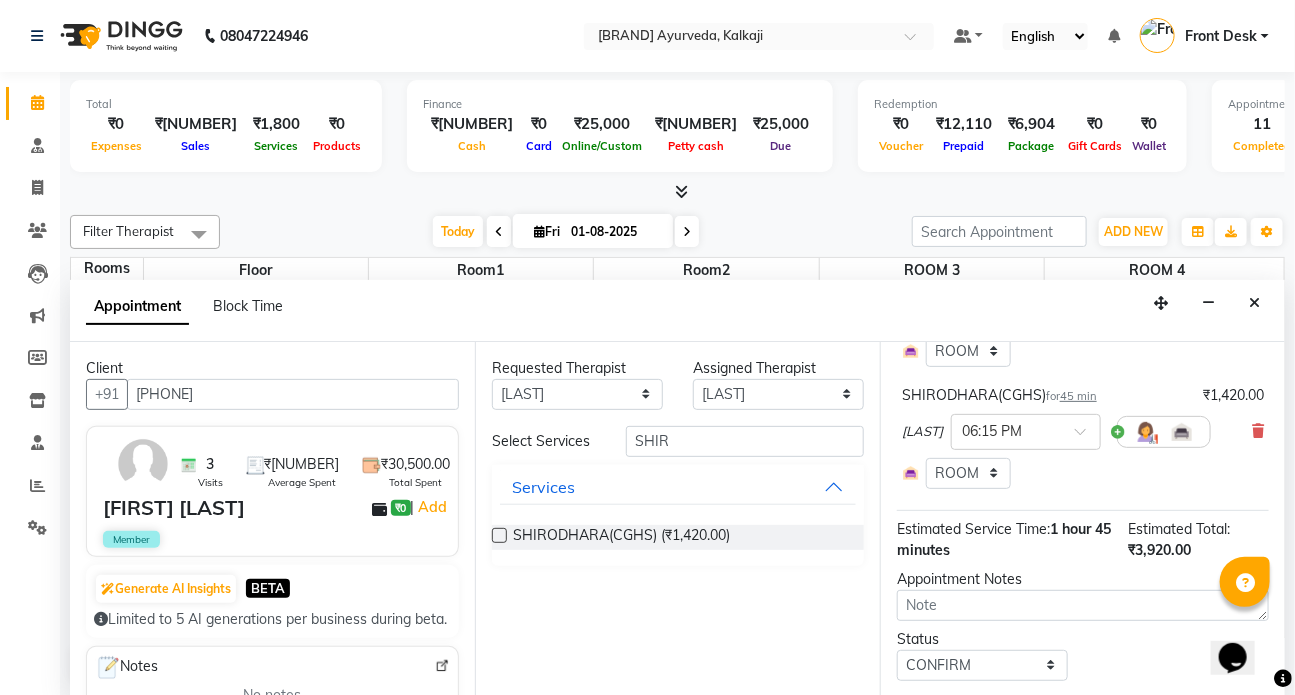 checkbox on "false" 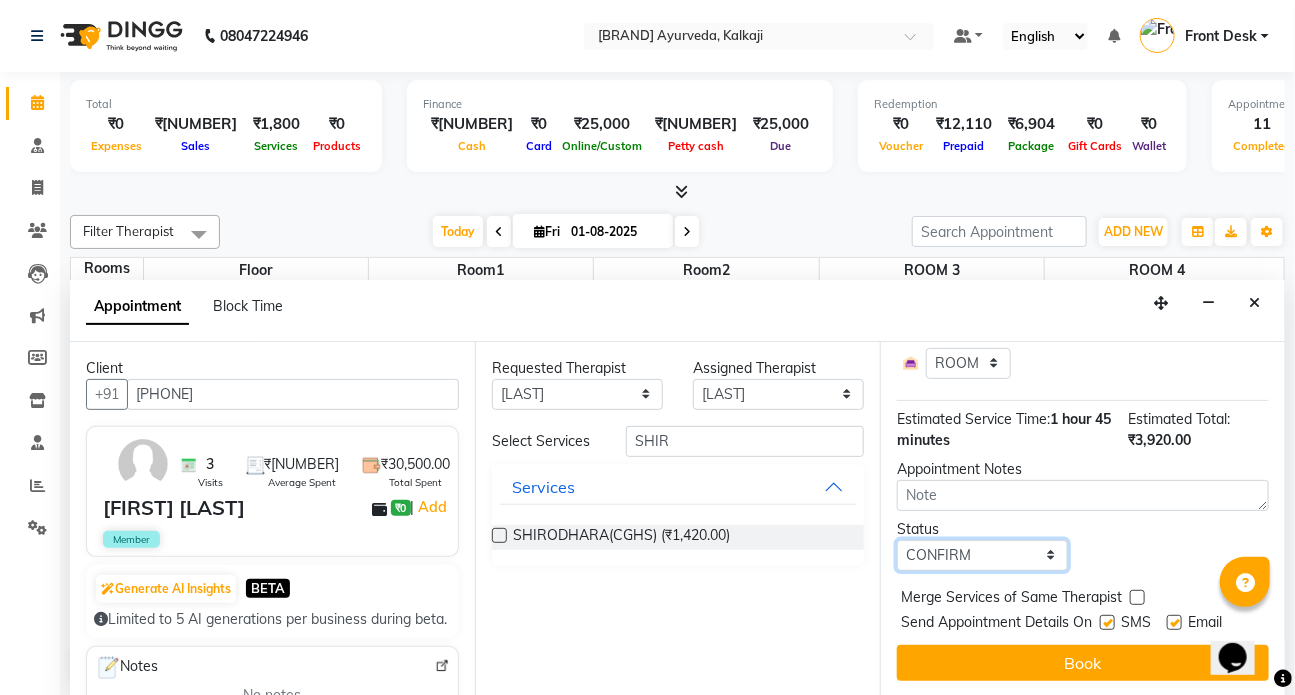 click on "Select TENTATIVE CONFIRM CHECK-IN UPCOMING" at bounding box center [982, 555] 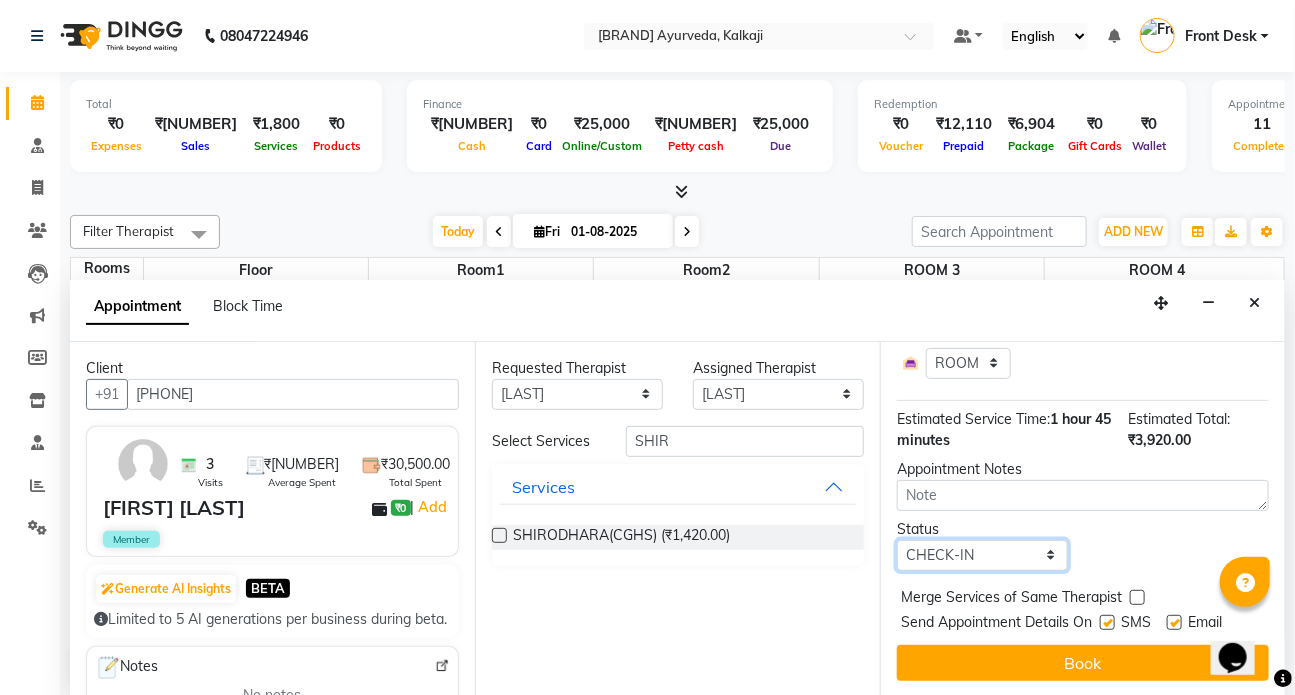 click on "Select TENTATIVE CONFIRM CHECK-IN UPCOMING" at bounding box center (982, 555) 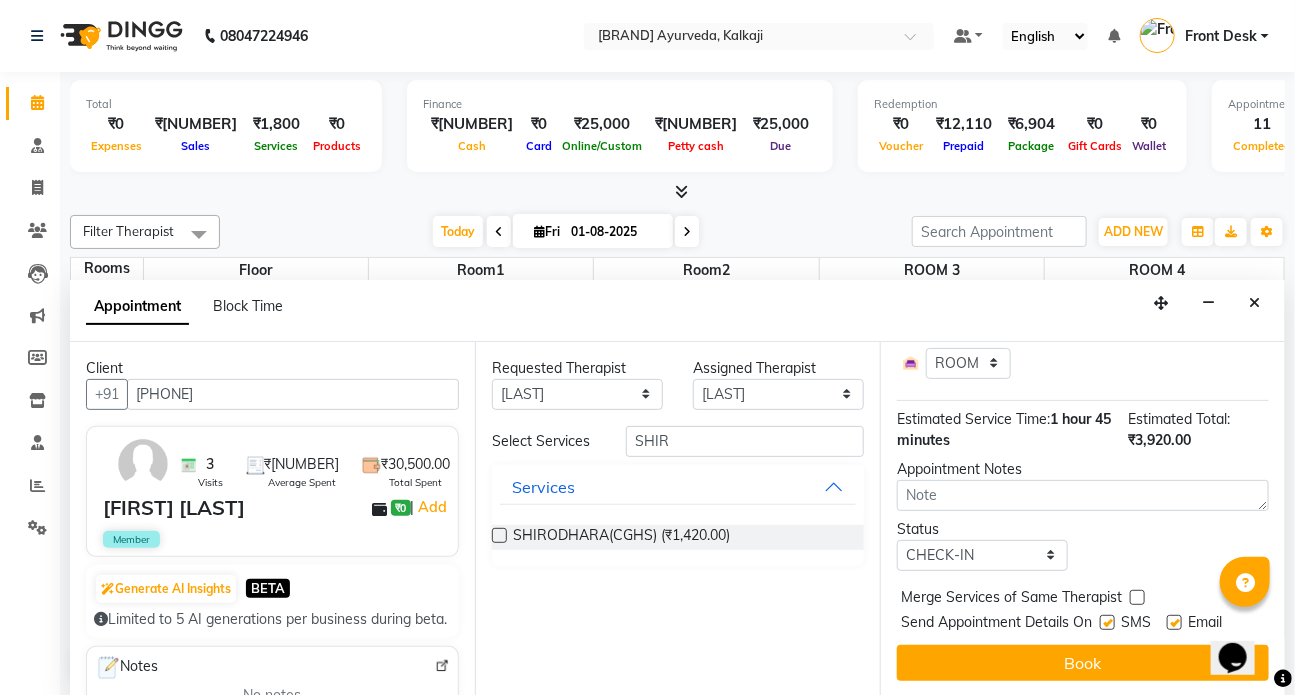 click at bounding box center [1107, 622] 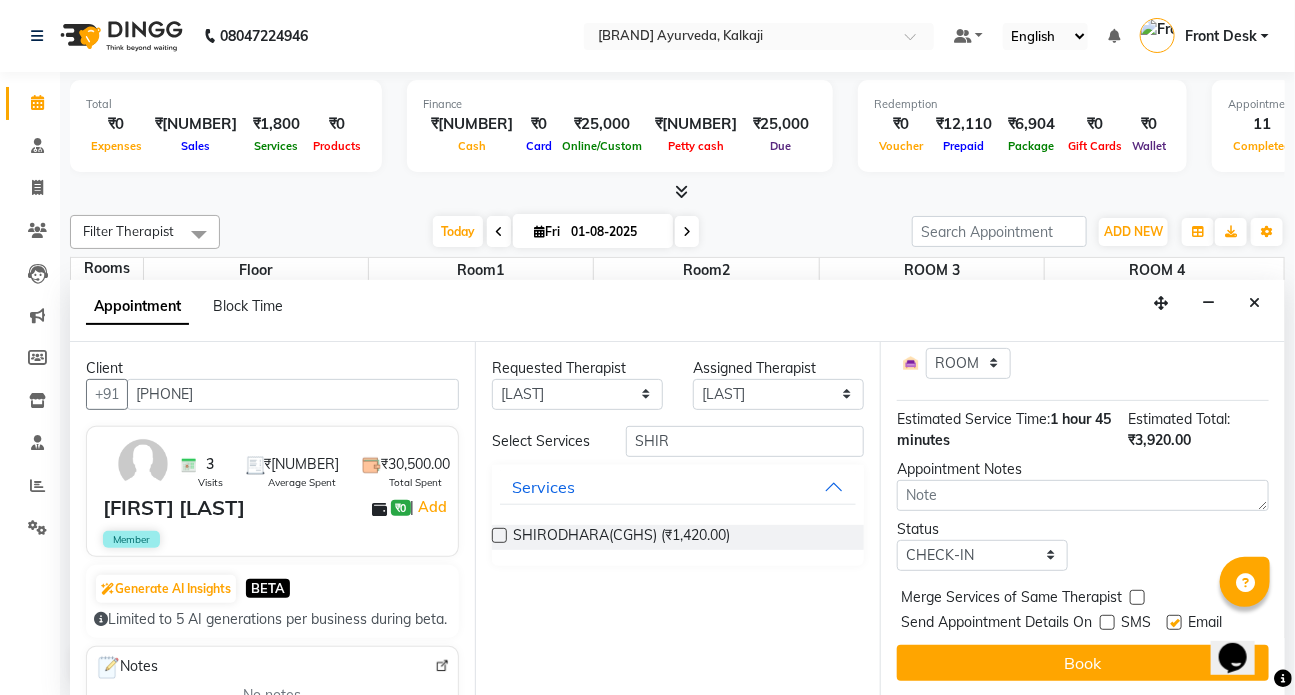 click at bounding box center [1174, 622] 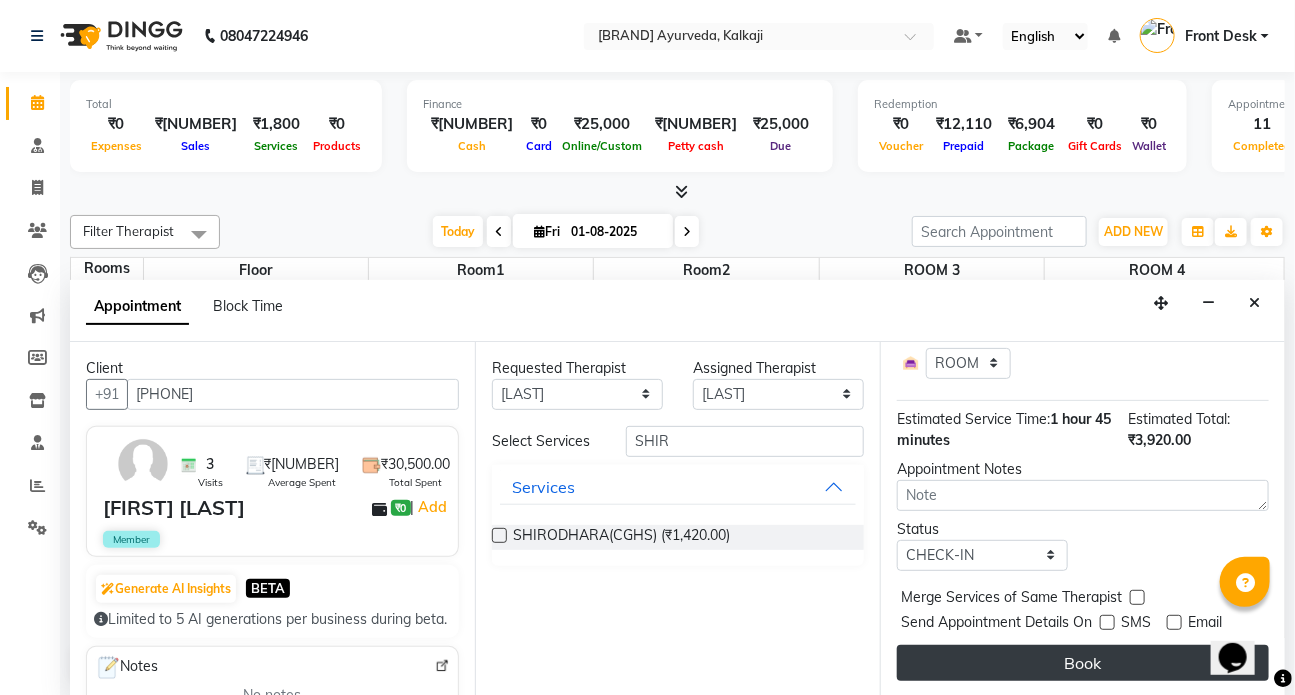click on "Book" at bounding box center [1083, 663] 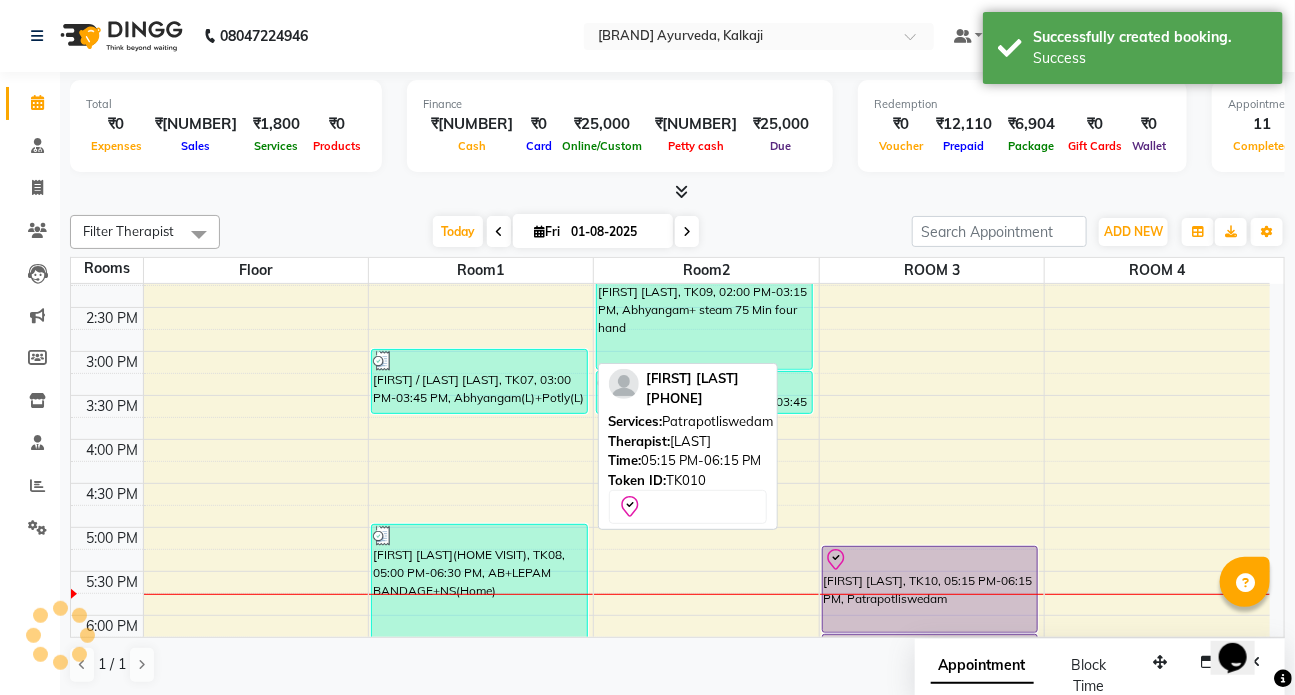 scroll, scrollTop: 0, scrollLeft: 0, axis: both 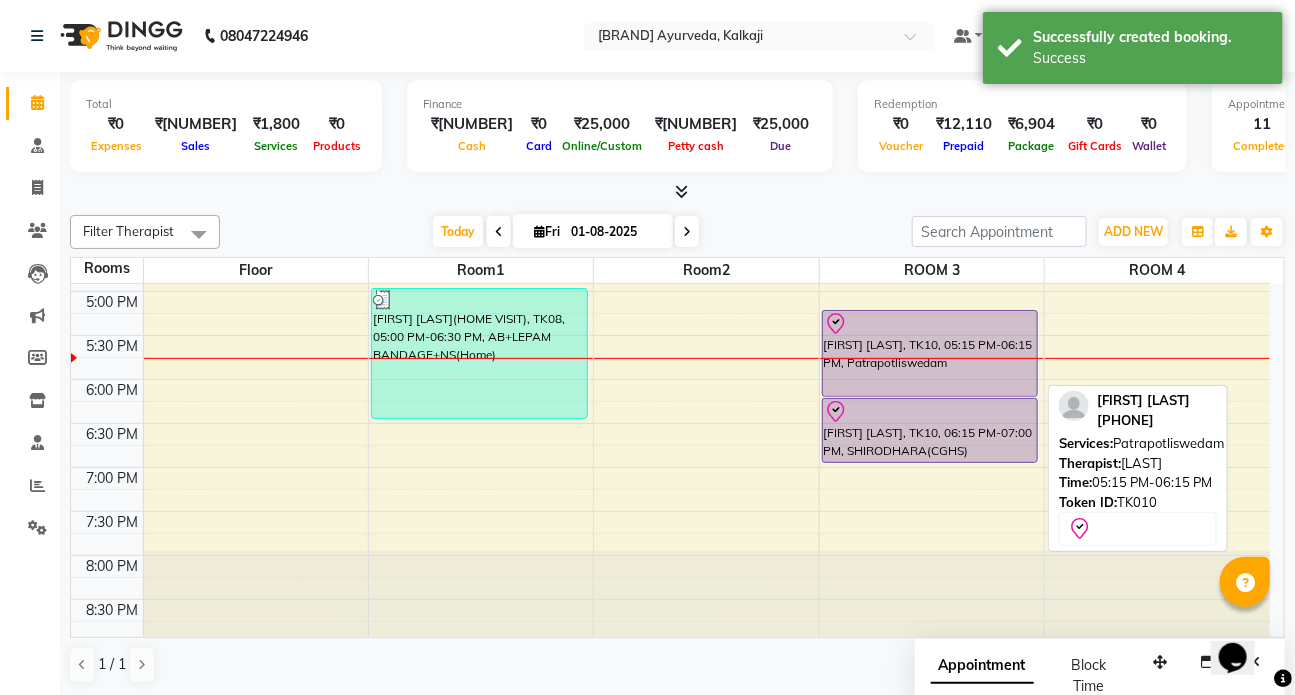 click on "[FIRST] [LAST], TK10, 05:15 PM-06:15 PM, Patrapotliswedam" at bounding box center [930, 353] 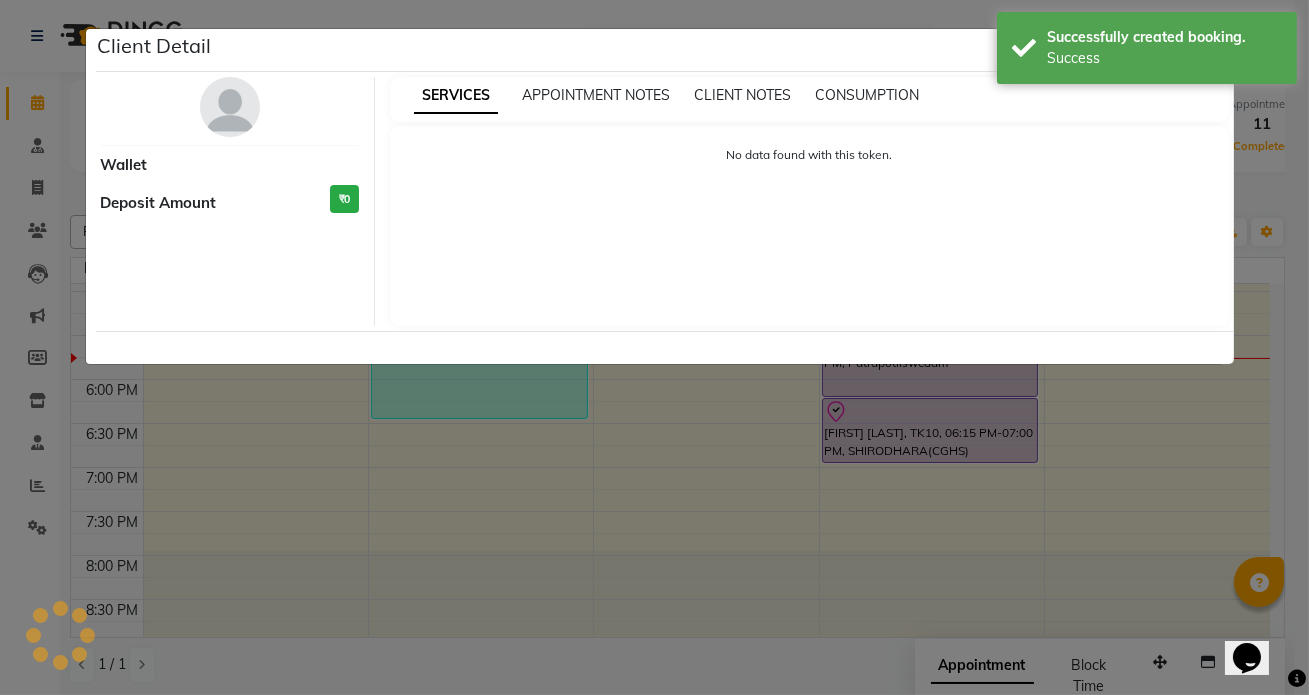 select on "8" 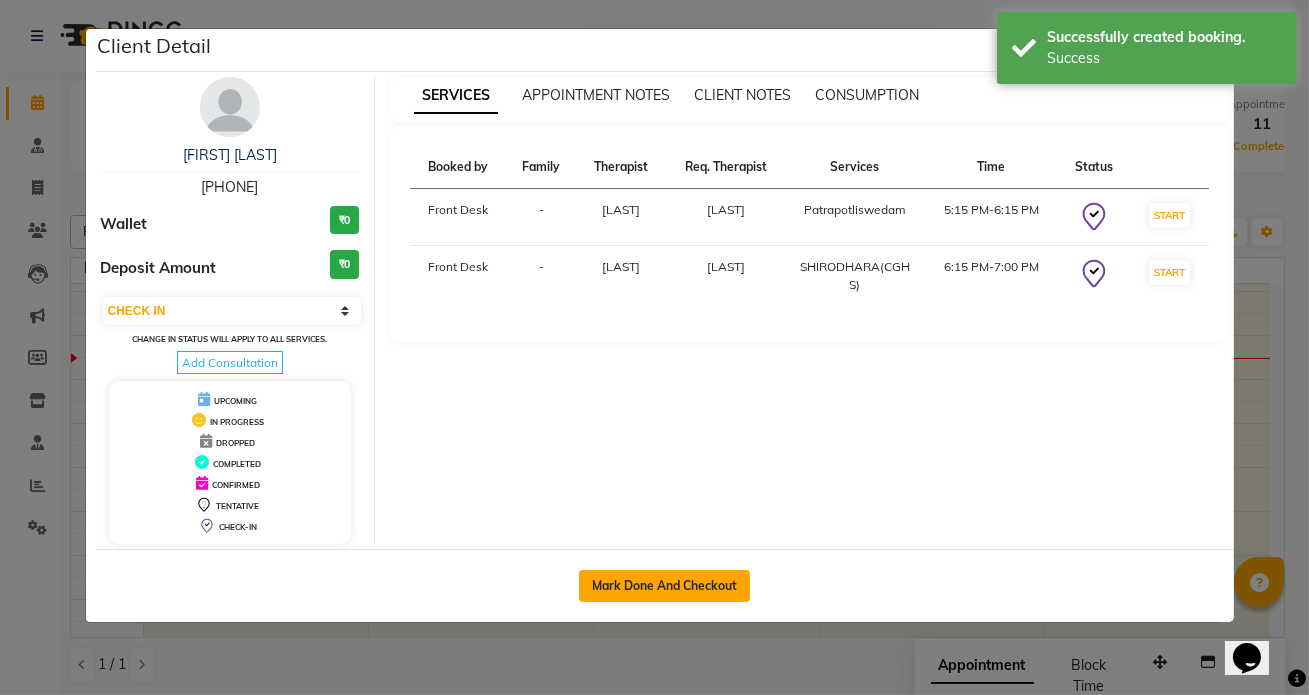 click on "Mark Done And Checkout" 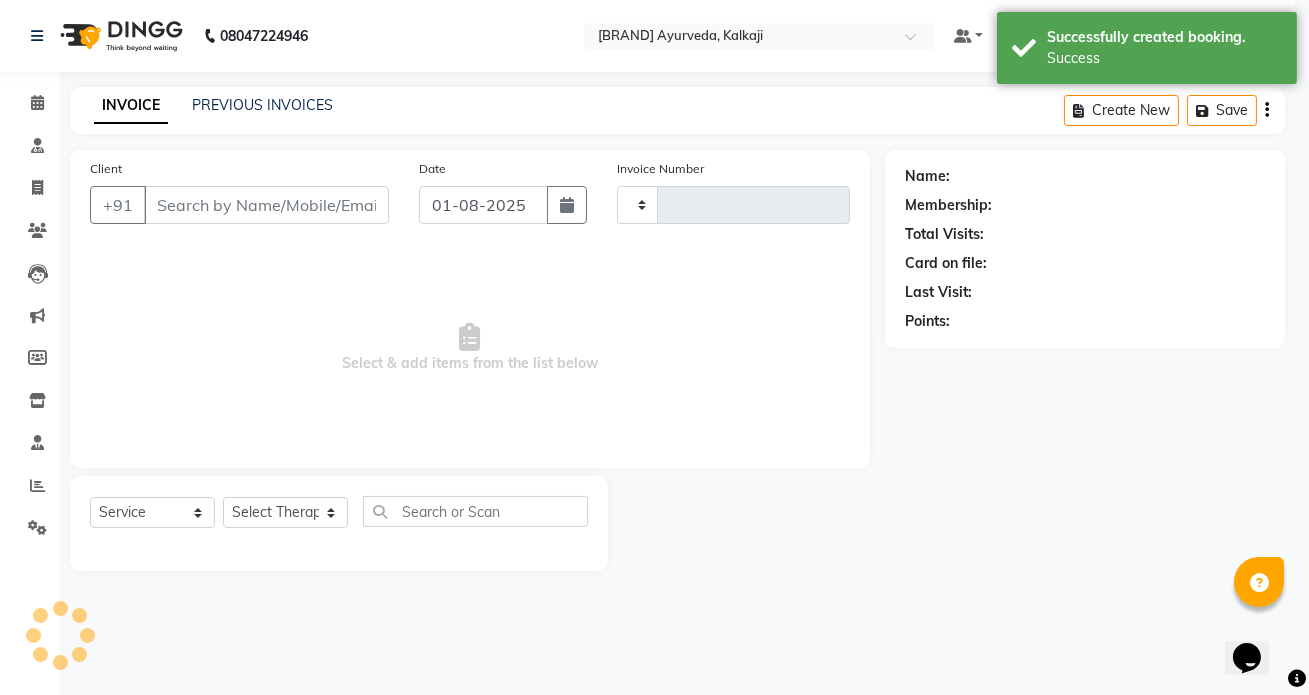 type on "1020" 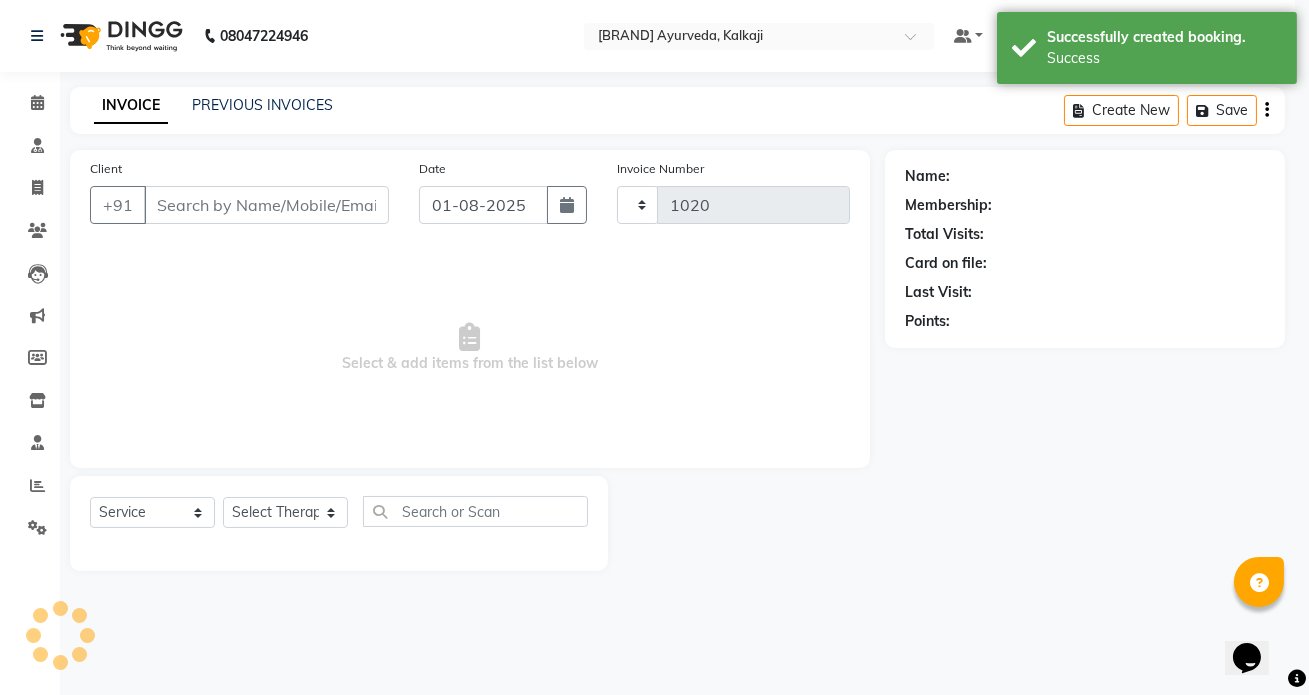 select on "5585" 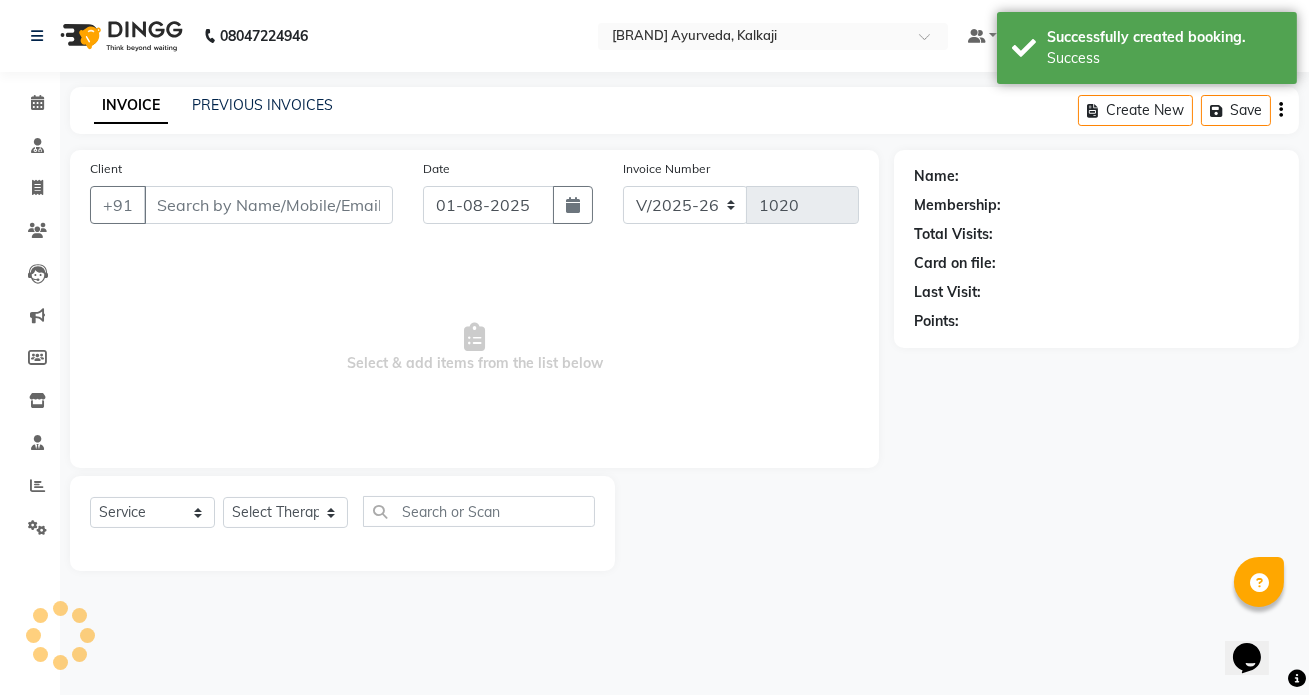 type on "[PHONE]" 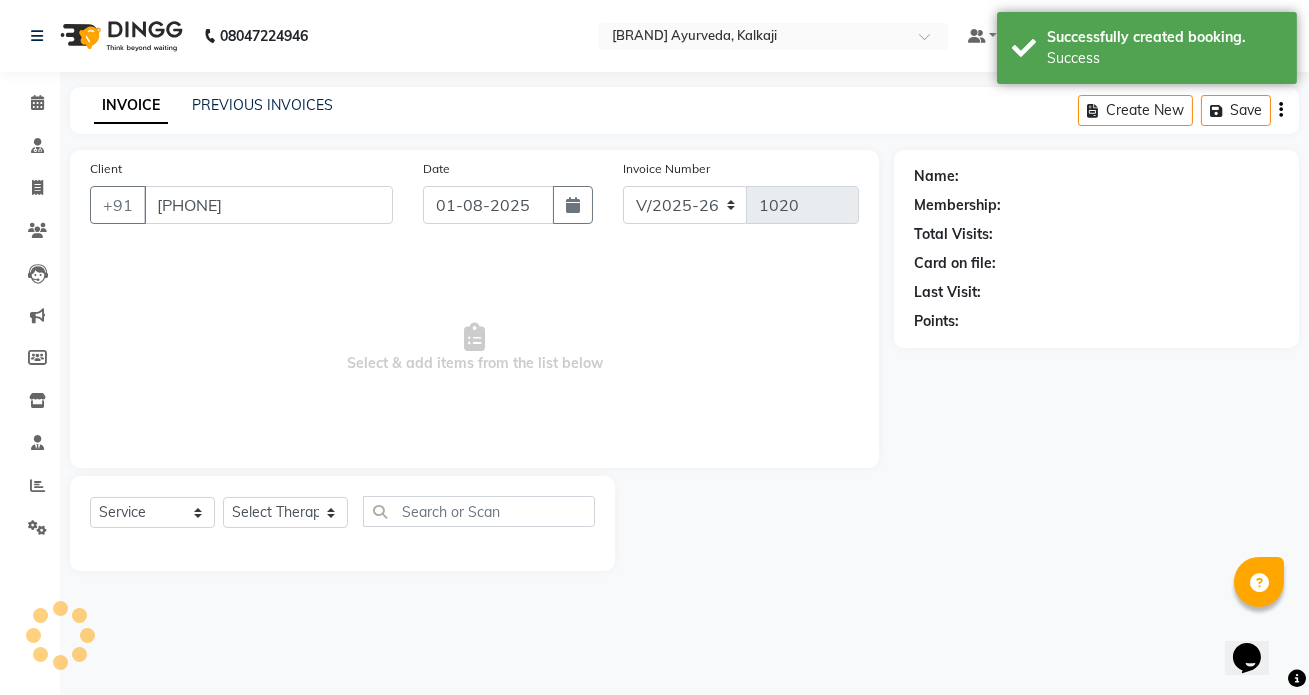 select on "64482" 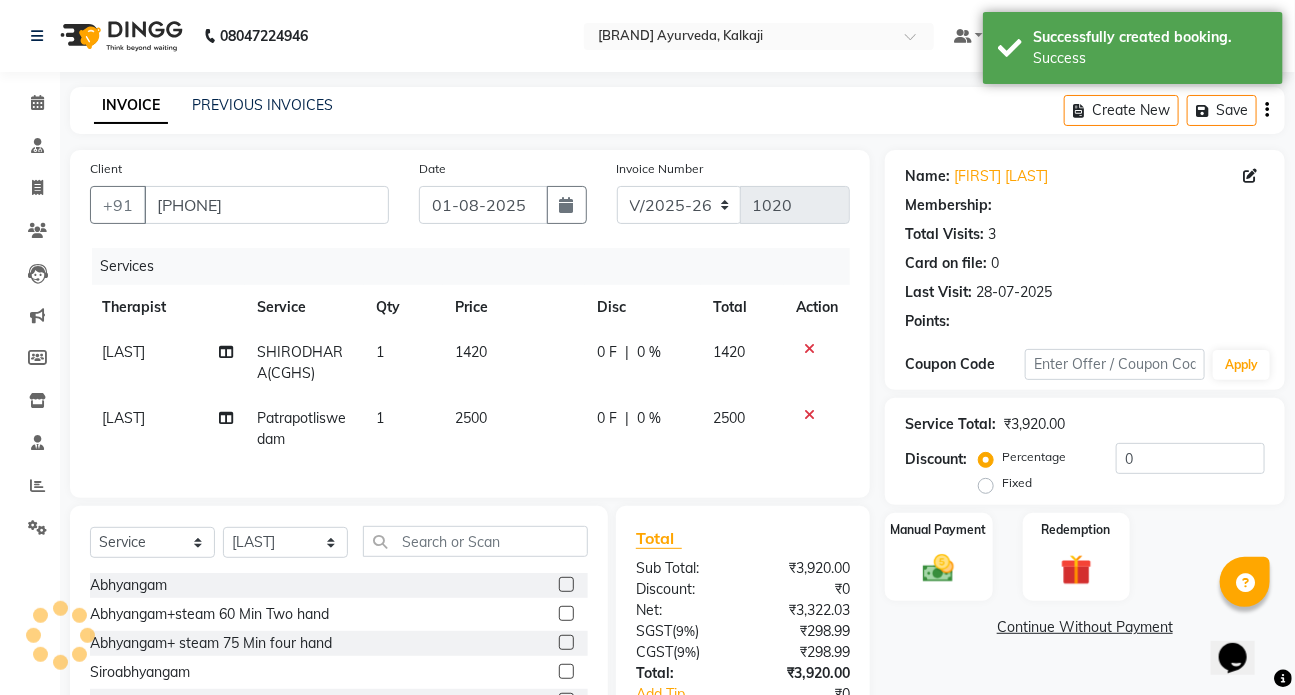 select on "1: Object" 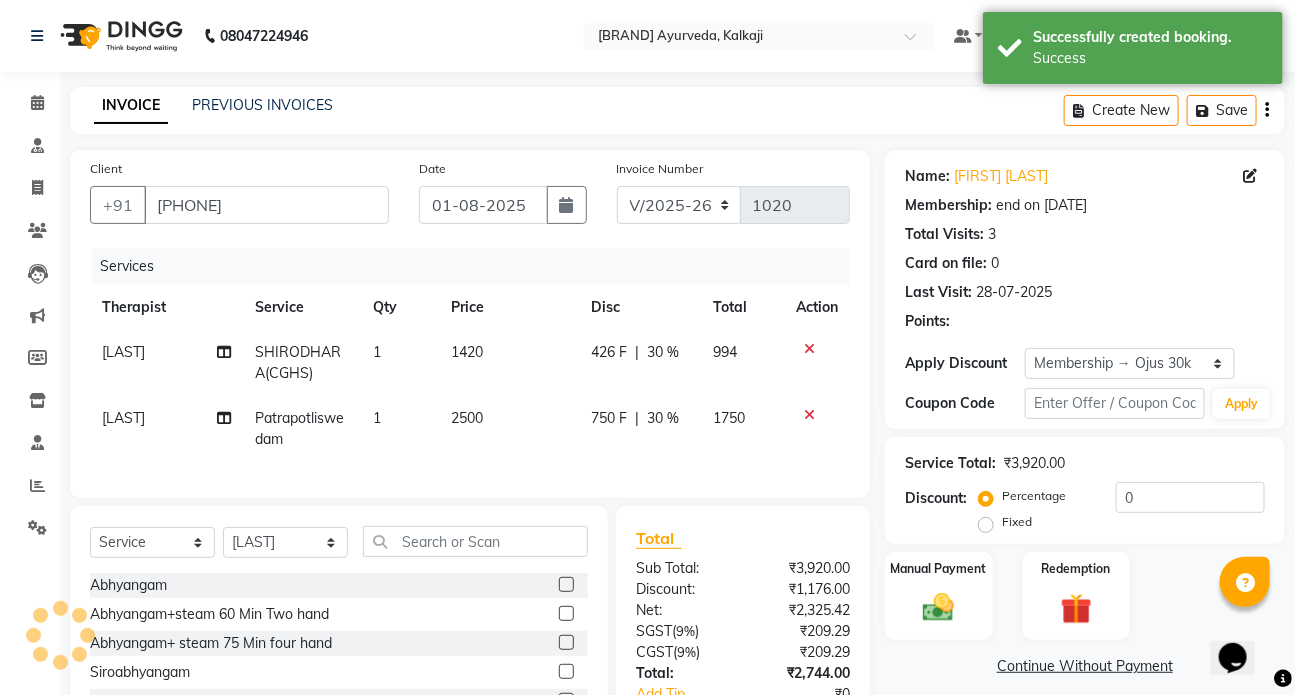 type on "30" 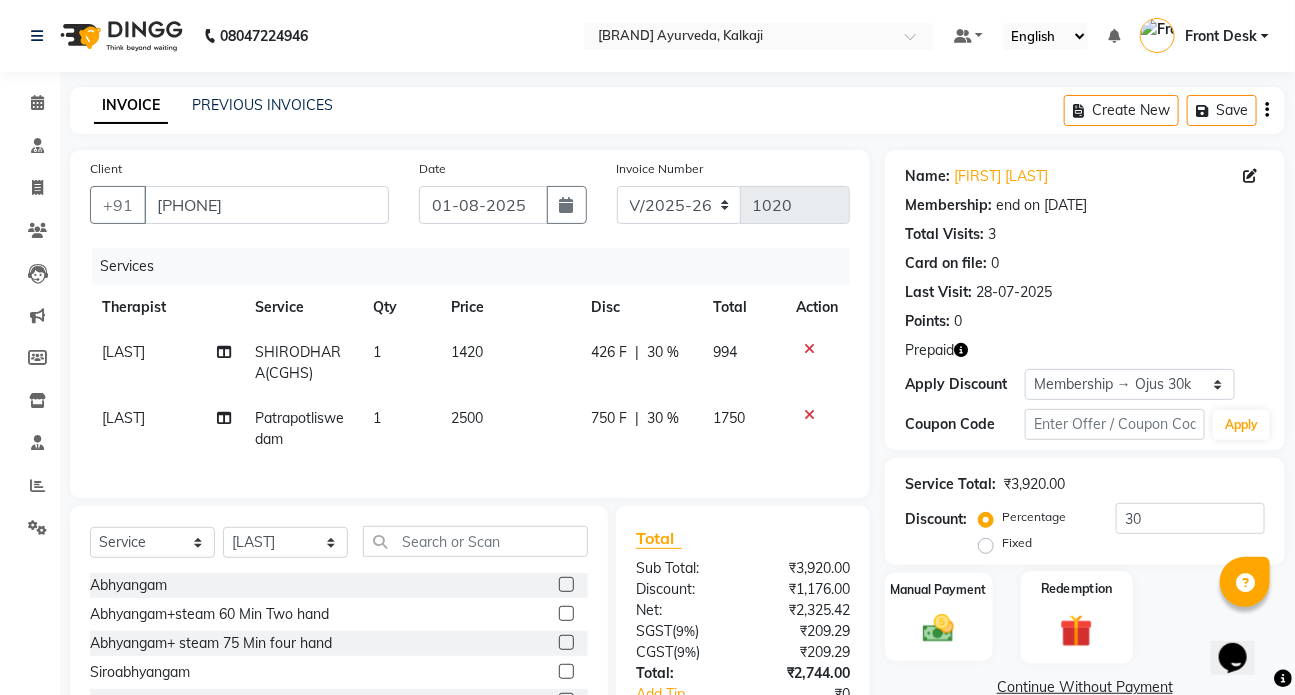 click on "Redemption" 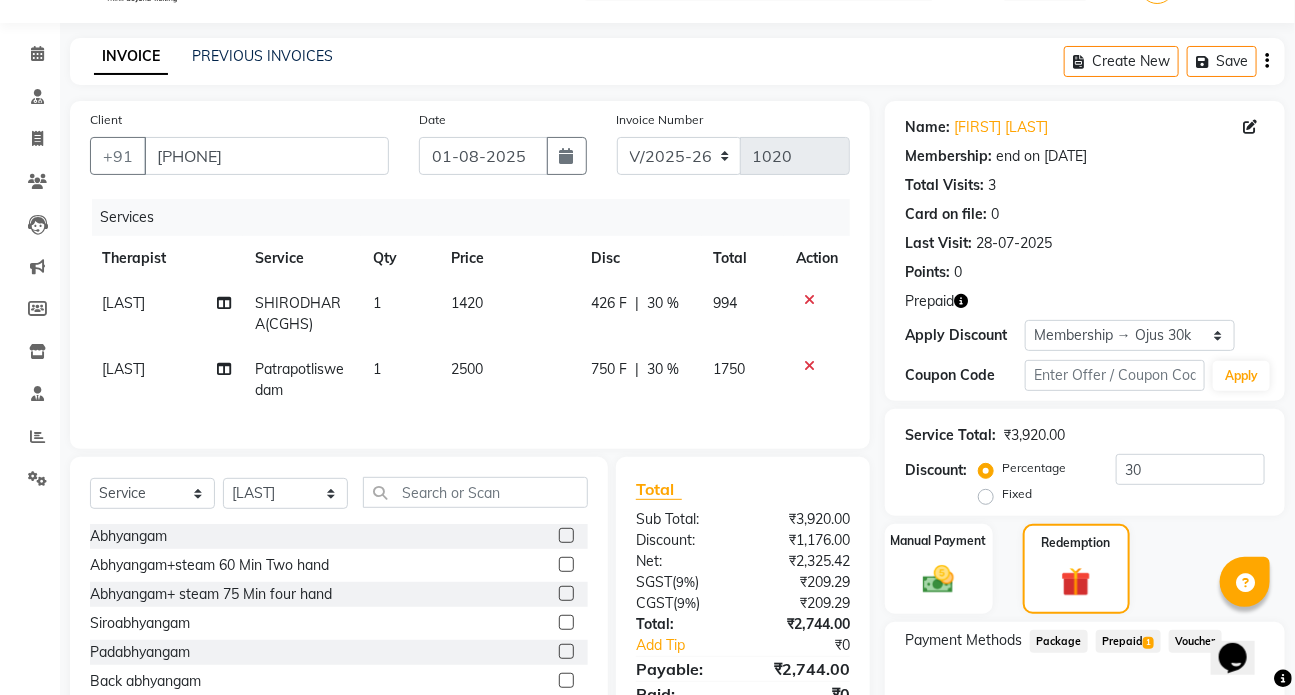 scroll, scrollTop: 90, scrollLeft: 0, axis: vertical 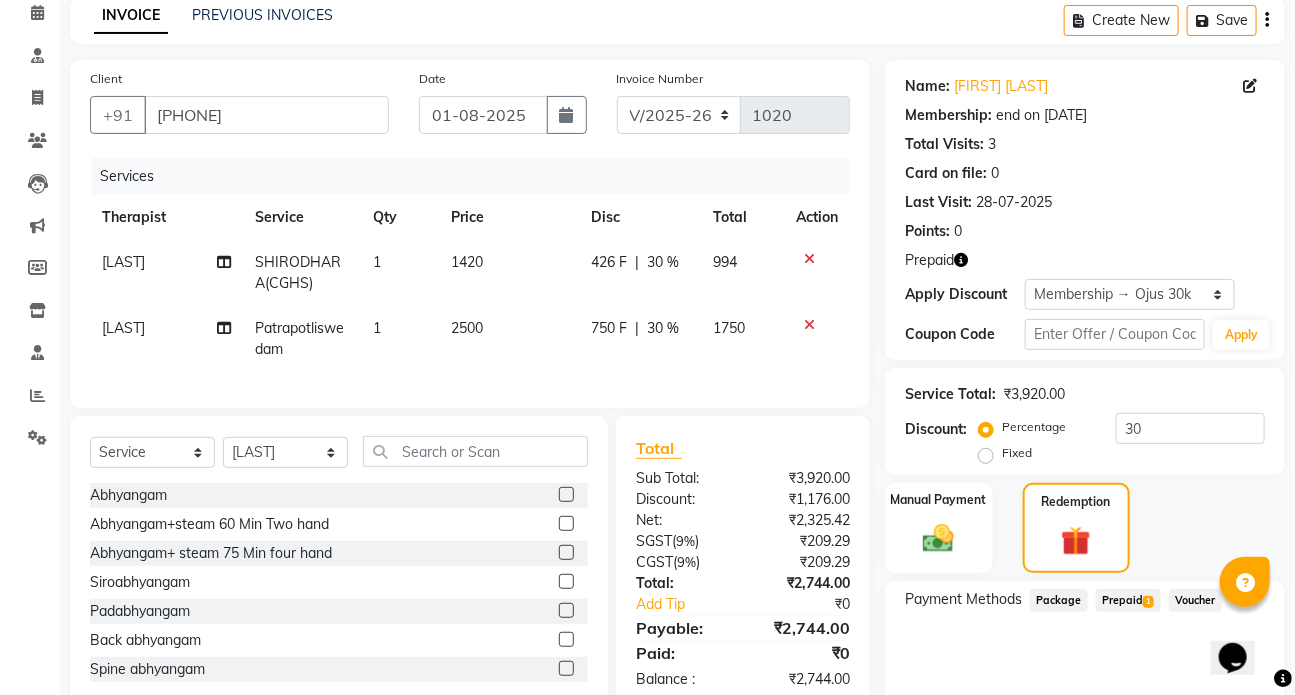 click on "Prepaid  1" 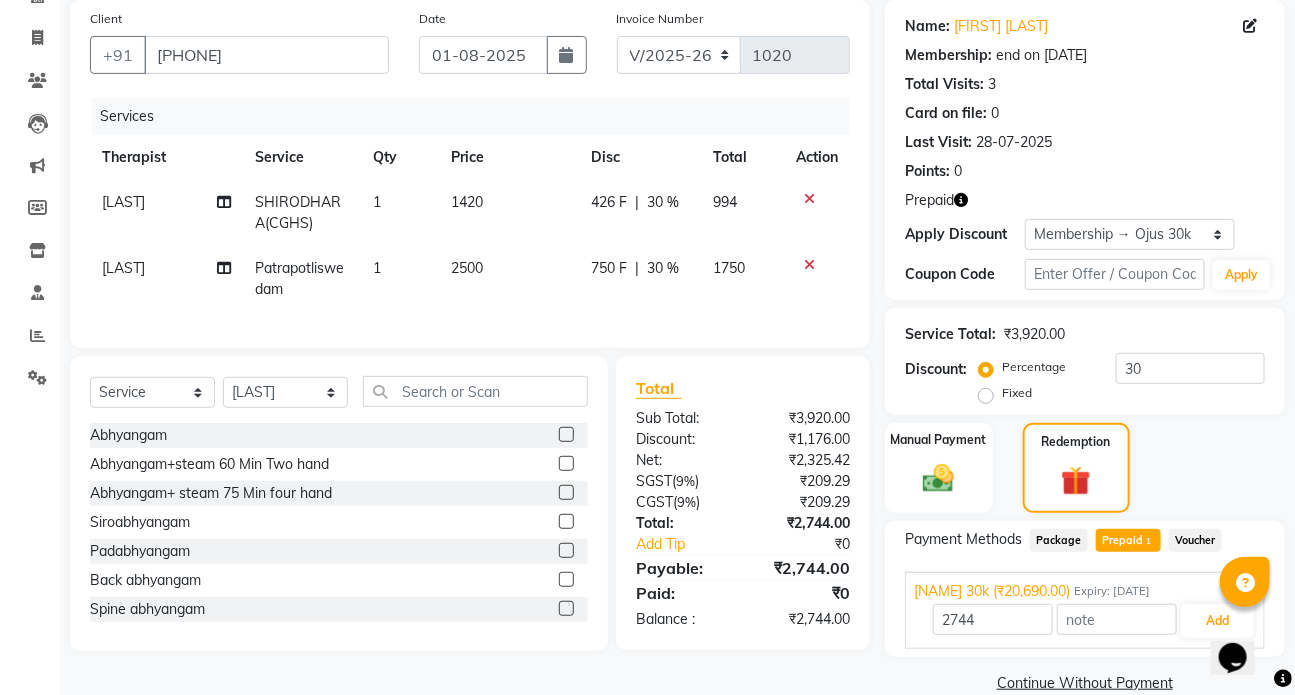 scroll, scrollTop: 181, scrollLeft: 0, axis: vertical 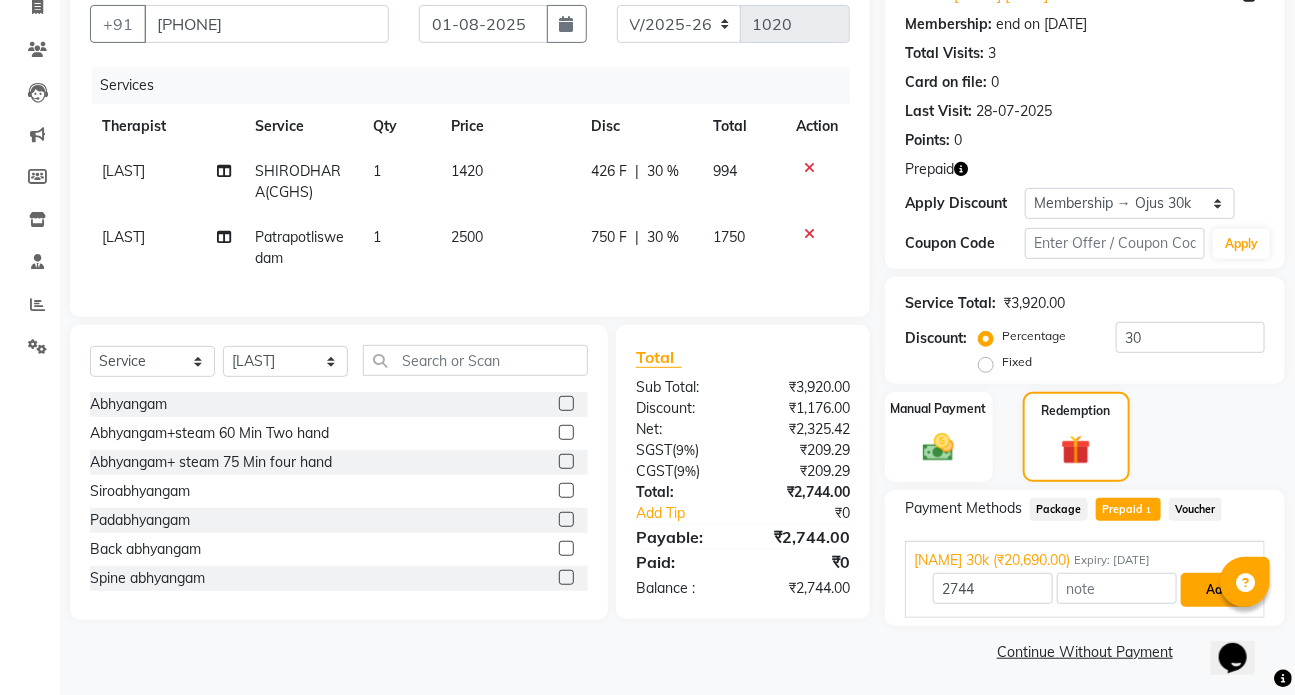 click on "Add" at bounding box center (1217, 590) 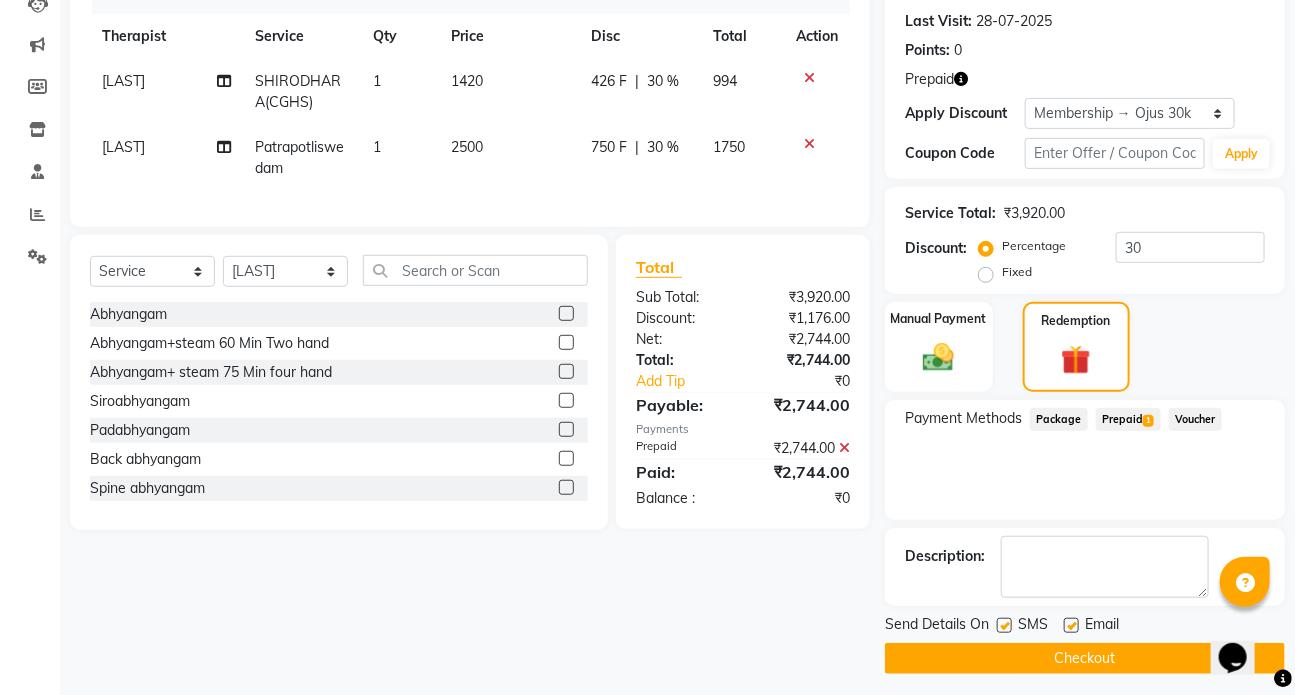 scroll, scrollTop: 278, scrollLeft: 0, axis: vertical 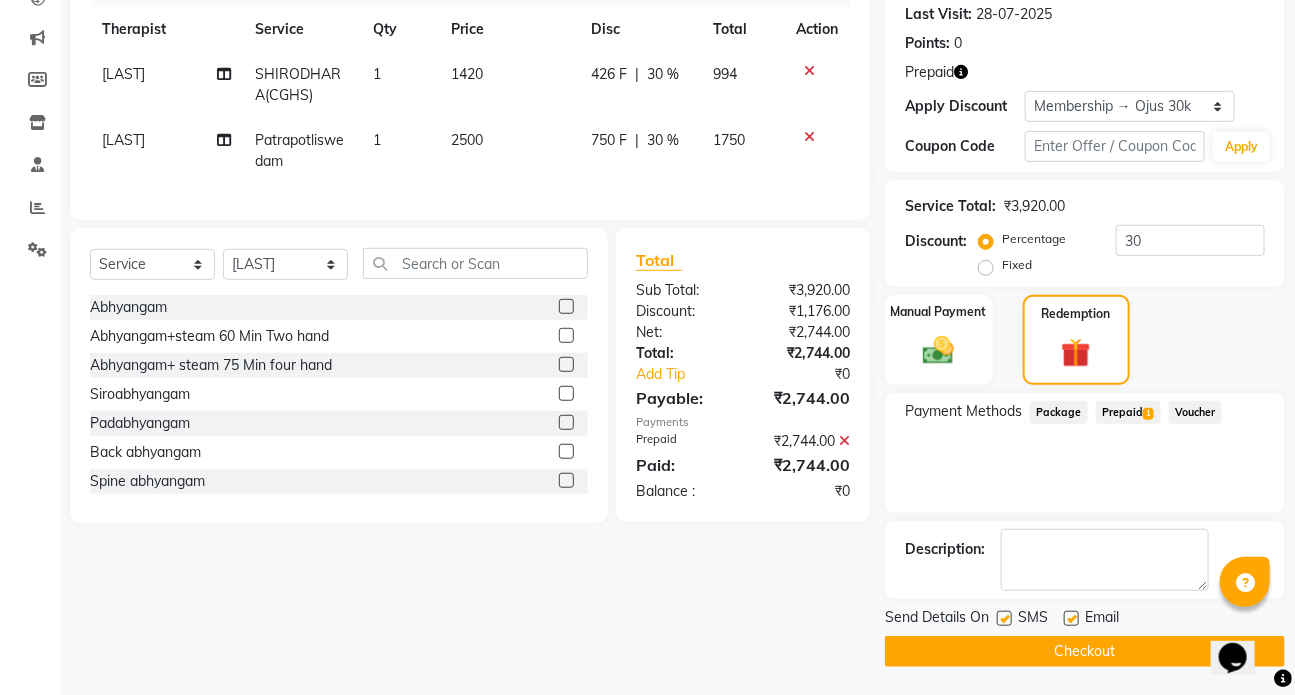 click 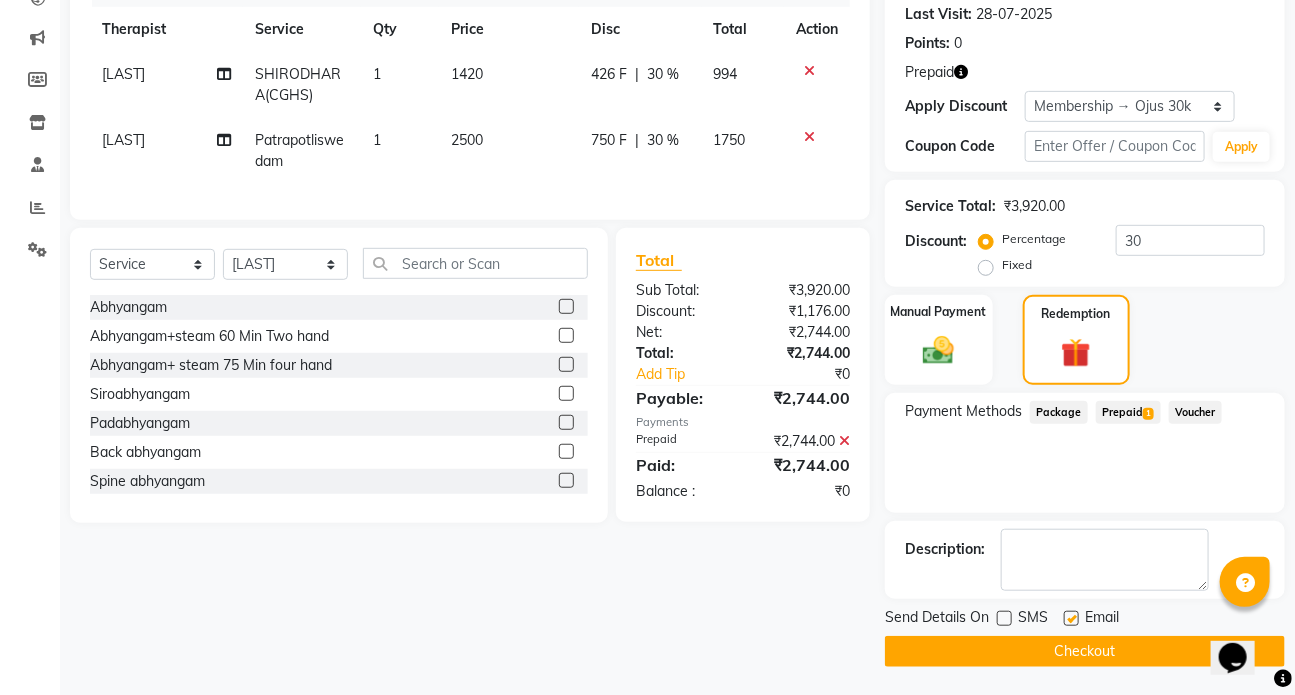 click 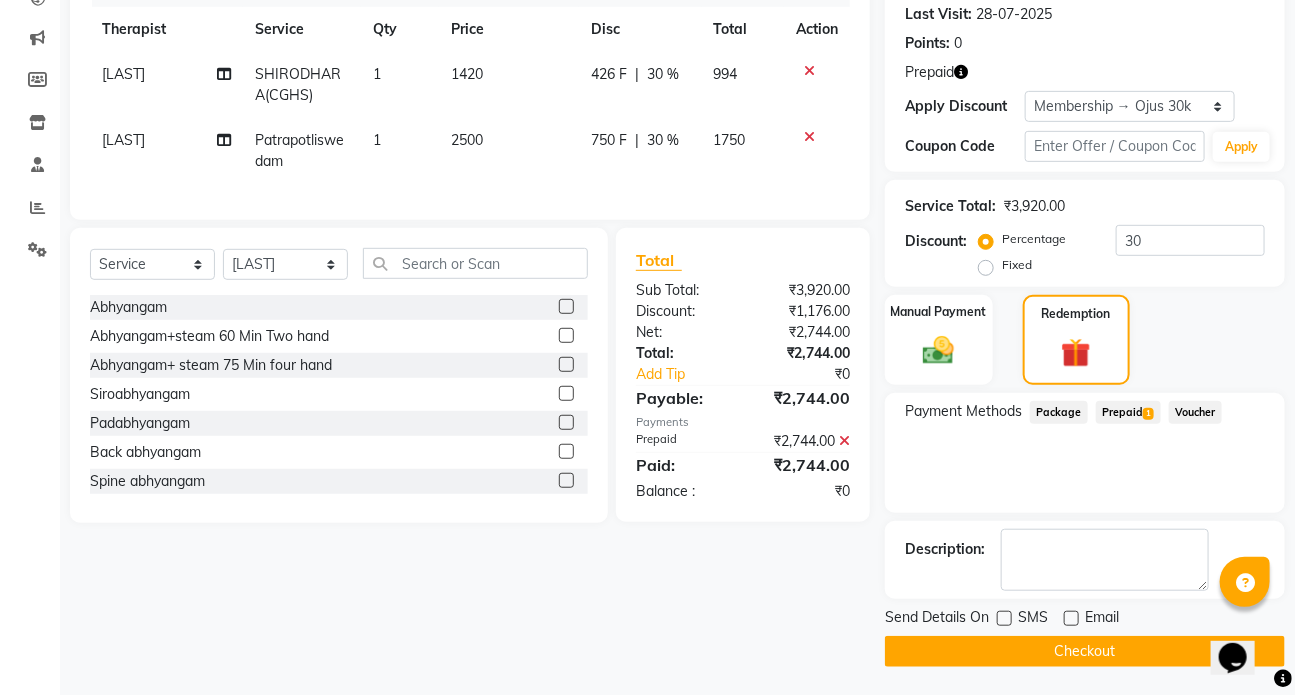 click on "Checkout" 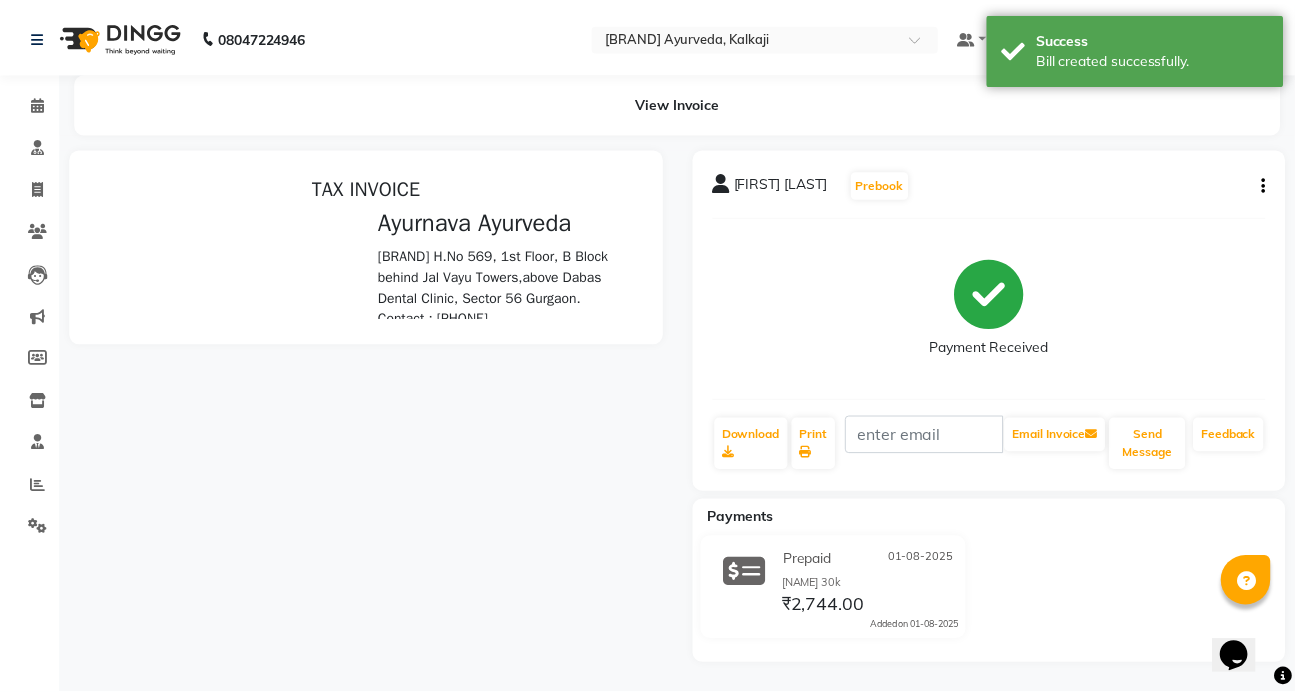 scroll, scrollTop: 0, scrollLeft: 0, axis: both 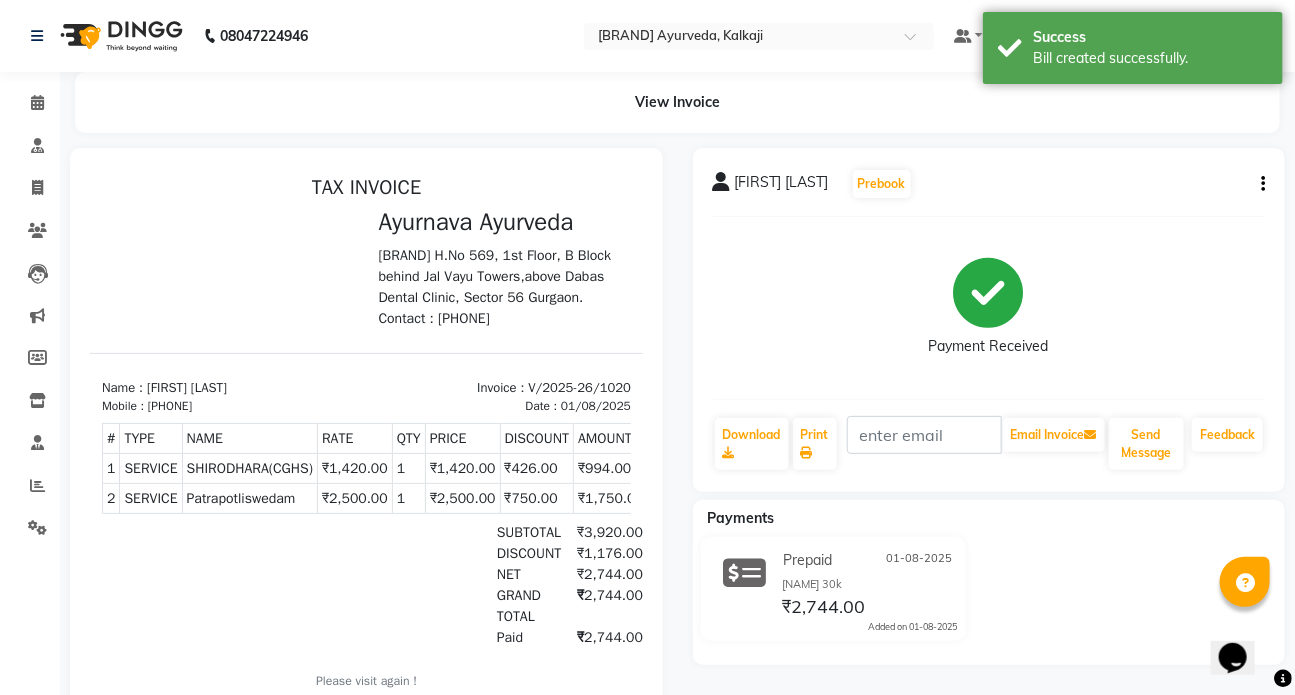 select on "service" 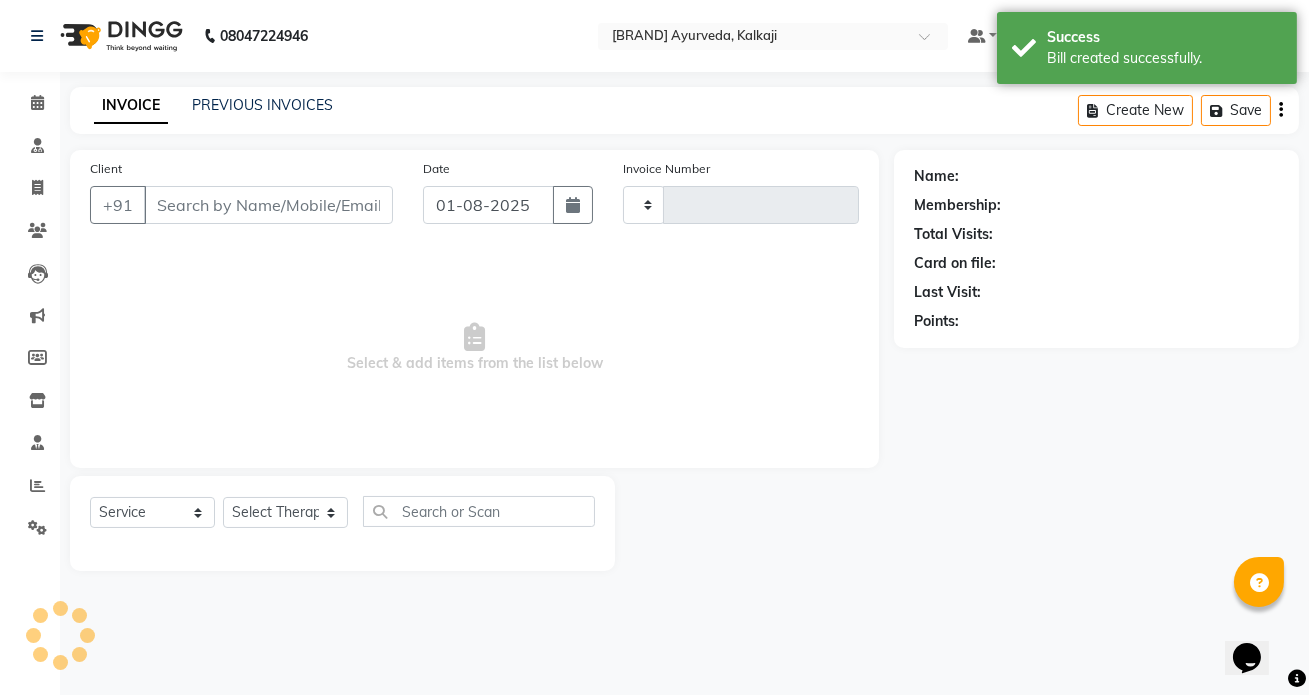 type on "1021" 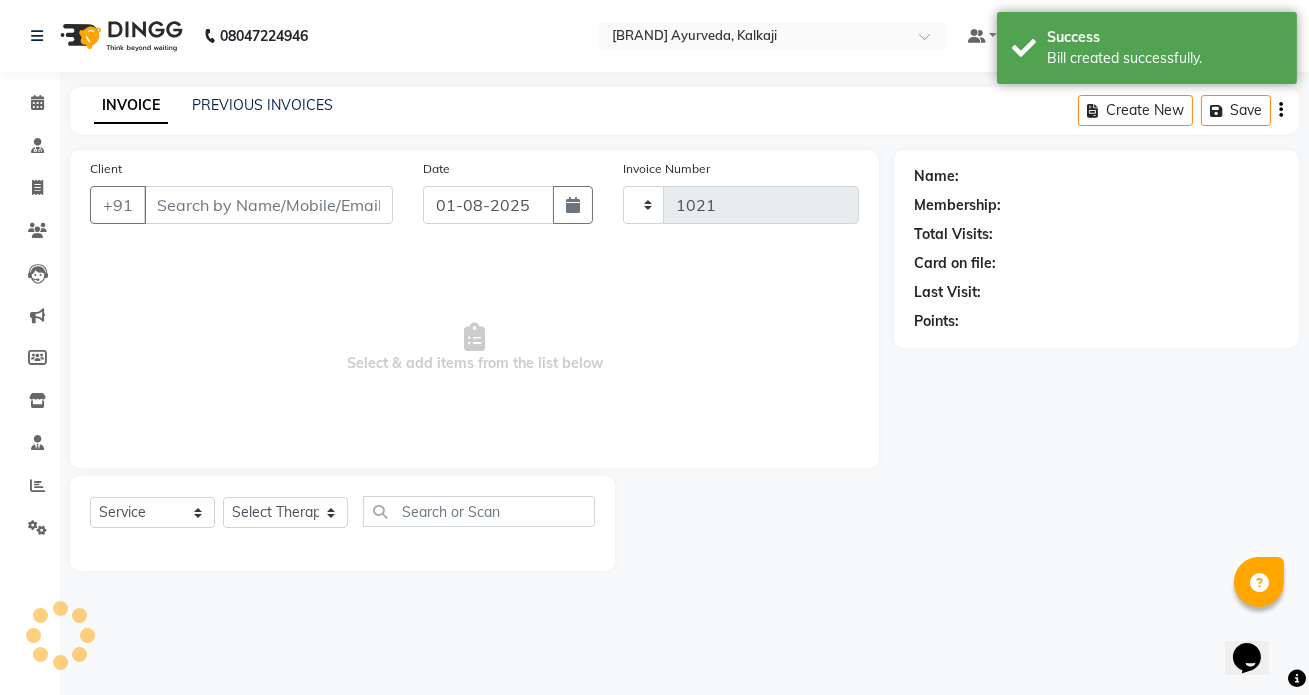 select on "5585" 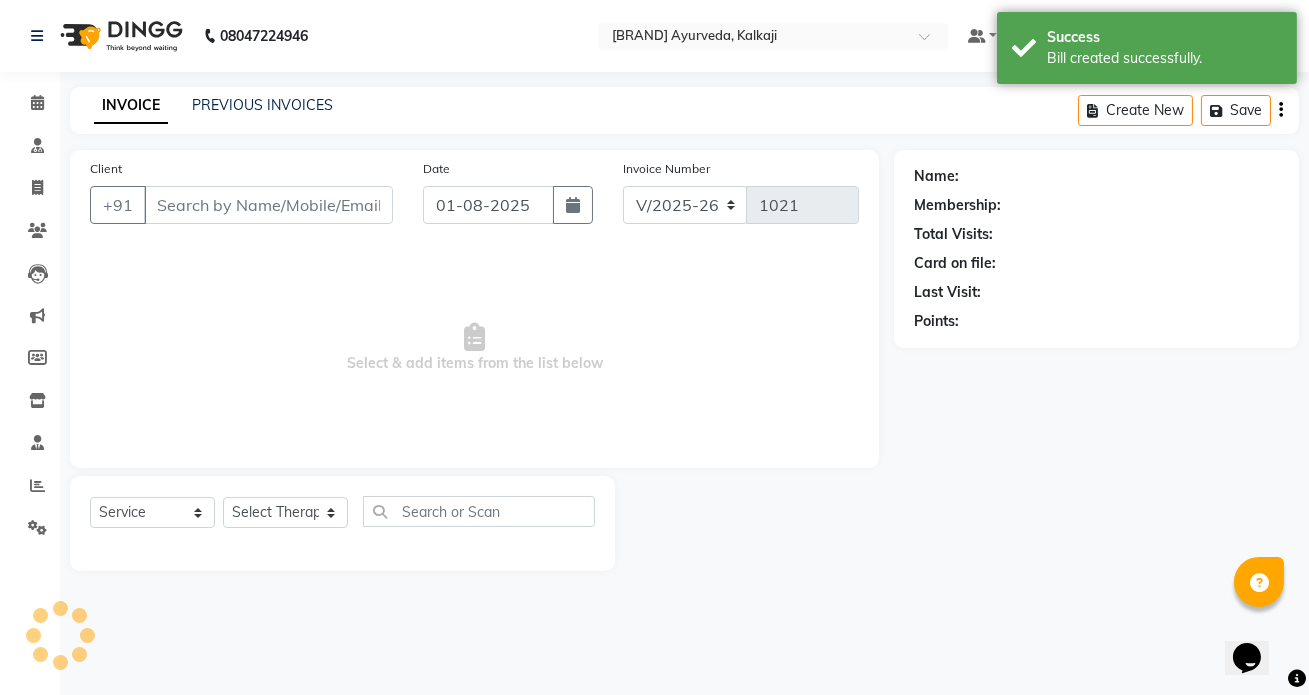 type on "[PHONE]" 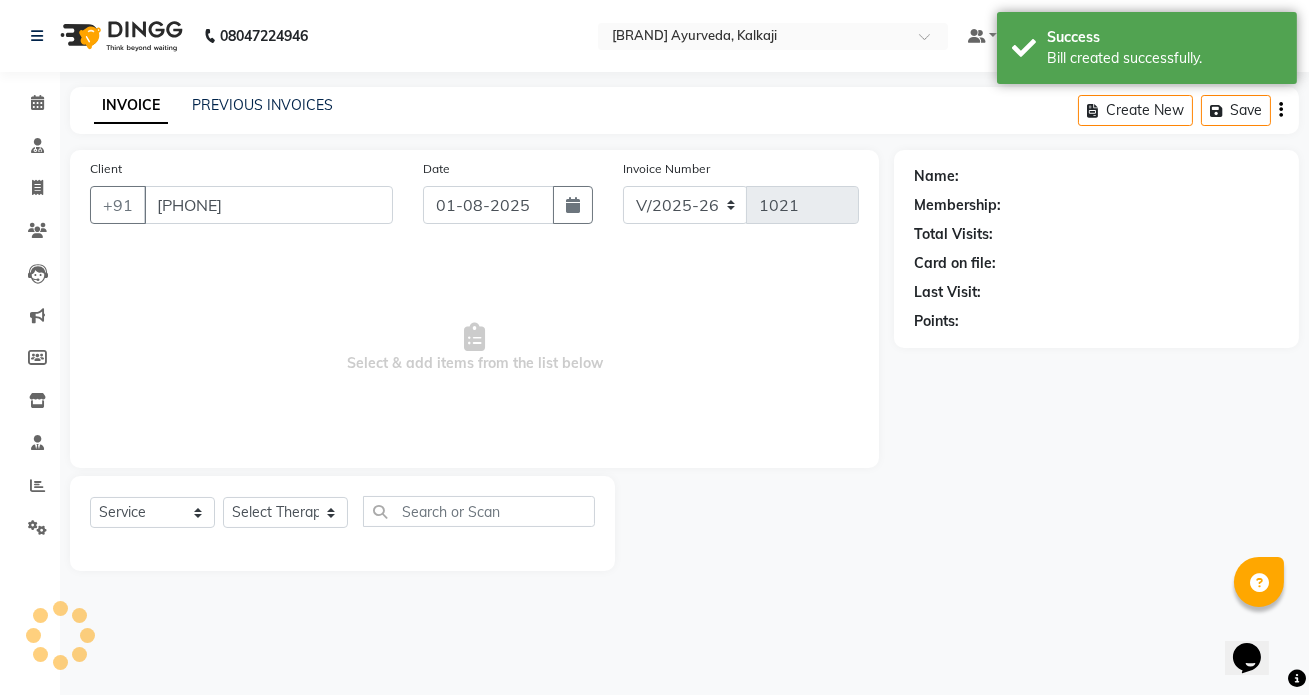 select on "64482" 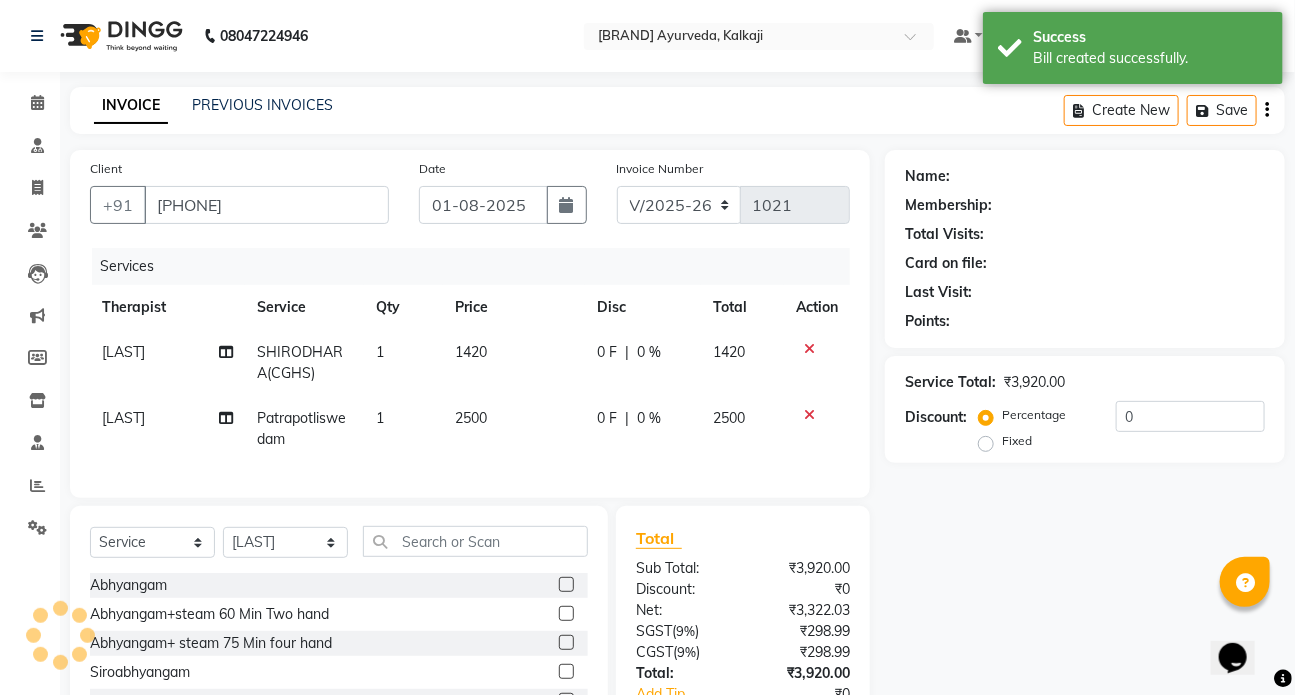 select on "1: Object" 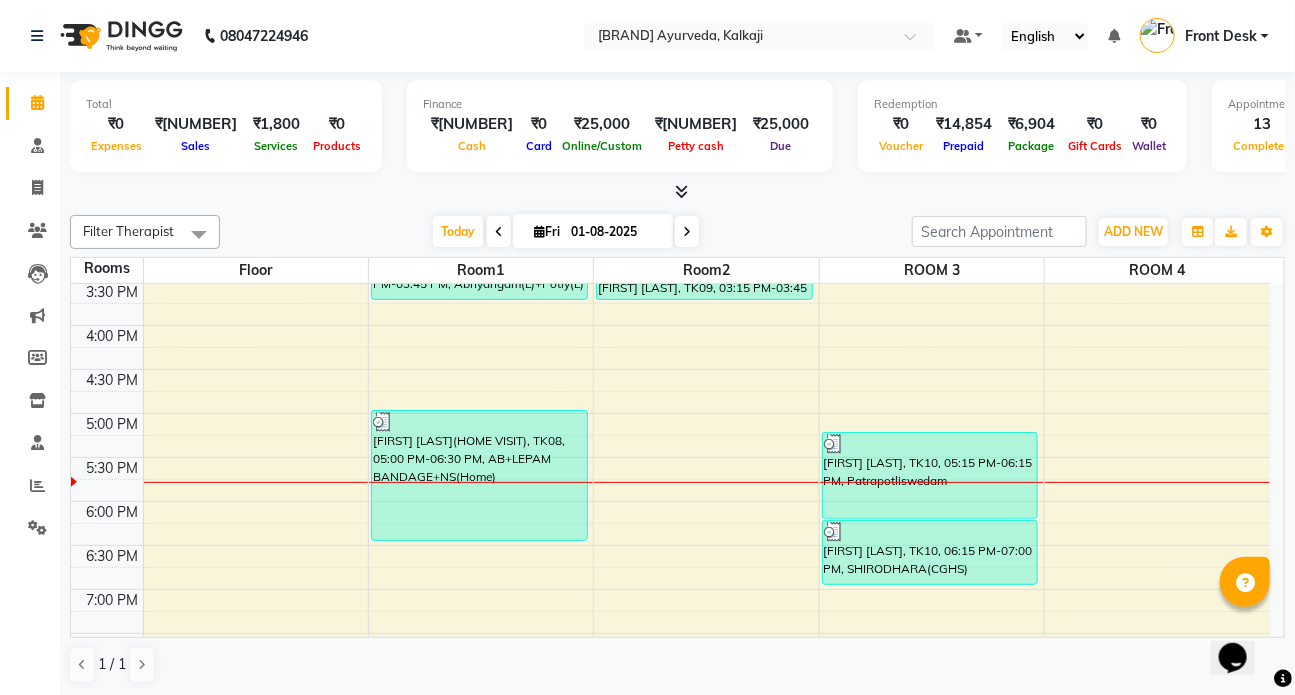 scroll, scrollTop: 872, scrollLeft: 0, axis: vertical 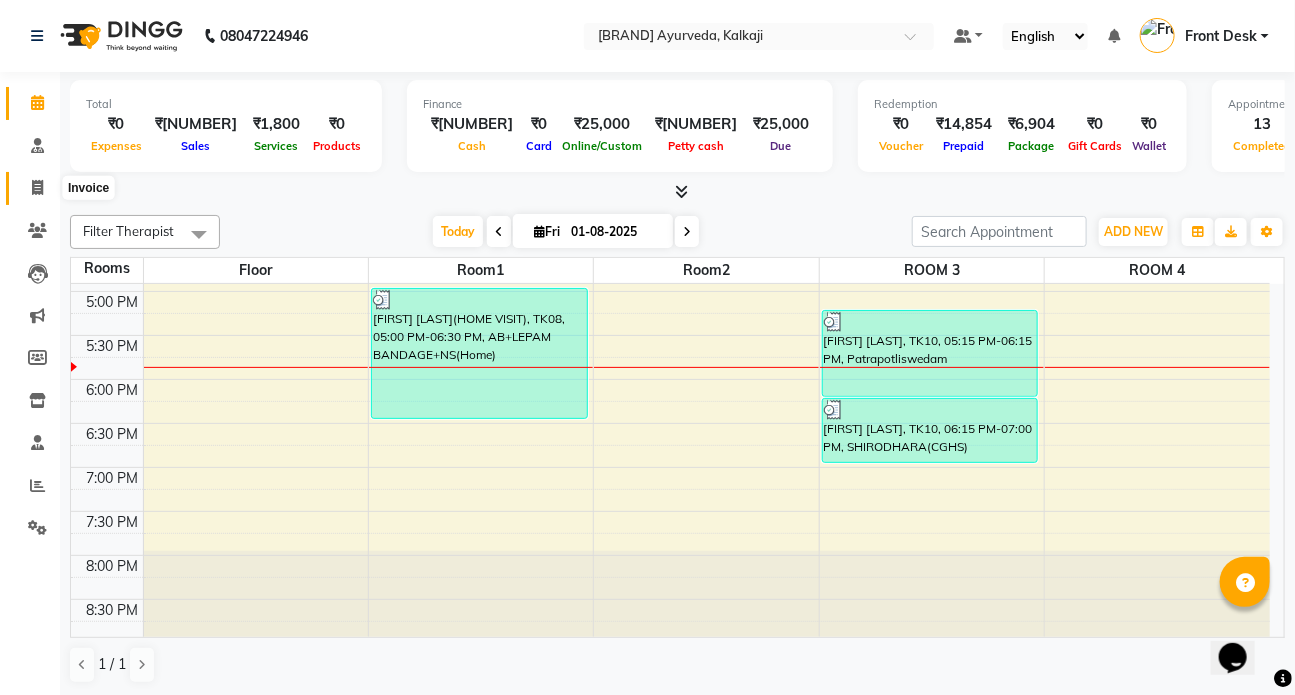 click 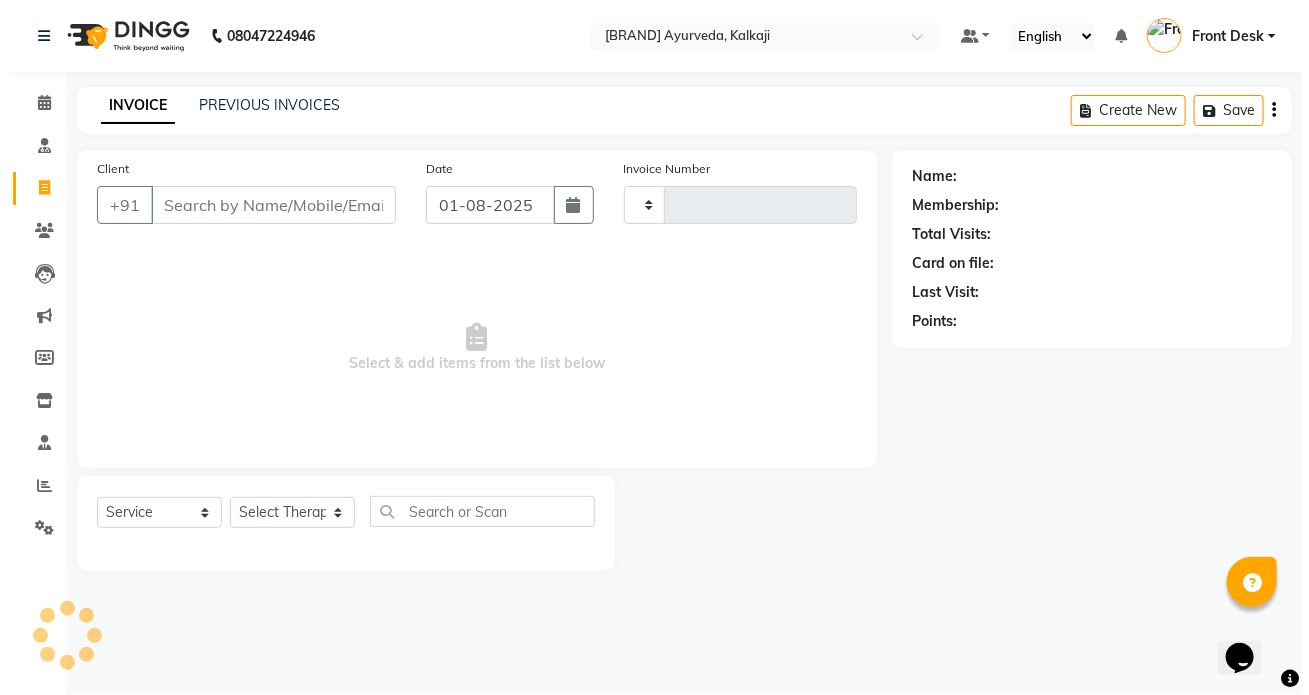 scroll, scrollTop: 0, scrollLeft: 0, axis: both 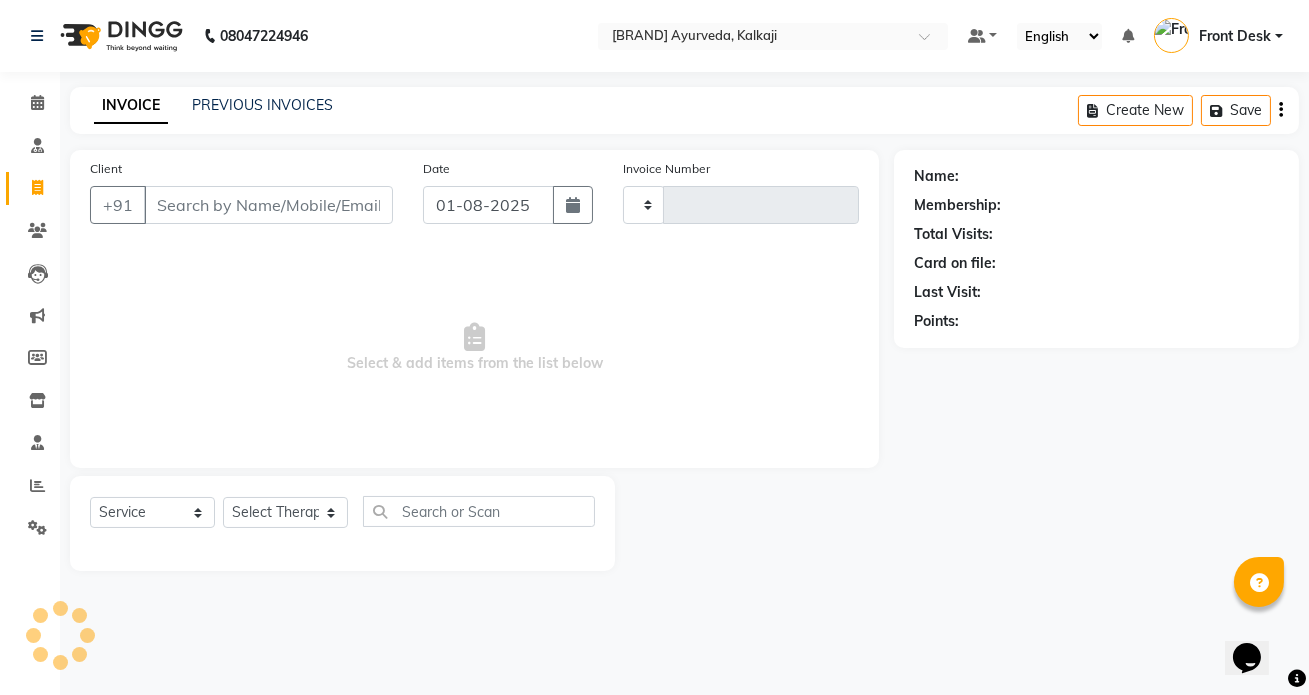 type on "1021" 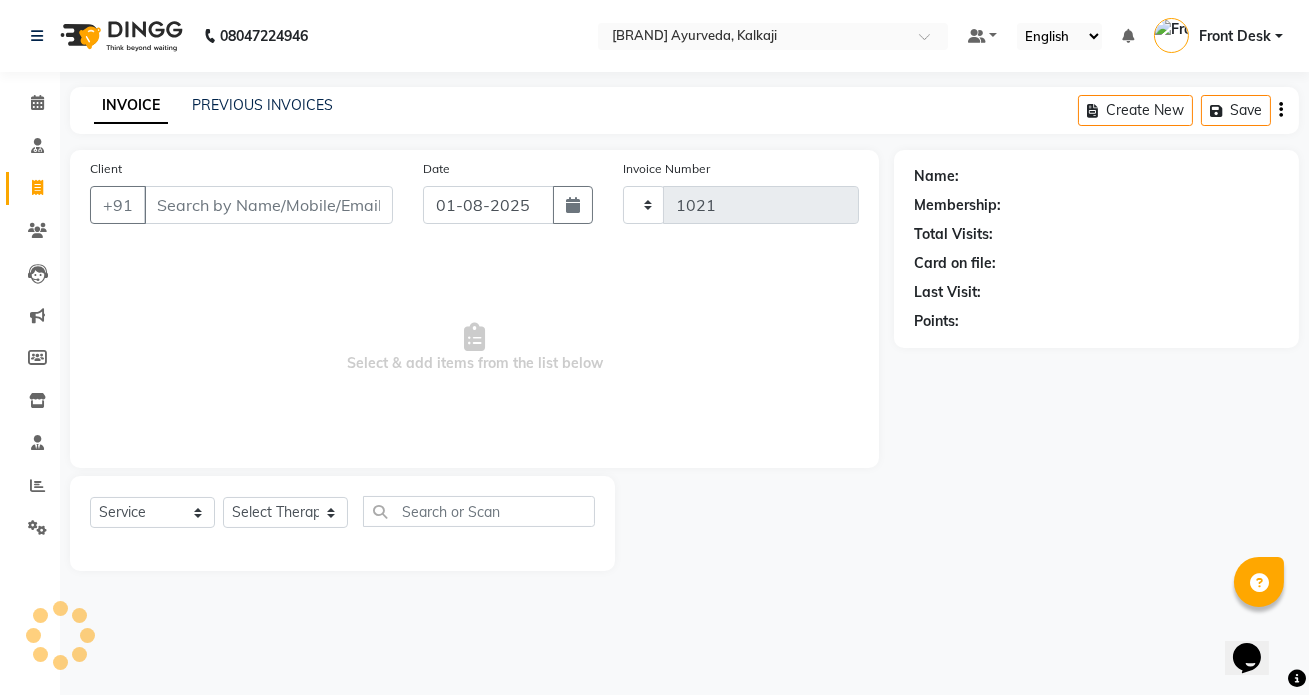 select on "5585" 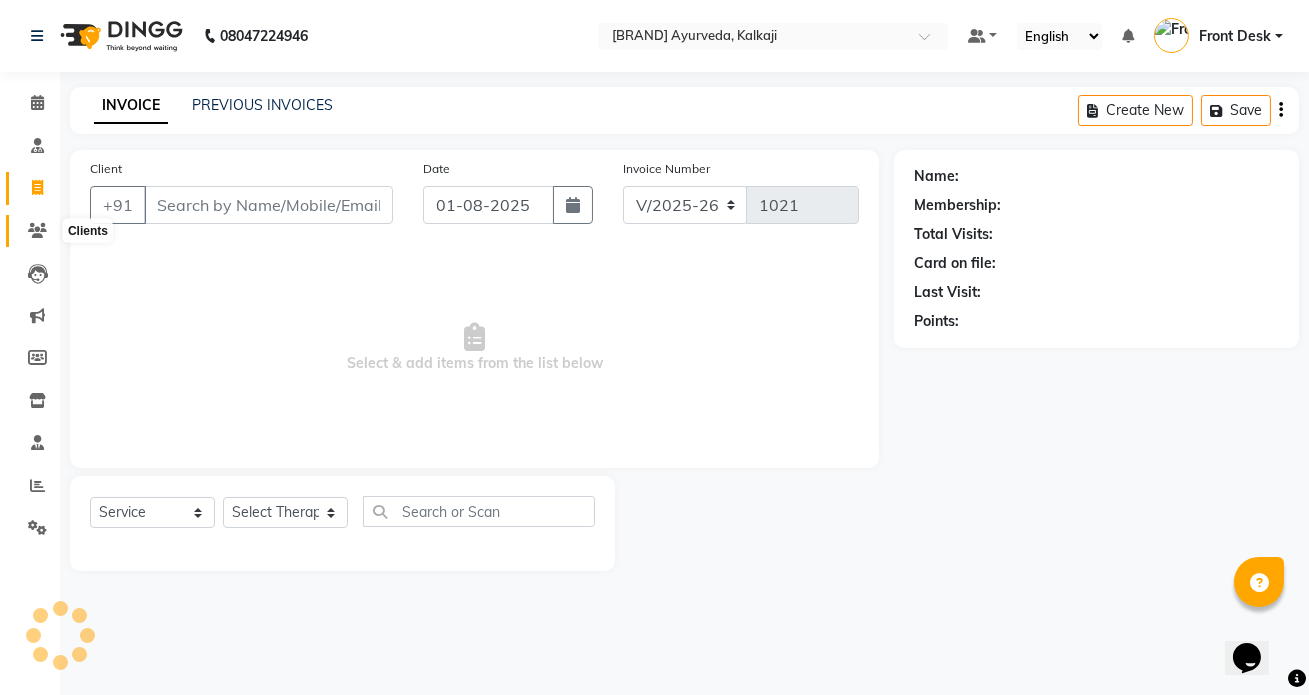 click 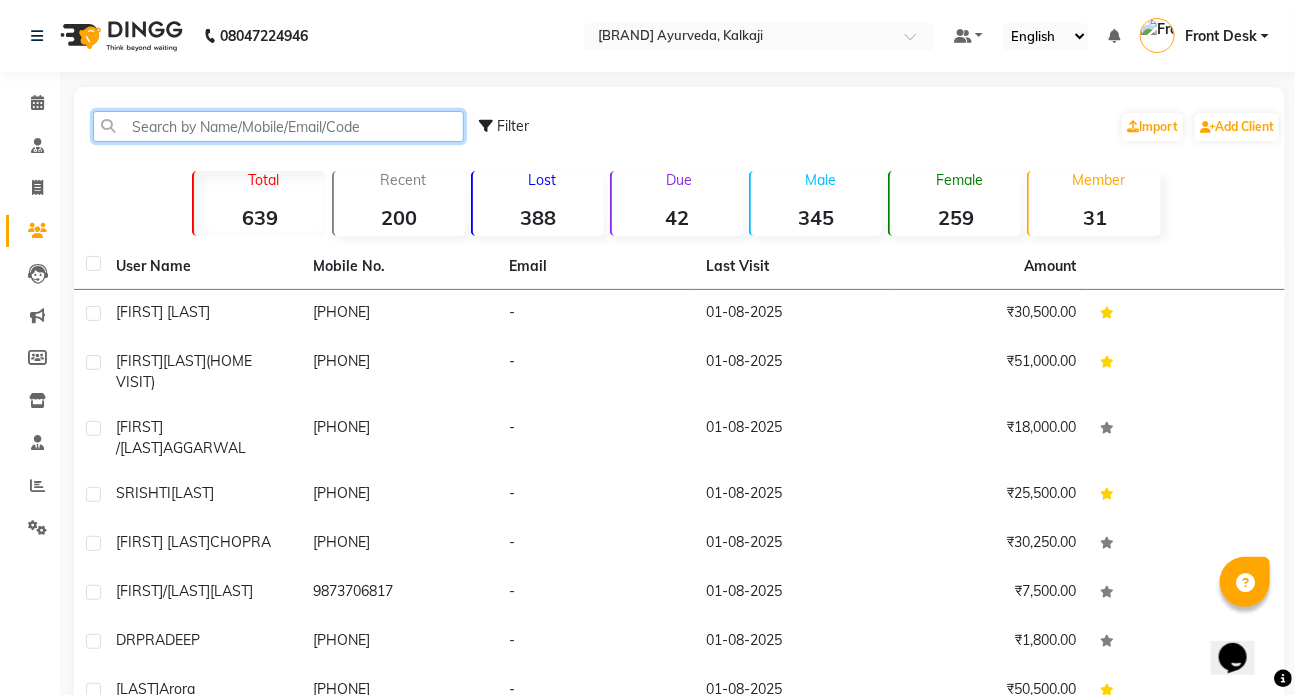 click 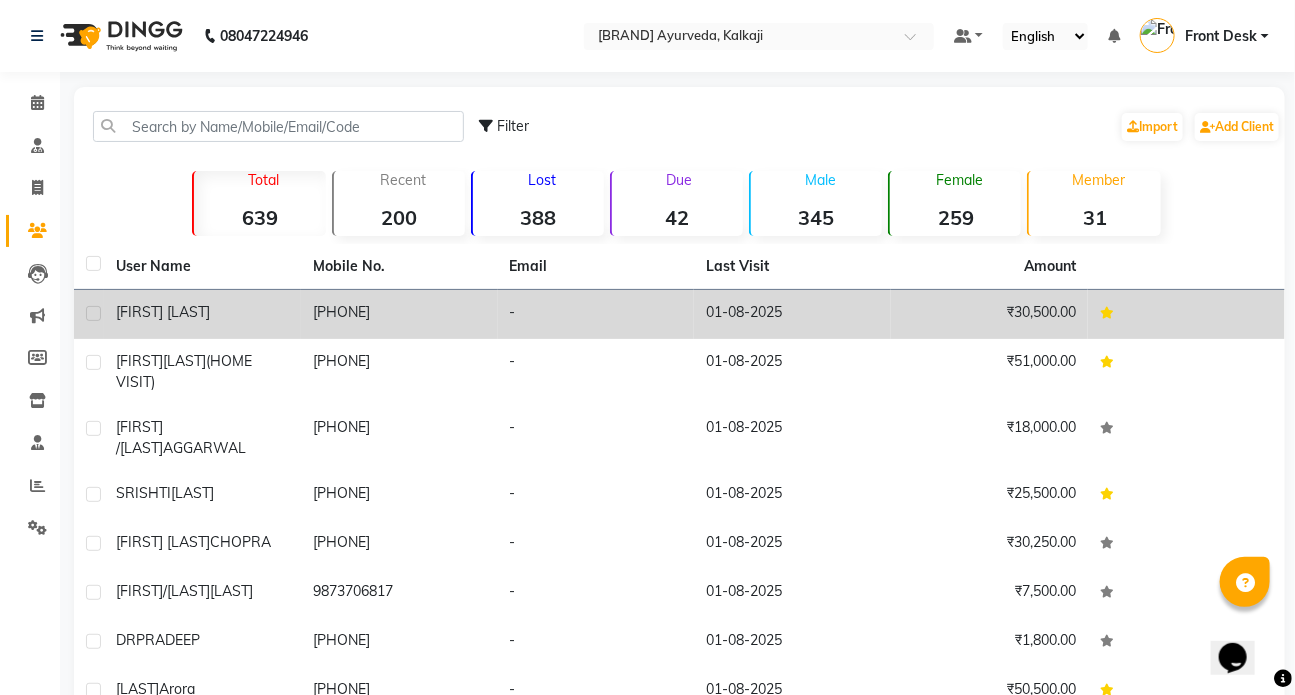 click on "[FIRST] [LAST]" 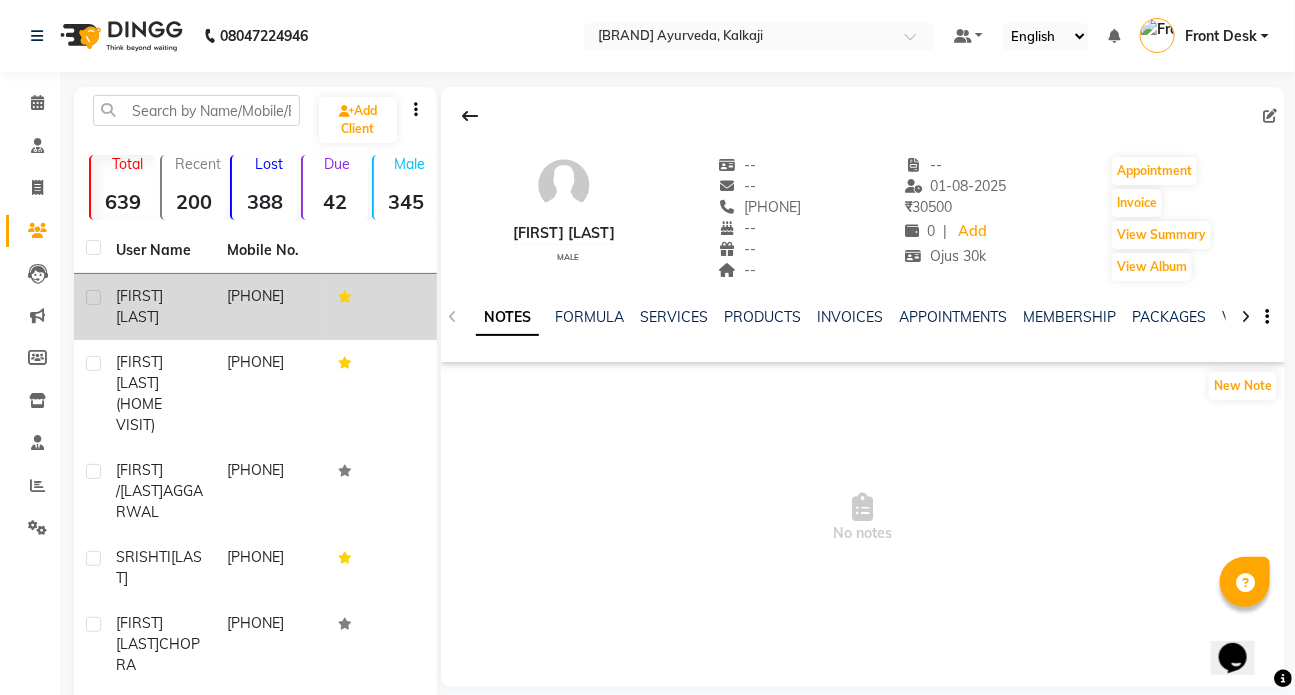 click on "[PHONE]" 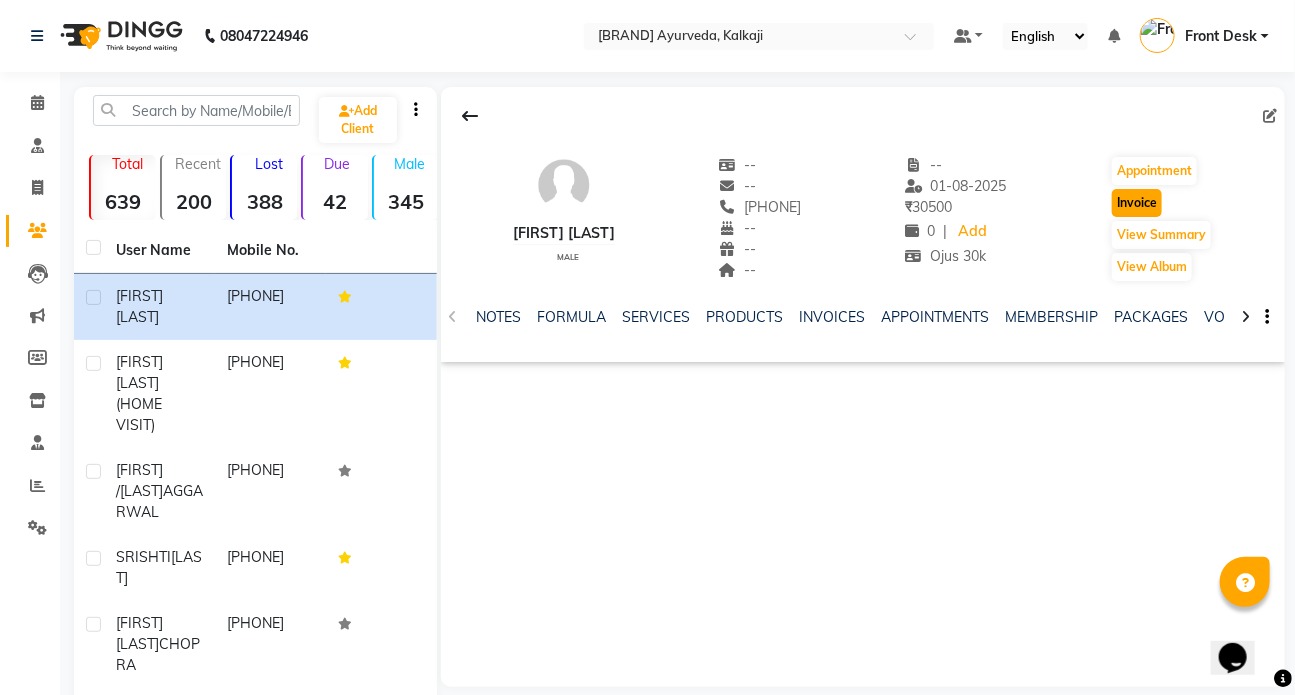 click on "Invoice" 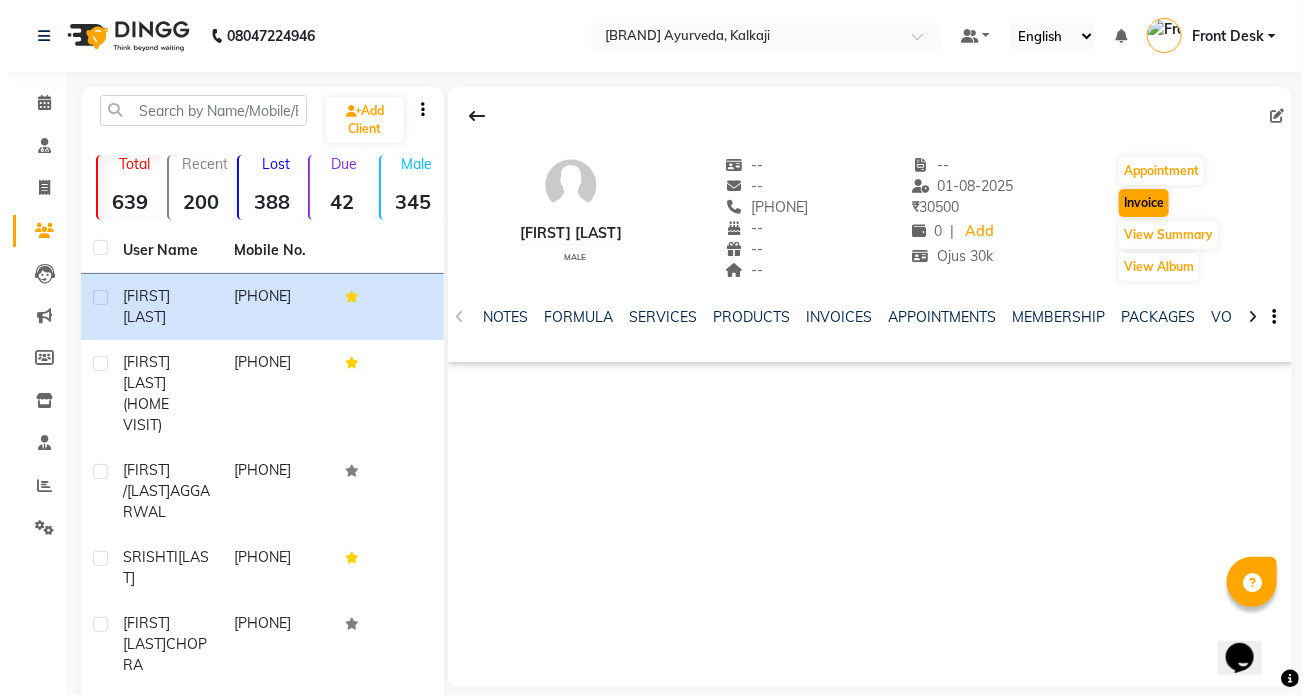 select on "service" 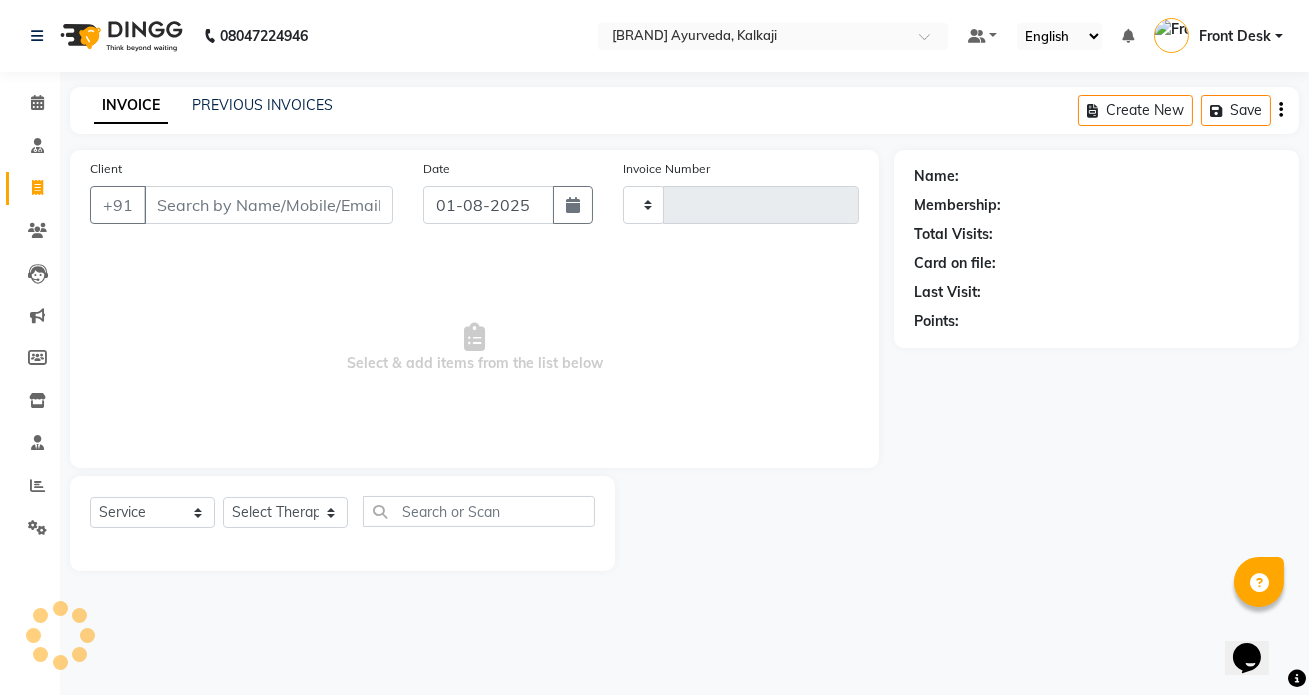 type on "1021" 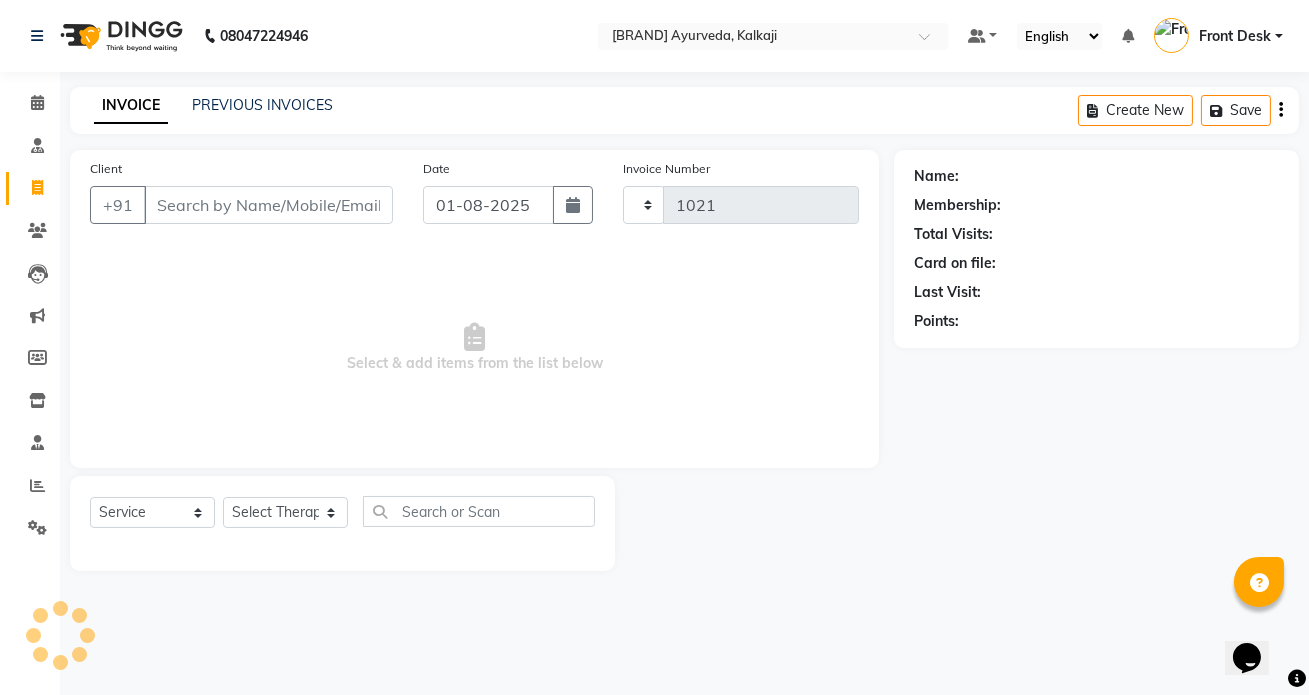 select on "5585" 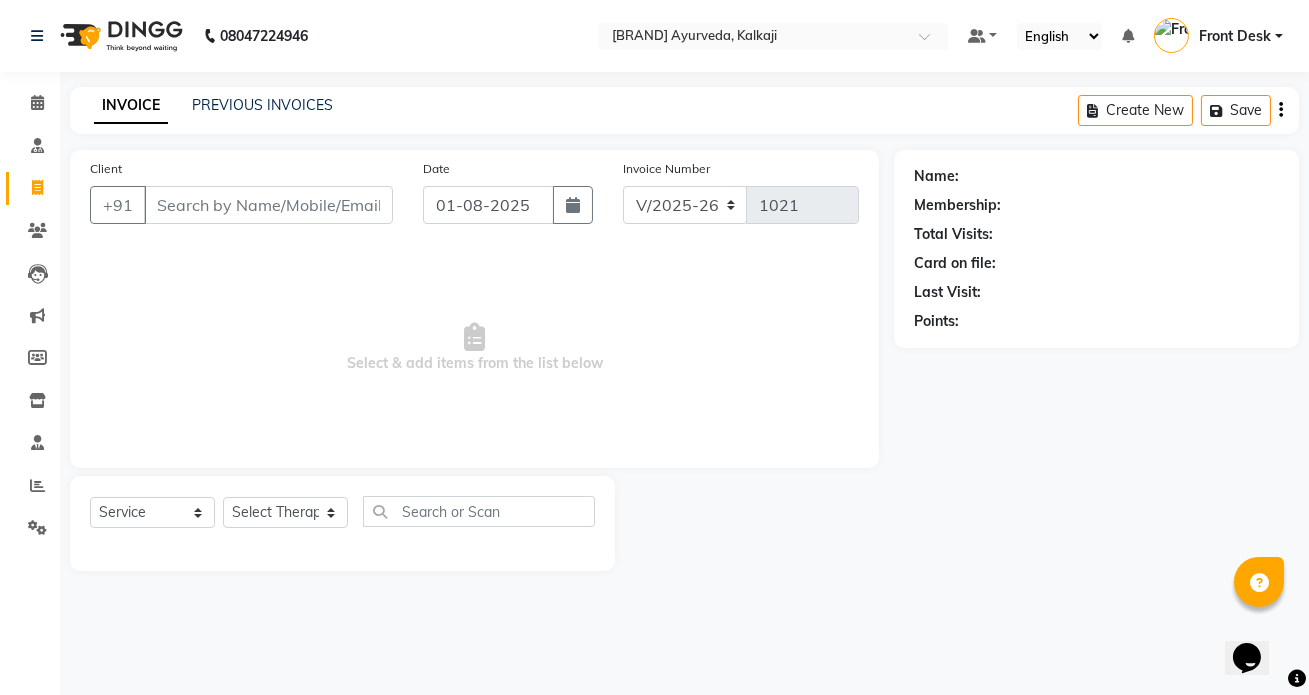 type on "[PHONE]" 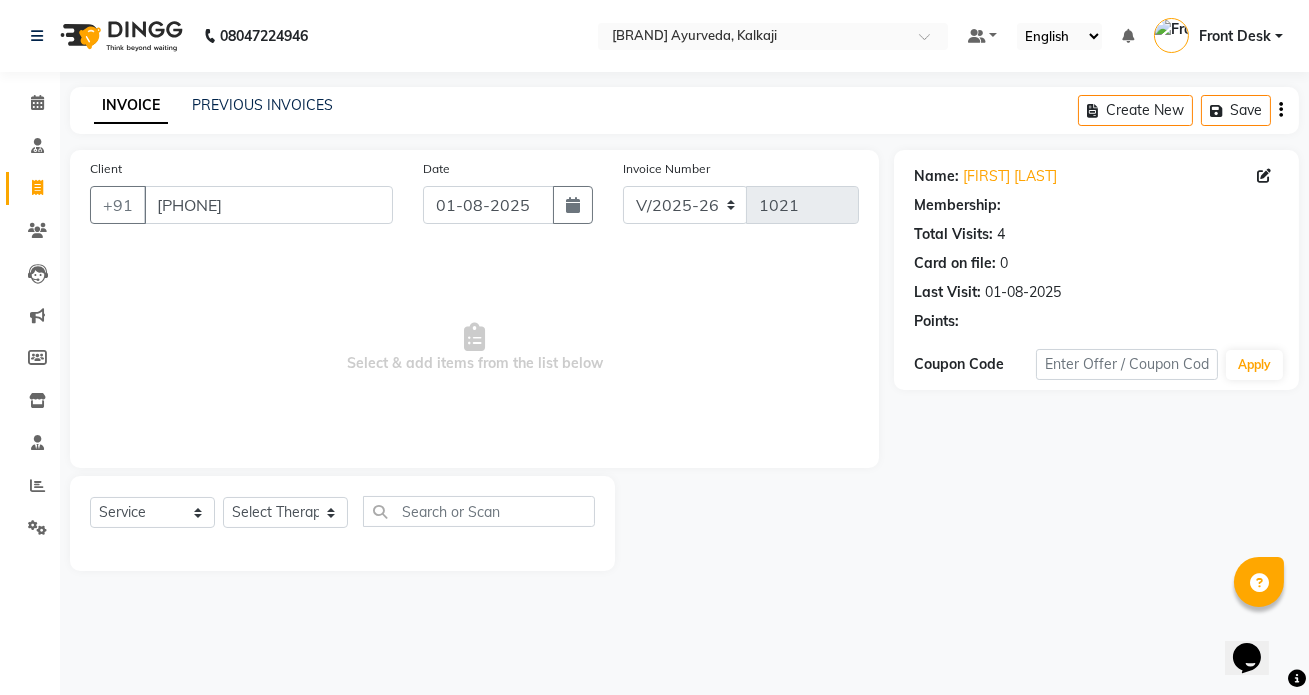 select on "1: Object" 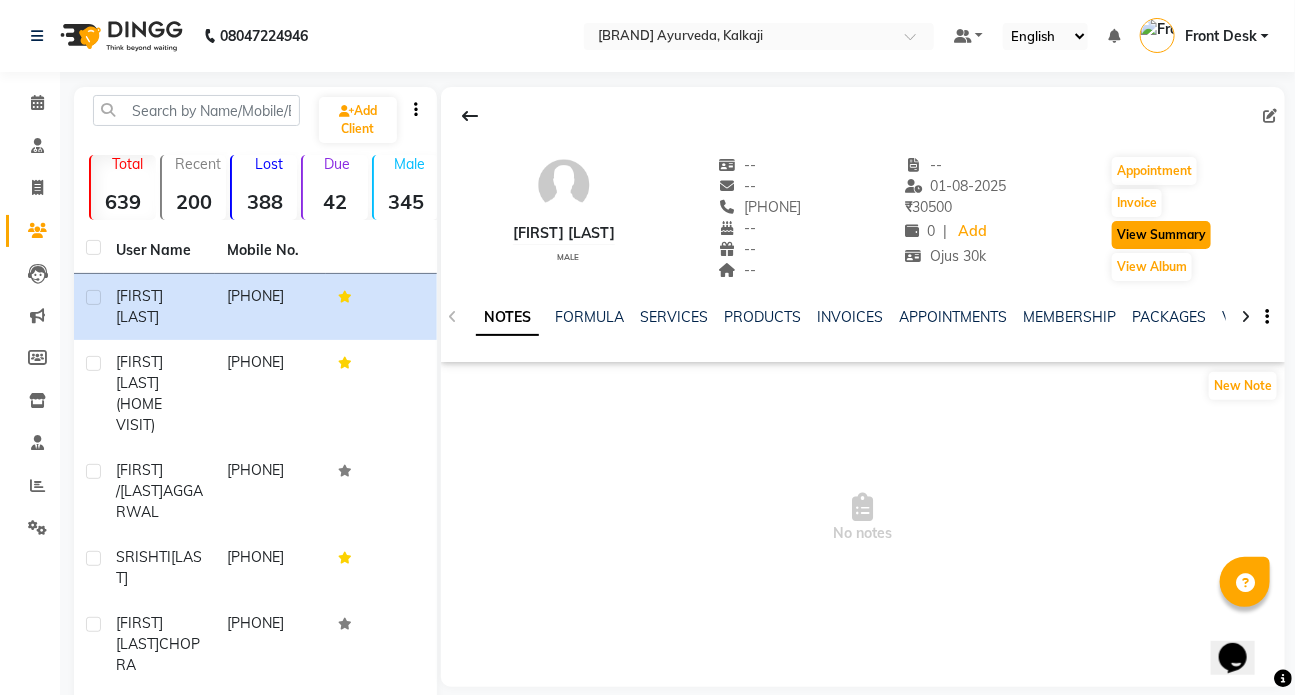 click on "View Summary" 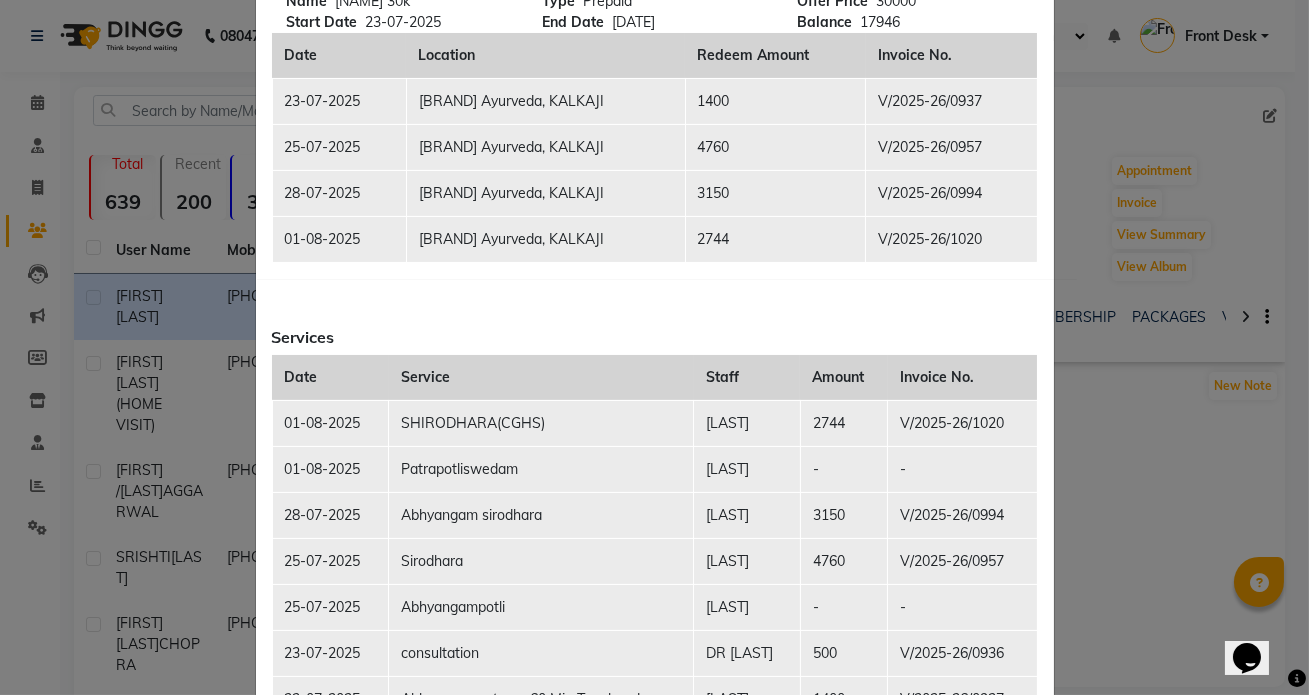 scroll, scrollTop: 113, scrollLeft: 0, axis: vertical 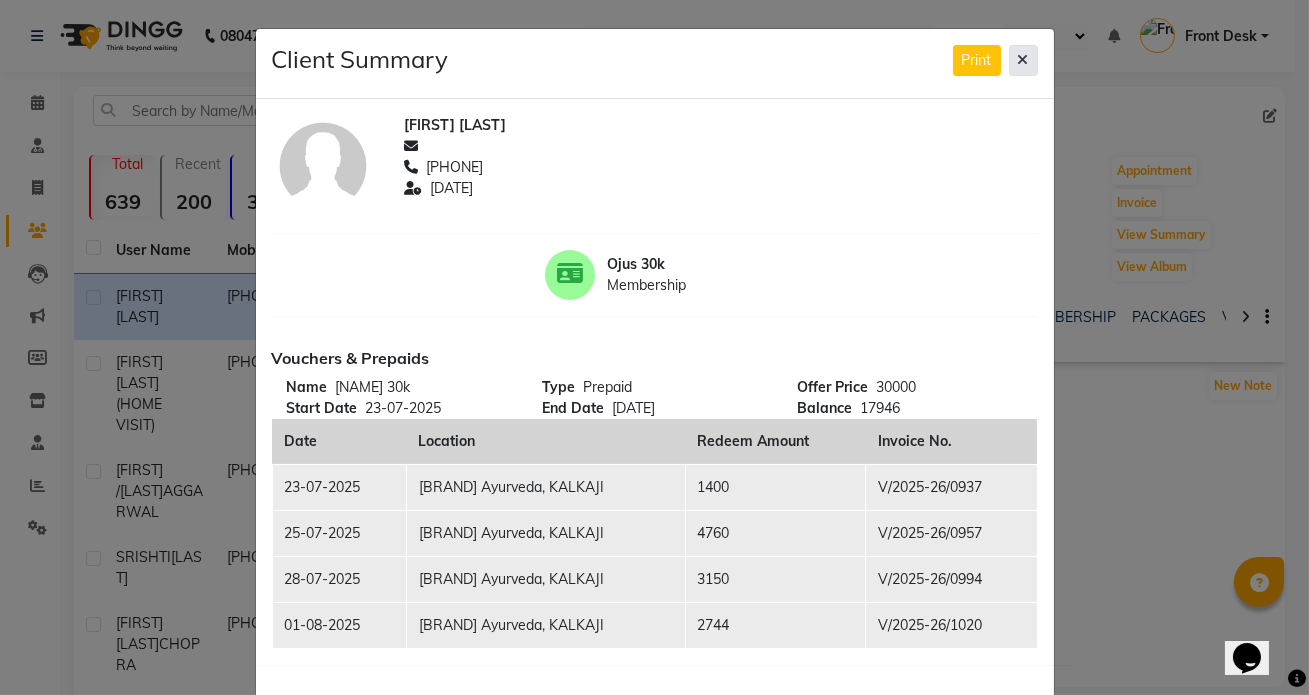 click 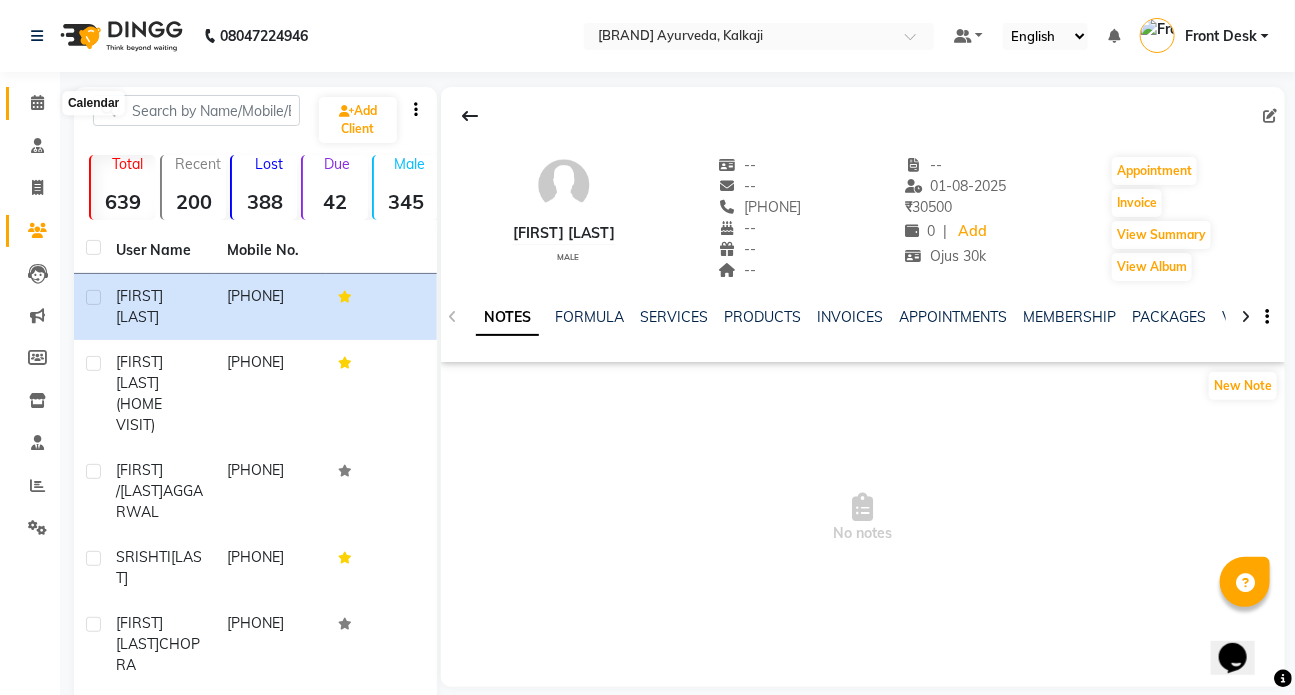 click 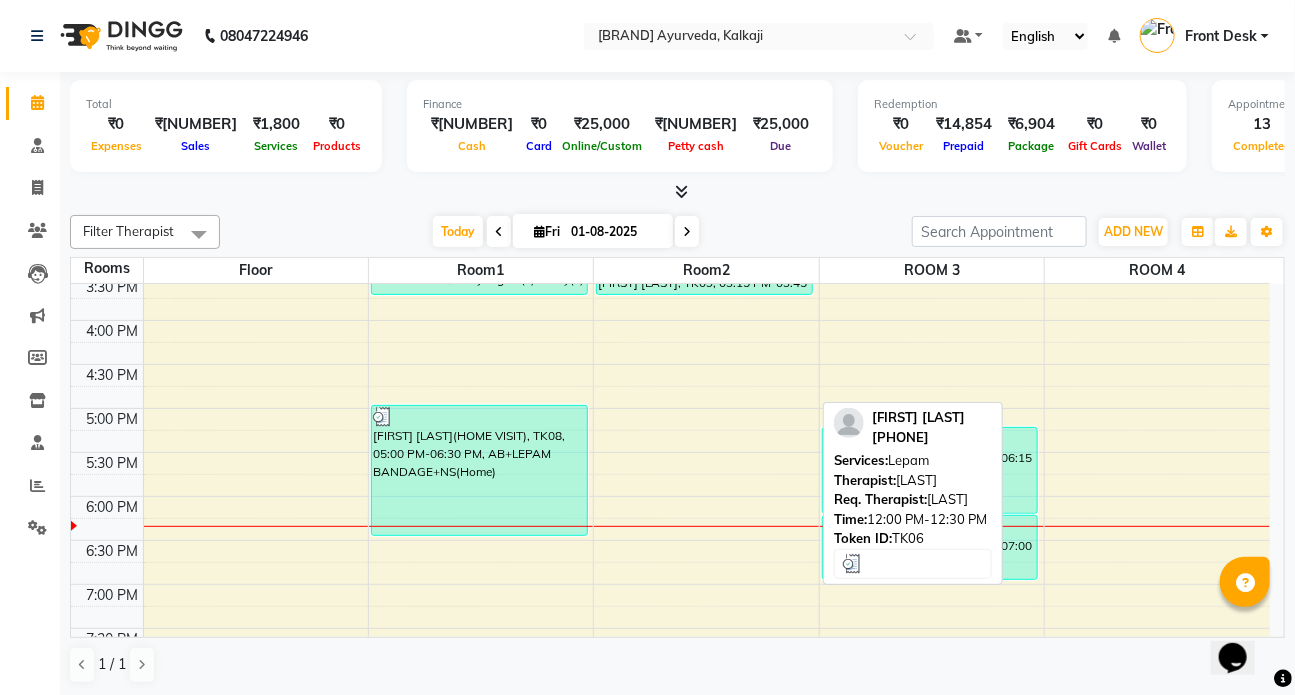 scroll, scrollTop: 872, scrollLeft: 0, axis: vertical 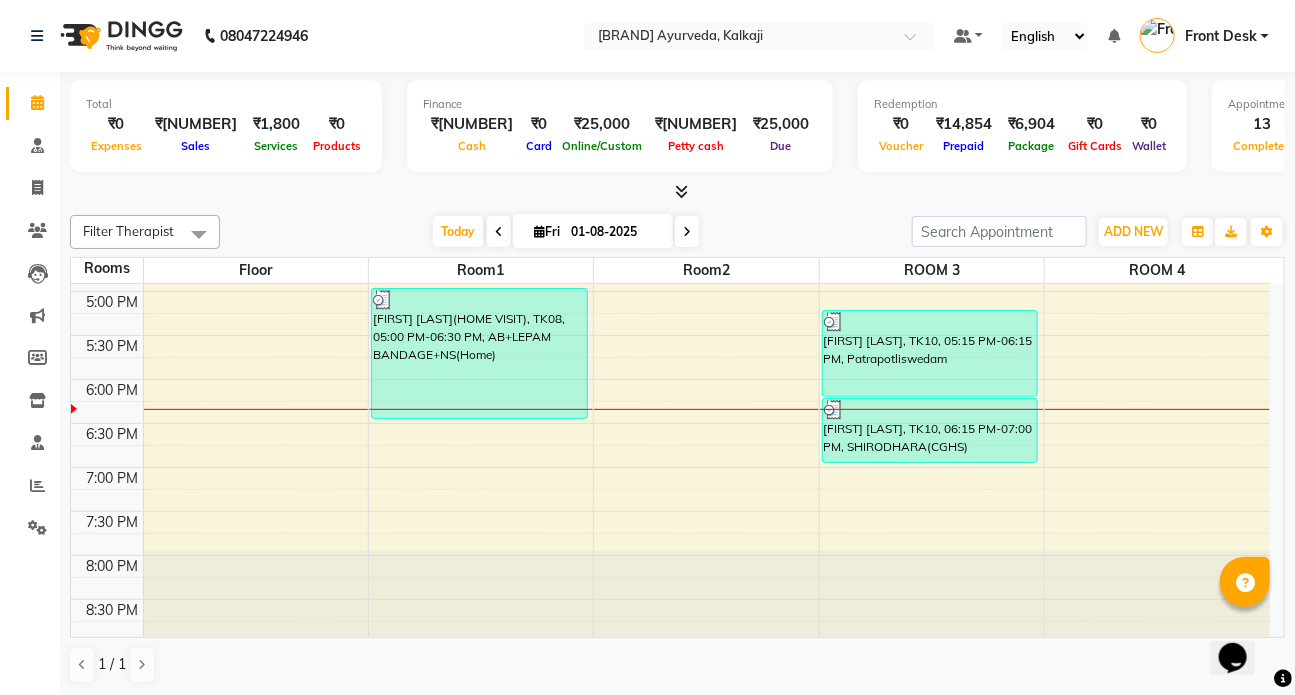 click on "7:00 AM 7:30 AM 8:00 AM 8:30 AM 9:00 AM 9:30 AM 10:00 AM 10:30 AM 11:00 AM 11:30 AM 12:00 PM 12:30 PM 1:00 PM 1:30 PM 2:00 PM 2:30 PM 3:00 PM 3:30 PM 4:00 PM 4:30 PM 5:00 PM 5:30 PM 6:00 PM 6:30 PM 7:00 PM 7:30 PM 8:00 PM 8:30 PM     [FIRST] / [LAST] [LAST], TK01, 09:30 AM-11:00 AM, Abhyangampotli      [FIRST] [LAST], TK03, 12:30 PM-01:30 PM, Abhyangam+steam 60 Min Two hand      [FIRST] /[LAST] [LAST], TK07, 03:00 PM-03:45 PM, Abhyangam(L)+Potly(L)     [FIRST] [LAST](HOME VISIT), TK08, 05:00 PM-06:30 PM, AB+LEPAM BANDAGE+NS(Home)     [FIRST] [LAST], TK06, 11:00 AM-12:00 PM, Abhyangam+Kashyadhara(Adhokayam)     [FIRST] [LAST], TK06, 12:00 PM-12:30 PM, Lepam     DR [LAST], TK04, 12:30 PM-01:15 PM, Abhyangam     [FIRST] [LAST], TK09, 02:00 PM-03:15 PM, Abhyangam+ steam 75 Min four hand      [FIRST] [LAST], TK09, 03:15 PM-03:45 PM, Prishta vasti     [FIRST]/[LAST] [LAST], TK05, 11:45 AM-12:45 PM, Abhyangam+steam 60 Min Two hand      [FIRST] [LAST], TK10, 05:15 PM-06:15 PM, Patrapotliswedam" at bounding box center (670, 27) 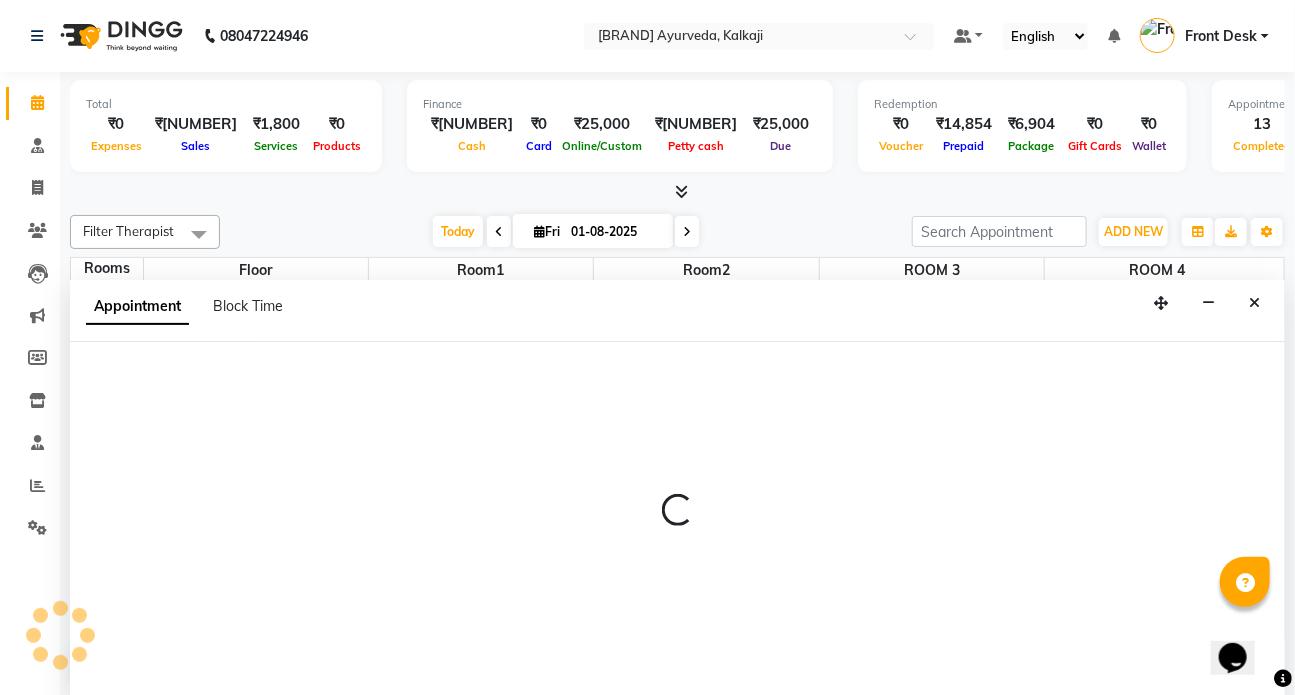 scroll, scrollTop: 0, scrollLeft: 0, axis: both 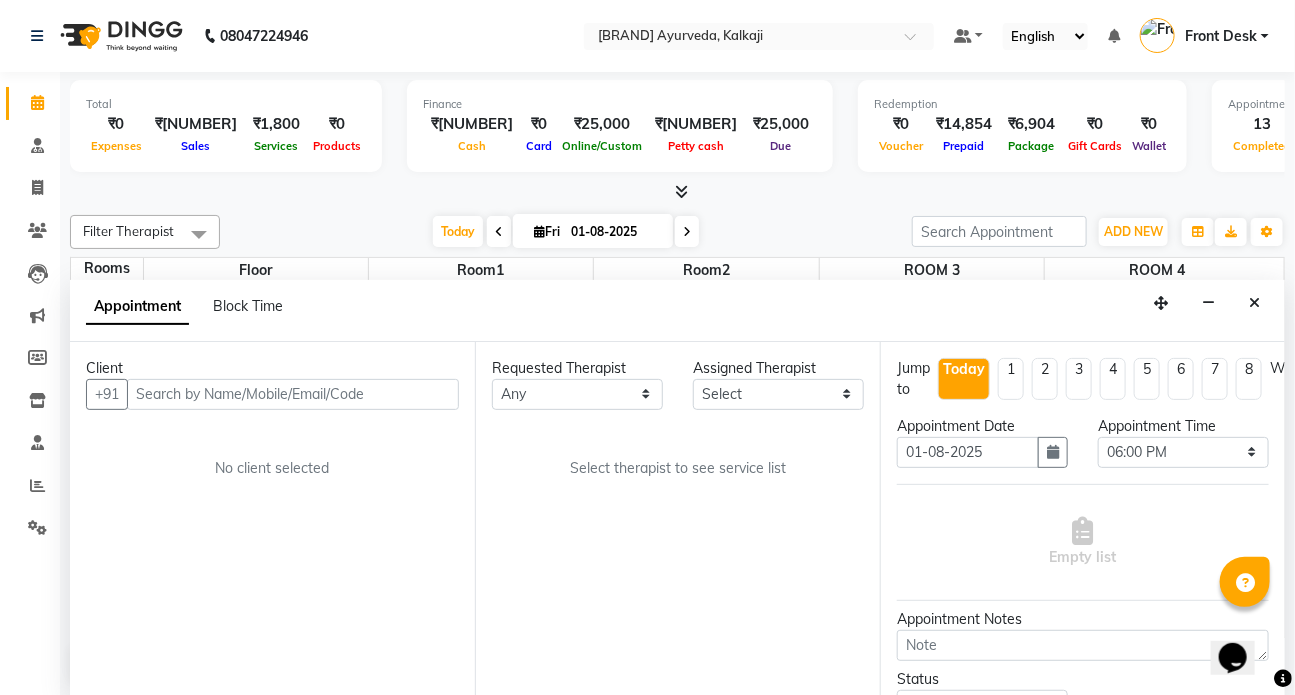 click at bounding box center [293, 394] 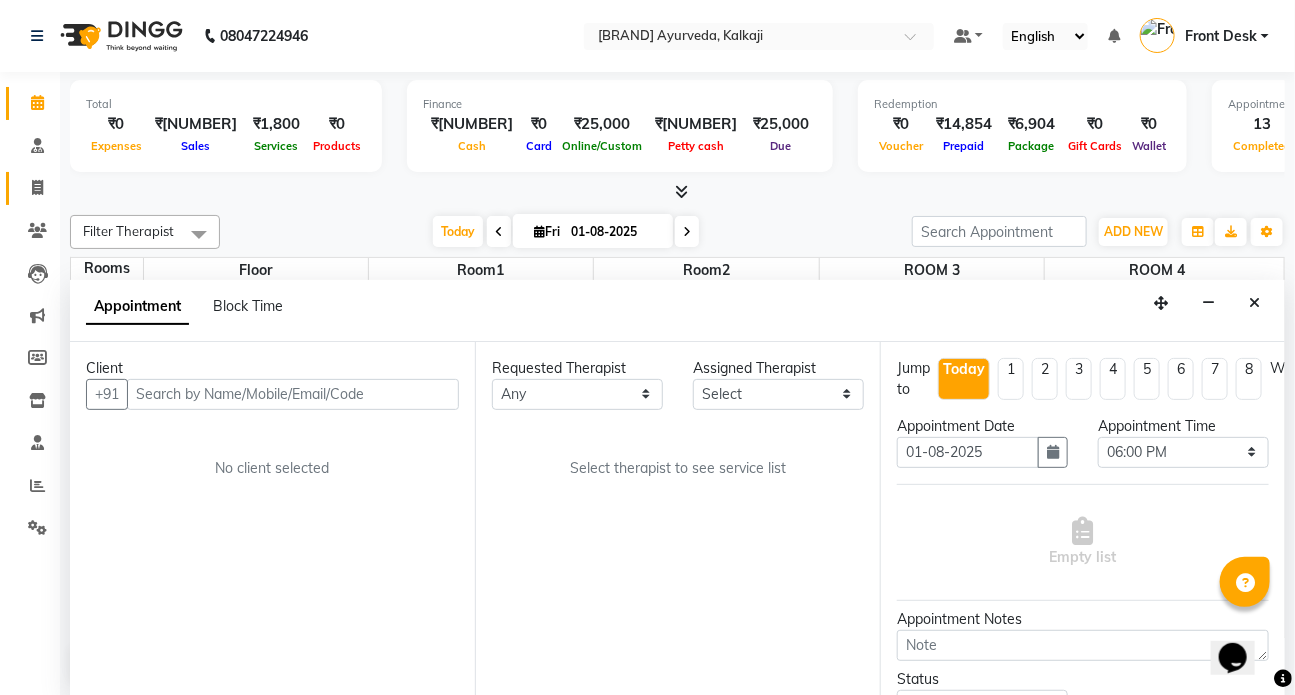 click on "Invoice" 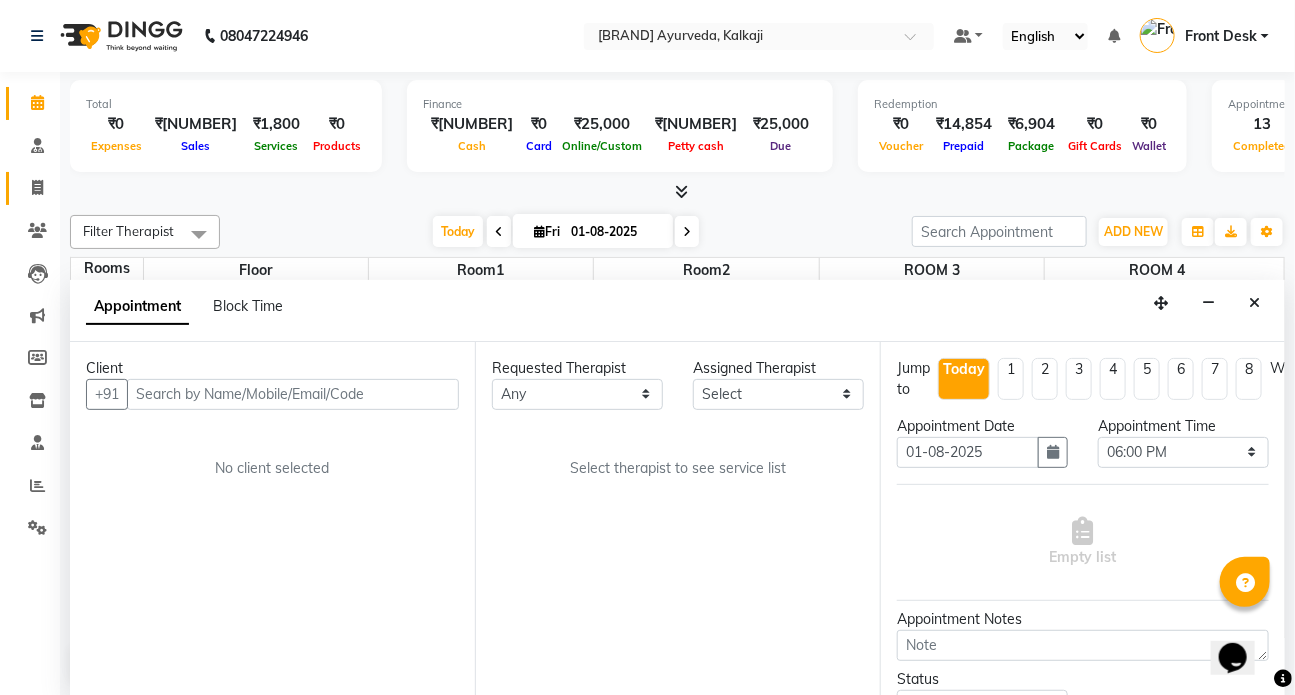 select on "service" 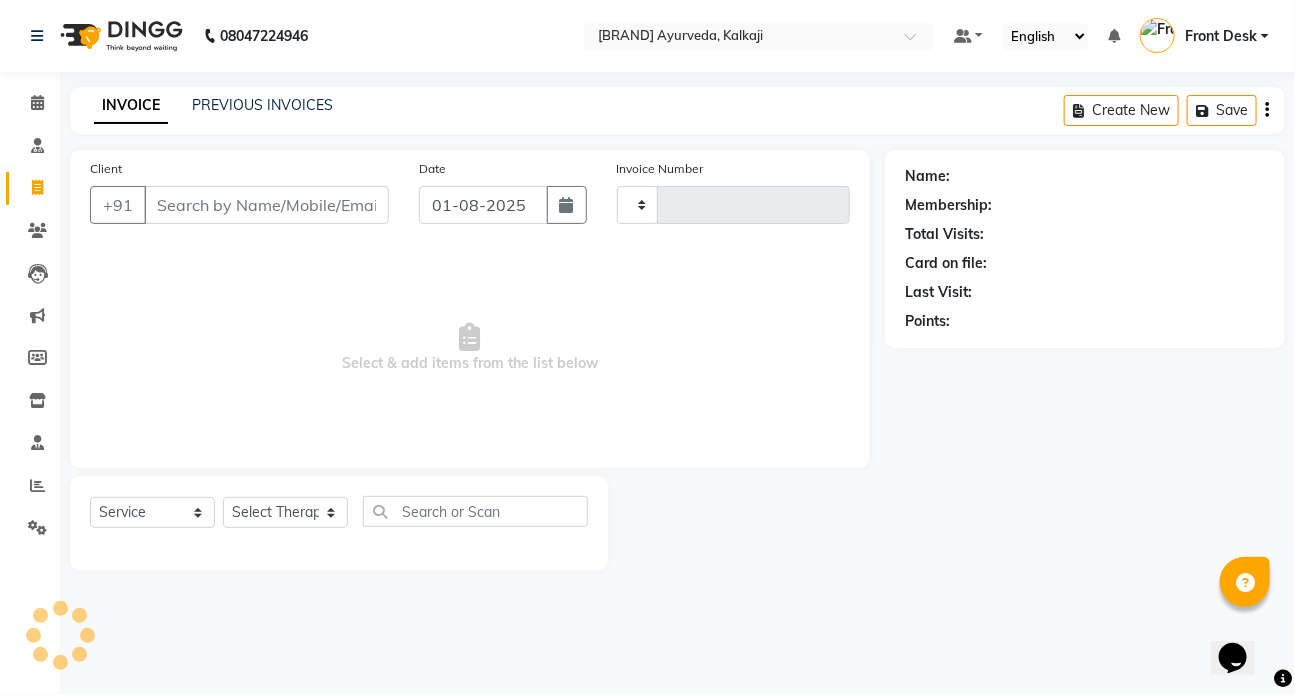 scroll, scrollTop: 0, scrollLeft: 0, axis: both 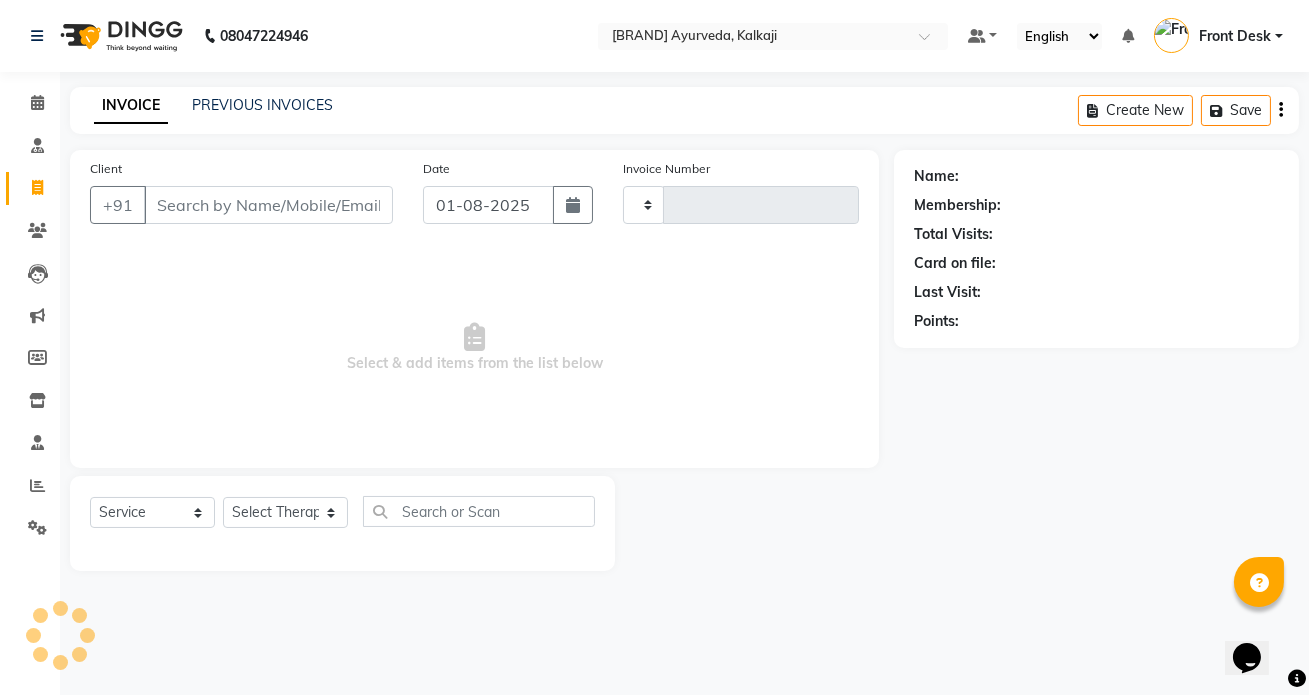 type on "1021" 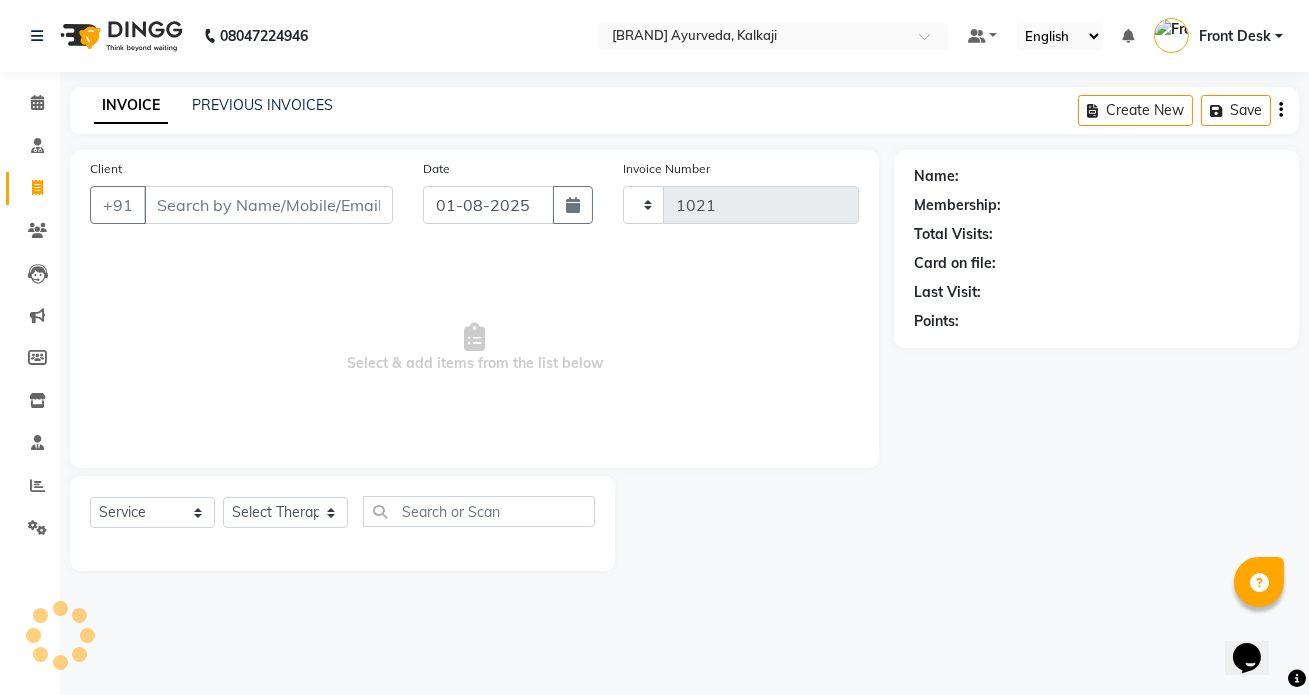 select on "5585" 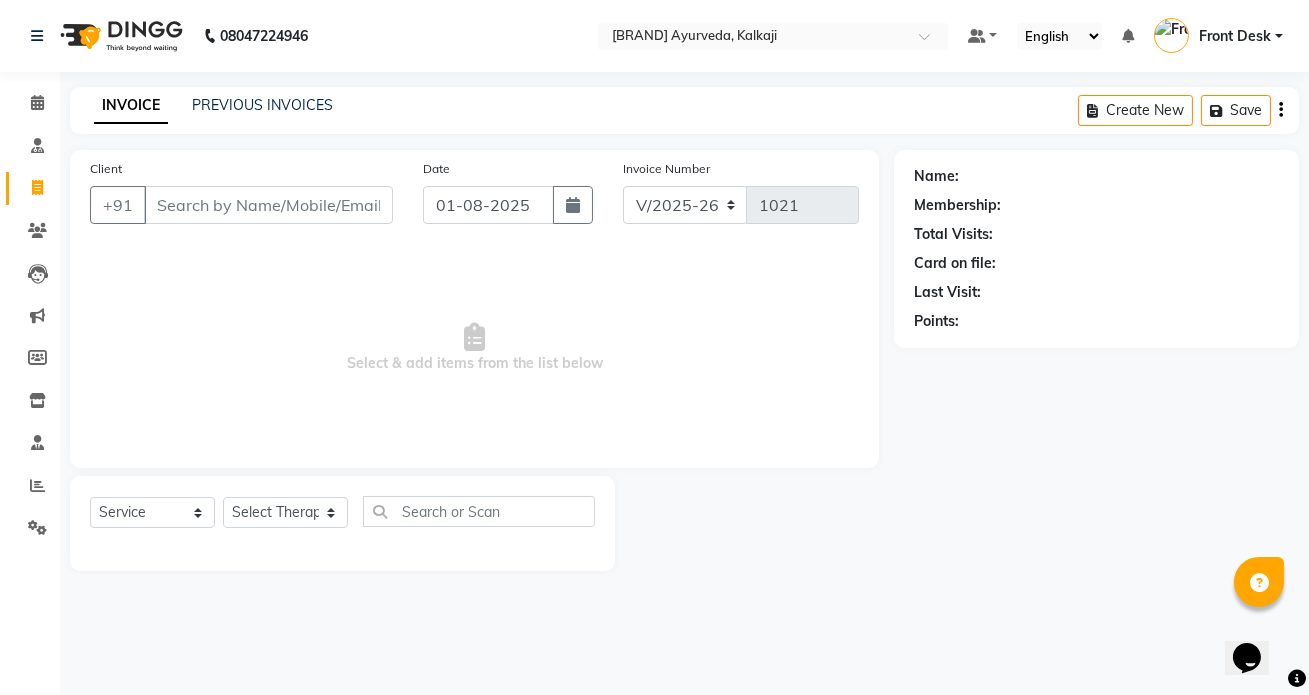click on "Client" at bounding box center [268, 205] 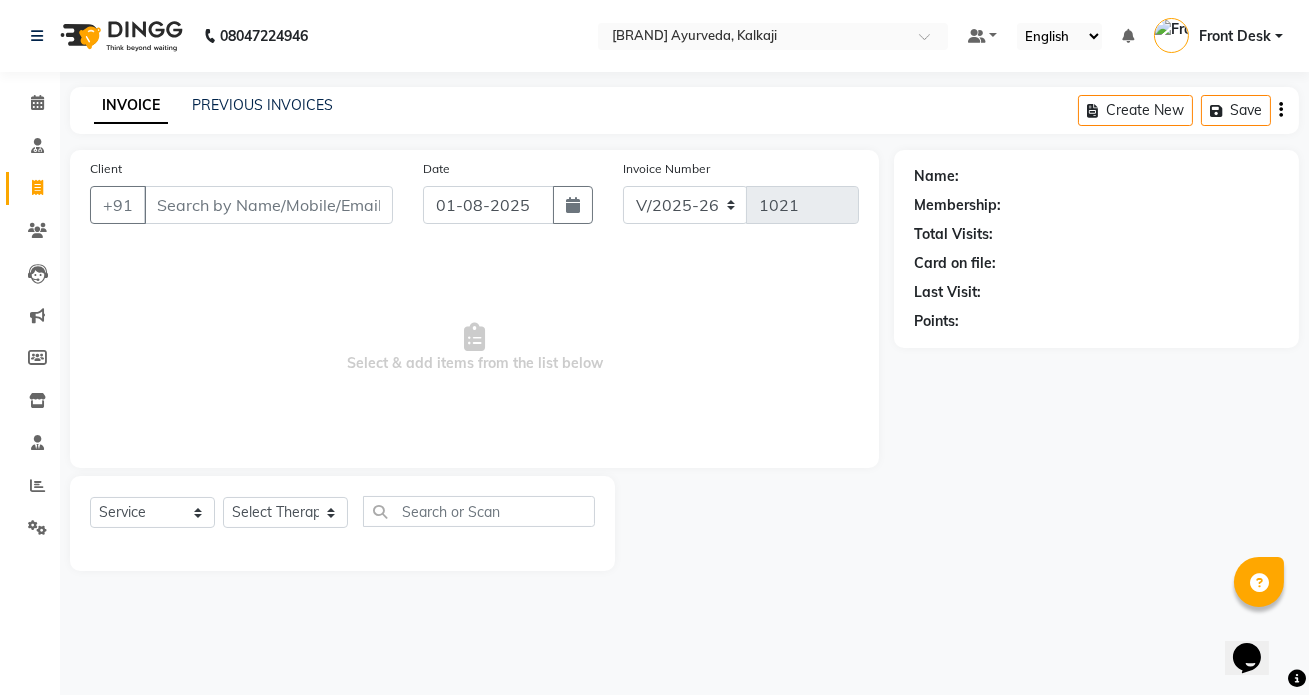 click on "Client" at bounding box center (268, 205) 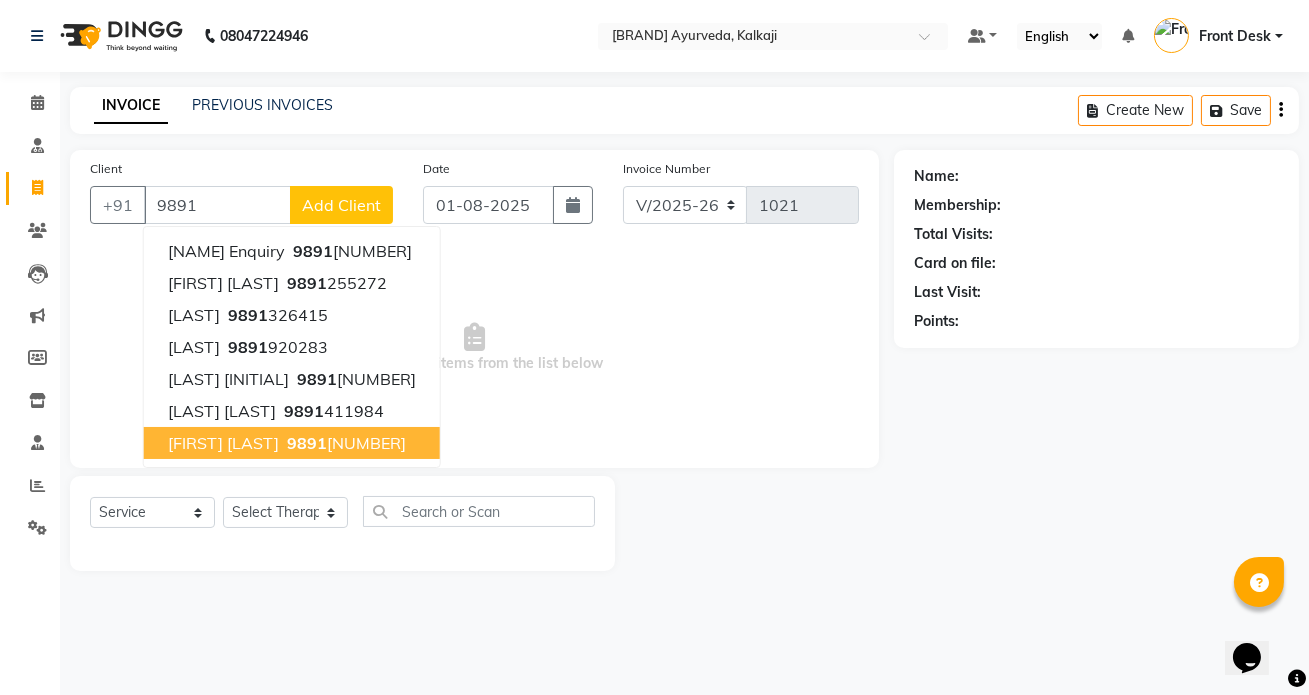 click on "[FIRST] [LAST]   [PHONE]" at bounding box center (292, 443) 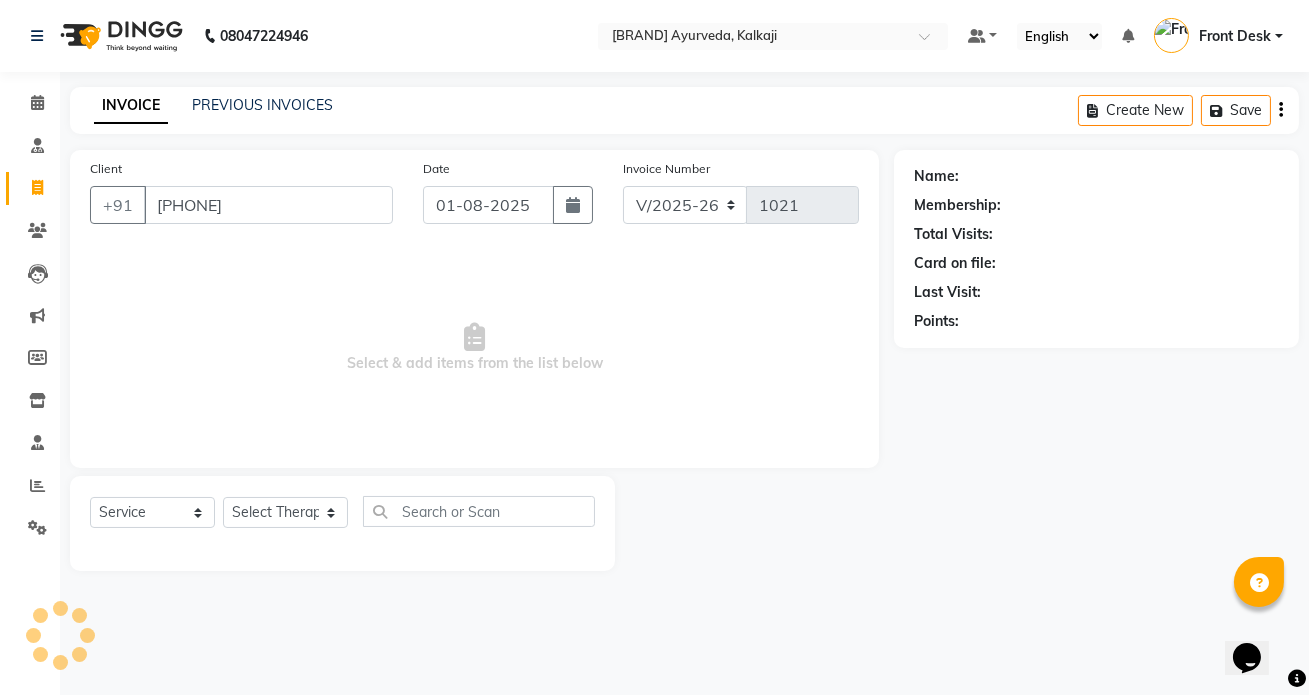 type on "[PHONE]" 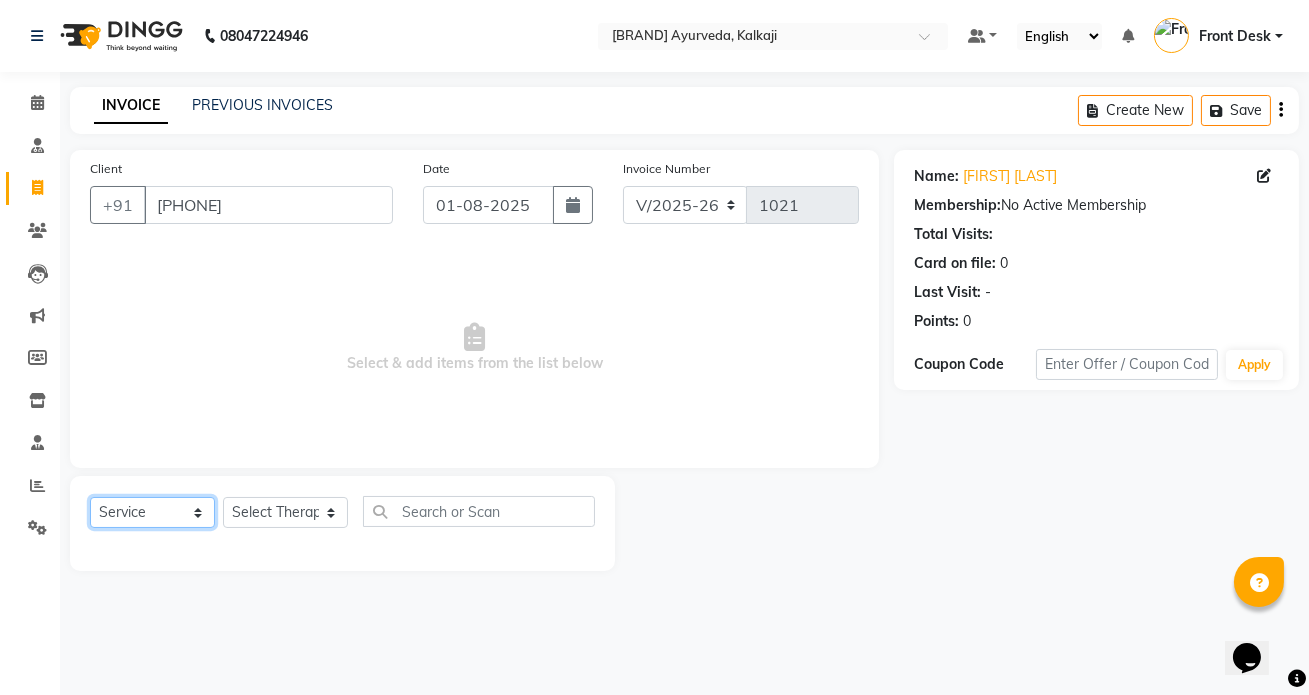 click on "Select  Service  Product  Membership  Package Voucher Prepaid Gift Card" 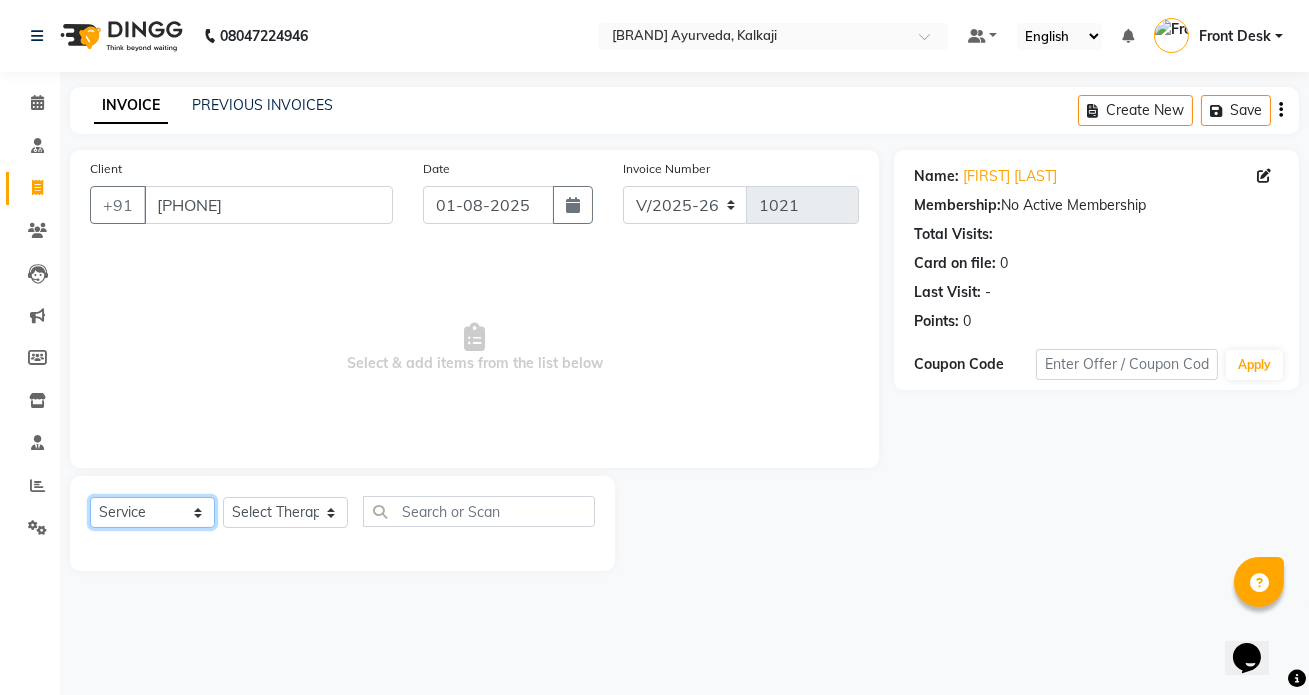 select on "membership" 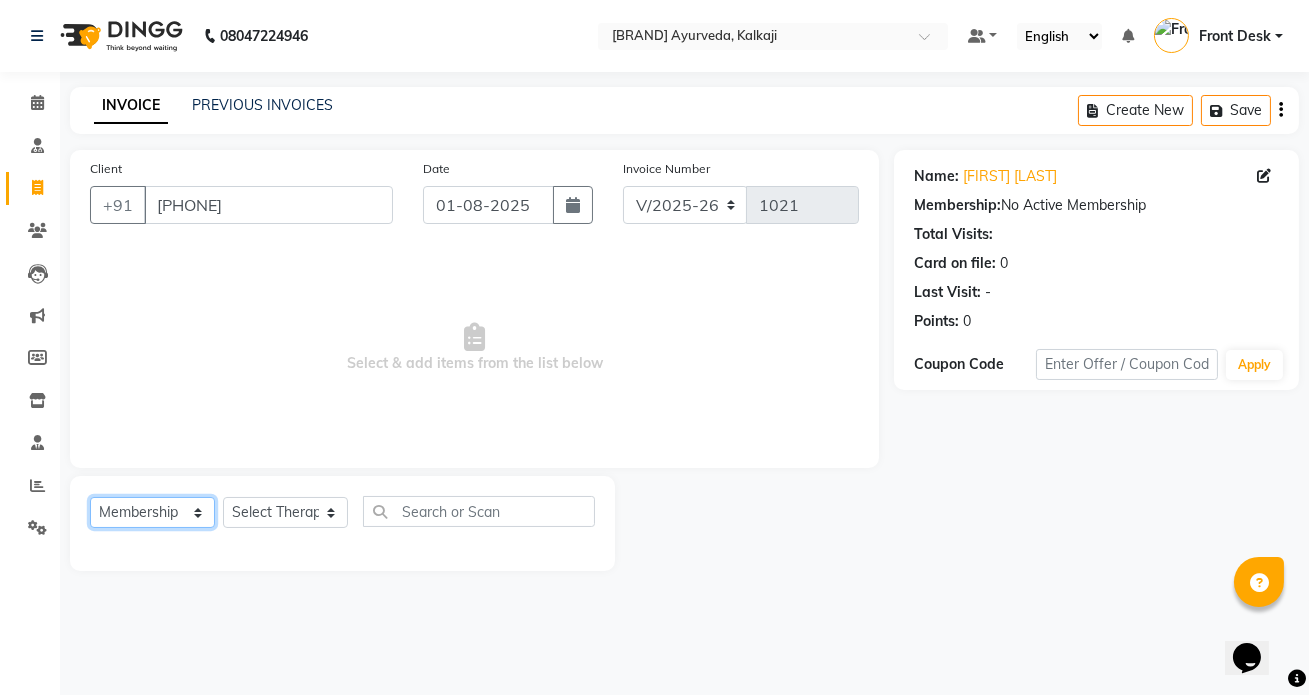 click on "Select  Service  Product  Membership  Package Voucher Prepaid Gift Card" 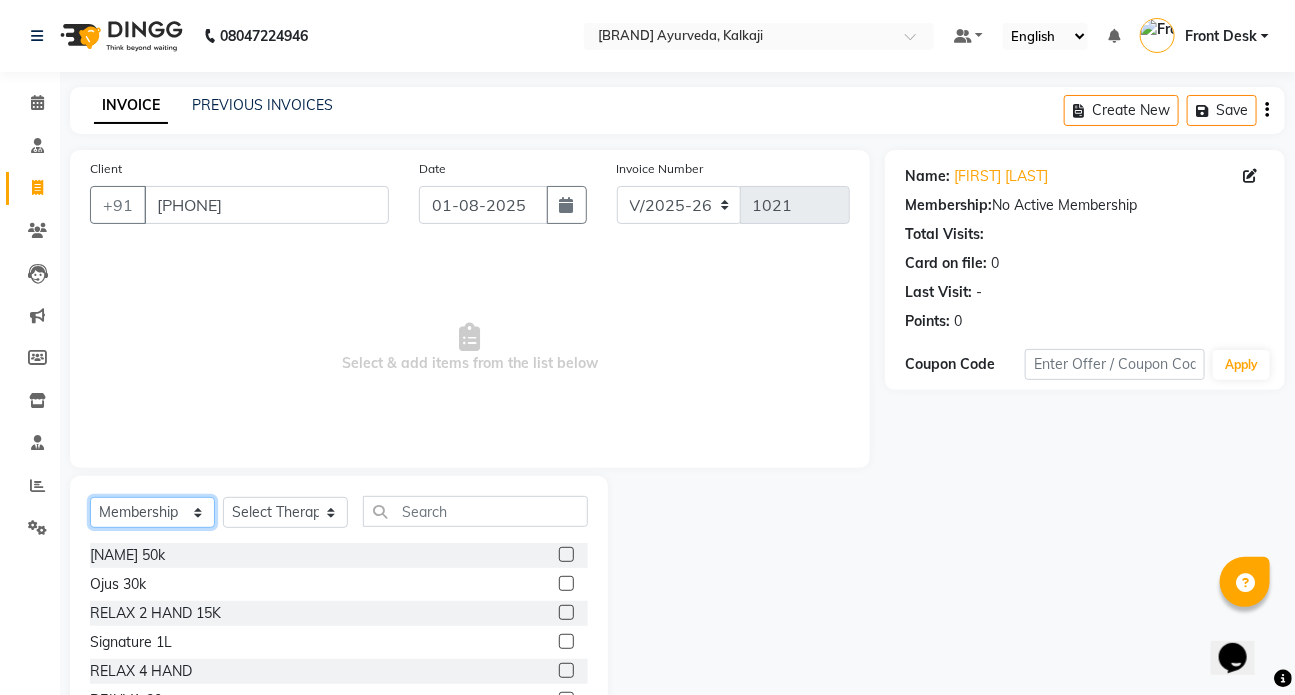 scroll, scrollTop: 60, scrollLeft: 0, axis: vertical 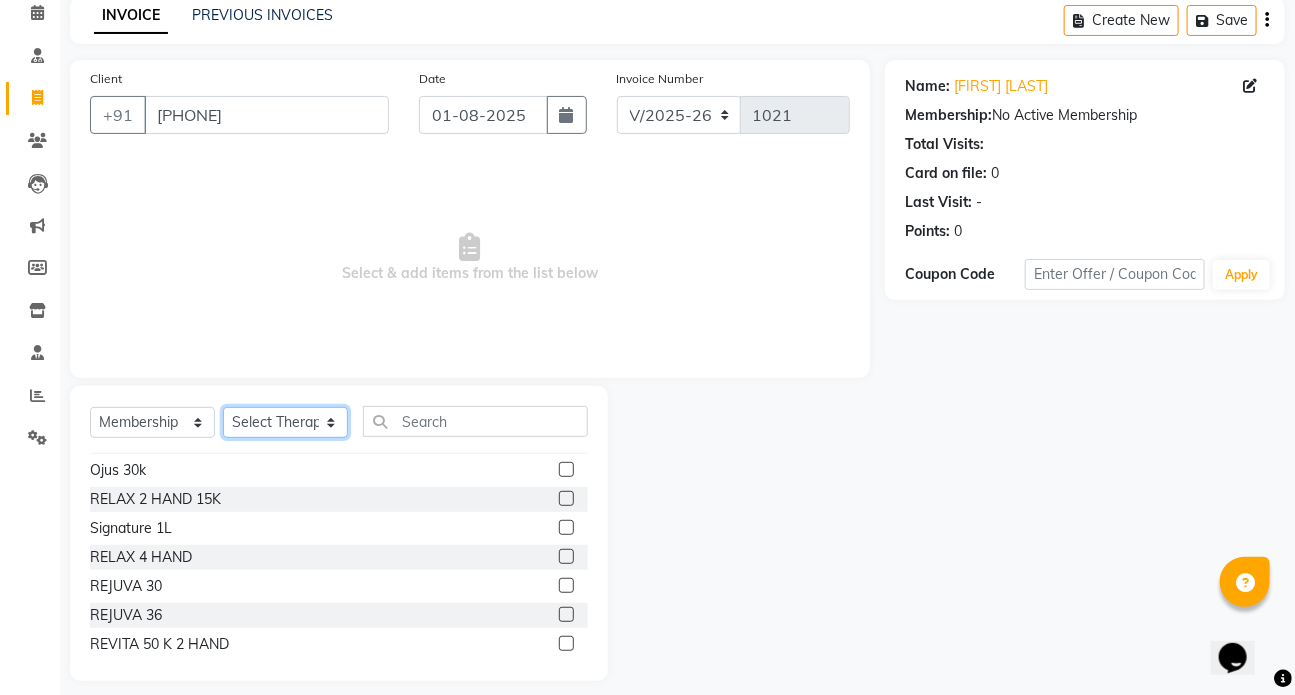 click on "Select Therapist [LAST] [LAST] [LAST] DR [LAST] Dr [LAST] Front Desk [LAST] Manager [LAST] [LAST] [LAST] [LAST]" 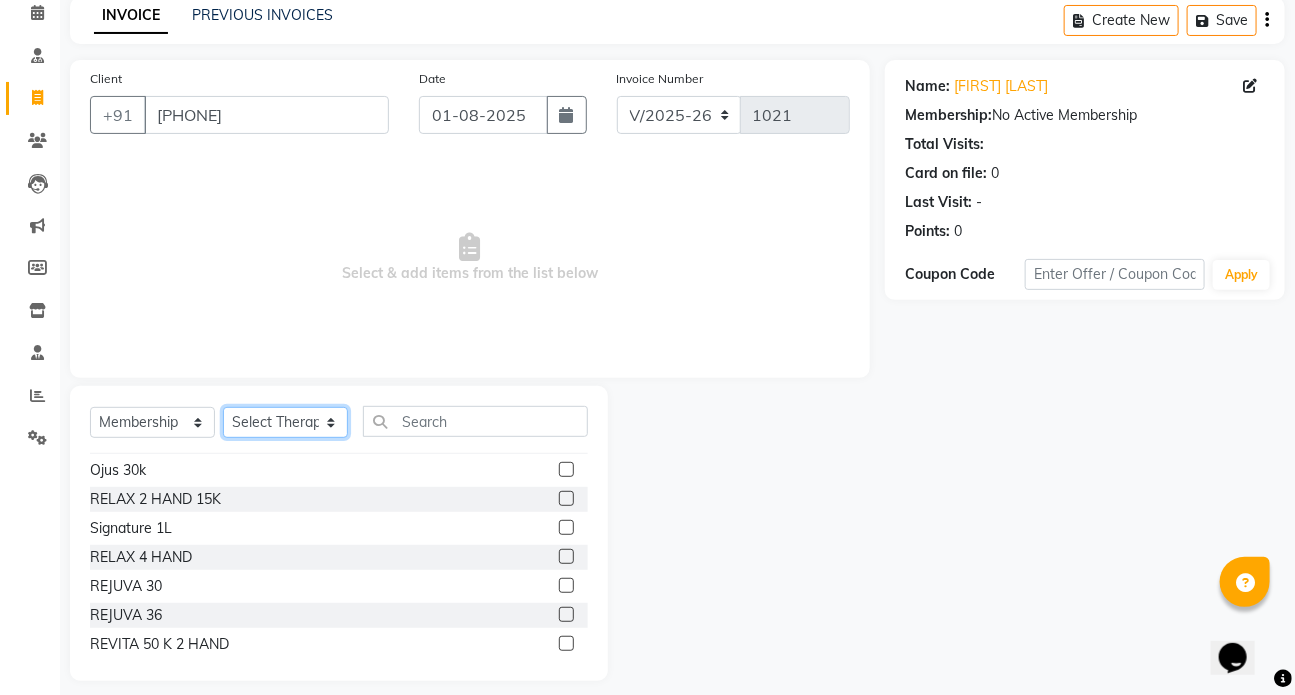 select on "64482" 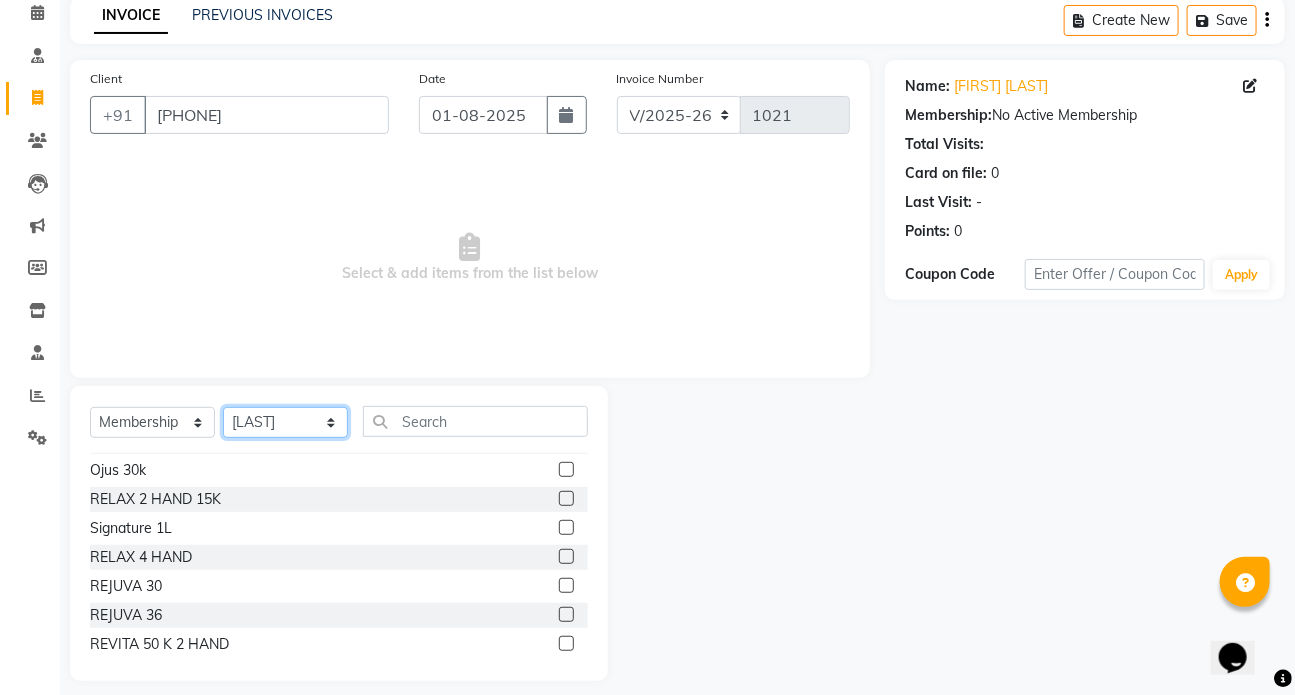 click on "Select Therapist [LAST] [LAST] [LAST] DR [LAST] Dr [LAST] Front Desk [LAST] Manager [LAST] [LAST] [LAST] [LAST]" 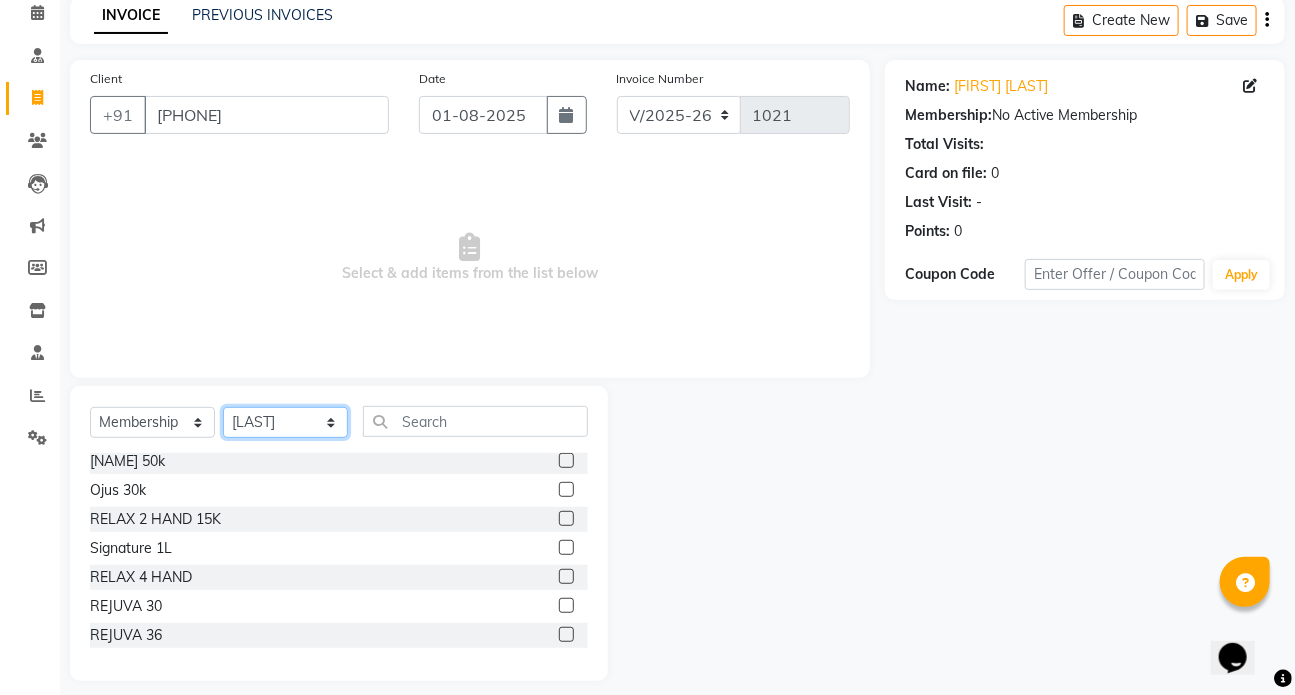 scroll, scrollTop: 0, scrollLeft: 0, axis: both 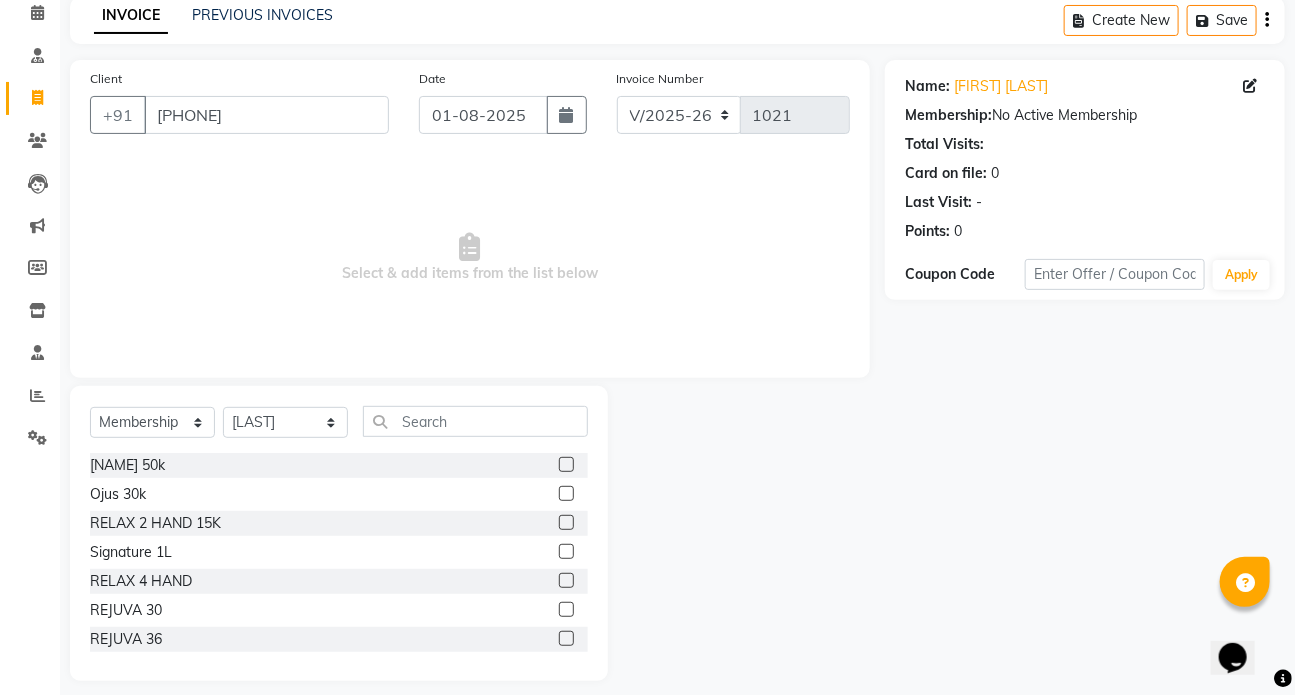 click 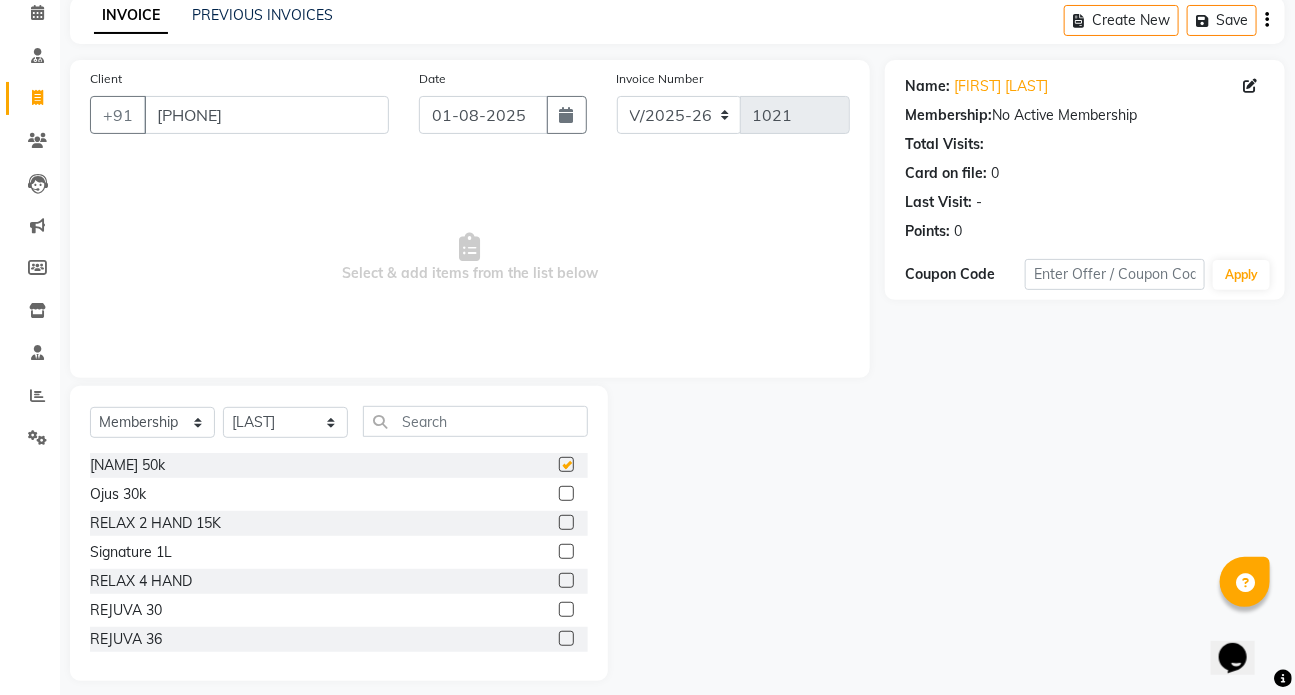 select on "select" 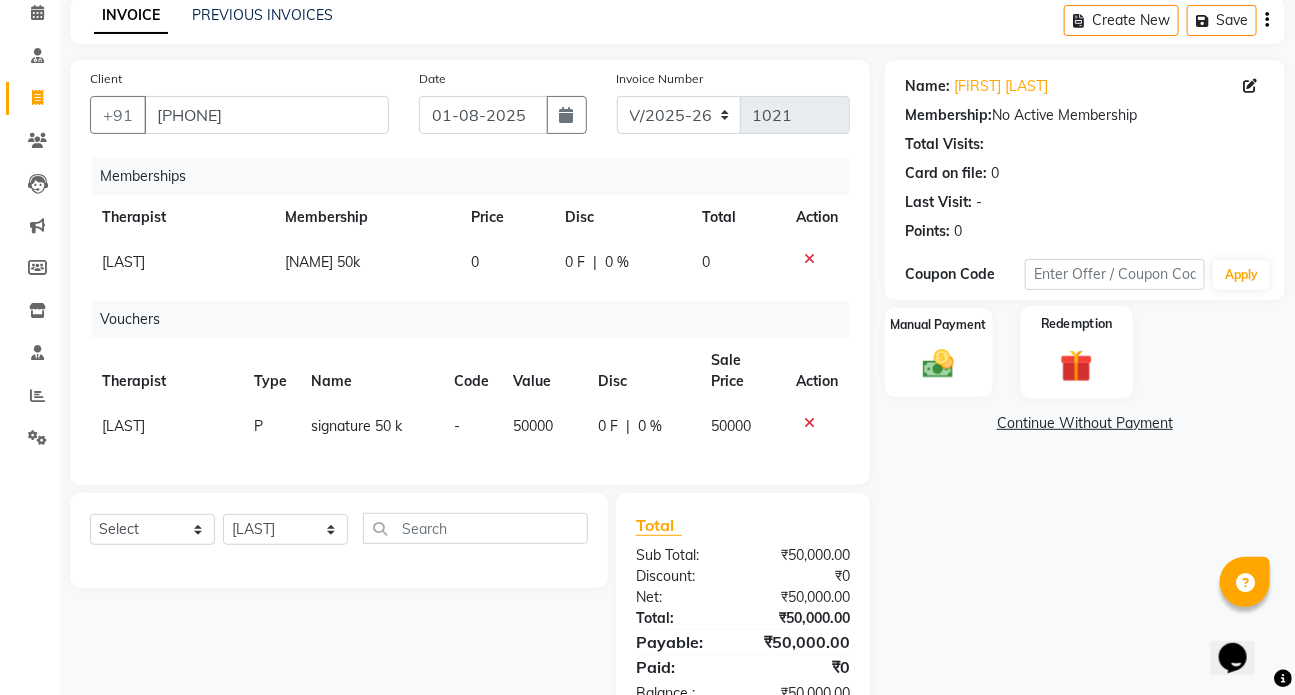 click 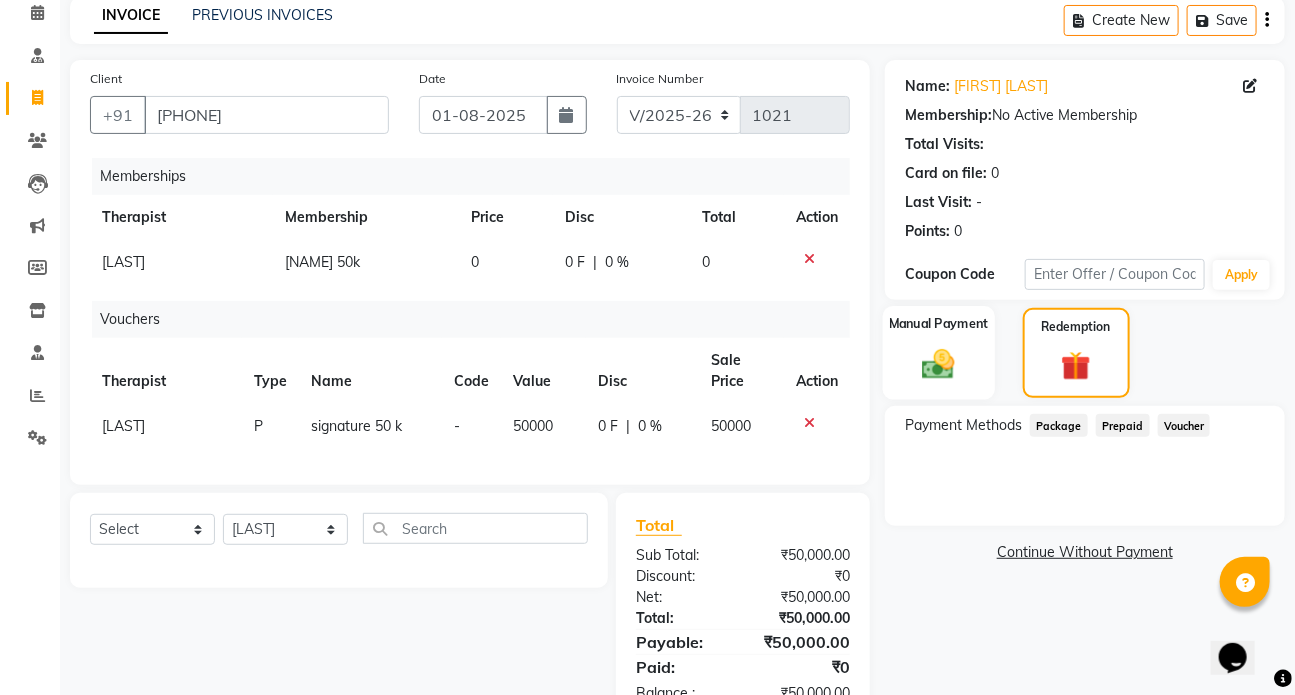 click 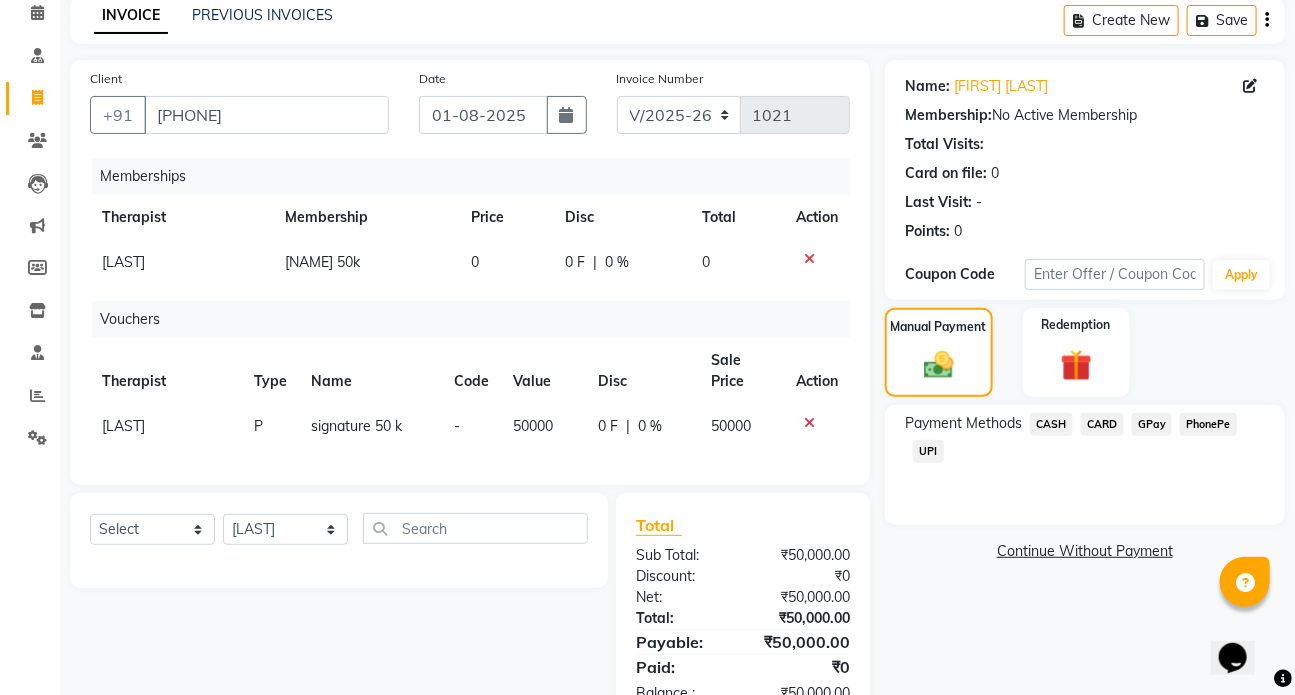 click on "GPay" 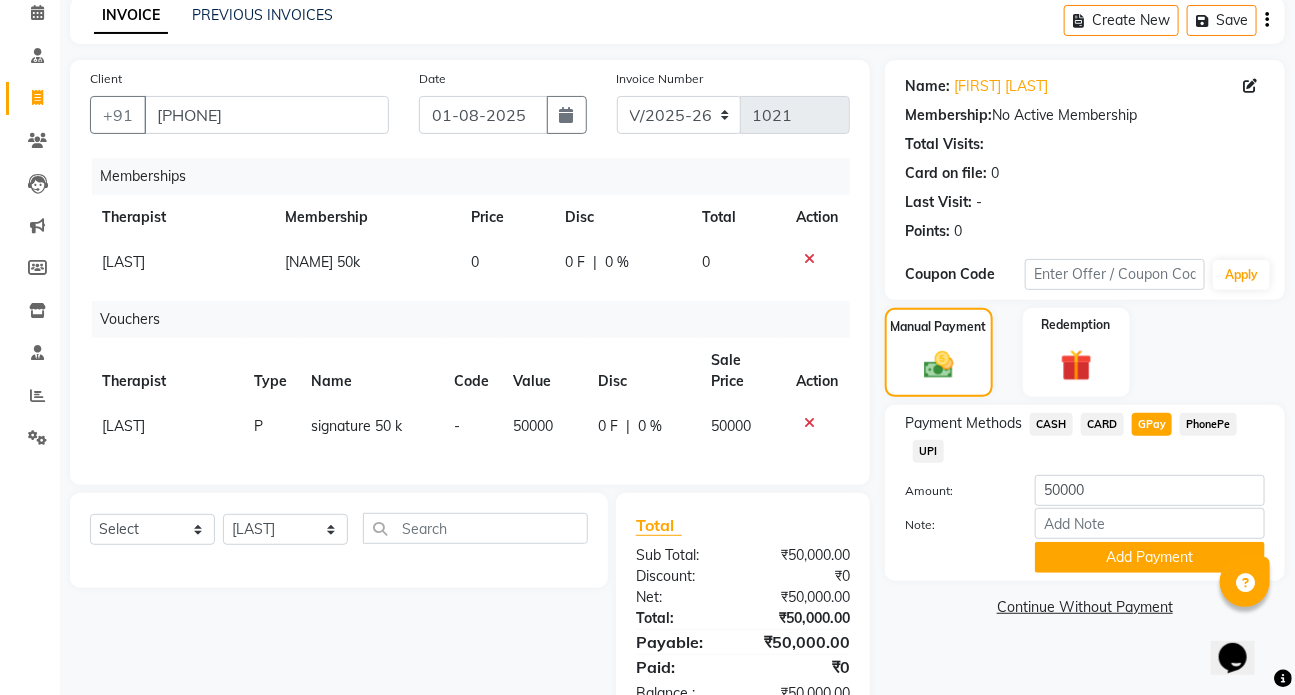 click on "UPI" 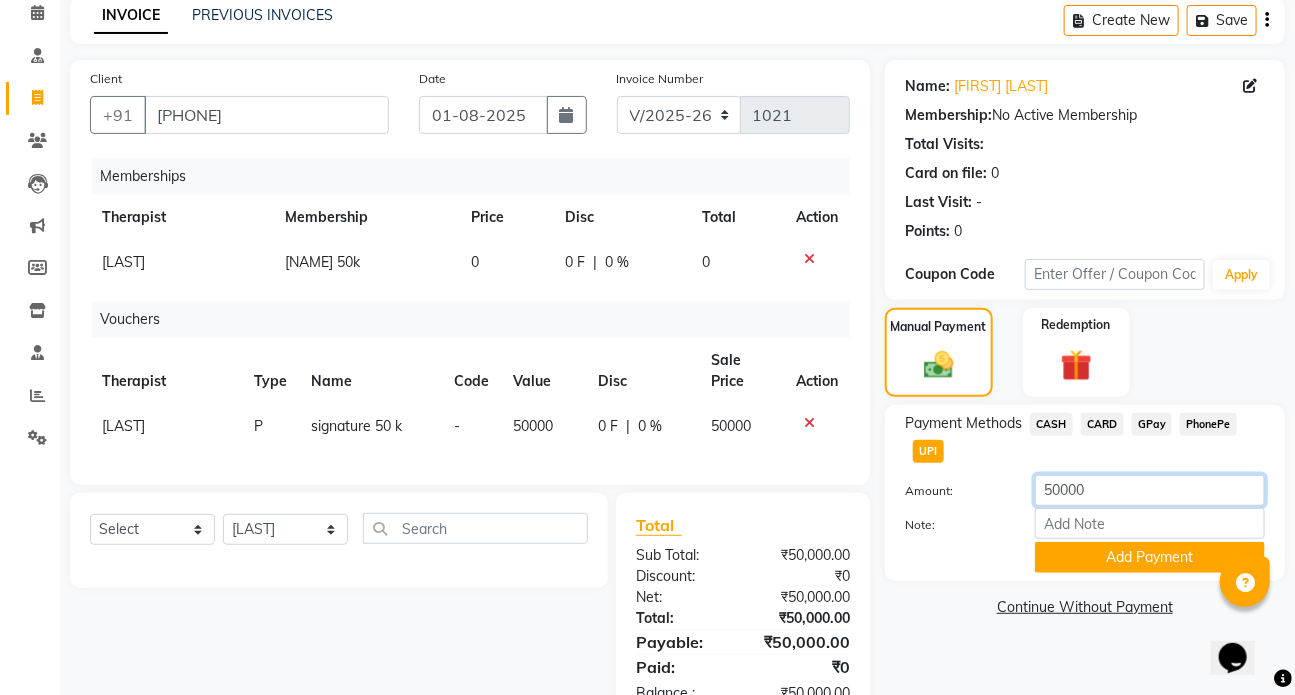 click on "50000" 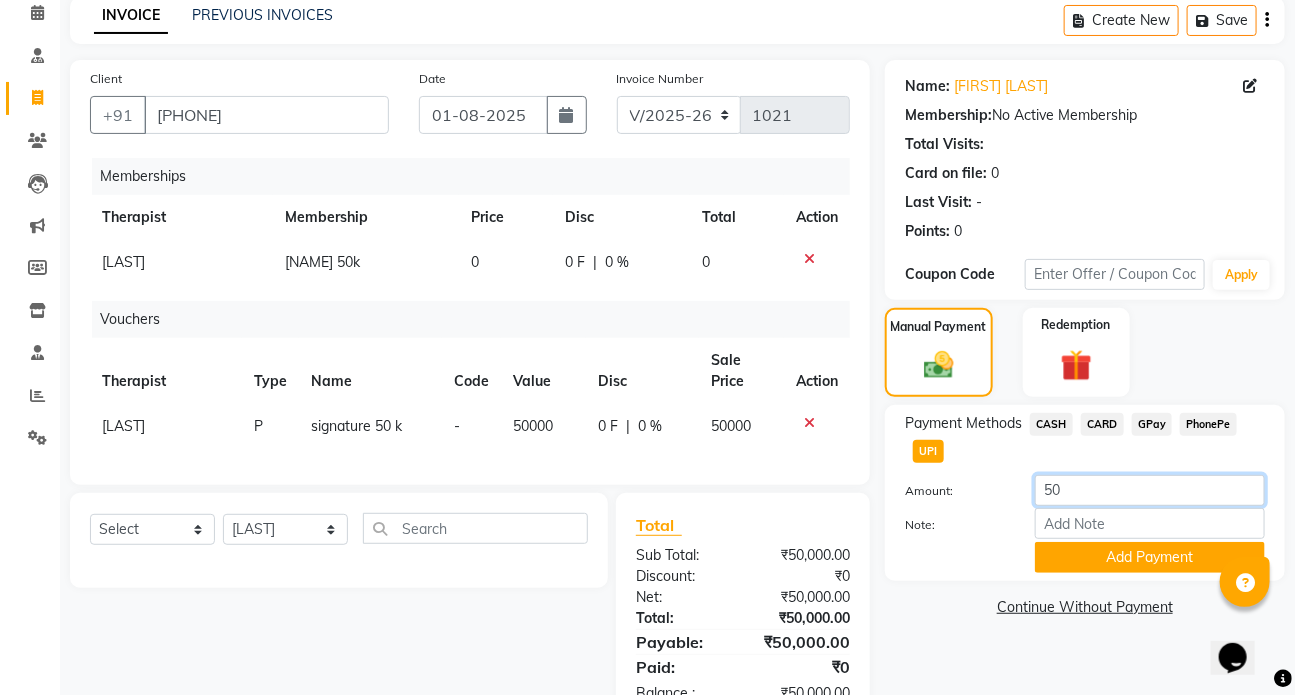 type on "5" 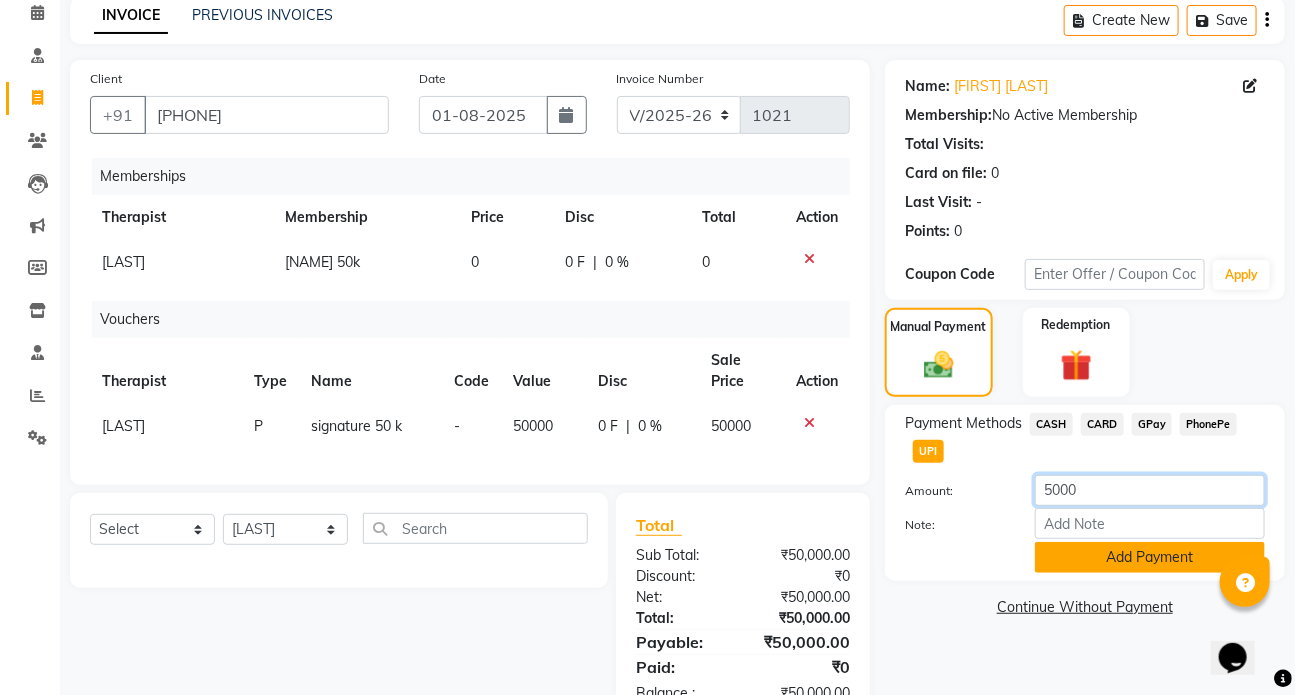 type on "5000" 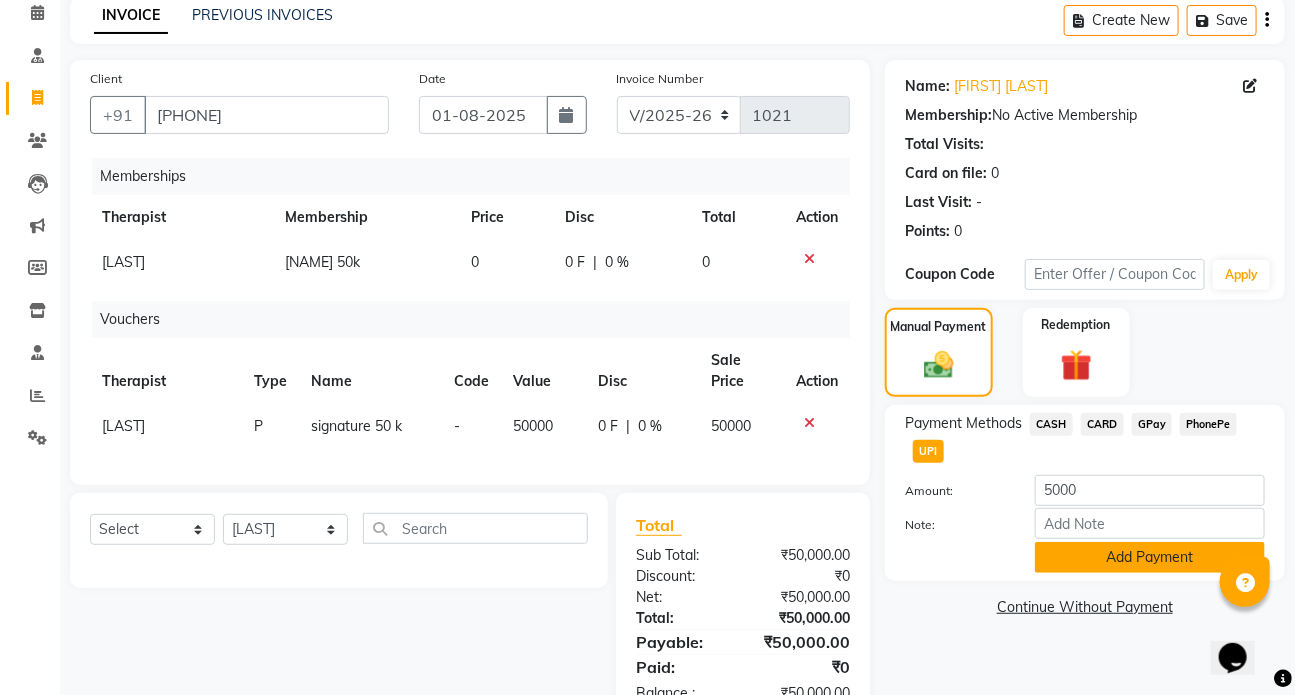 click on "Add Payment" 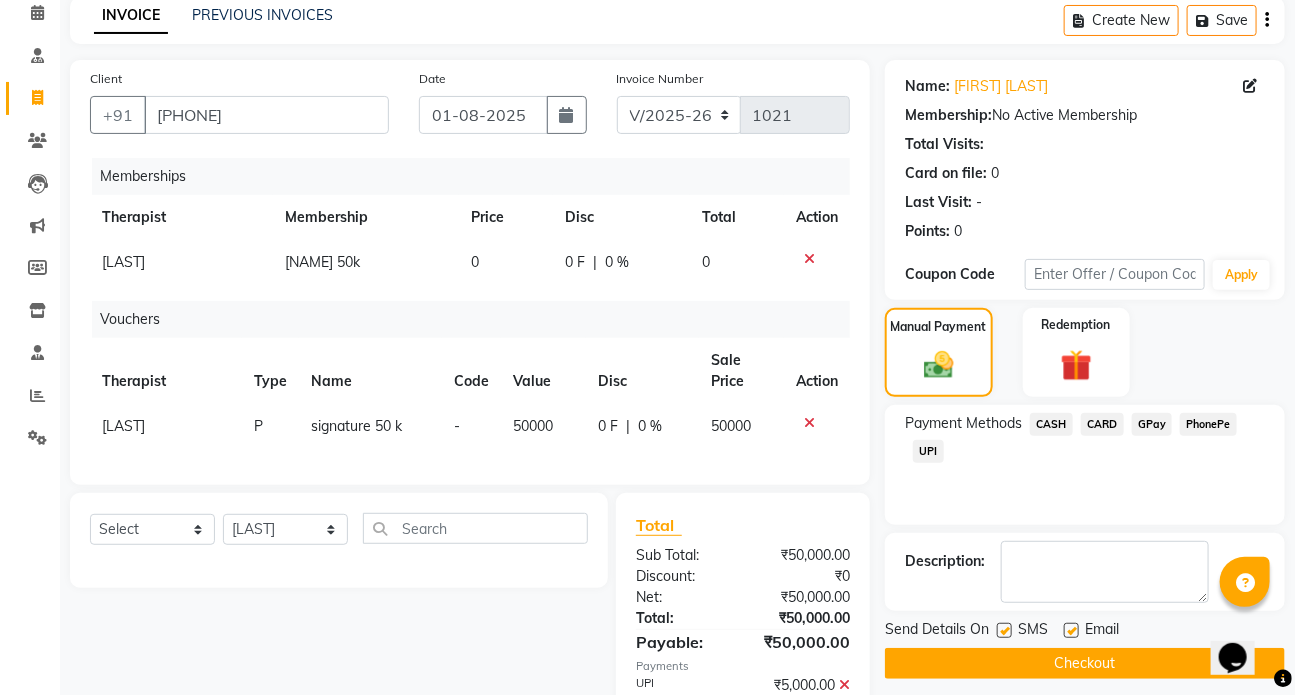 drag, startPoint x: 1074, startPoint y: 632, endPoint x: 1043, endPoint y: 641, distance: 32.280025 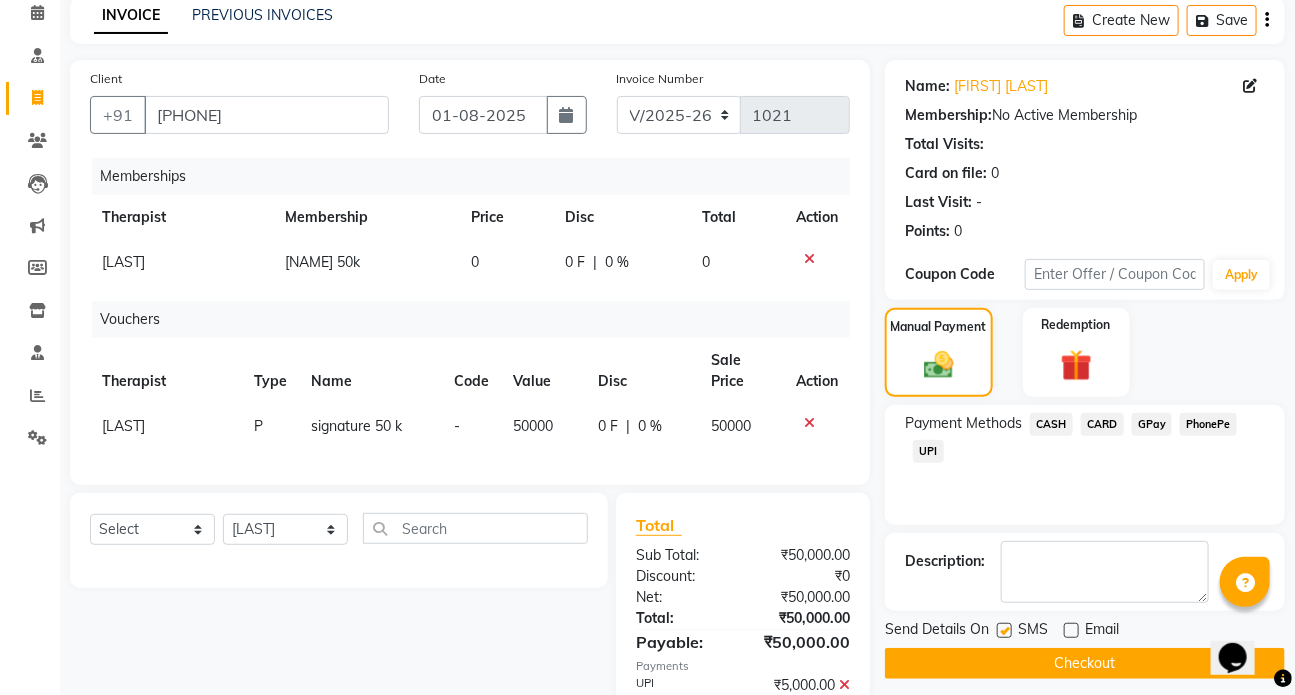 drag, startPoint x: 1006, startPoint y: 632, endPoint x: 1037, endPoint y: 646, distance: 34.0147 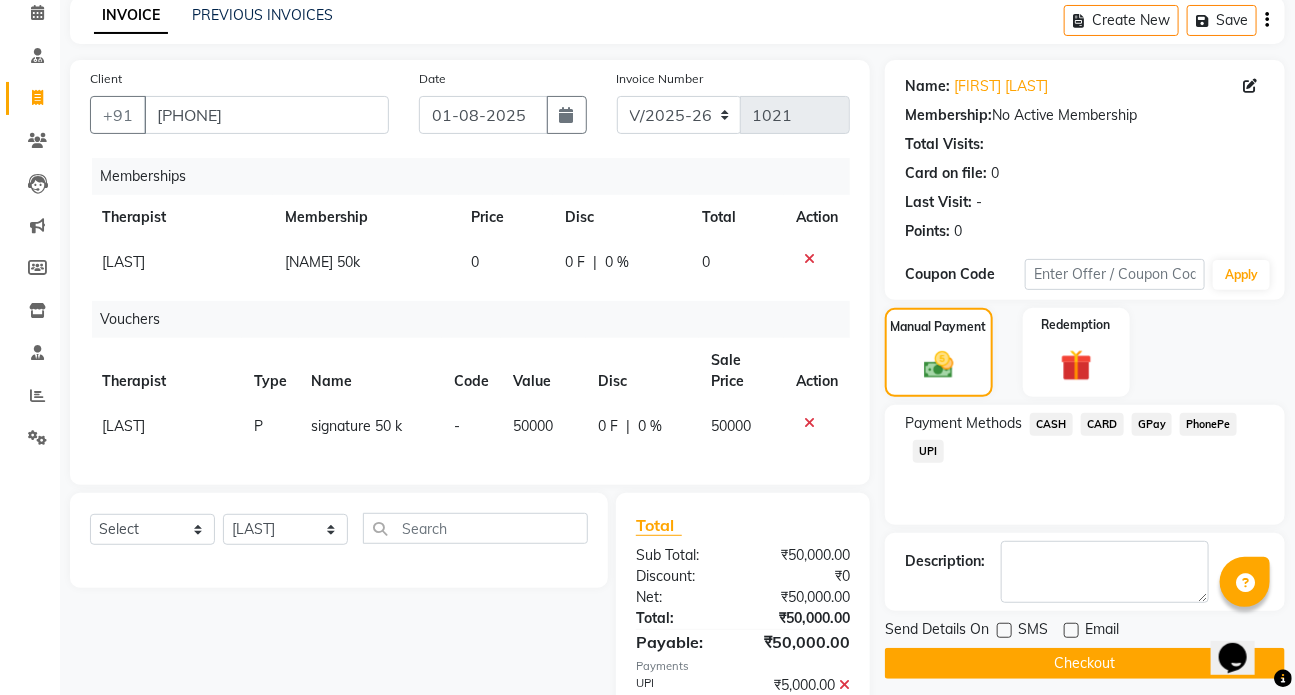 click on "Checkout" 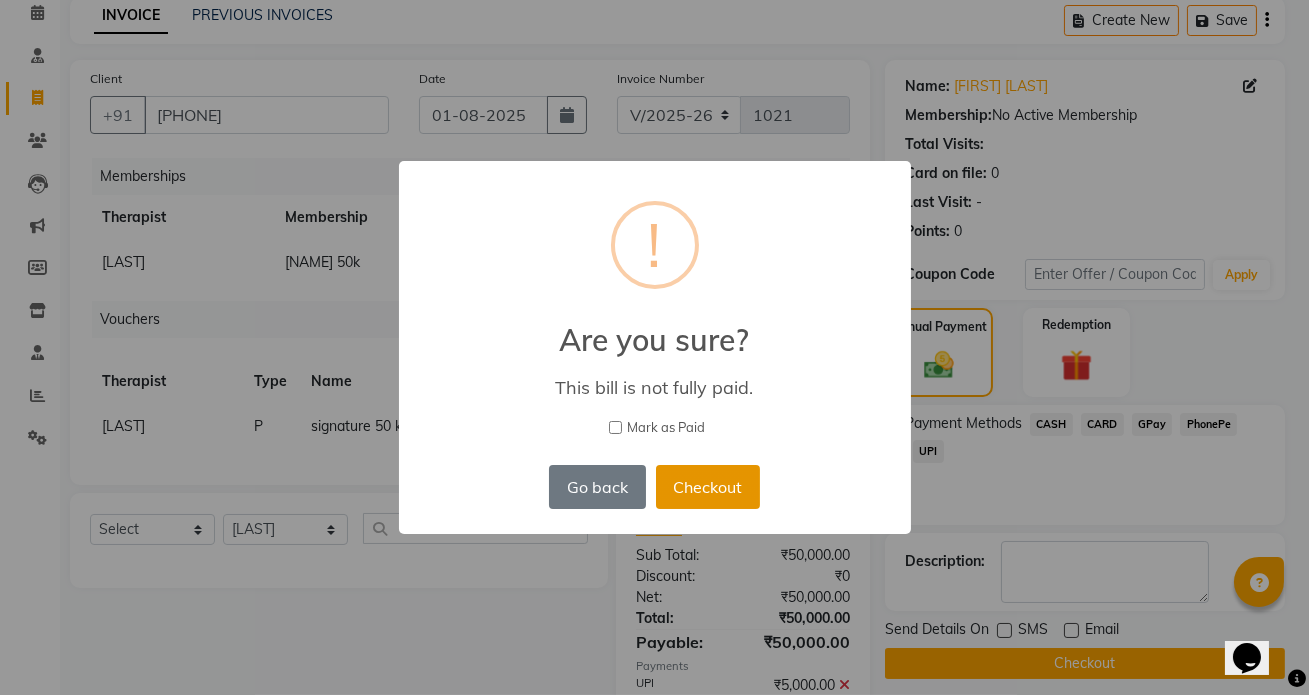 click on "Checkout" at bounding box center [708, 487] 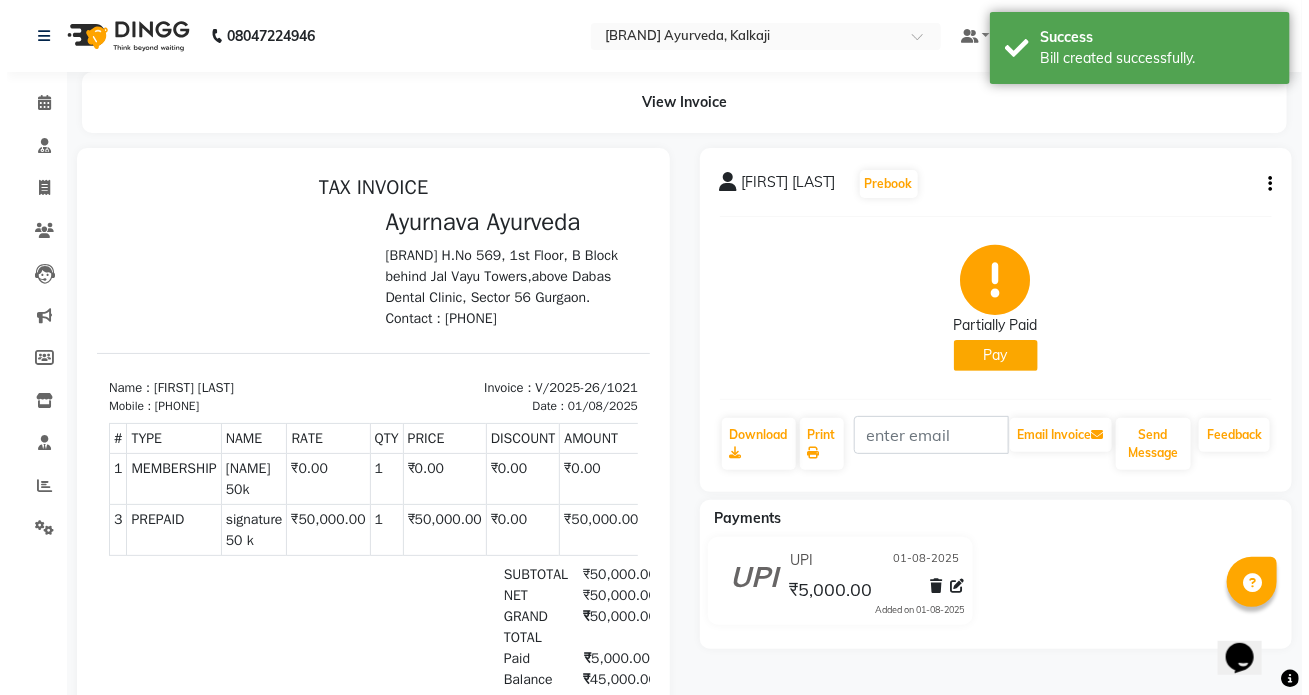 scroll, scrollTop: 0, scrollLeft: 0, axis: both 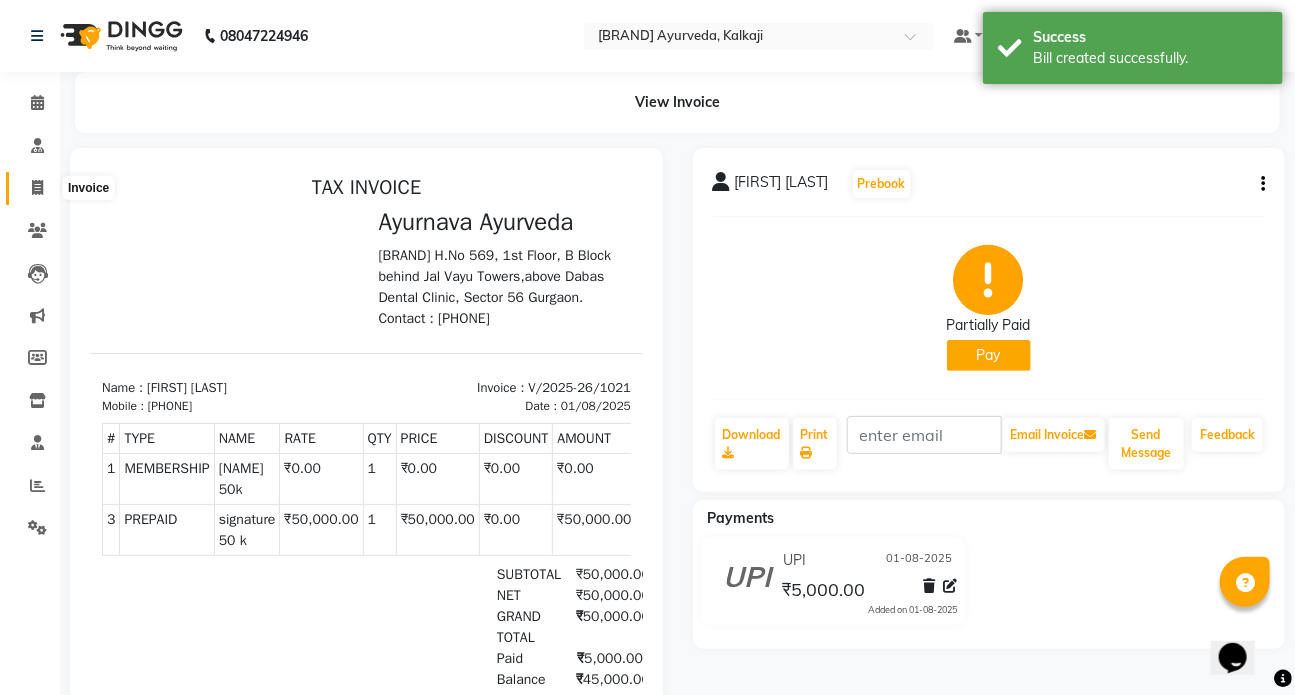click 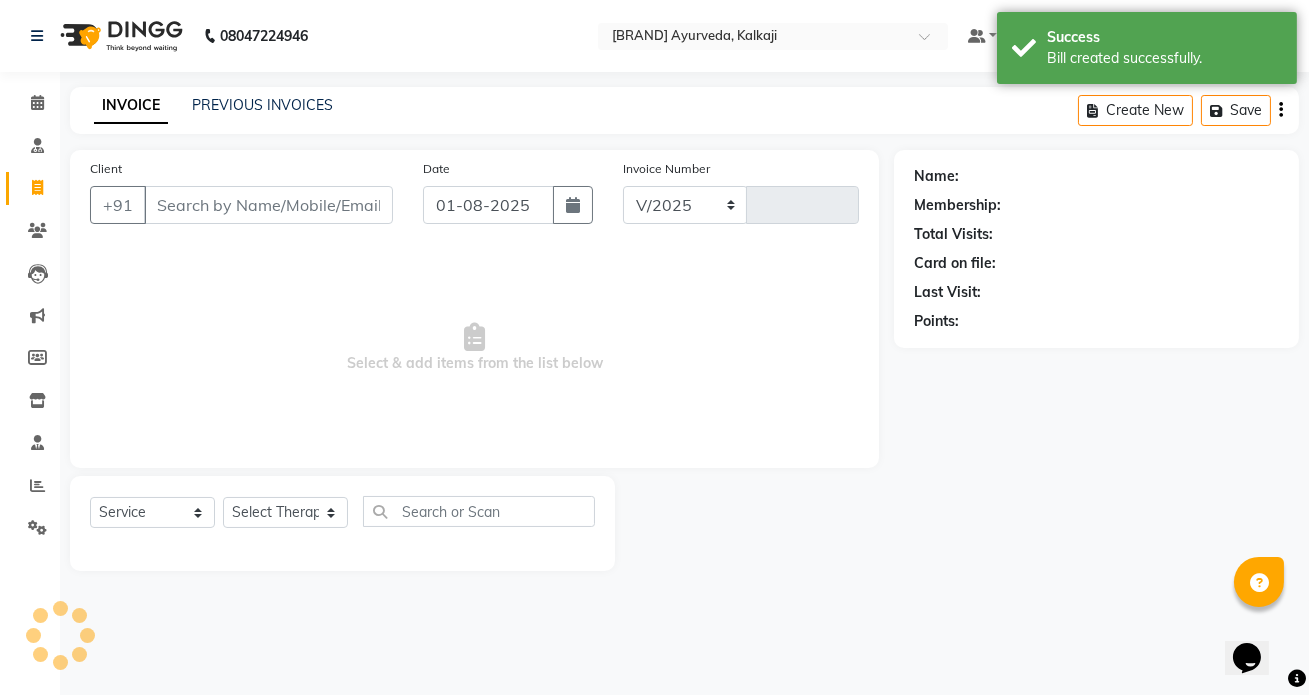 select on "5585" 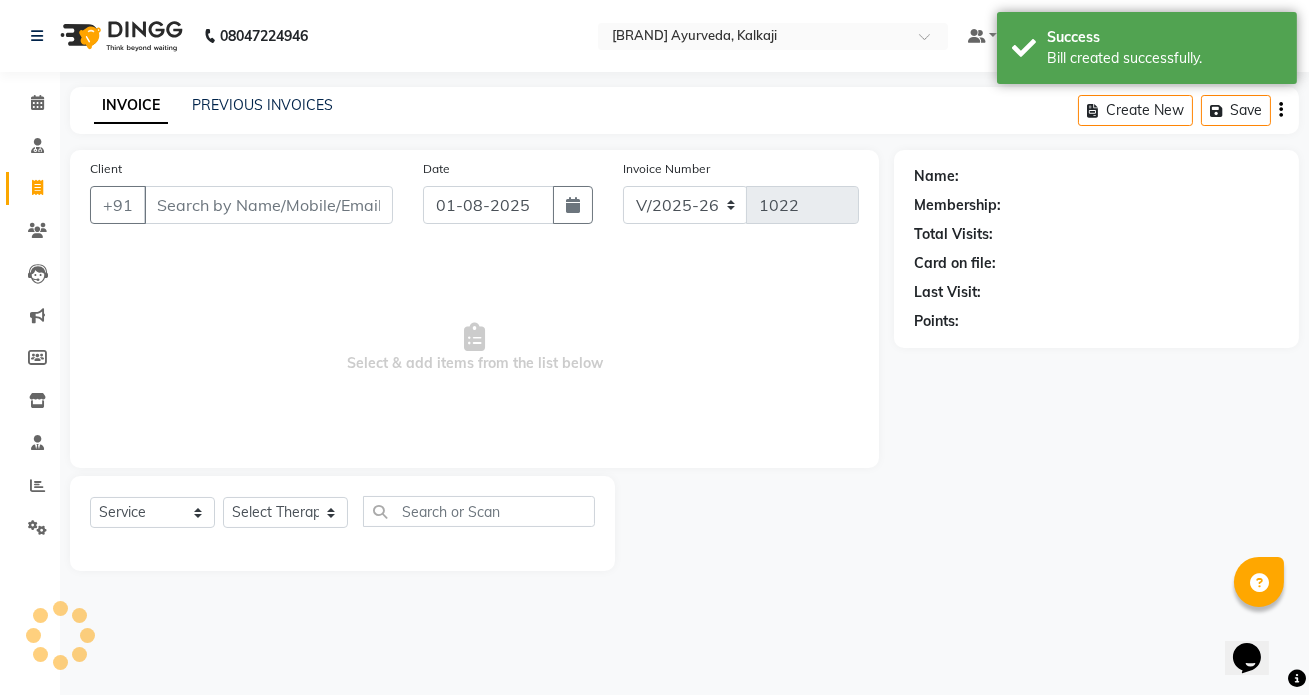 click on "Client" at bounding box center [268, 205] 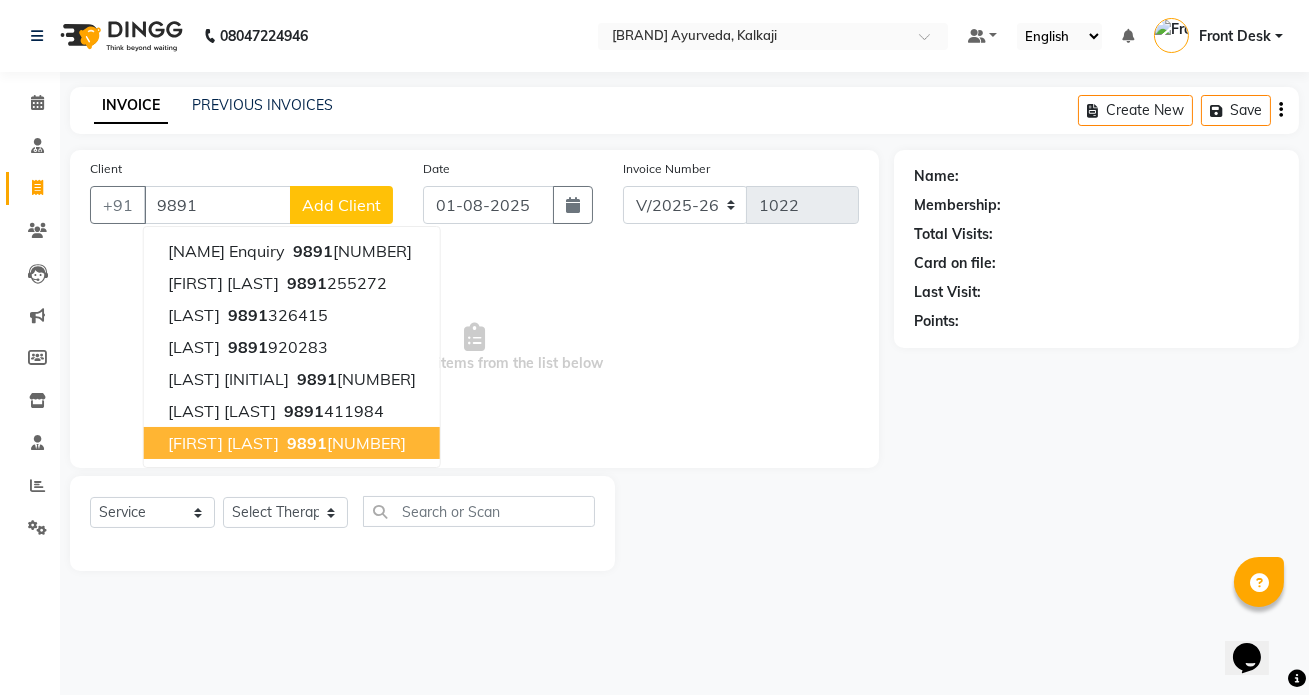click on "[PHONE]" at bounding box center (344, 443) 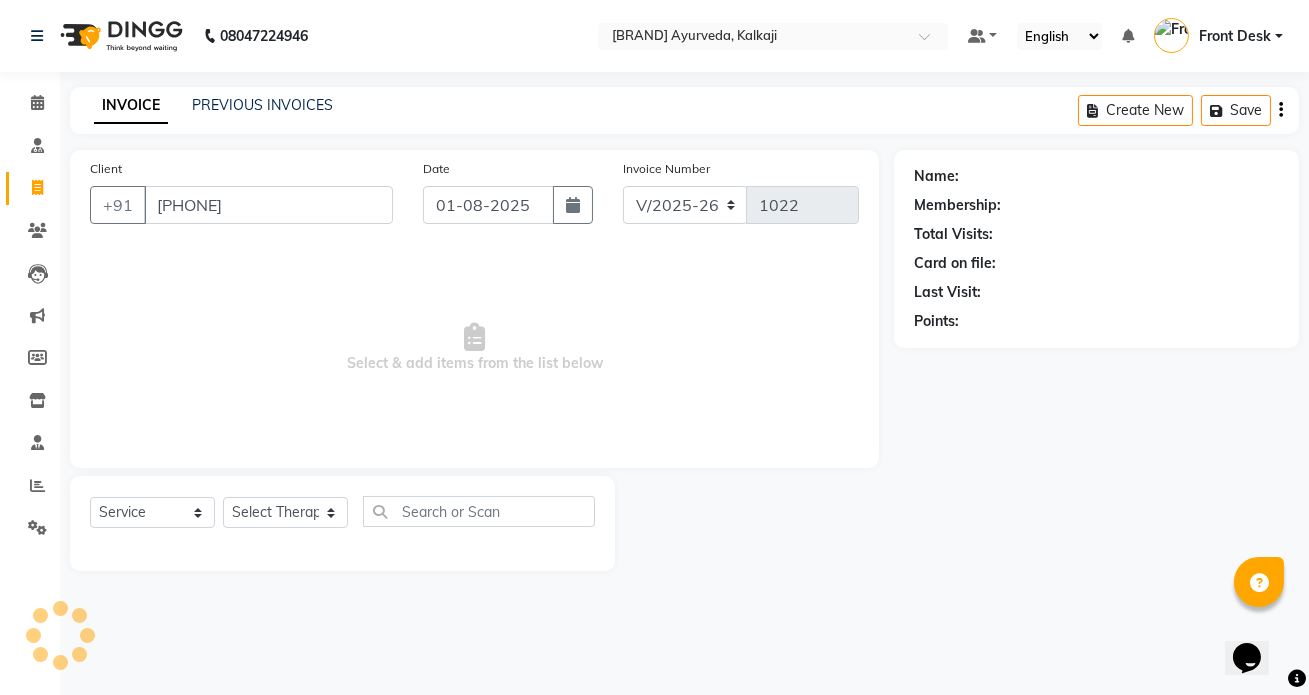 type on "[PHONE]" 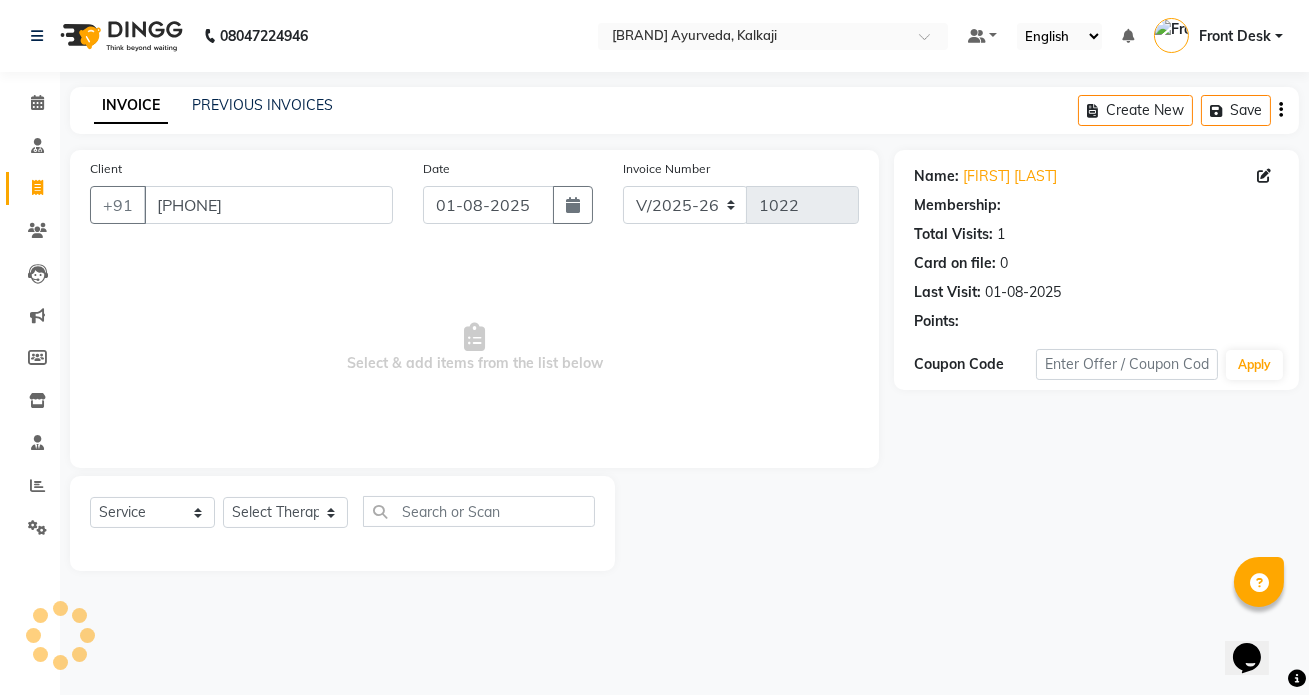 select on "1: Object" 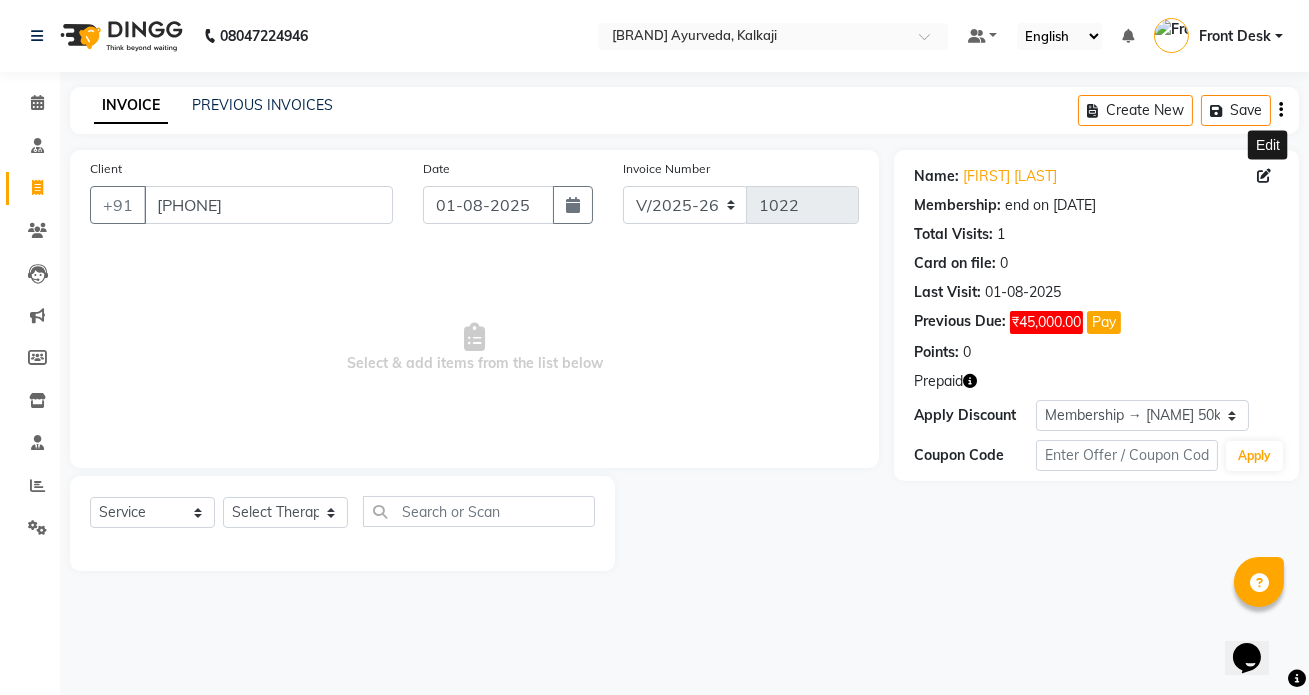 click 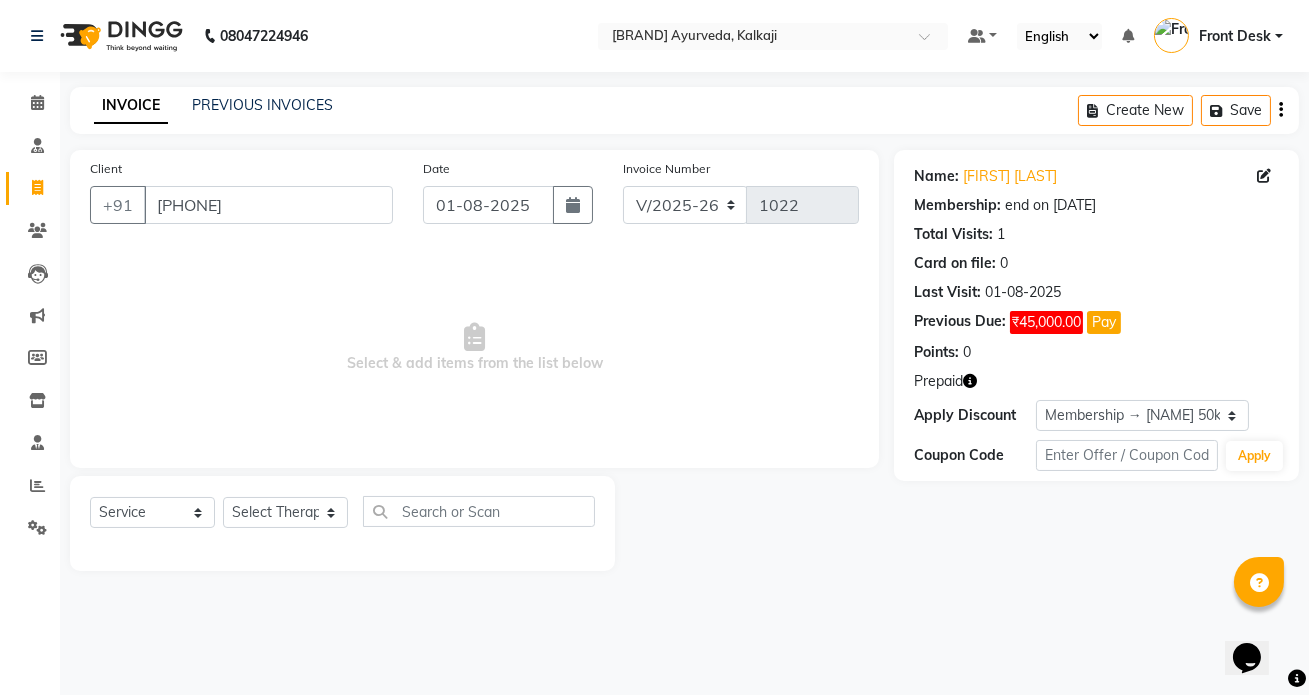 click 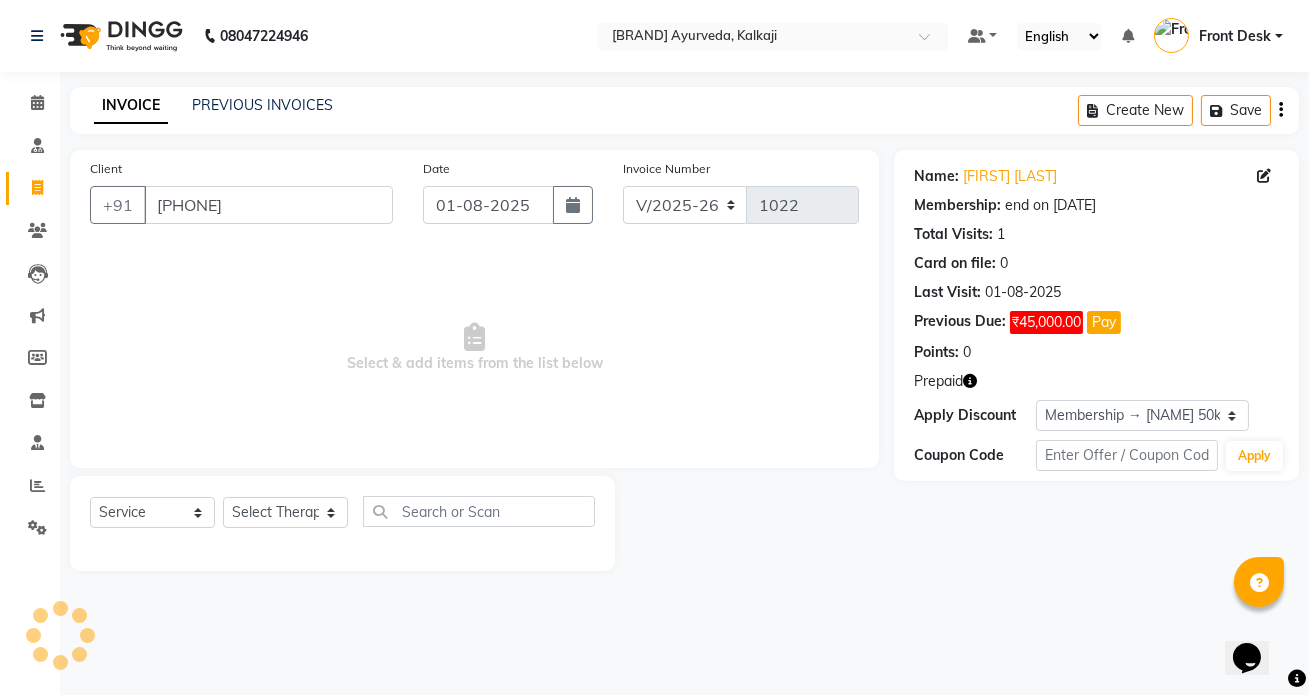 select on "male" 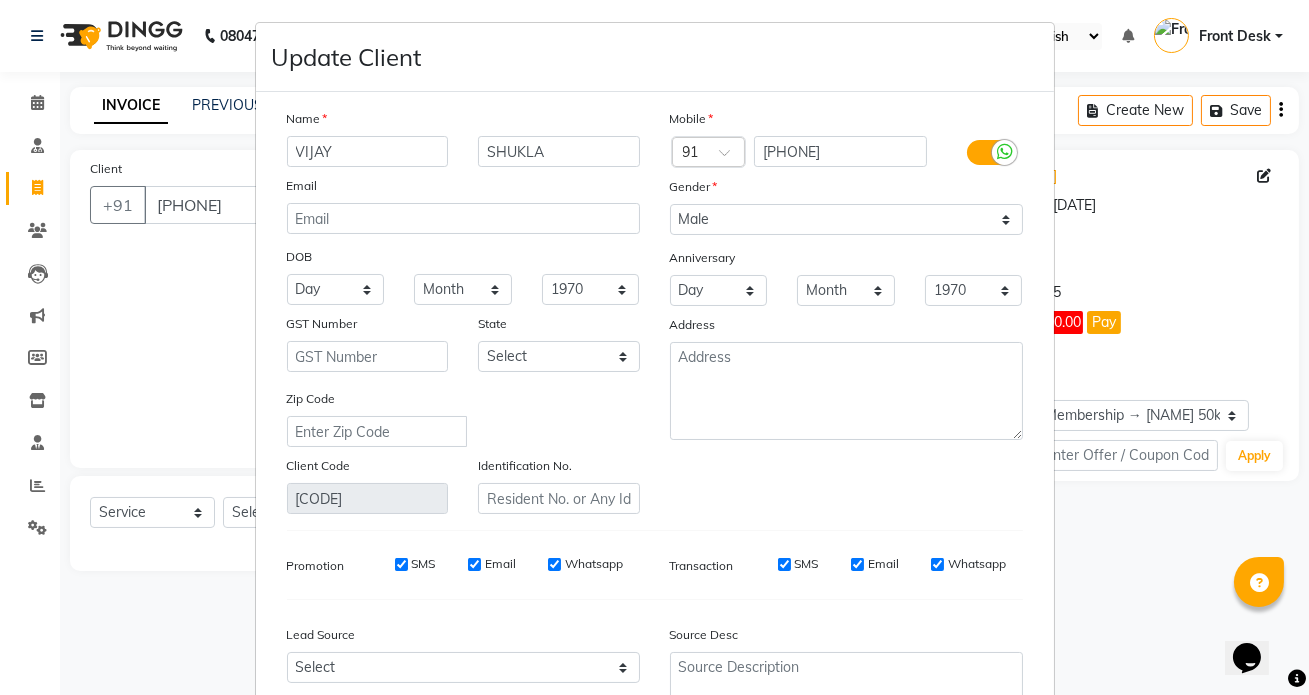 scroll, scrollTop: 0, scrollLeft: 0, axis: both 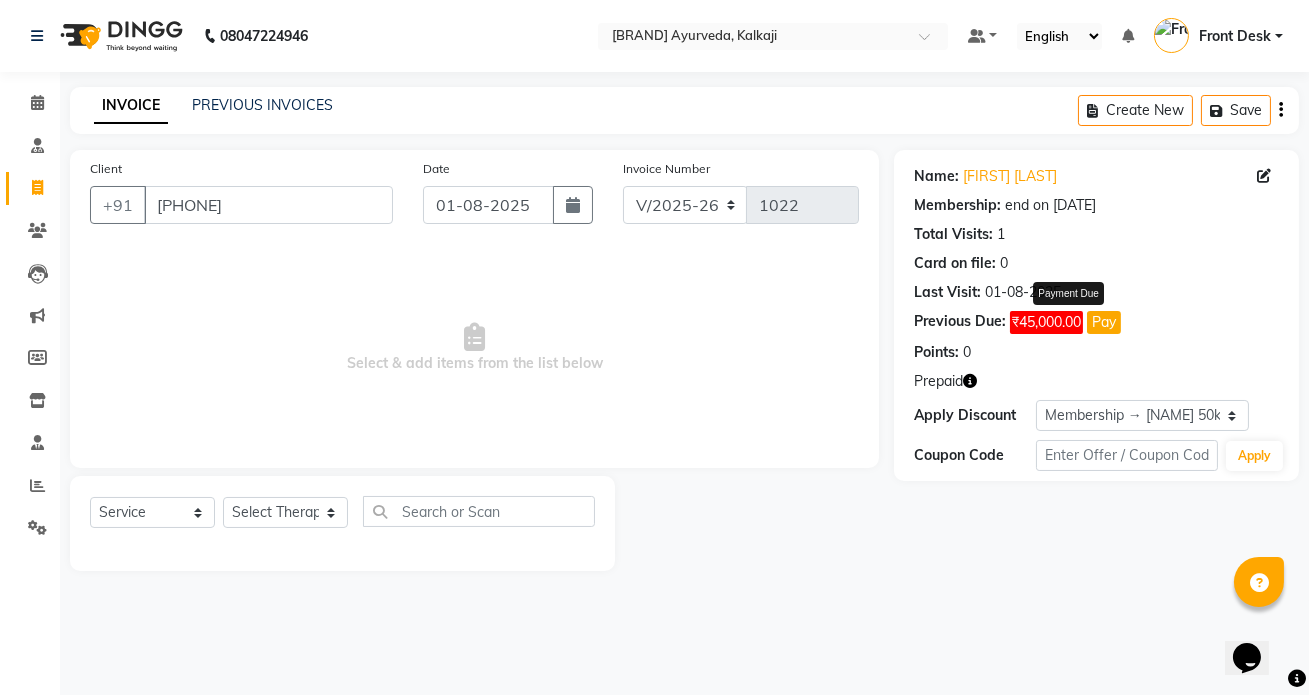 click on "Pay" 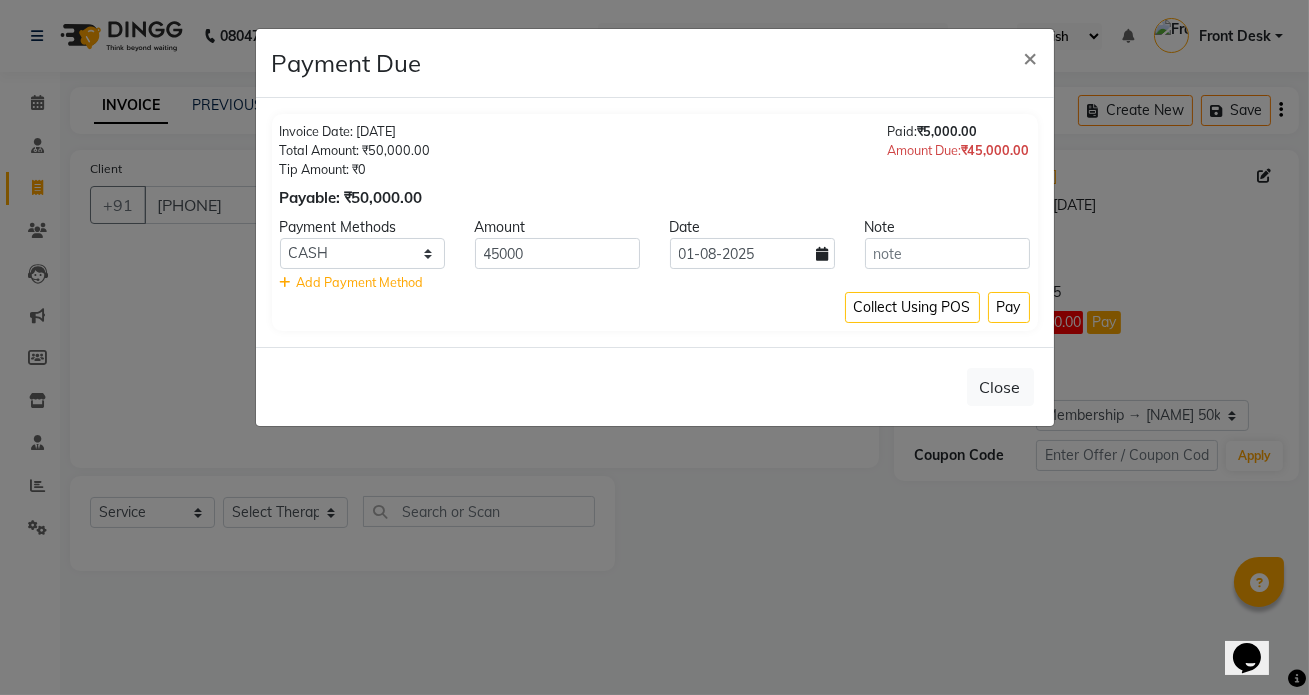 click 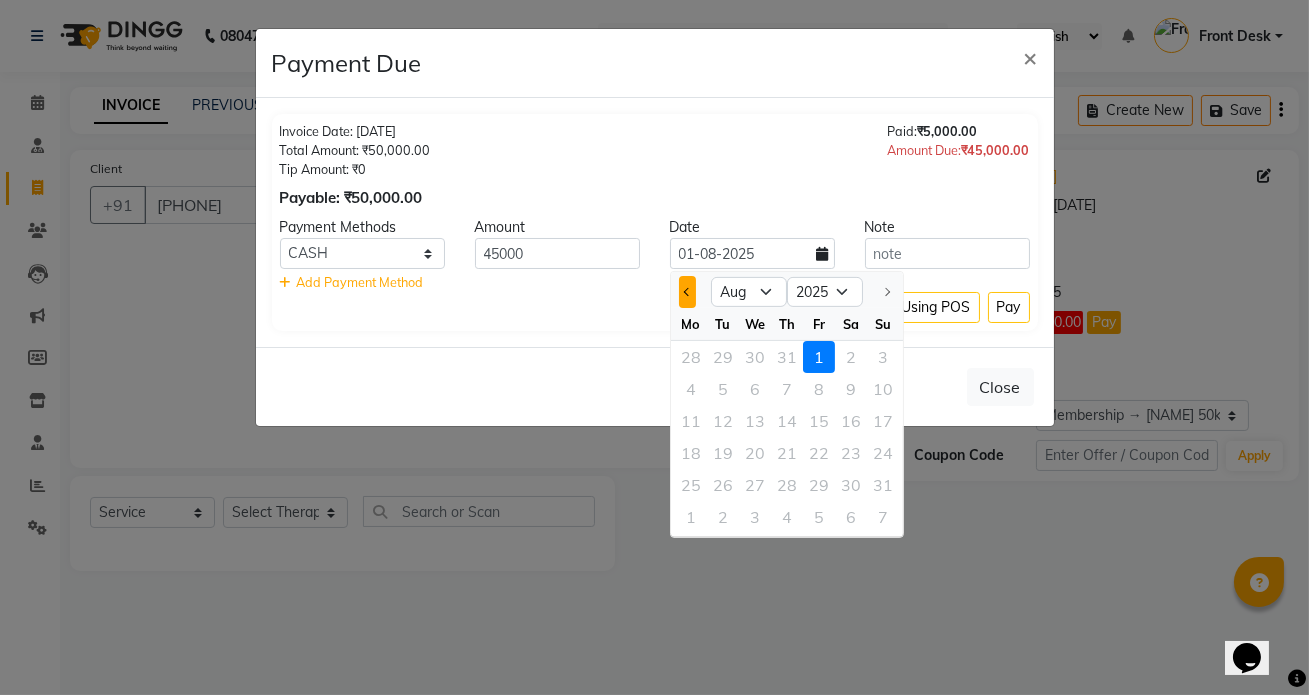 click 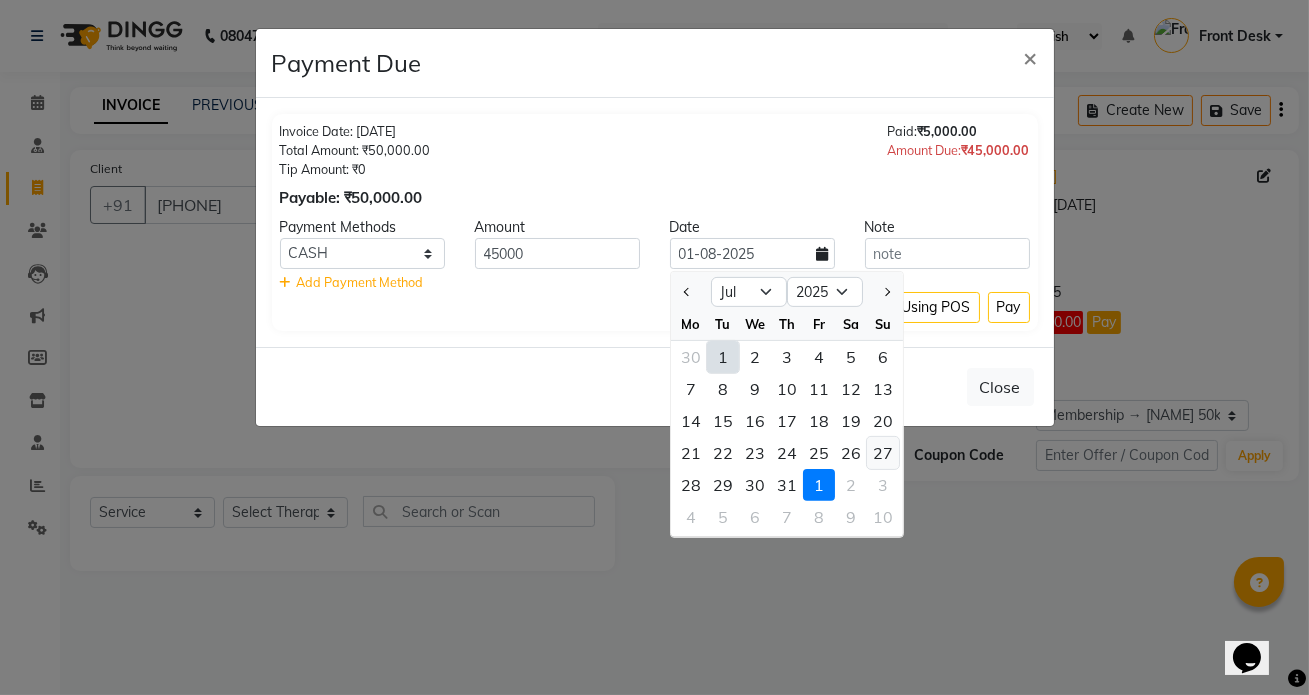 click on "27" 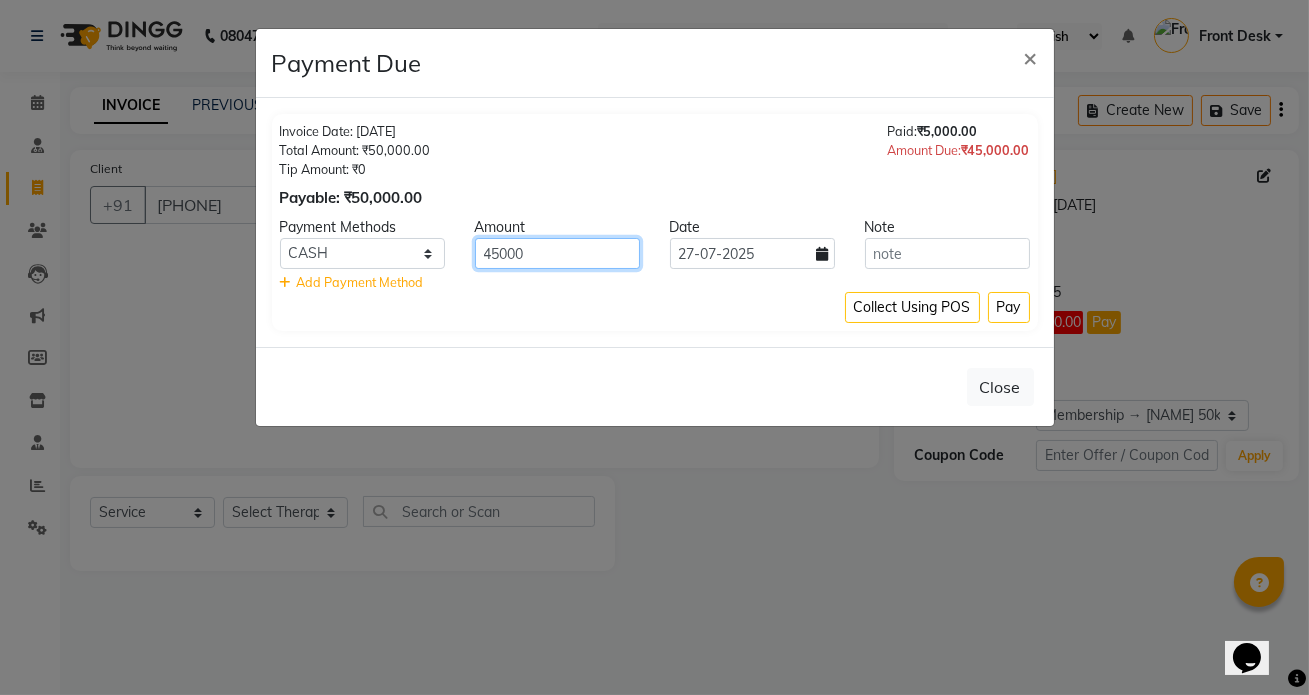 click on "45000" 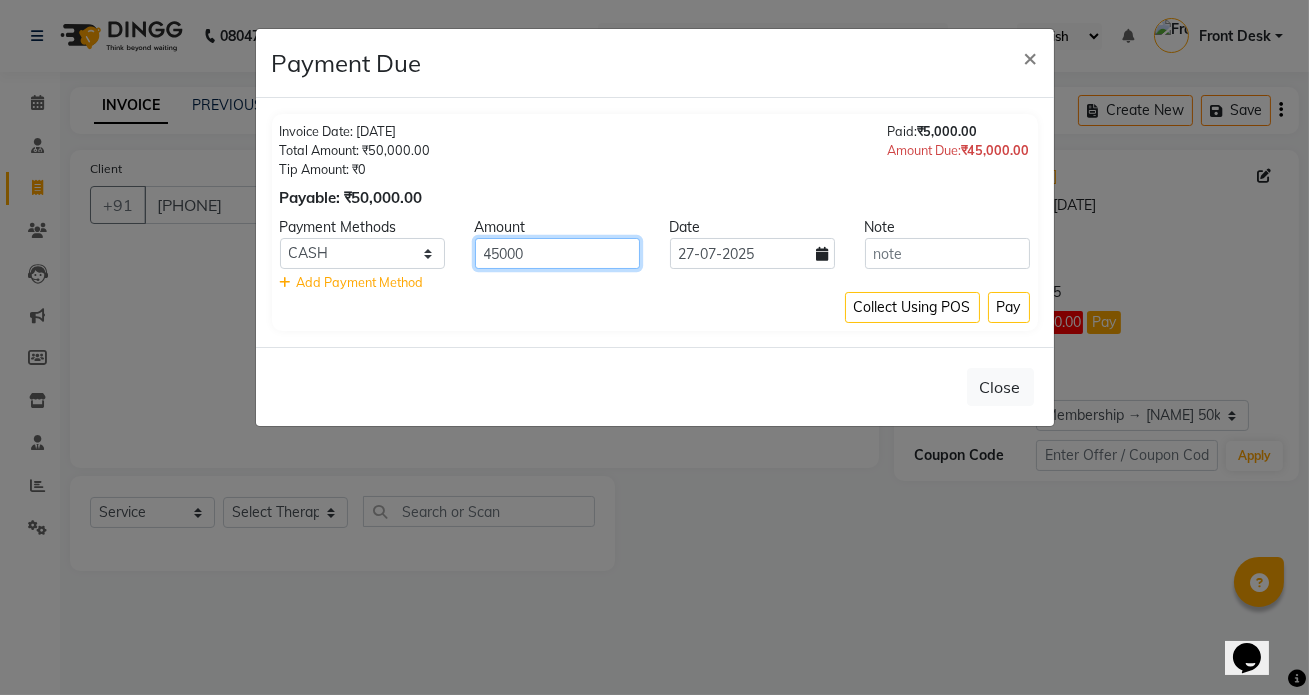 click on "45000" 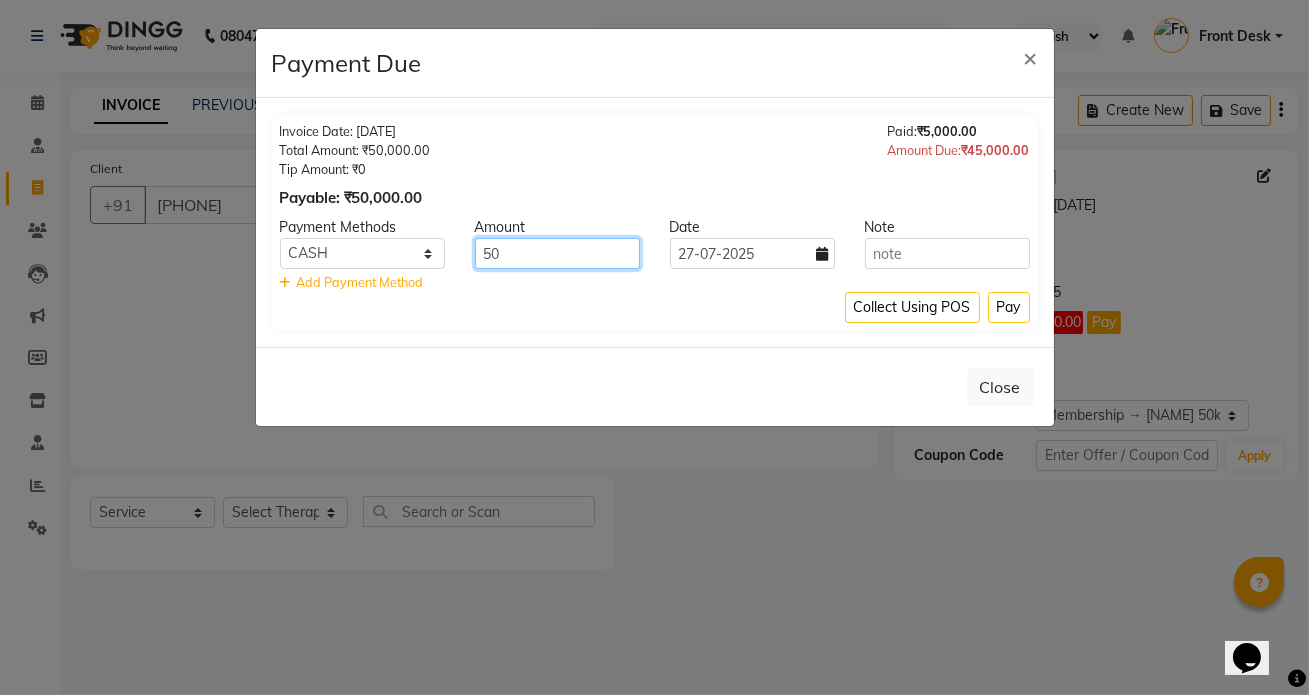 type on "5" 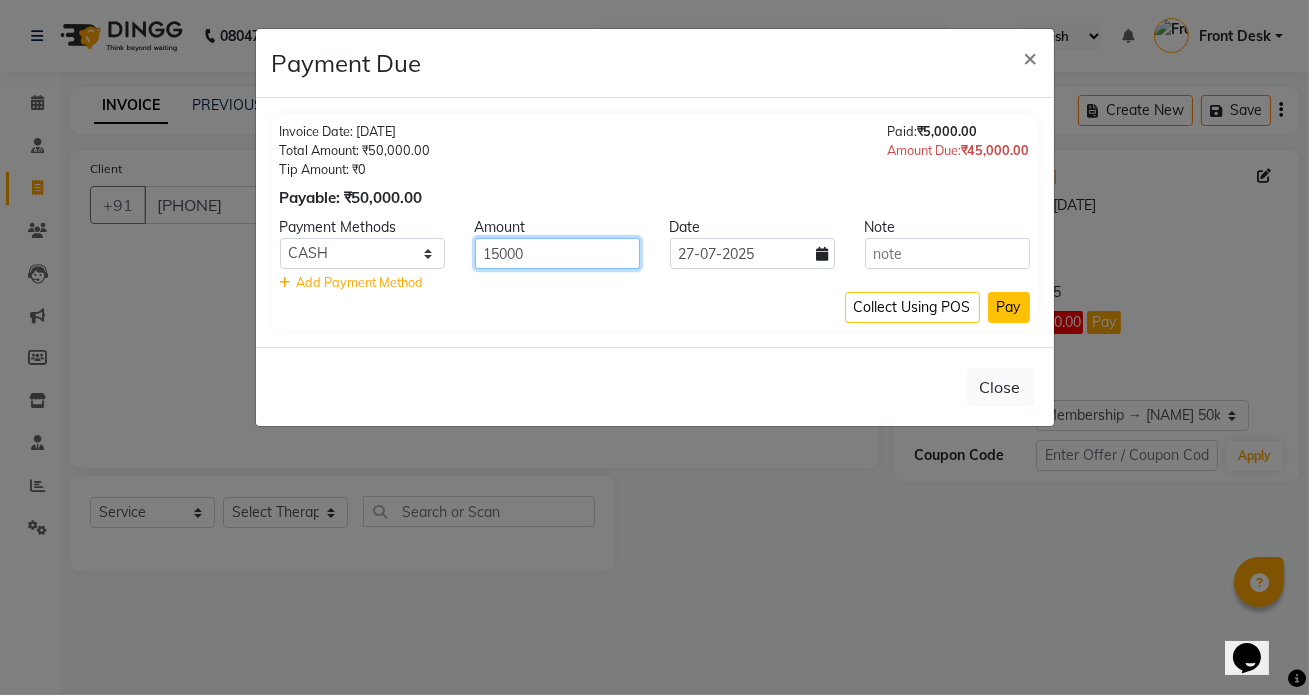 type on "15000" 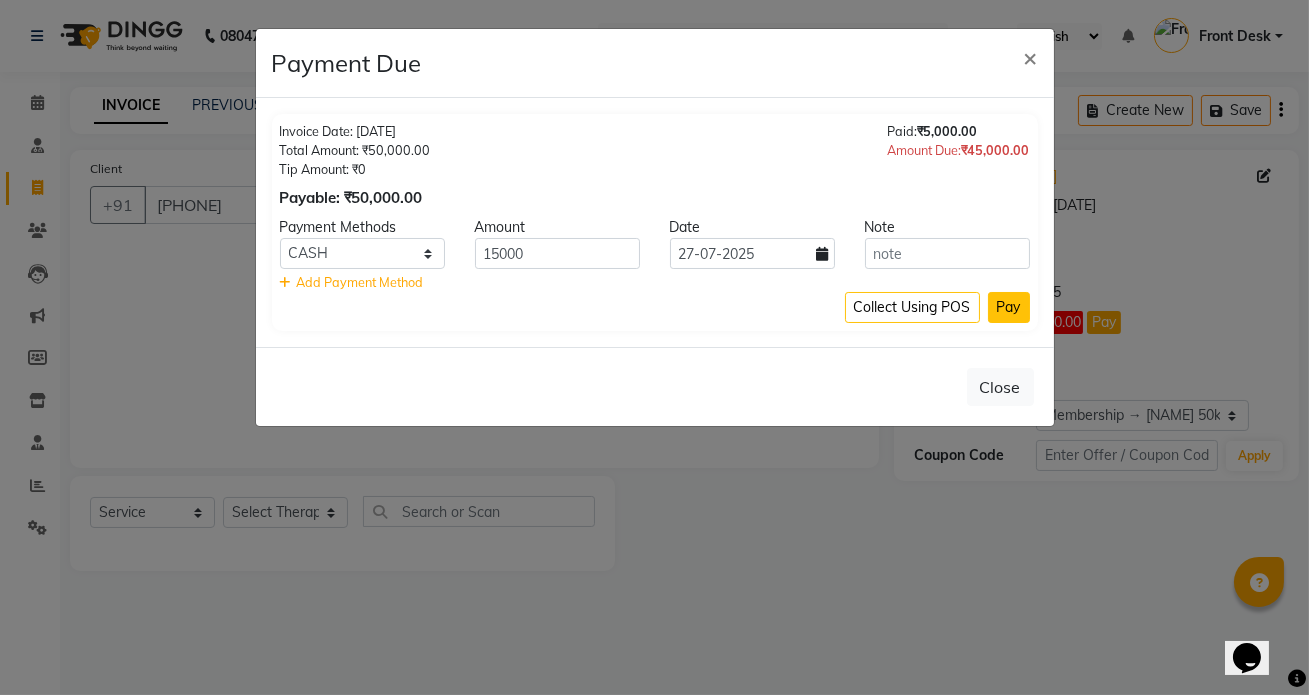 click on "Pay" 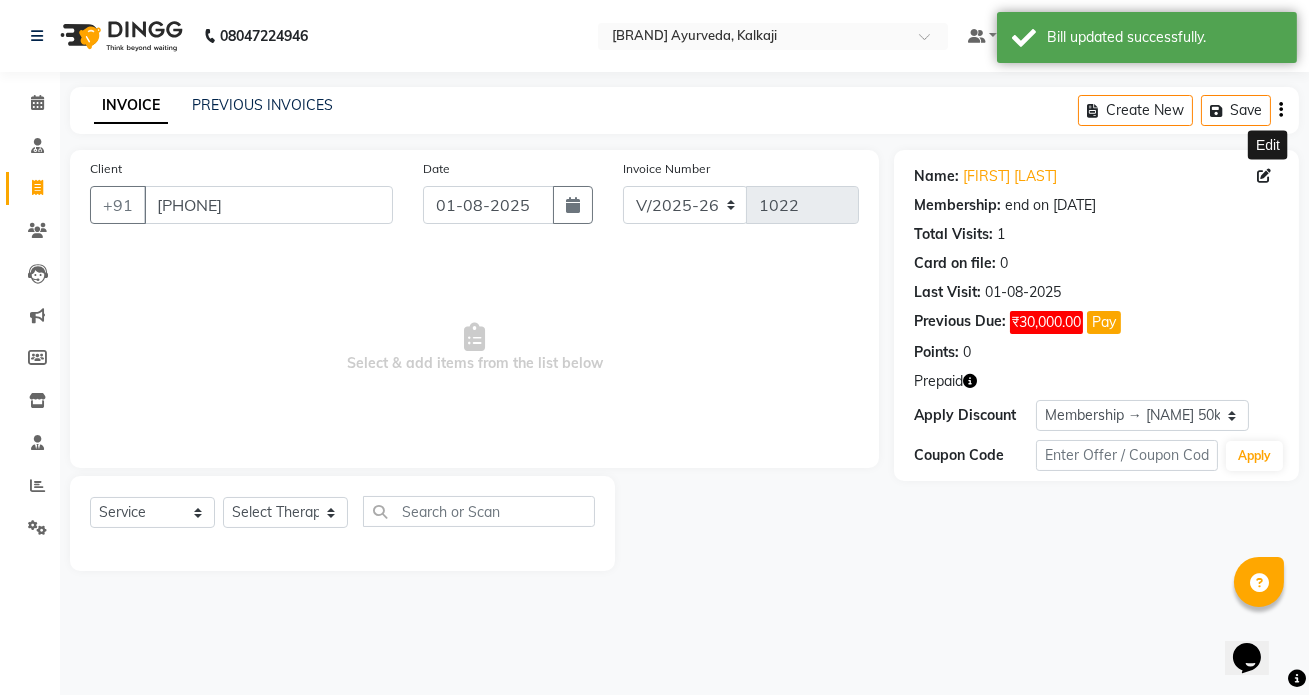click 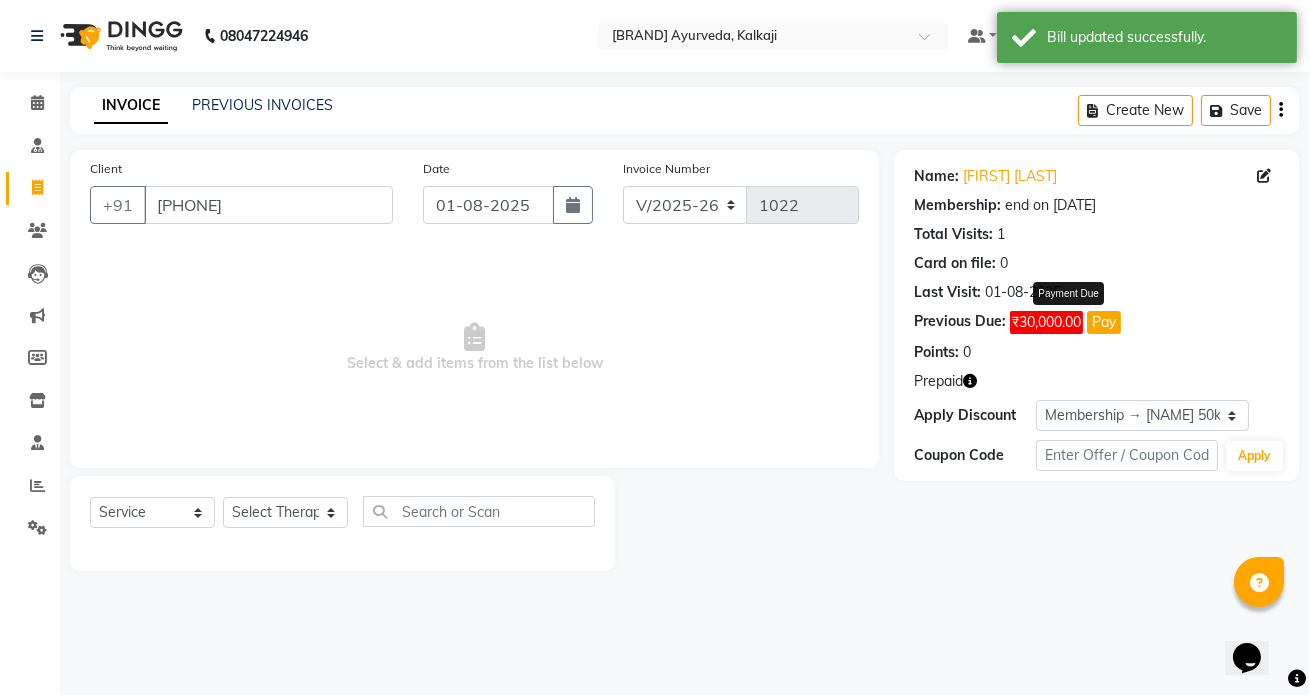 click on "Pay" 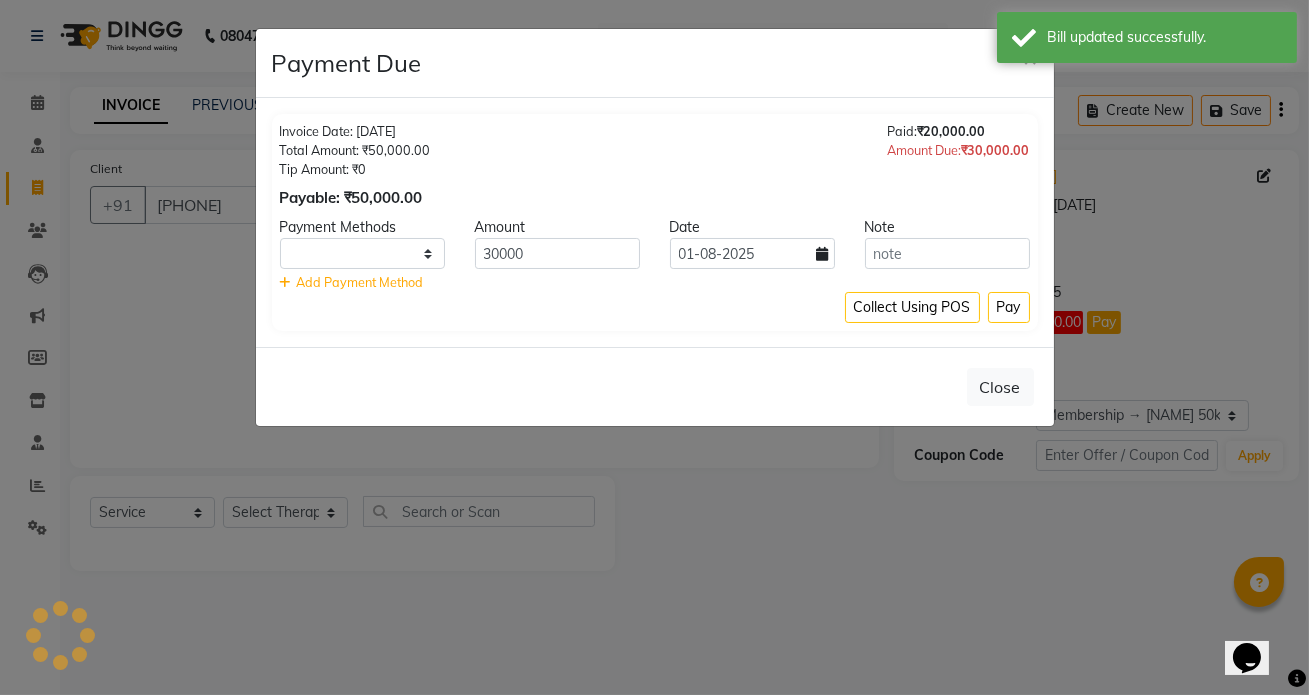 select on "1" 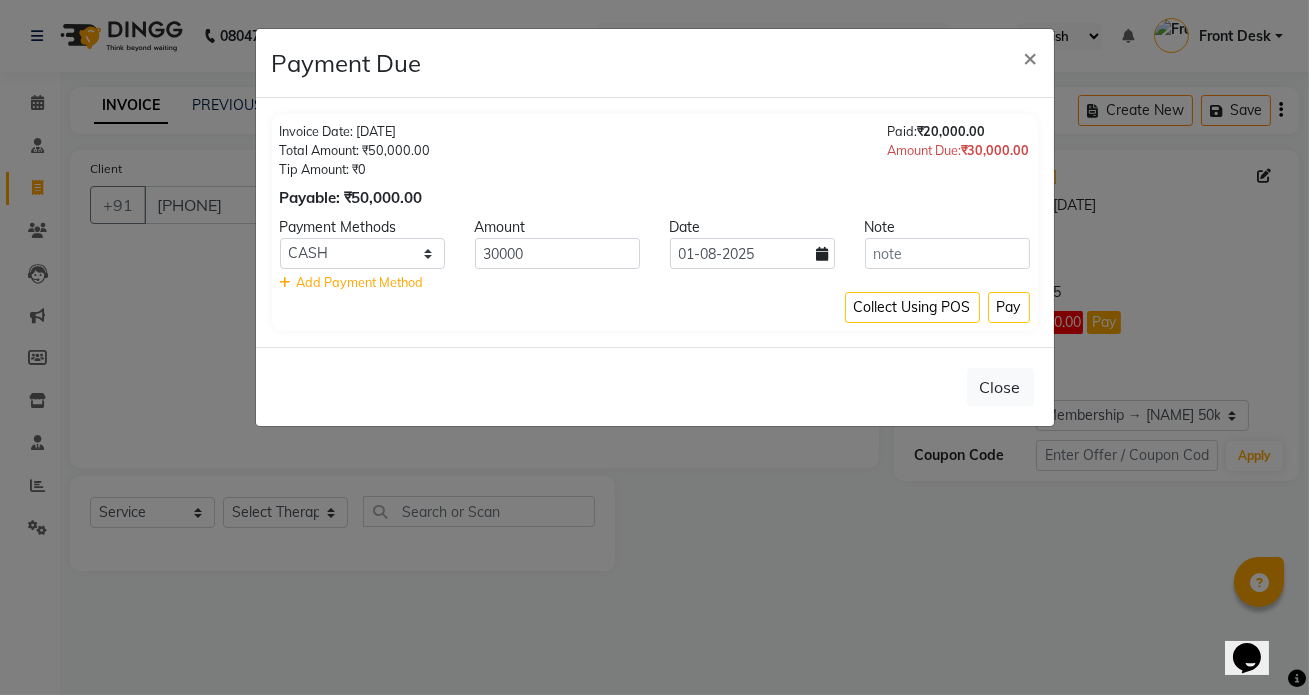 click 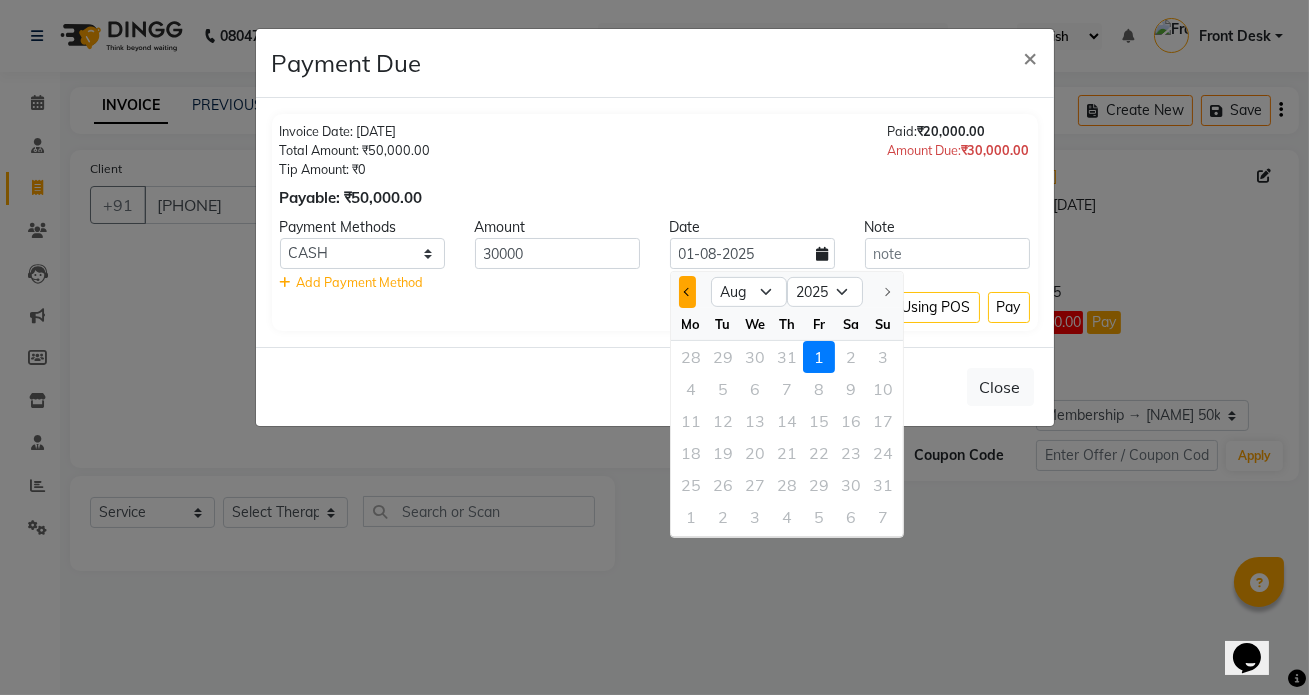 click 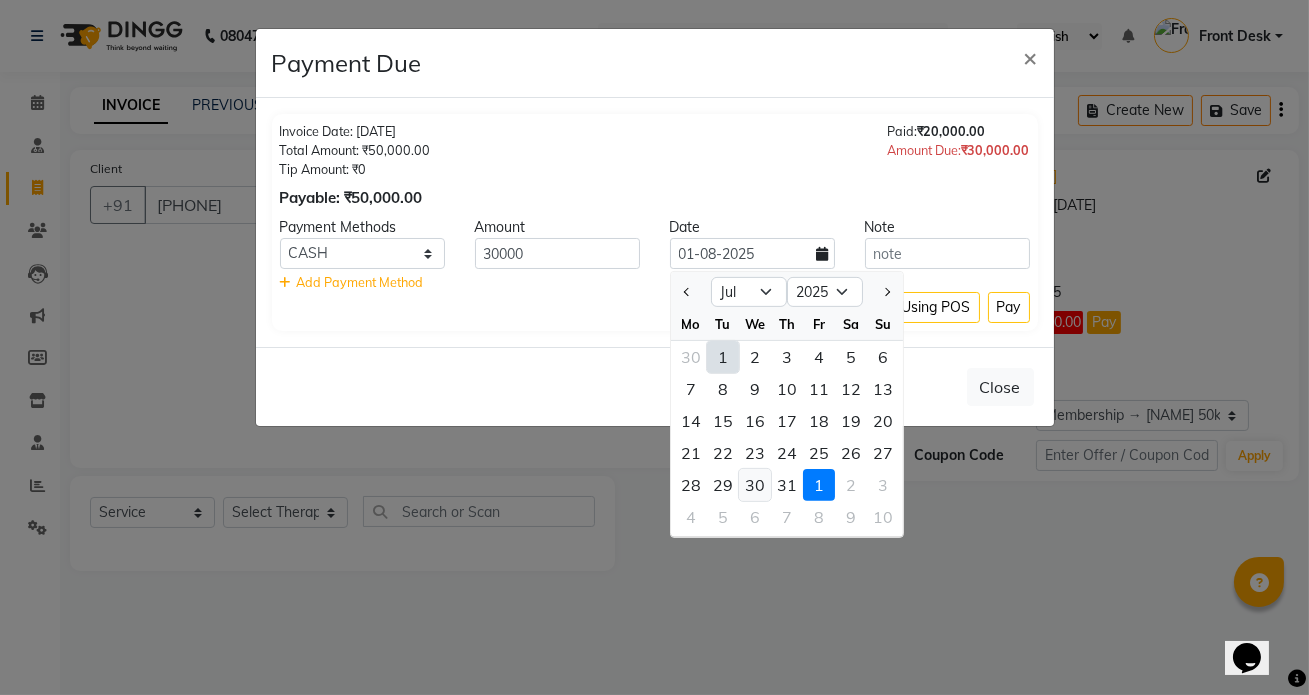 click on "30" 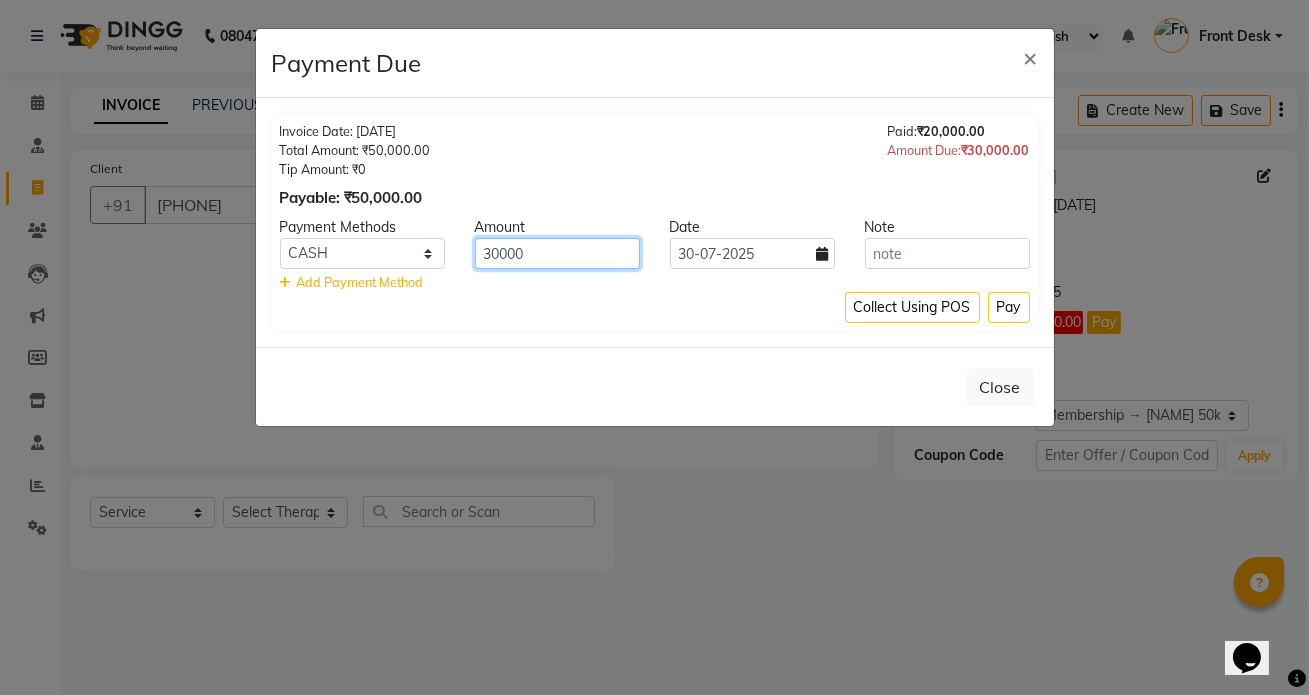 click on "30000" 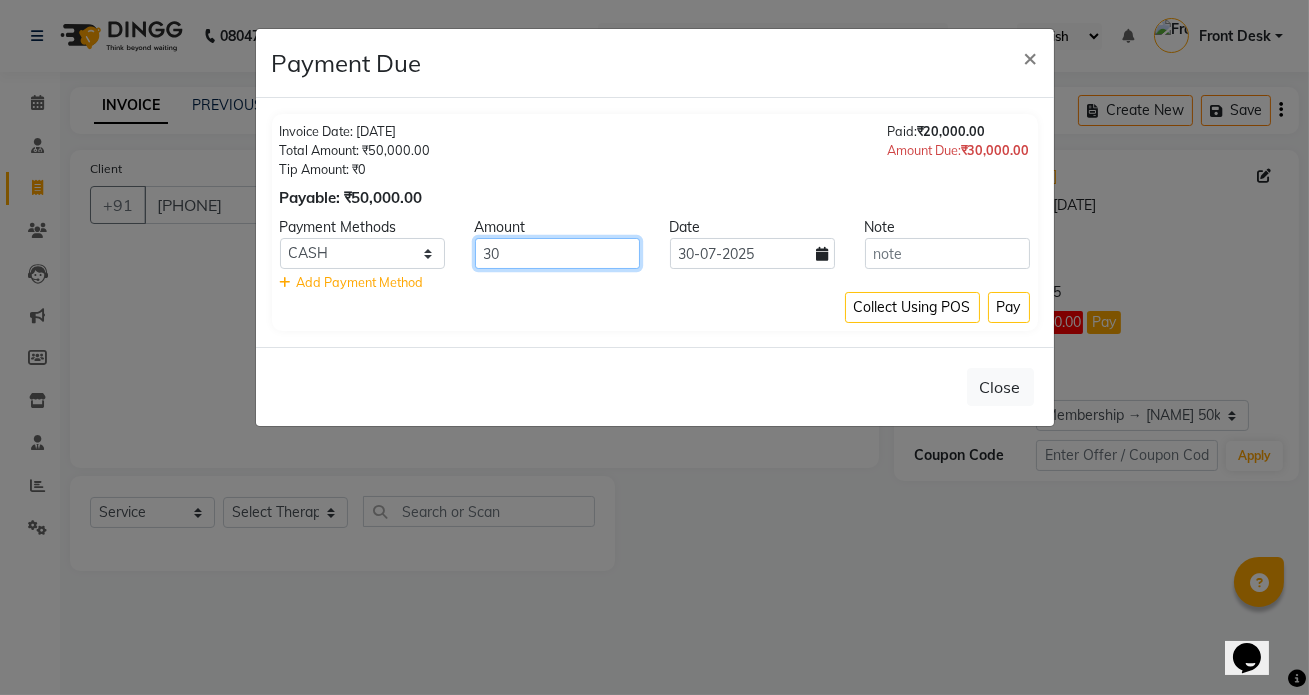 type on "3" 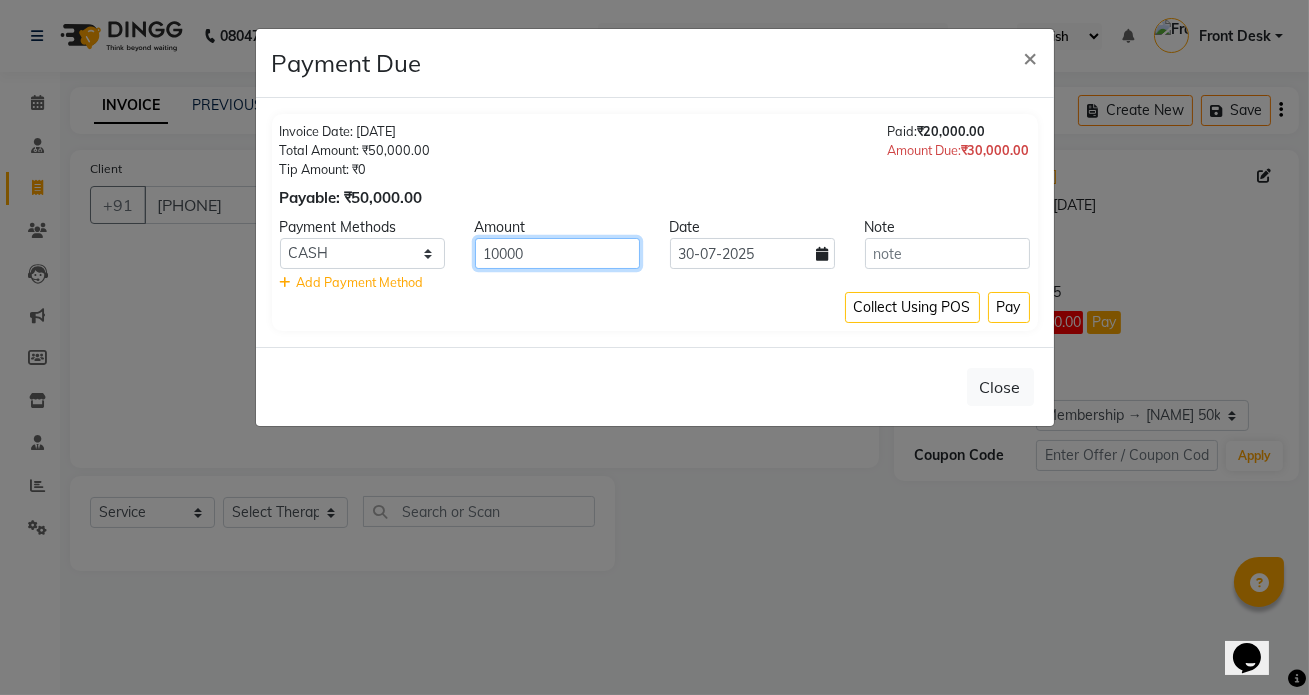 type on "10000" 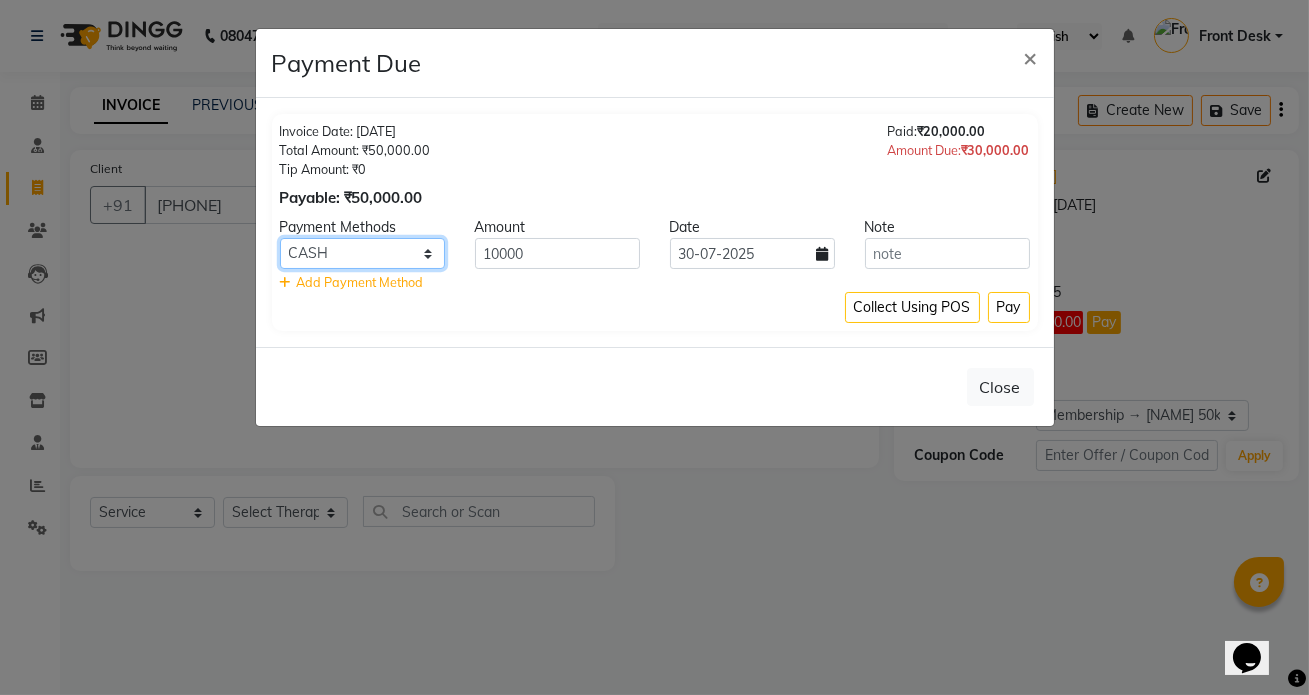 click on "CASH CARD GPay PhonePe UPI" 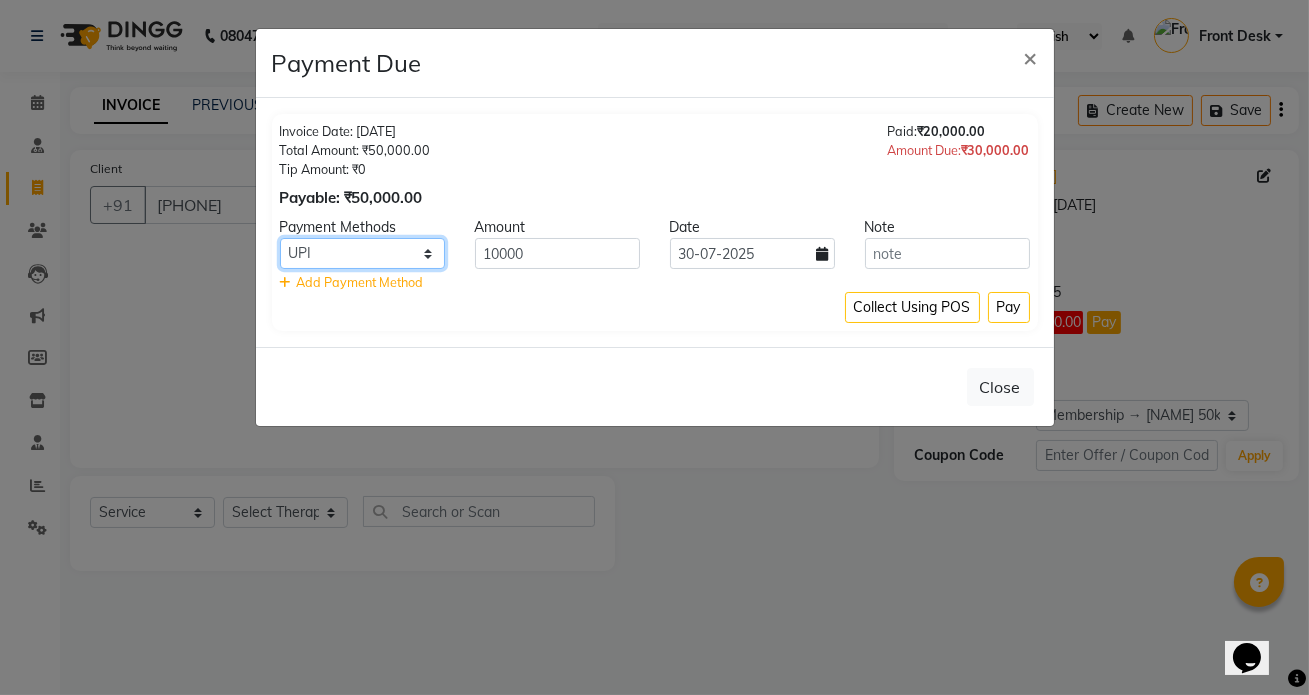 click on "CASH CARD GPay PhonePe UPI" 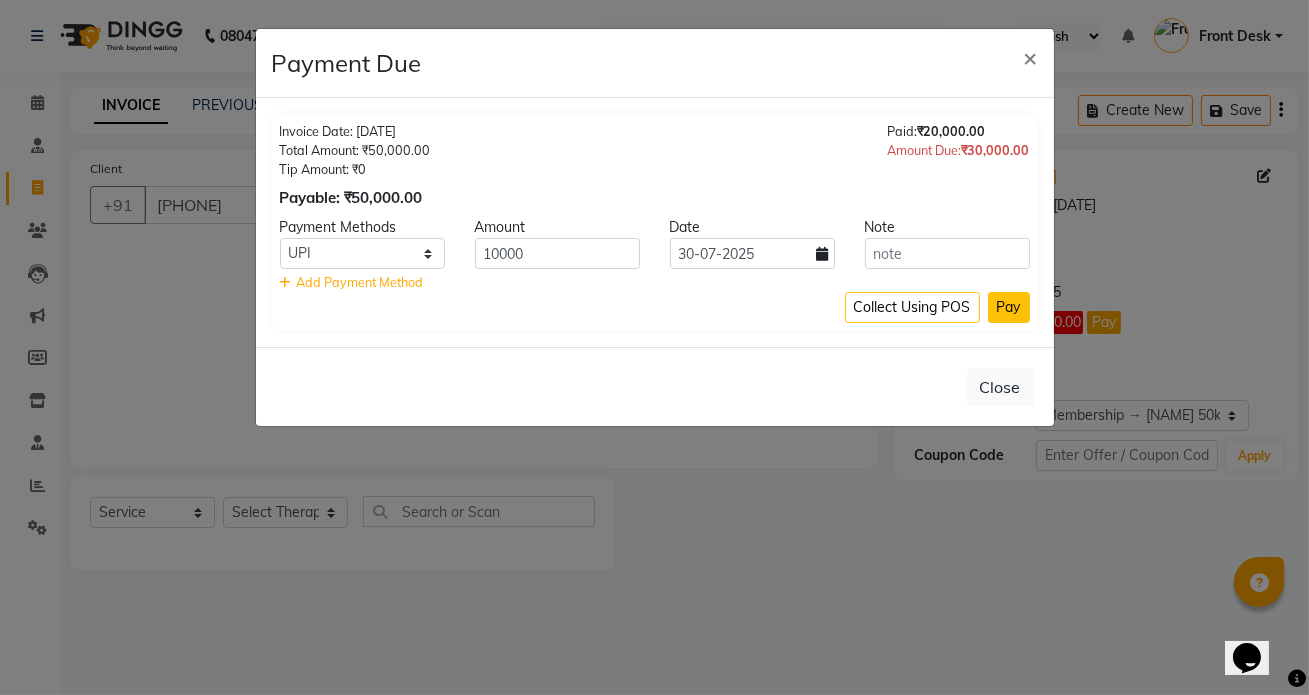 click on "Pay" 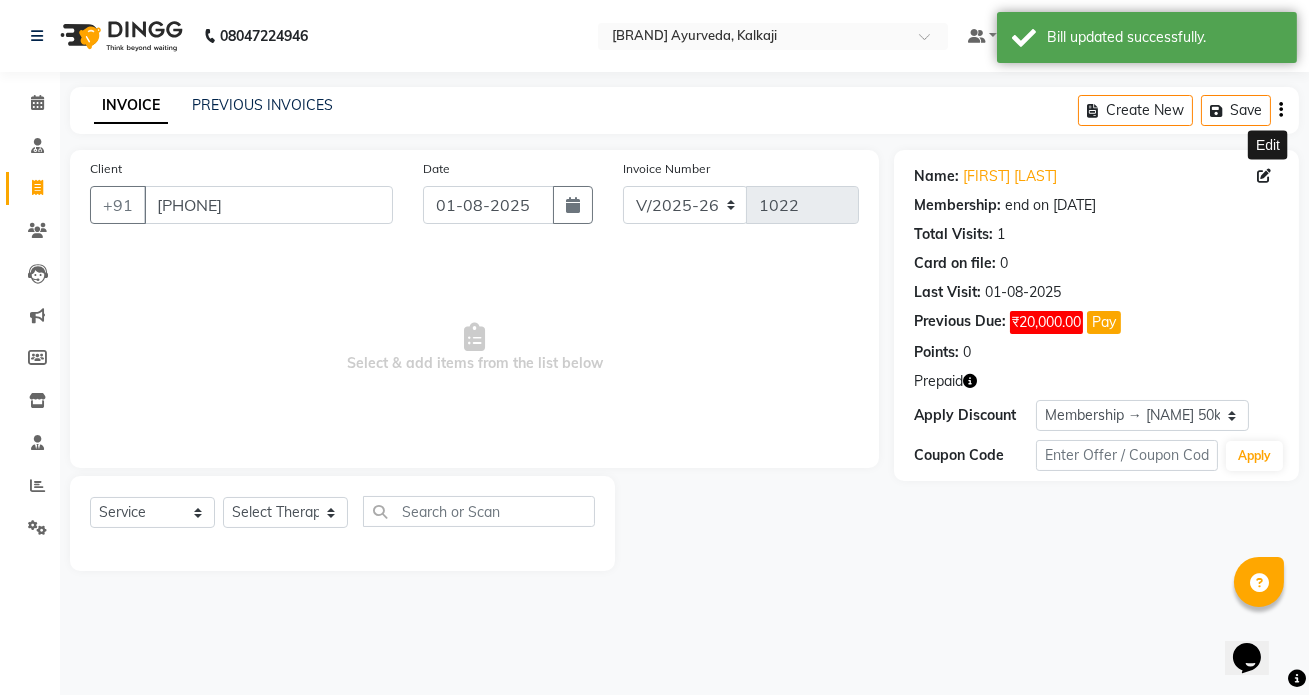 click 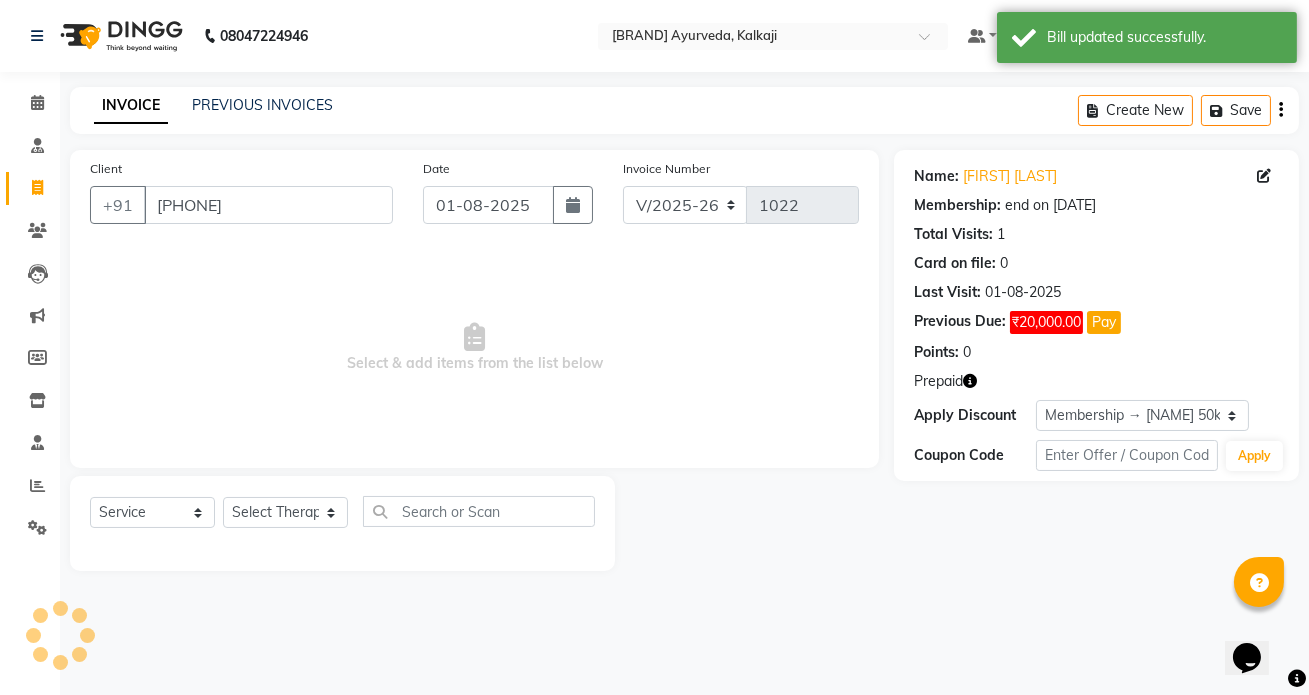 select on "male" 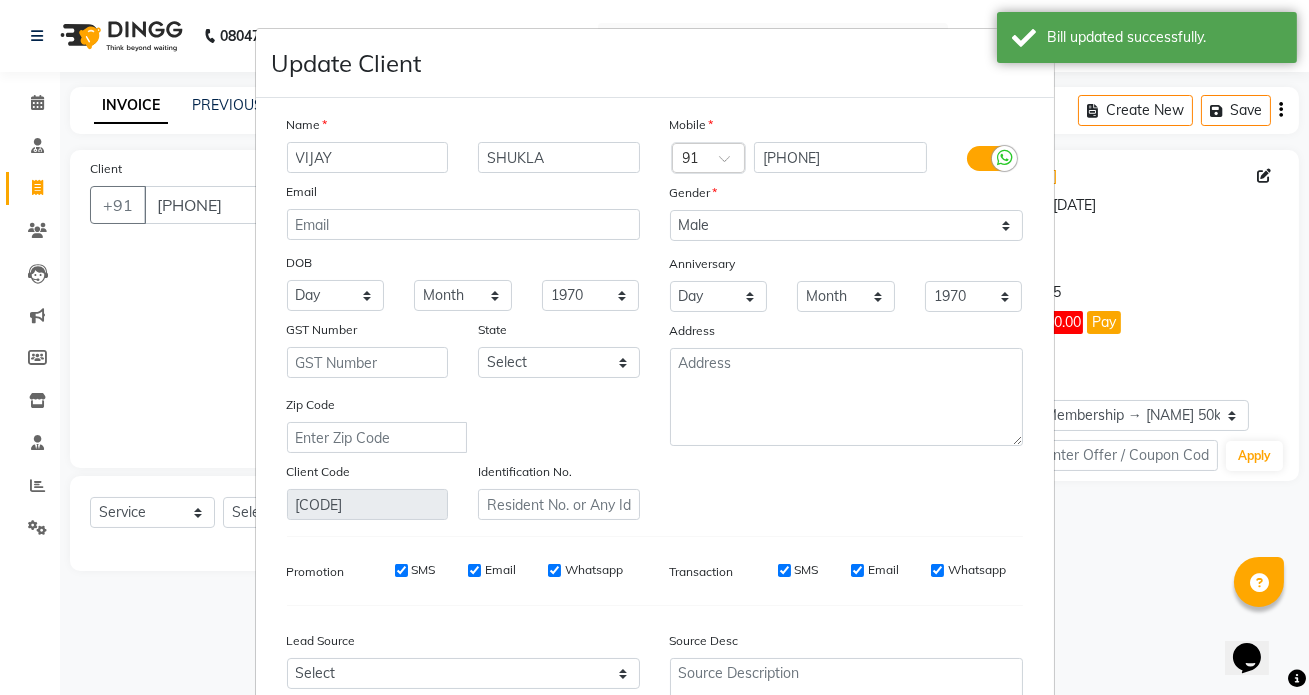click on "Update Client Name [FIRST] [LAST] Email DOB Day 01 02 03 04 05 06 07 08 09 10 11 12 13 14 15 16 17 18 19 20 21 22 23 24 25 26 27 28 29 30 31 Month January February March April May June July August September October November December 1940 1941 1942 1943 1944 1945 1946 1947 1948 1949 1950 1951 1952 1953 1954 1955 1956 1957 1958 1959 1960 1961 1962 1963 1964 1965 1966 1967 1968 1969 1970 1971 1972 1973 1974 1975 1976 1977 1978 1979 1980 1981 1982 1983 1984 1985 1986 1987 1988 1989 1990 1991 1992 1993 1994 1995 1996 1997 1998 1999 2000 2001 2002 2003 2004 2005 2006 2007 2008 2009 2010 2011 2012 2013 2014 2015 2016 2017 2018 2019 2020 2021 2022 2023 2024 GST Number State Select Andaman and Nicobar Islands Andhra Pradesh Arunachal Pradesh Assam Bihar Chandigarh Chhattisgarh Dadra and Nagar Haveli Daman and Diu Delhi Goa Gujarat Haryana Himachal Pradesh Jammu and Kashmir Jharkhand Karnataka Kerala Lakshadweep Madhya Pradesh Maharashtra Manipur Meghalaya Mizoram Nagaland Odisha Pondicherry Punjab Rajasthan Sikkim × 91" at bounding box center (654, 347) 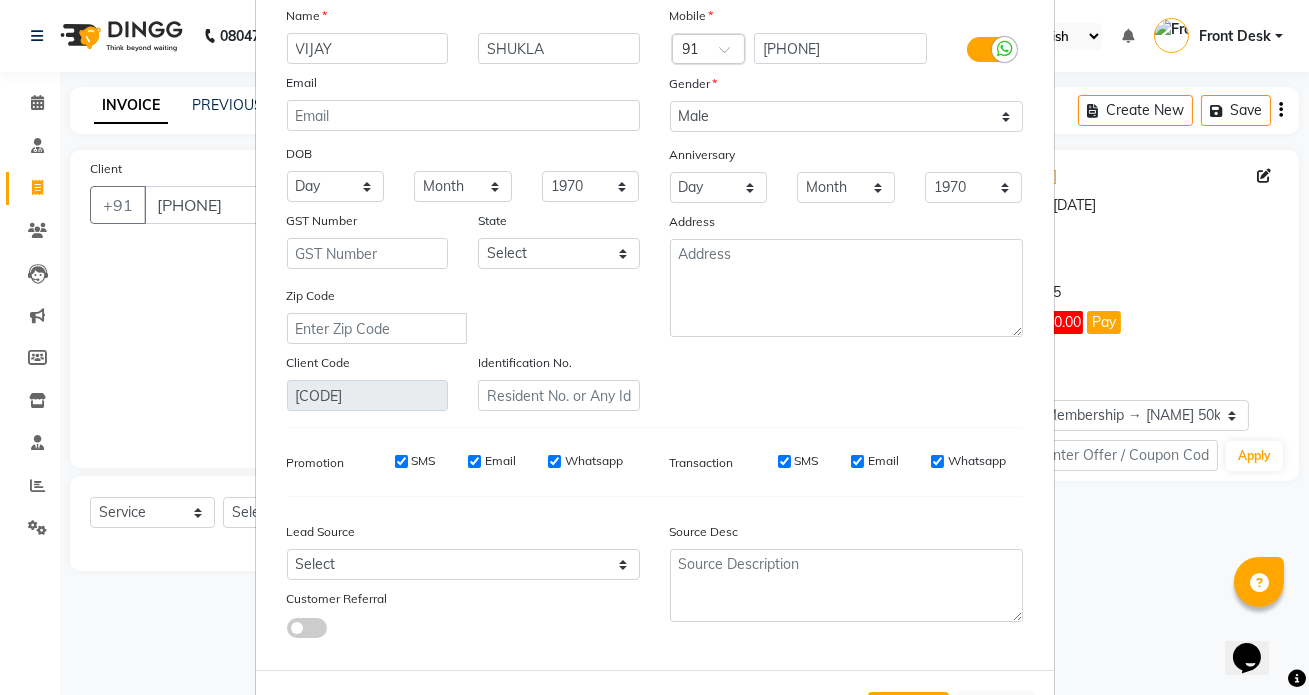 scroll, scrollTop: 198, scrollLeft: 0, axis: vertical 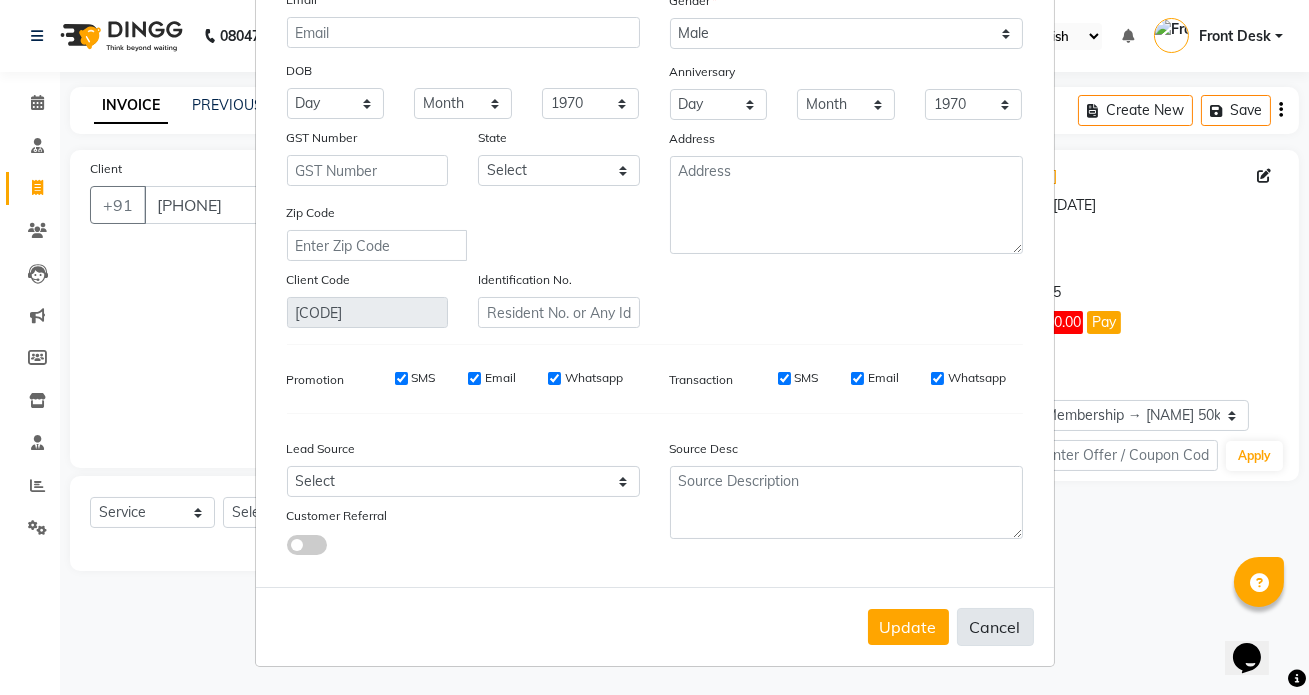 click on "Cancel" at bounding box center [995, 627] 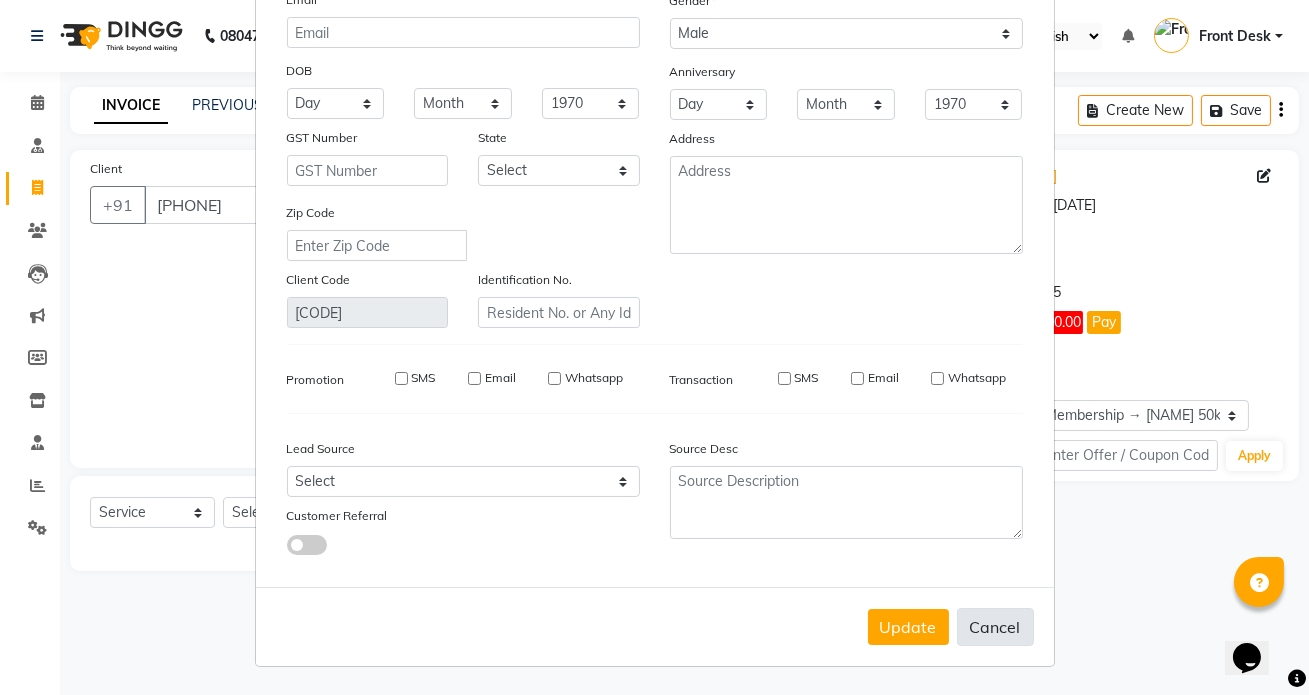 type 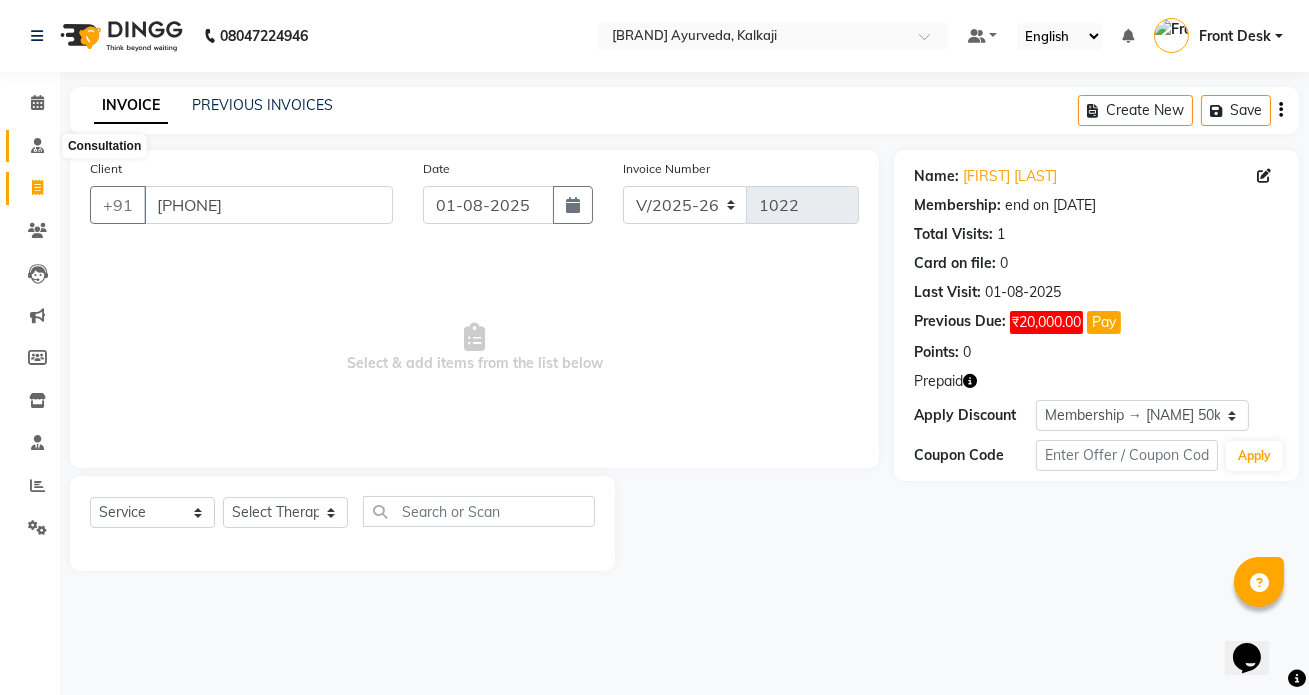 click 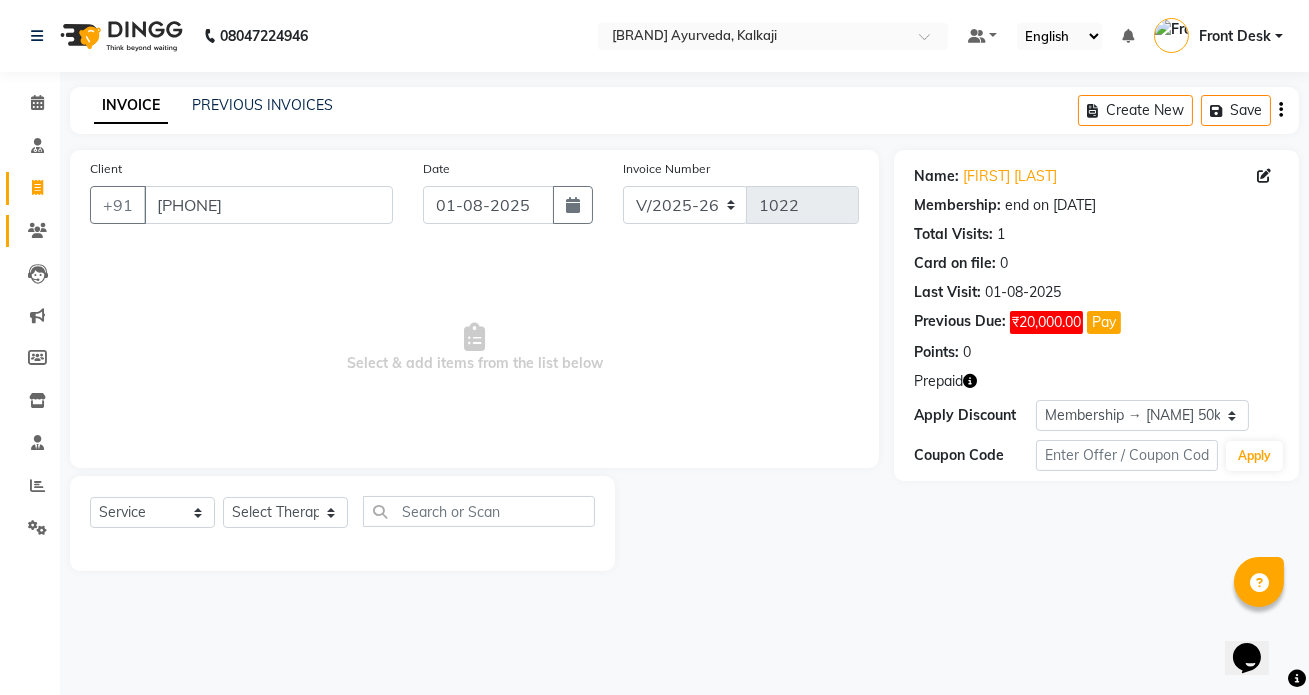 click 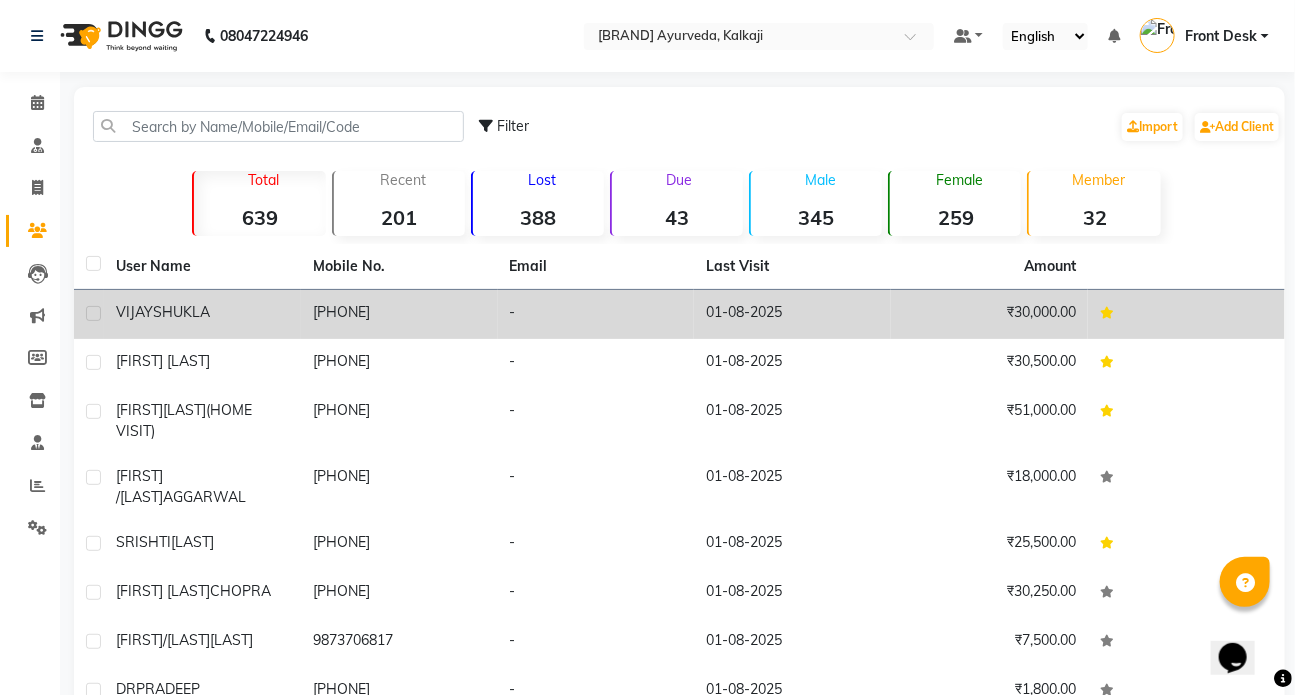 click on "[PHONE]" 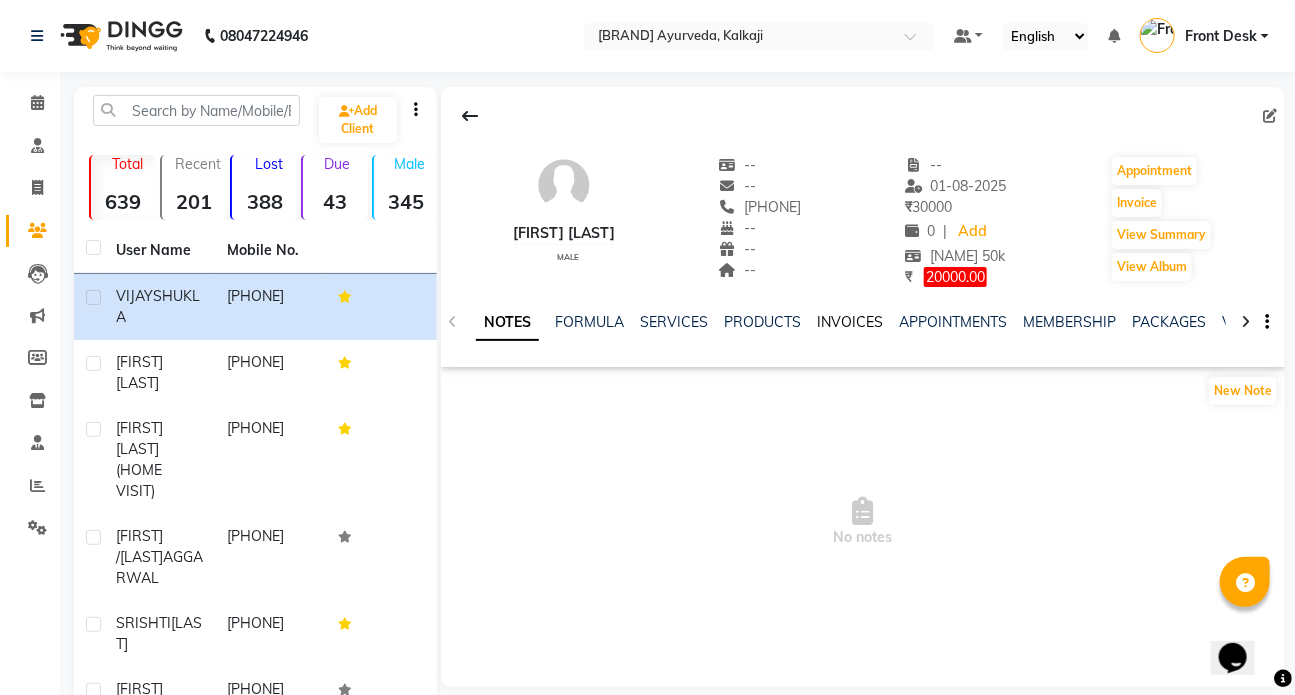 click on "INVOICES" 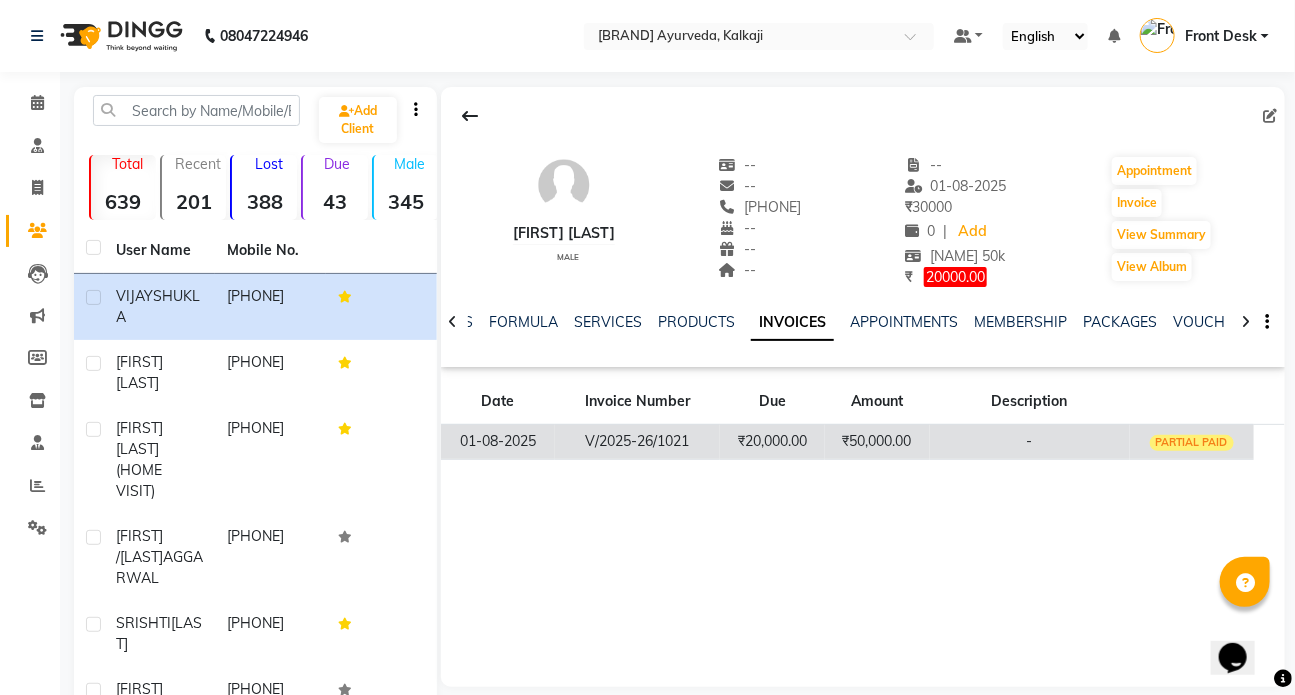click on "₹20,000.00" 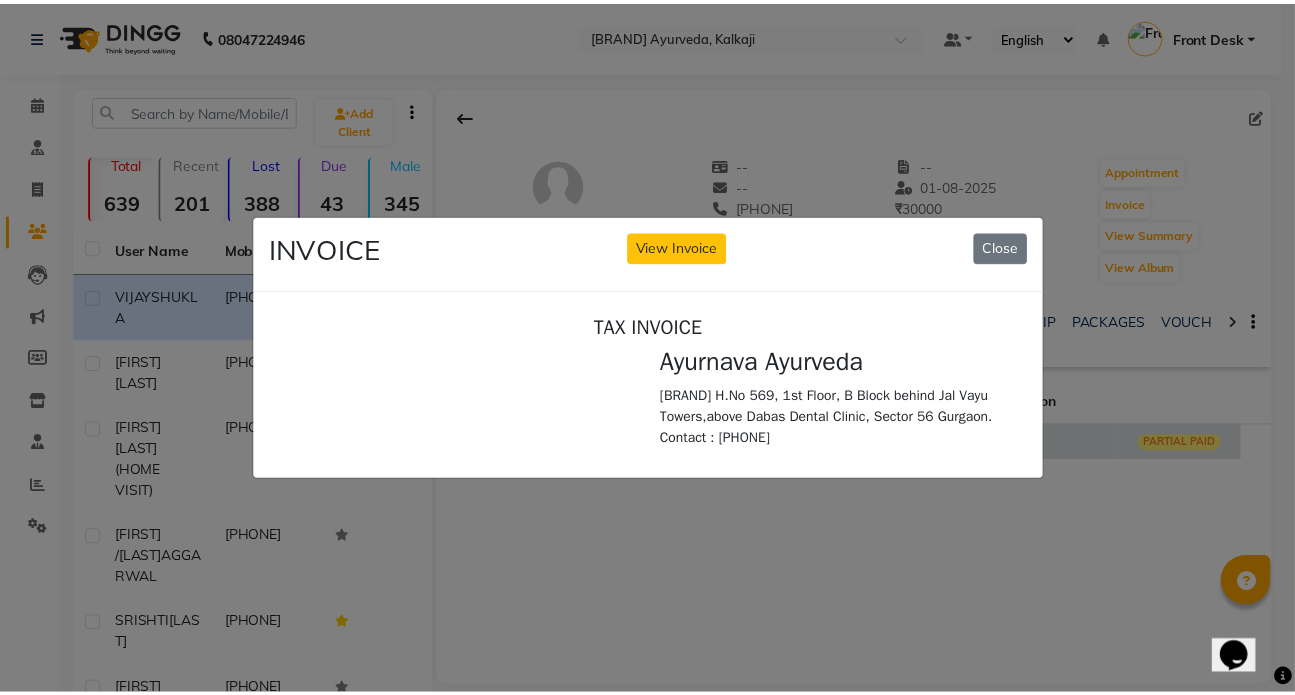 scroll, scrollTop: 0, scrollLeft: 0, axis: both 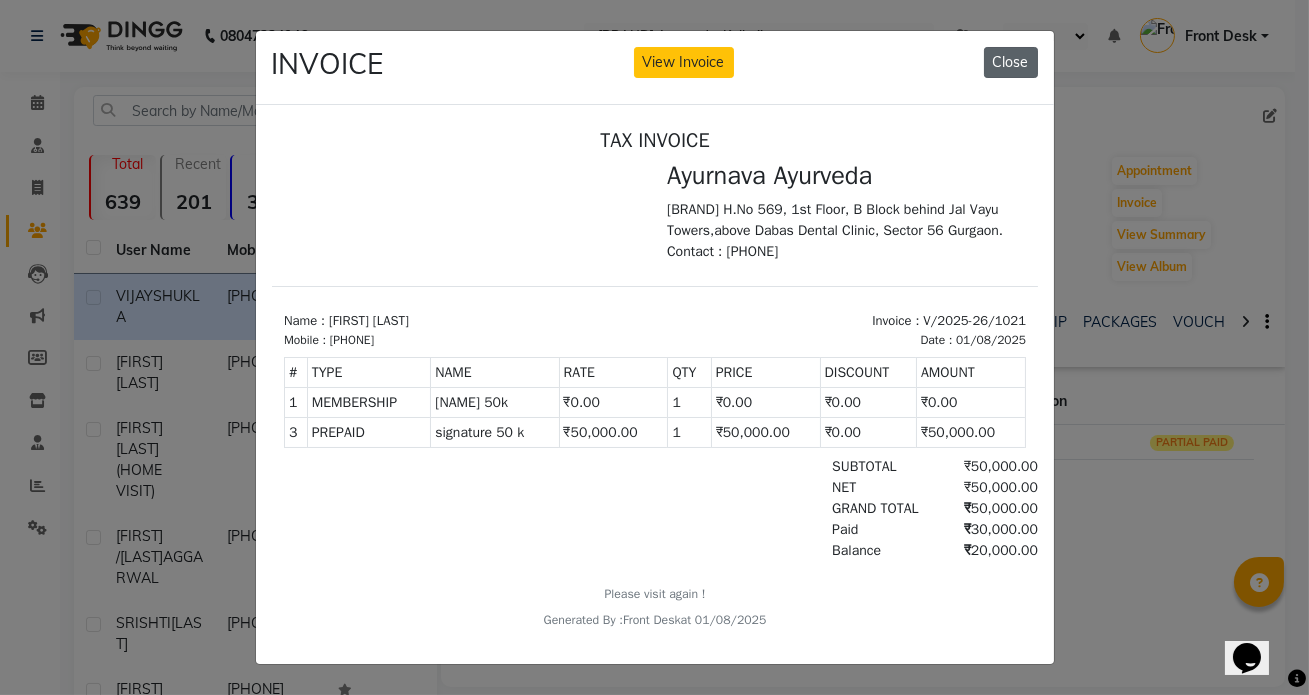 click on "Close" 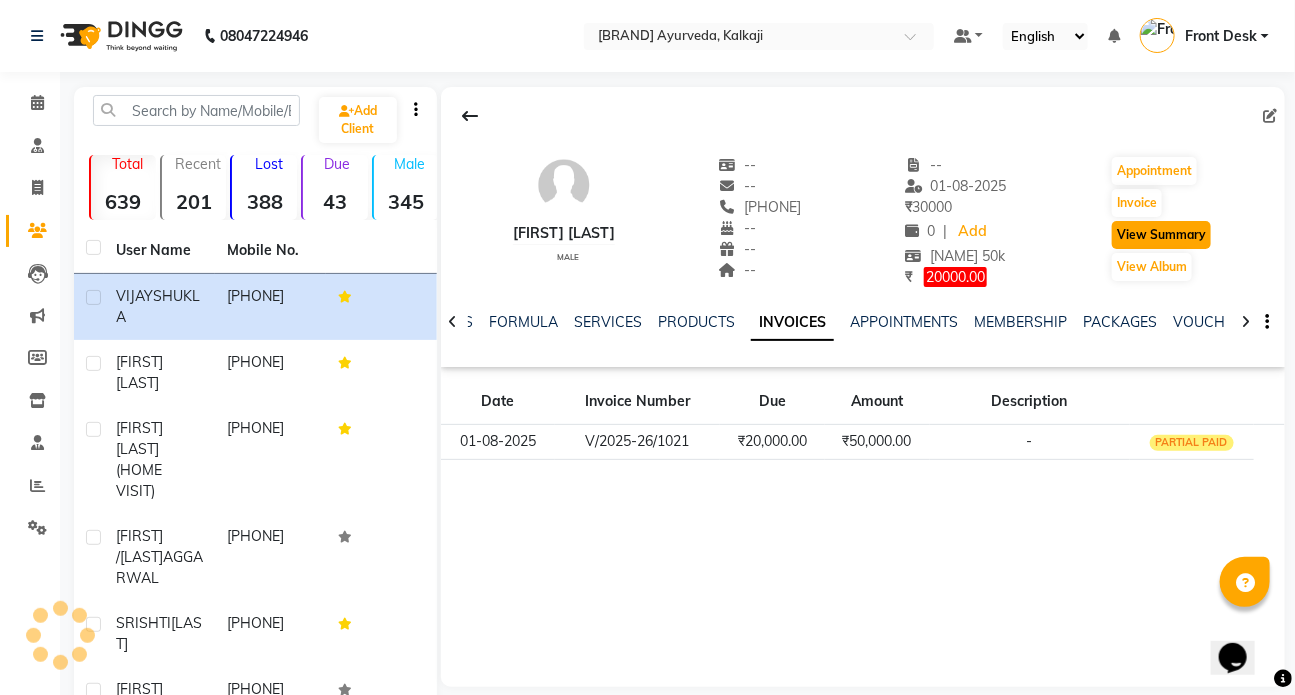 click on "View Summary" 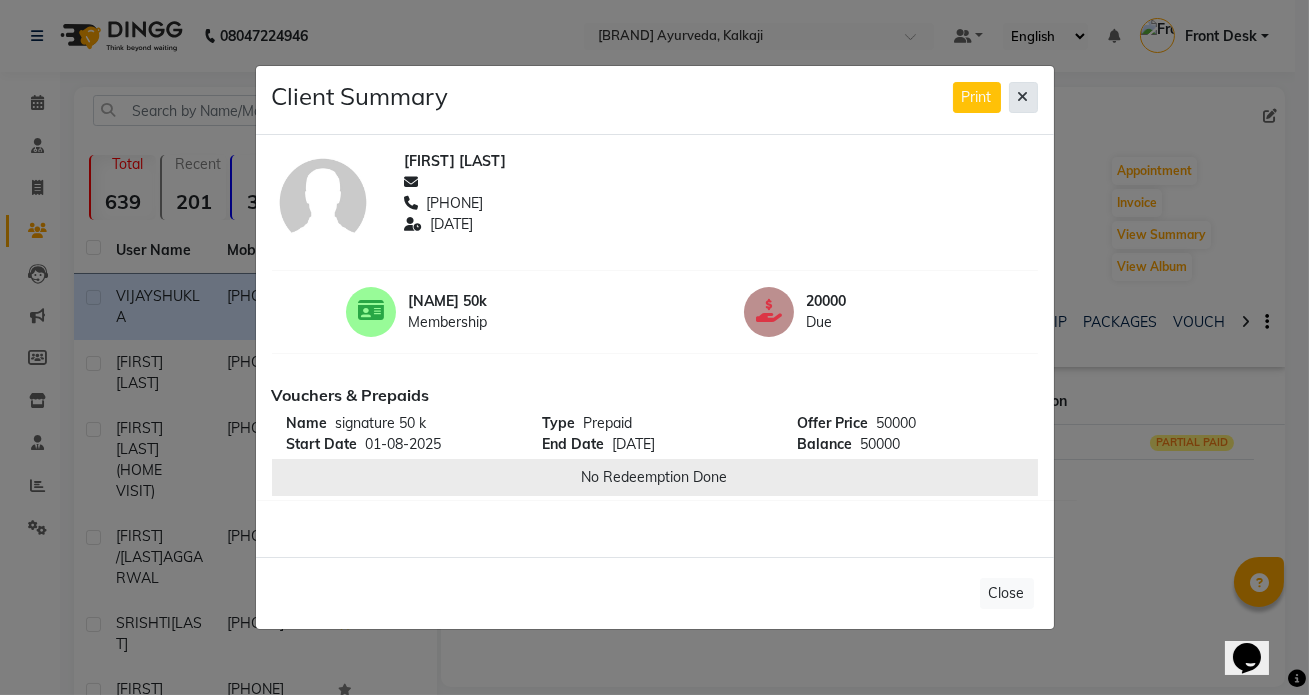 click 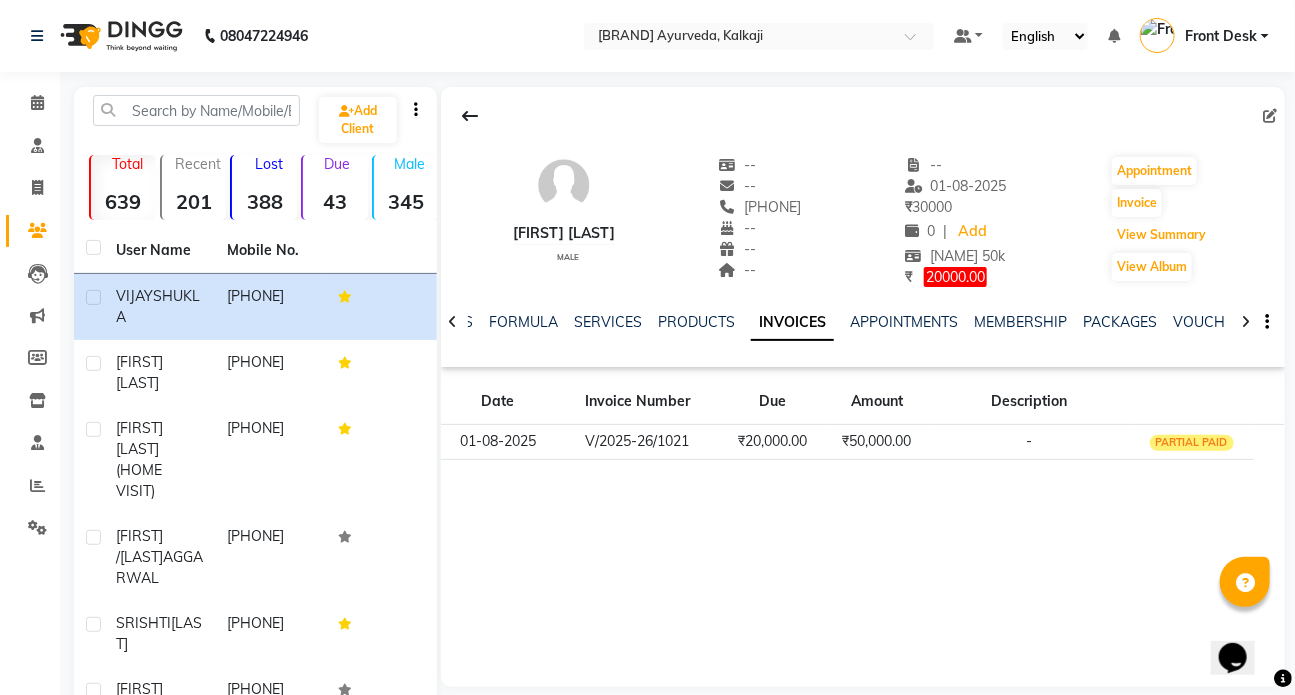 scroll, scrollTop: 90, scrollLeft: 0, axis: vertical 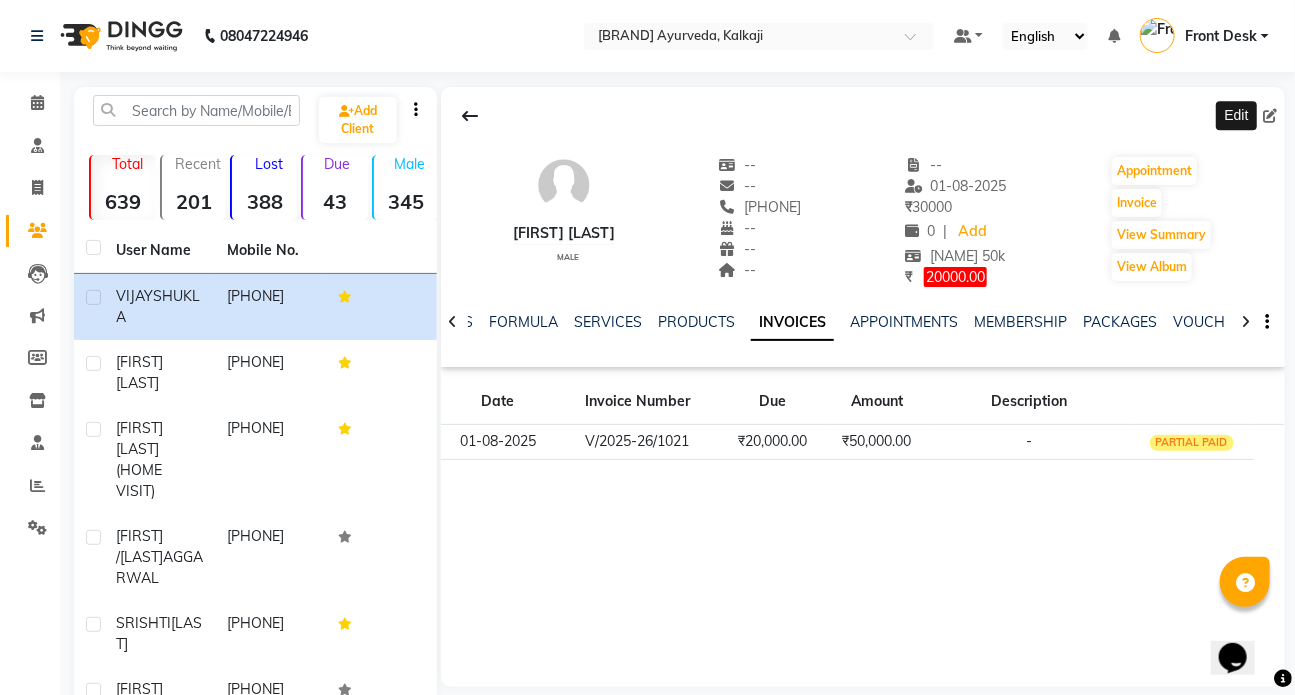 click 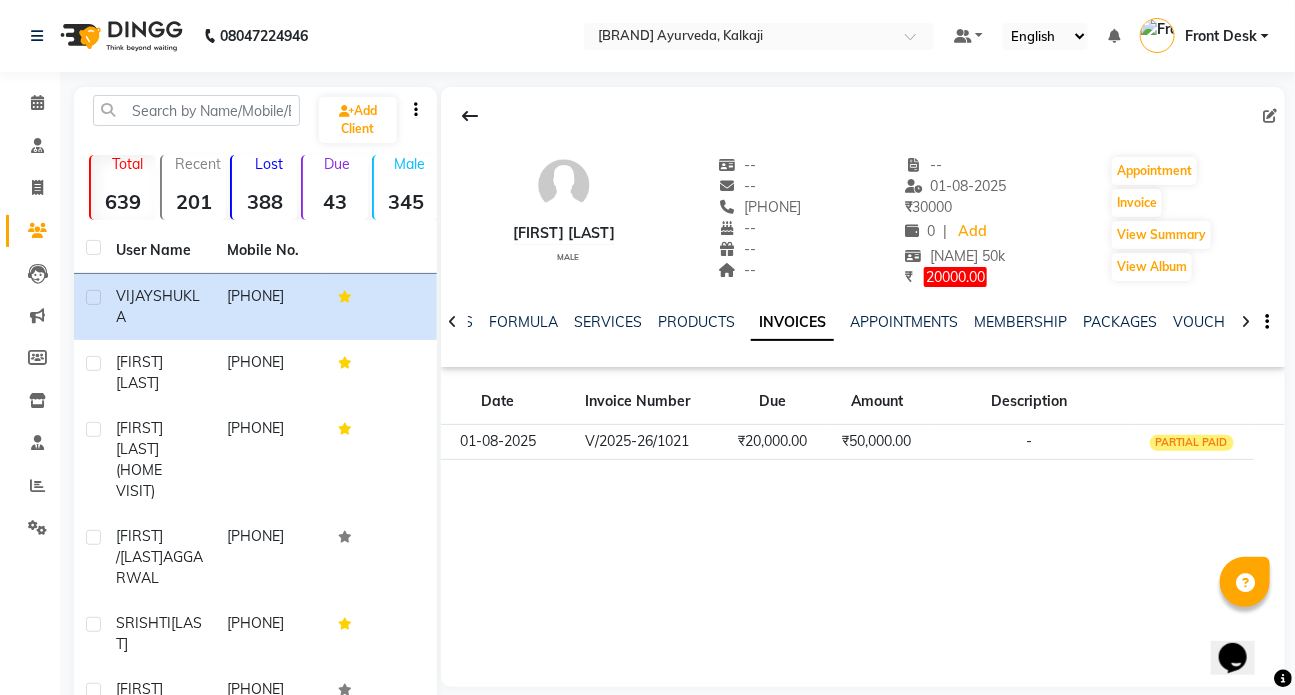select on "male" 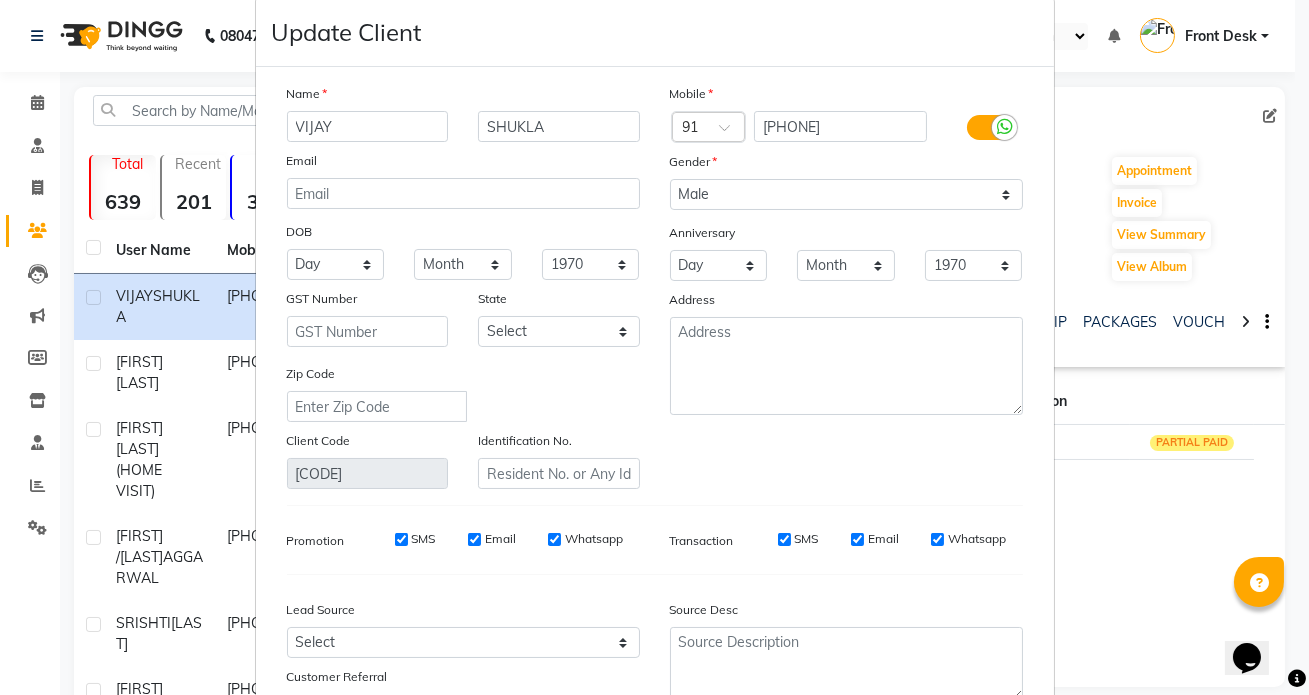 scroll, scrollTop: 0, scrollLeft: 0, axis: both 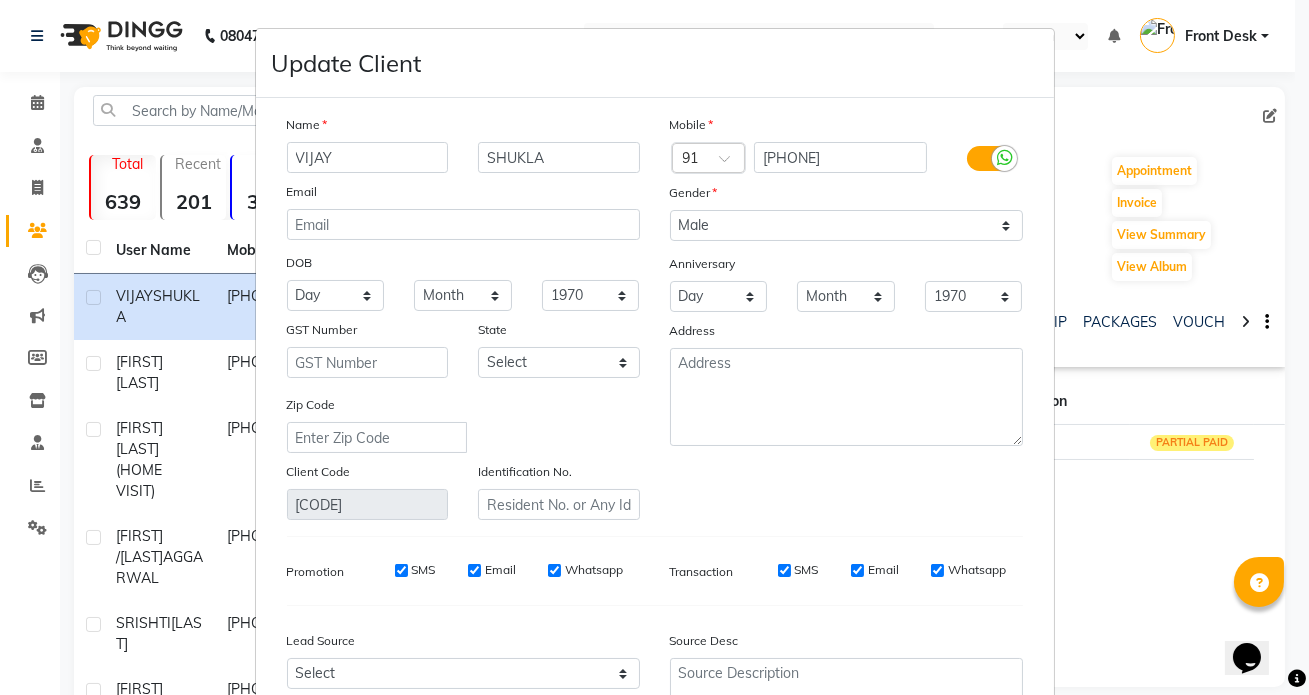 click on "Update Client Name [FIRST] [LAST] Email DOB Day 01 02 03 04 05 06 07 08 09 10 11 12 13 14 15 16 17 18 19 20 21 22 23 24 25 26 27 28 29 30 31 Month January February March April May June July August September October November December 1940 1941 1942 1943 1944 1945 1946 1947 1948 1949 1950 1951 1952 1953 1954 1955 1956 1957 1958 1959 1960 1961 1962 1963 1964 1965 1966 1967 1968 1969 1970 1971 1972 1973 1974 1975 1976 1977 1978 1979 1980 1981 1982 1983 1984 1985 1986 1987 1988 1989 1990 1991 1992 1993 1994 1995 1996 1997 1998 1999 2000 2001 2002 2003 2004 2005 2006 2007 2008 2009 2010 2011 2012 2013 2014 2015 2016 2017 2018 2019 2020 2021 2022 2023 2024 GST Number State Select Andaman and Nicobar Islands Andhra Pradesh Arunachal Pradesh Assam Bihar Chandigarh Chhattisgarh Dadra and Nagar Haveli Daman and Diu Delhi Goa Gujarat Haryana Himachal Pradesh Jammu and Kashmir Jharkhand Karnataka Kerala Lakshadweep Madhya Pradesh Maharashtra Manipur Meghalaya Mizoram Nagaland Odisha Pondicherry Punjab Rajasthan Sikkim × 91" at bounding box center (654, 347) 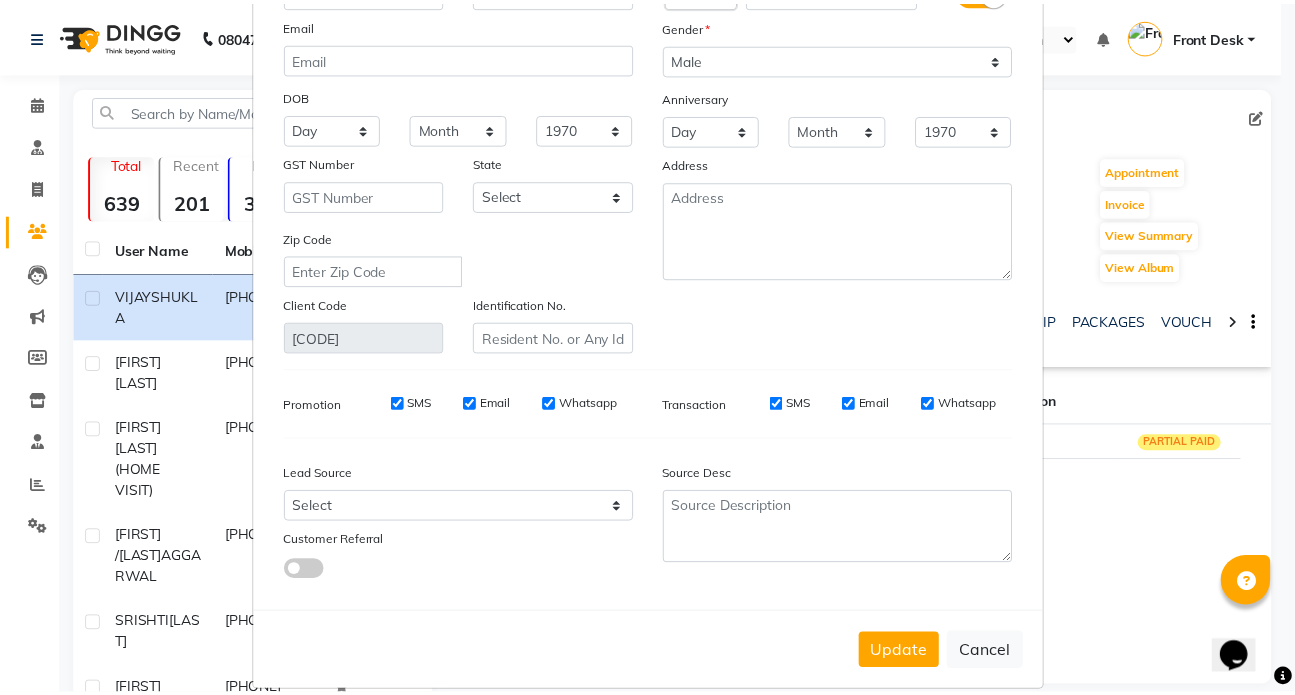 scroll, scrollTop: 198, scrollLeft: 0, axis: vertical 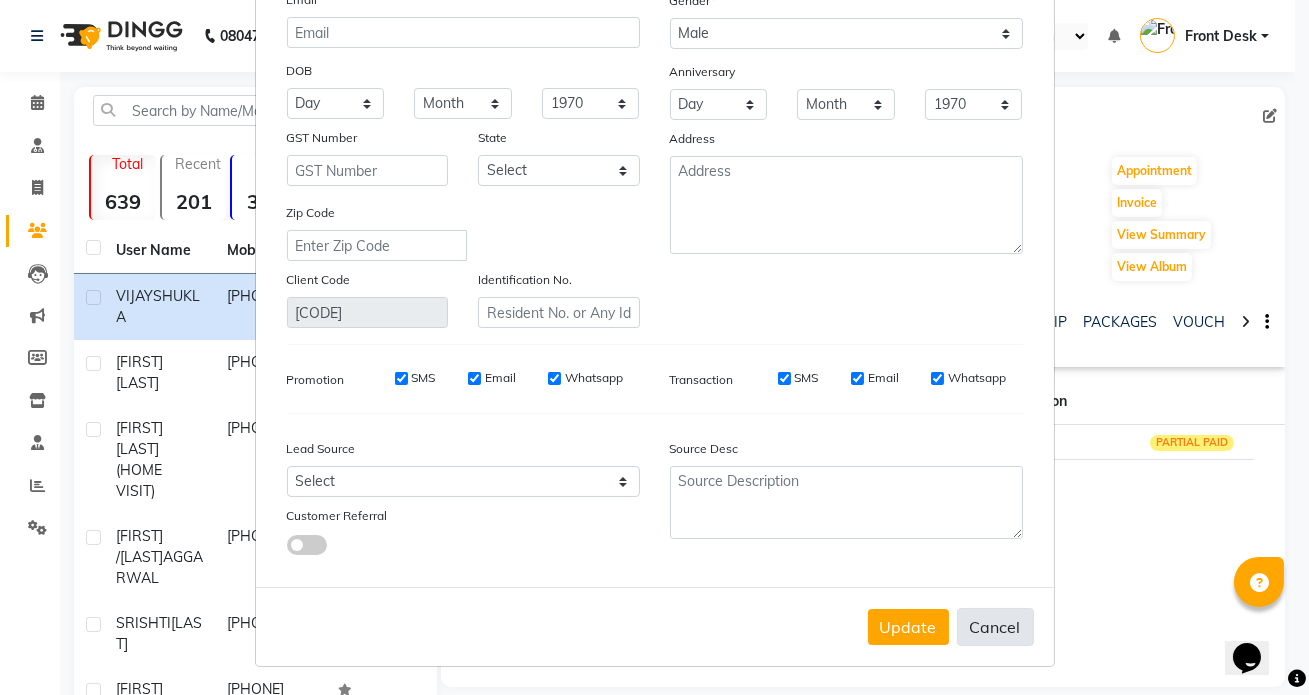 click on "Cancel" at bounding box center (995, 627) 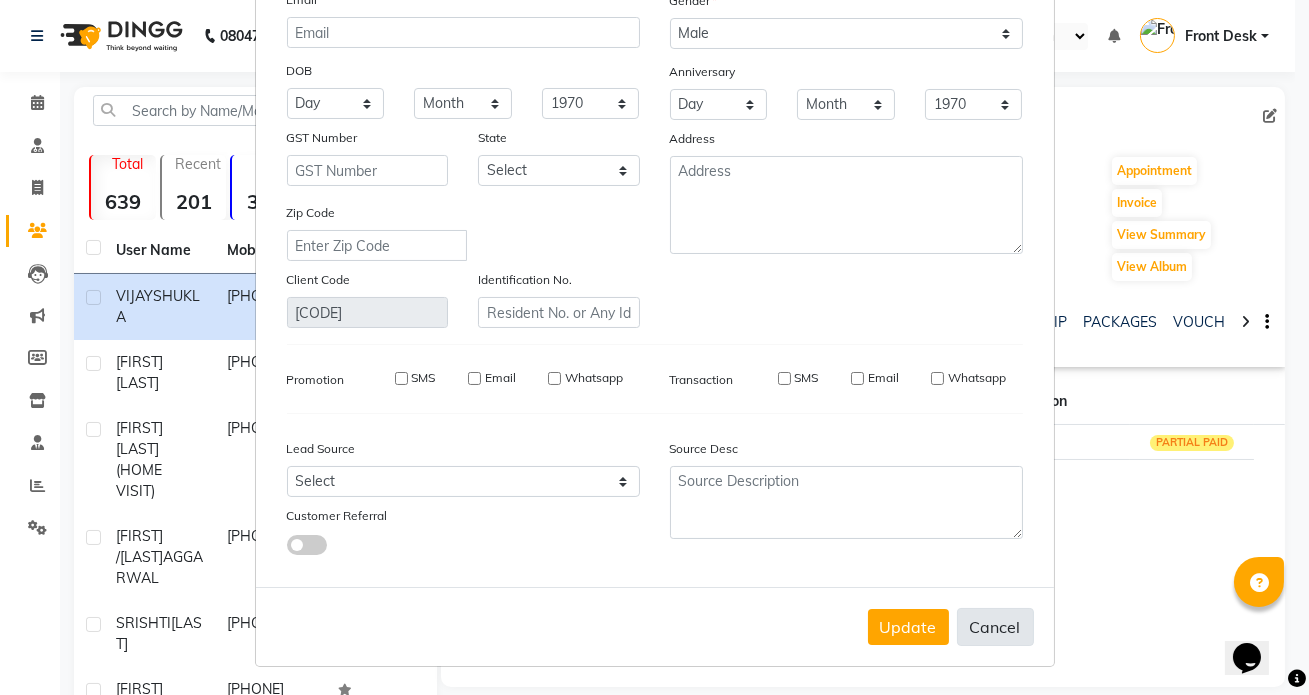 type 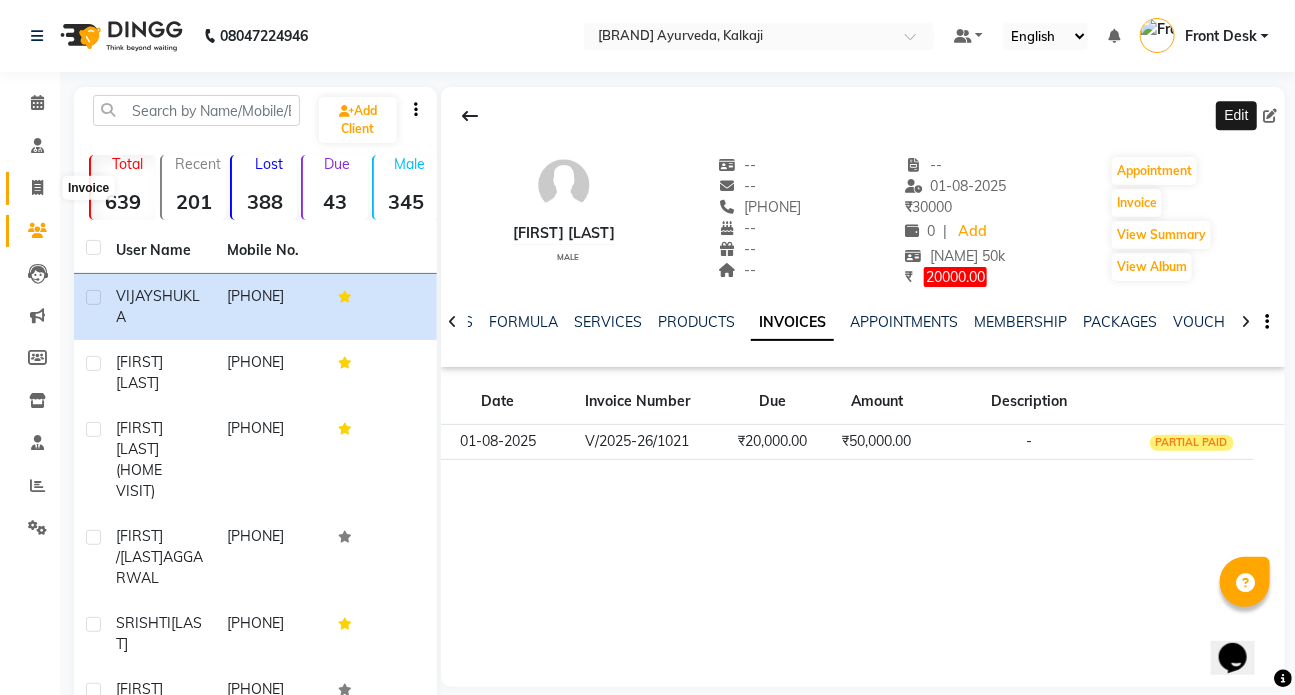 click 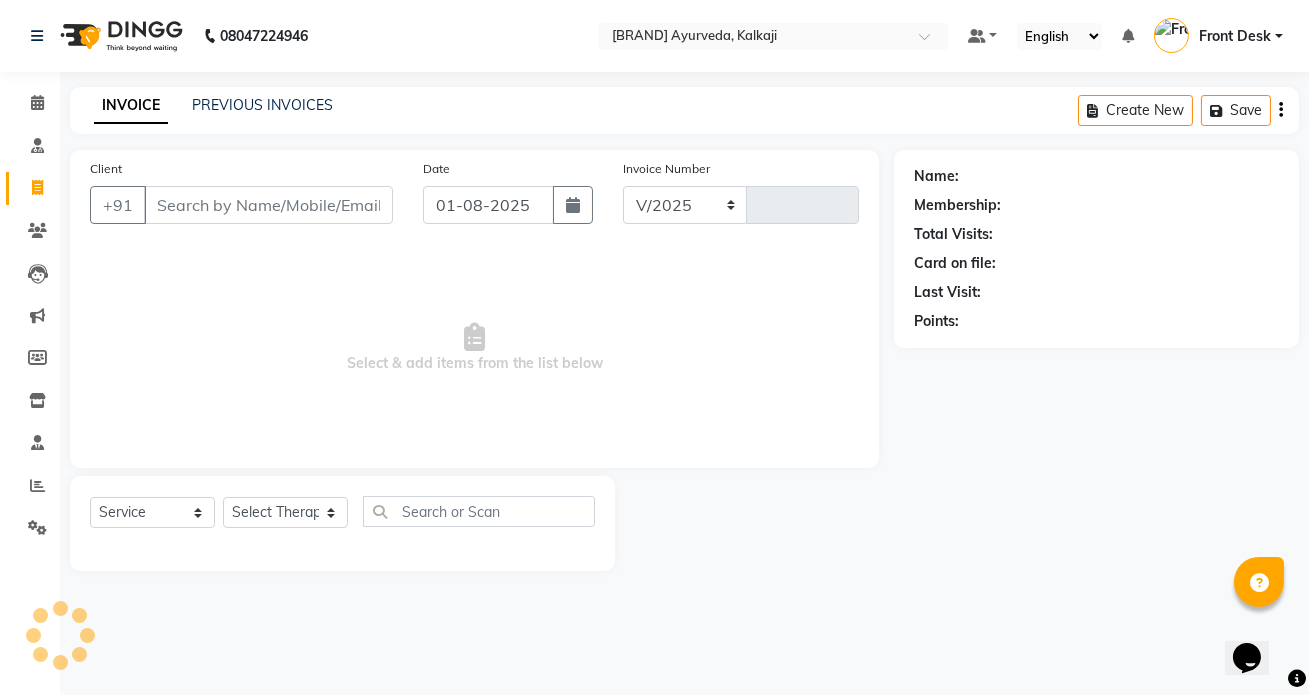 select on "5585" 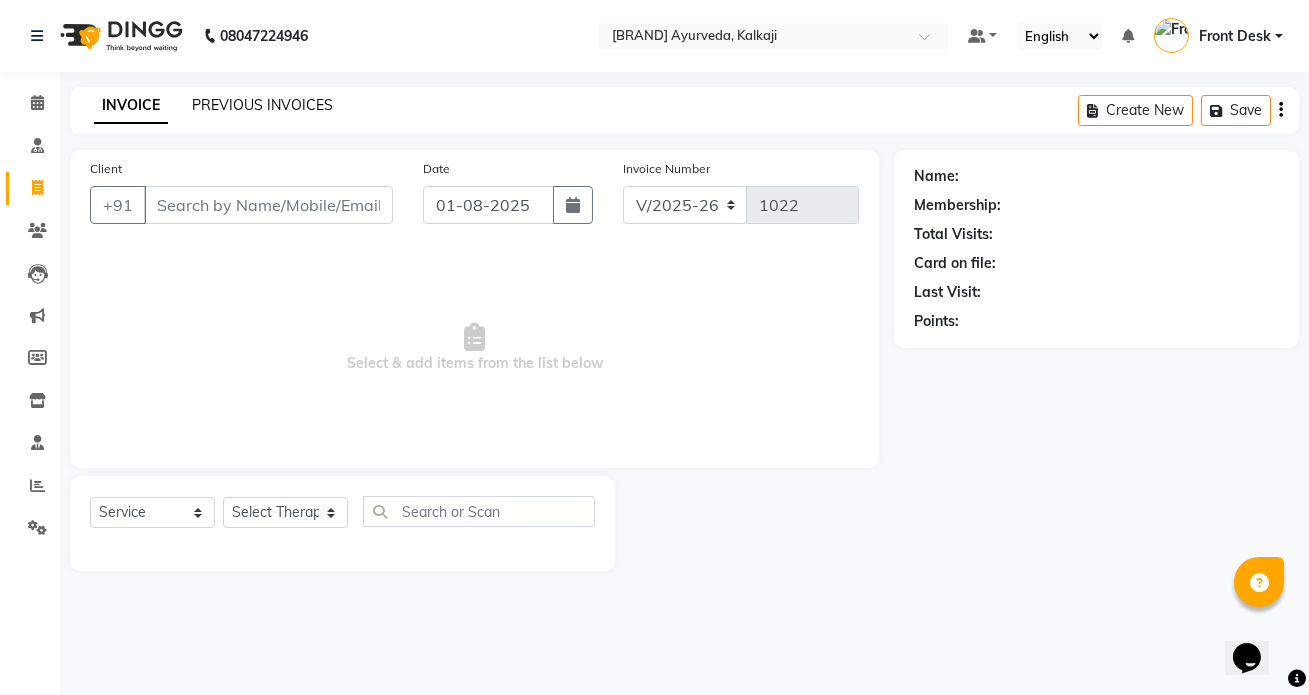 click on "PREVIOUS INVOICES" 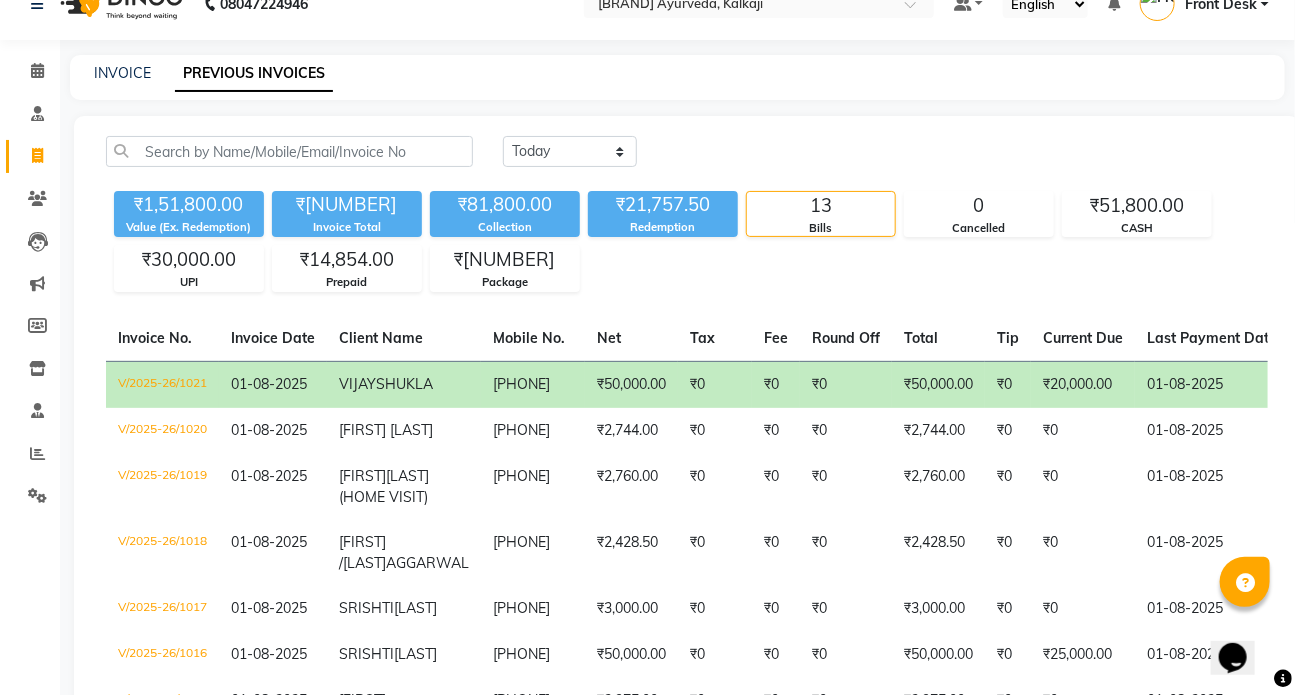 scroll, scrollTop: 0, scrollLeft: 0, axis: both 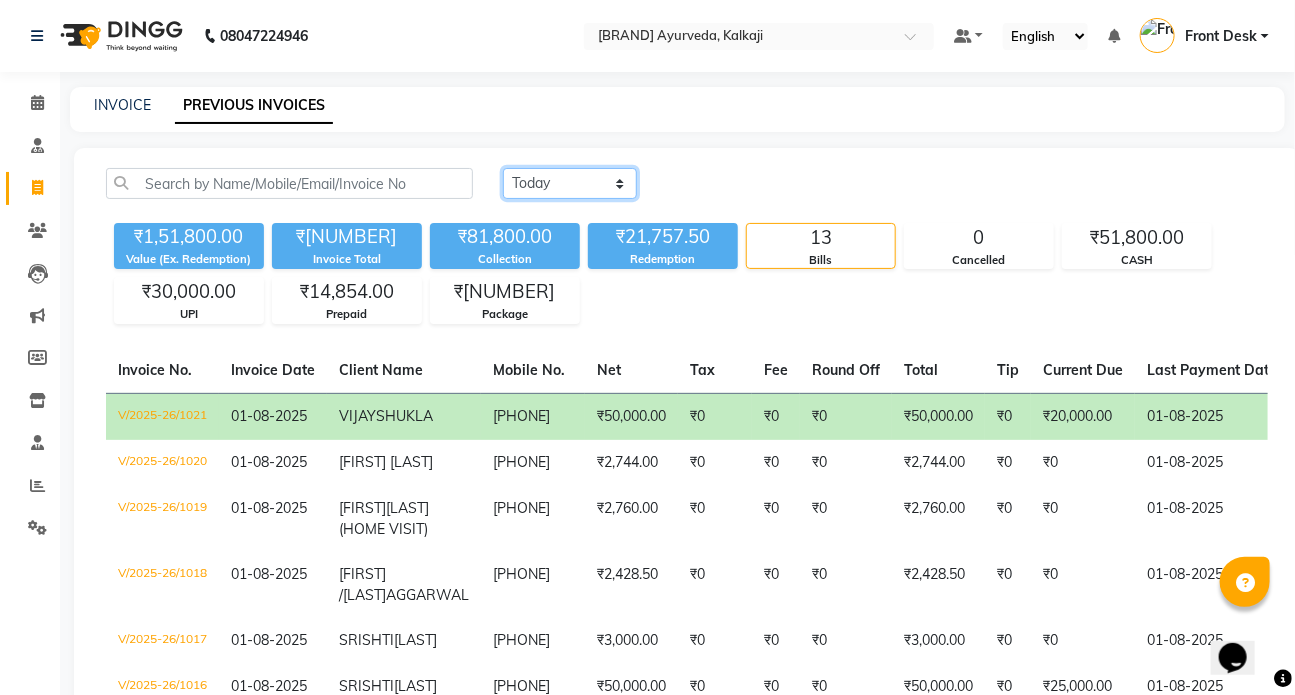 click on "Today Yesterday Custom Range" 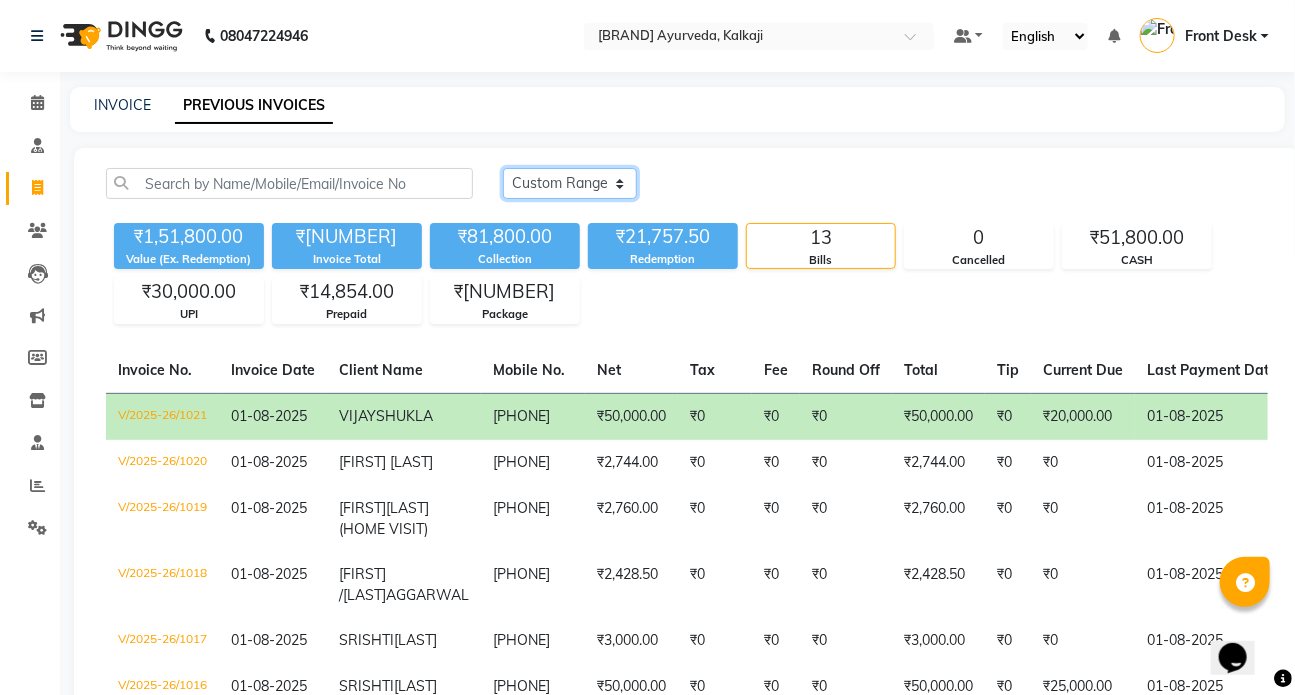 click on "Today Yesterday Custom Range" 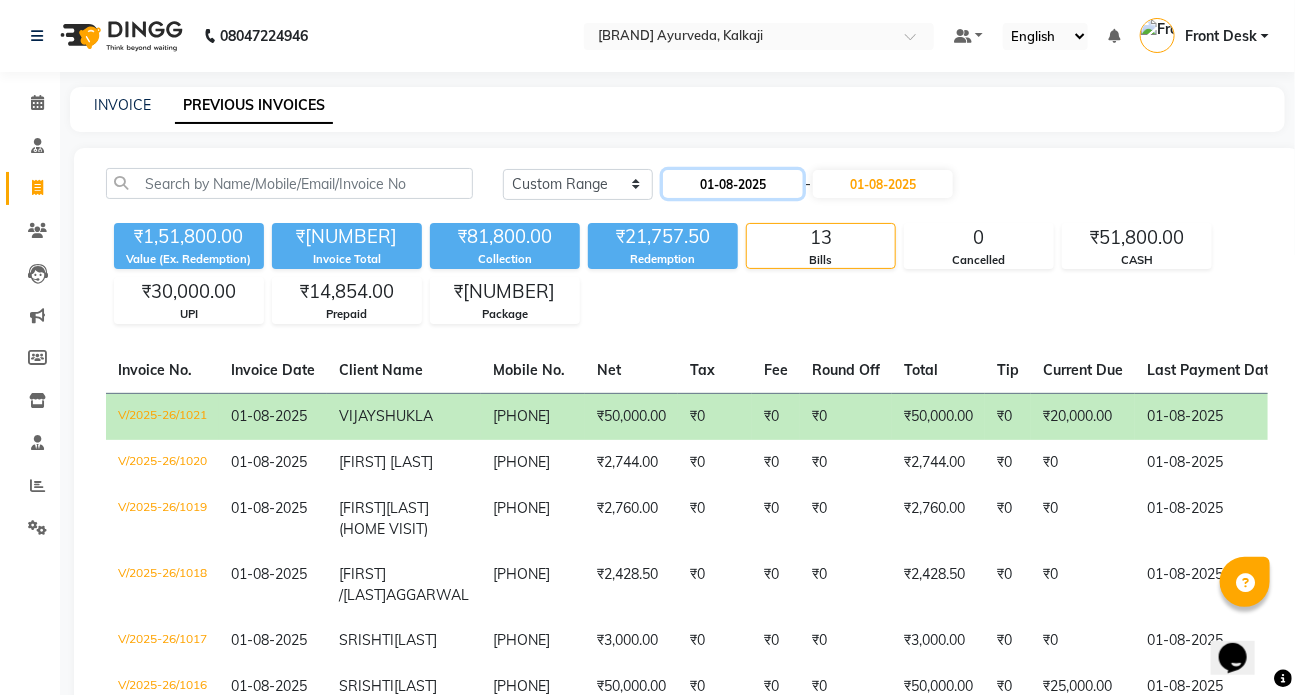 click on "01-08-2025" 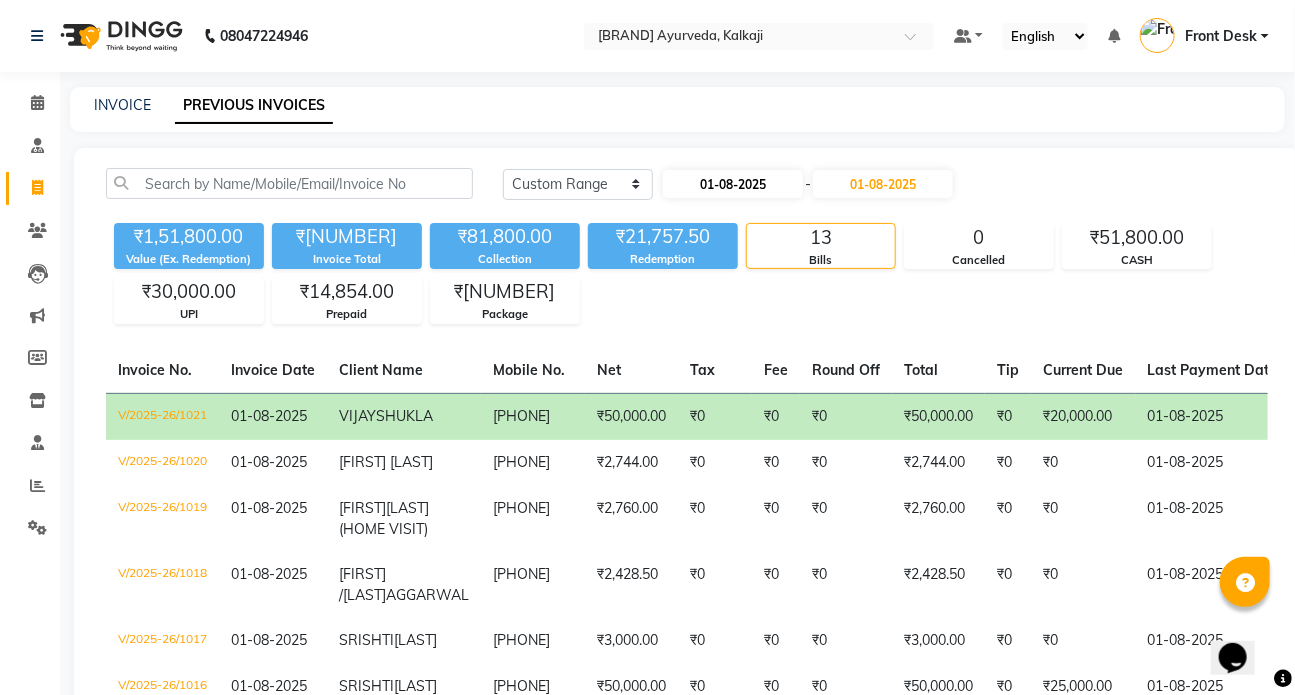 select on "8" 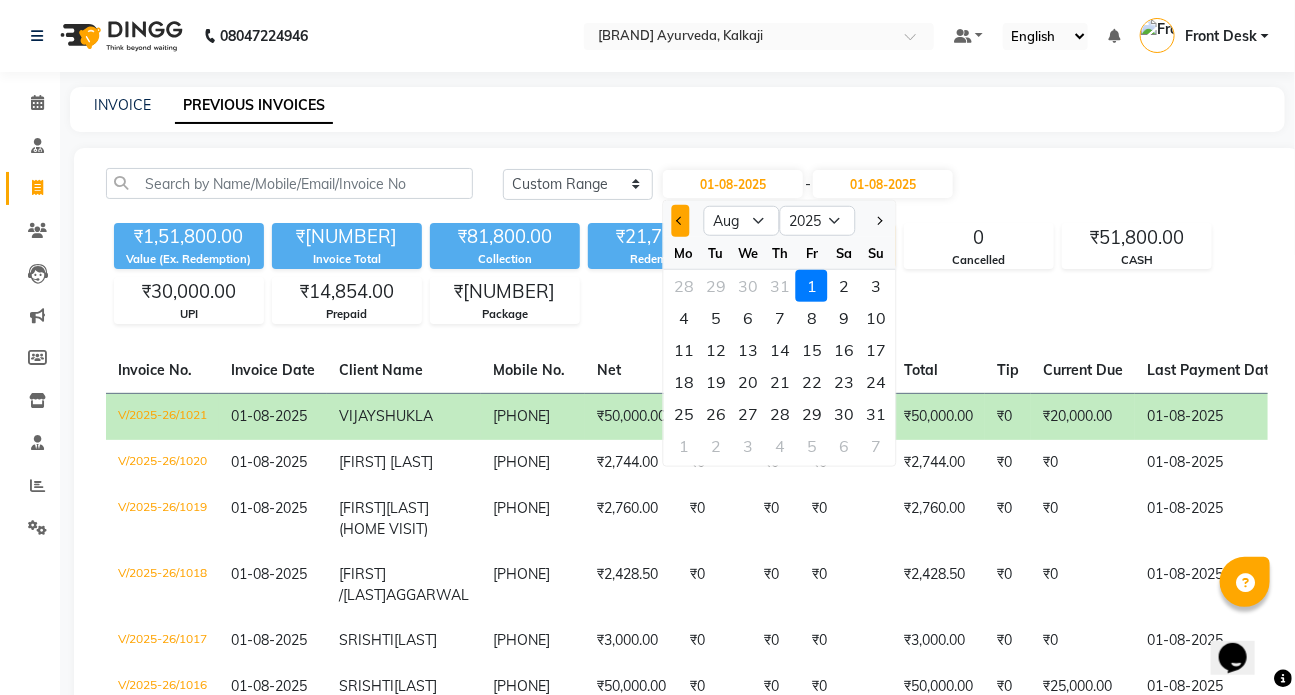 click 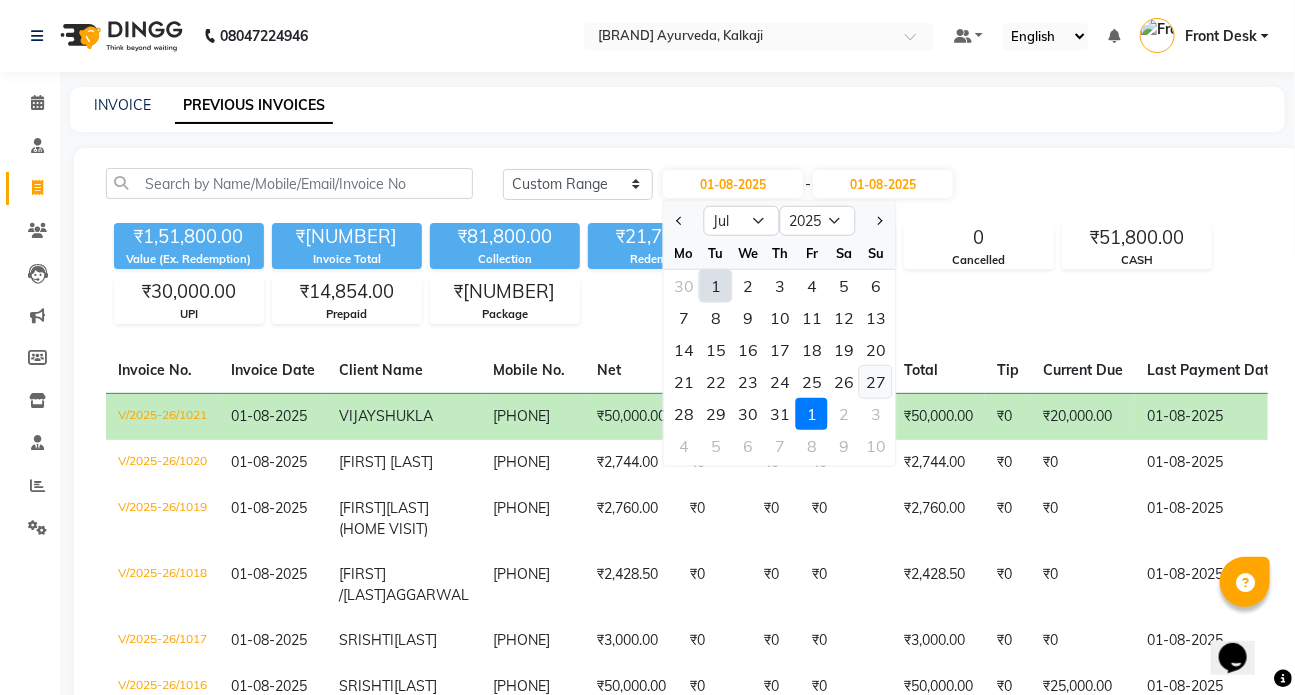 click on "27" 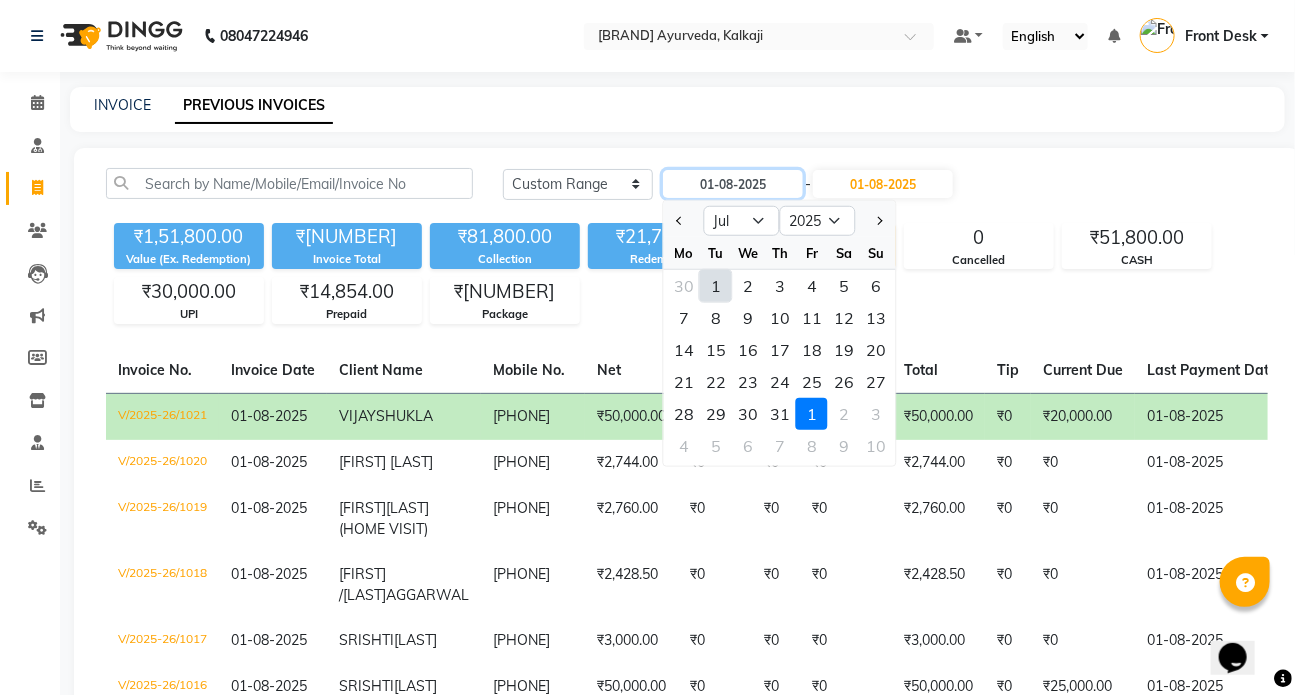 type on "27-07-2025" 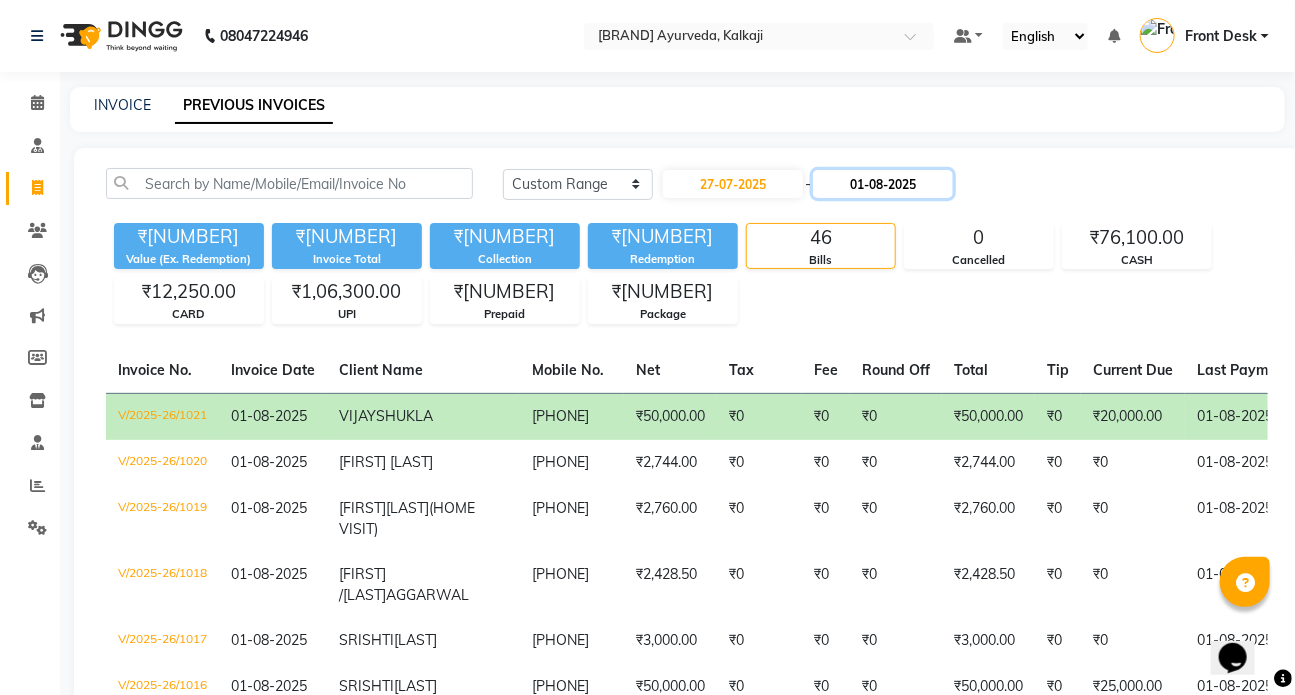 click on "01-08-2025" 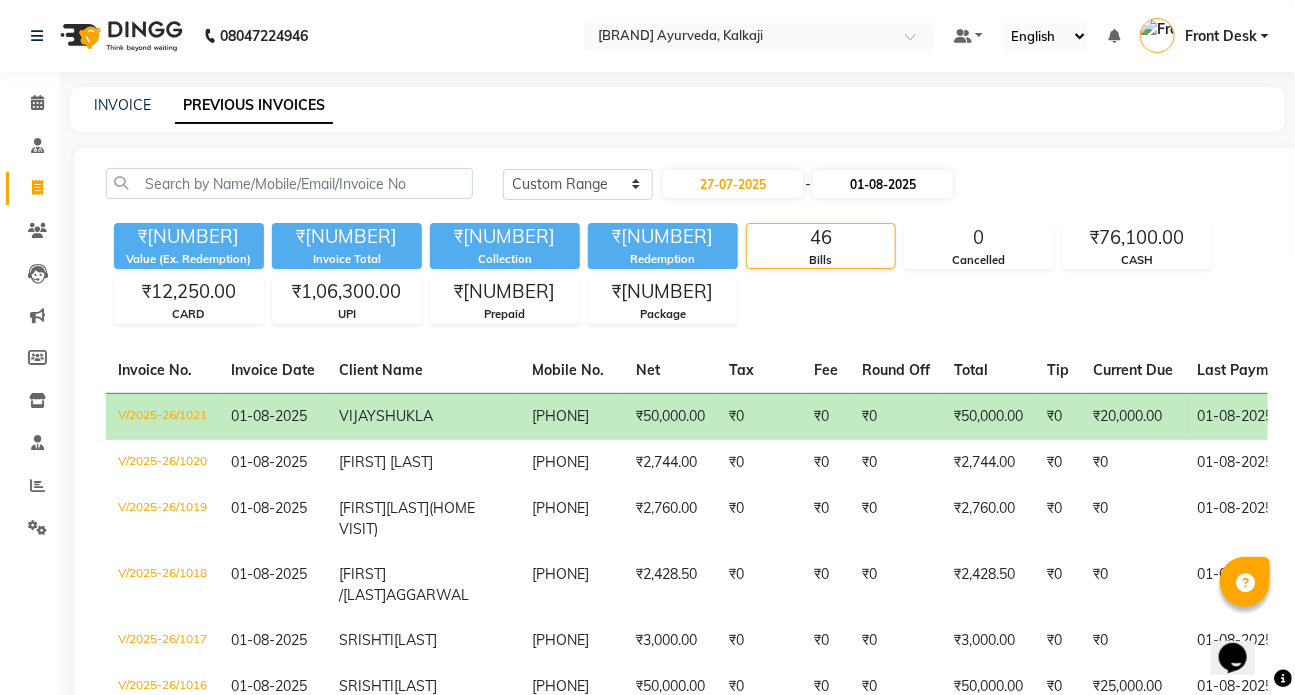 select on "8" 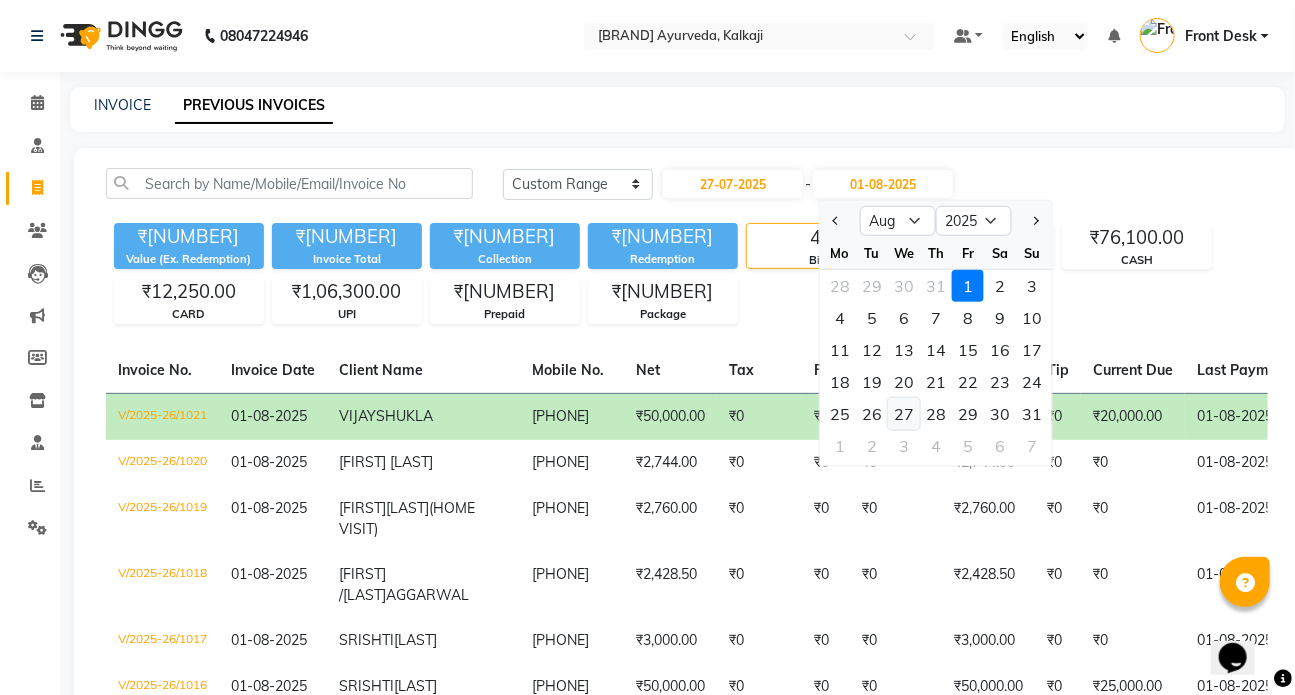 click on "27" 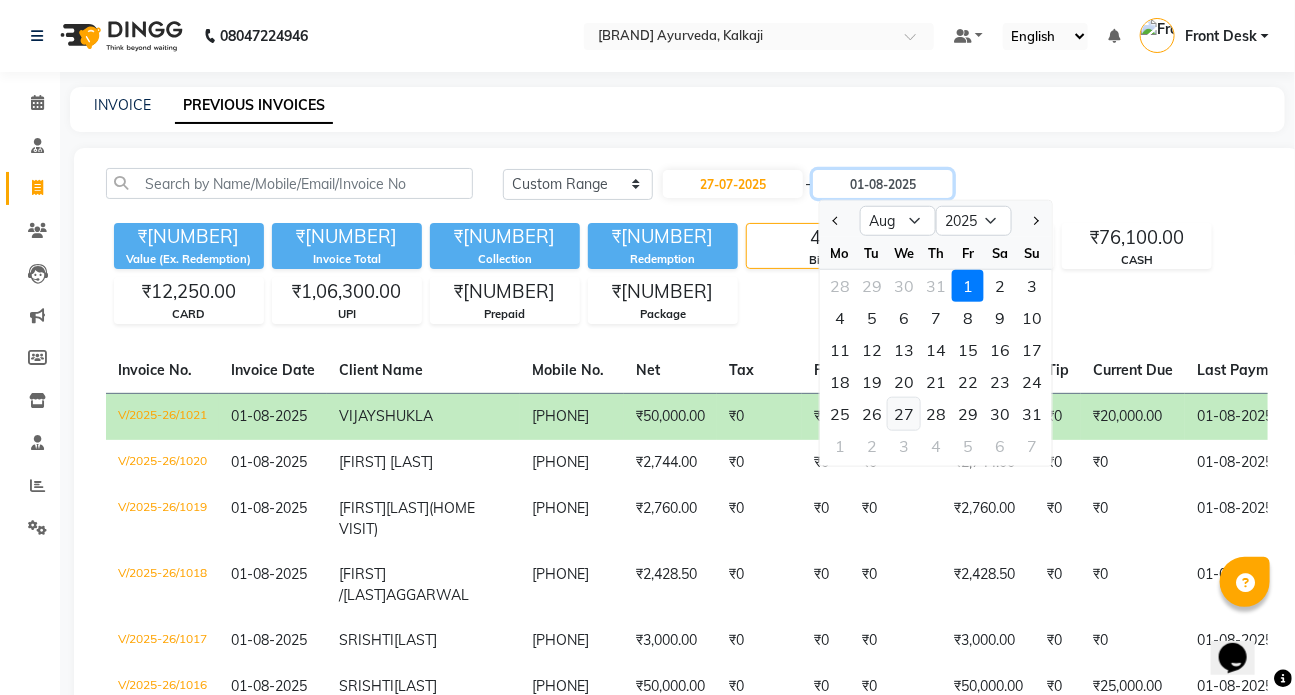 type on "[DATE]" 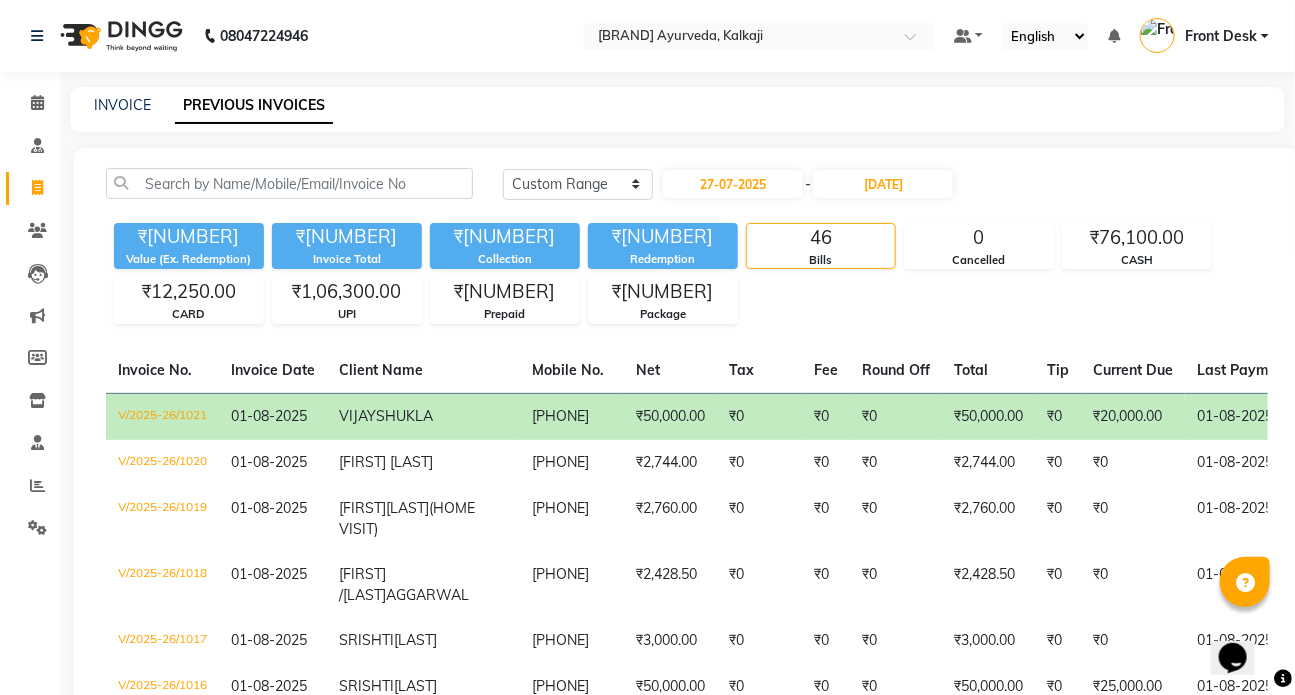 click on "Today Yesterday Custom Range [DATE] - [DATE]" 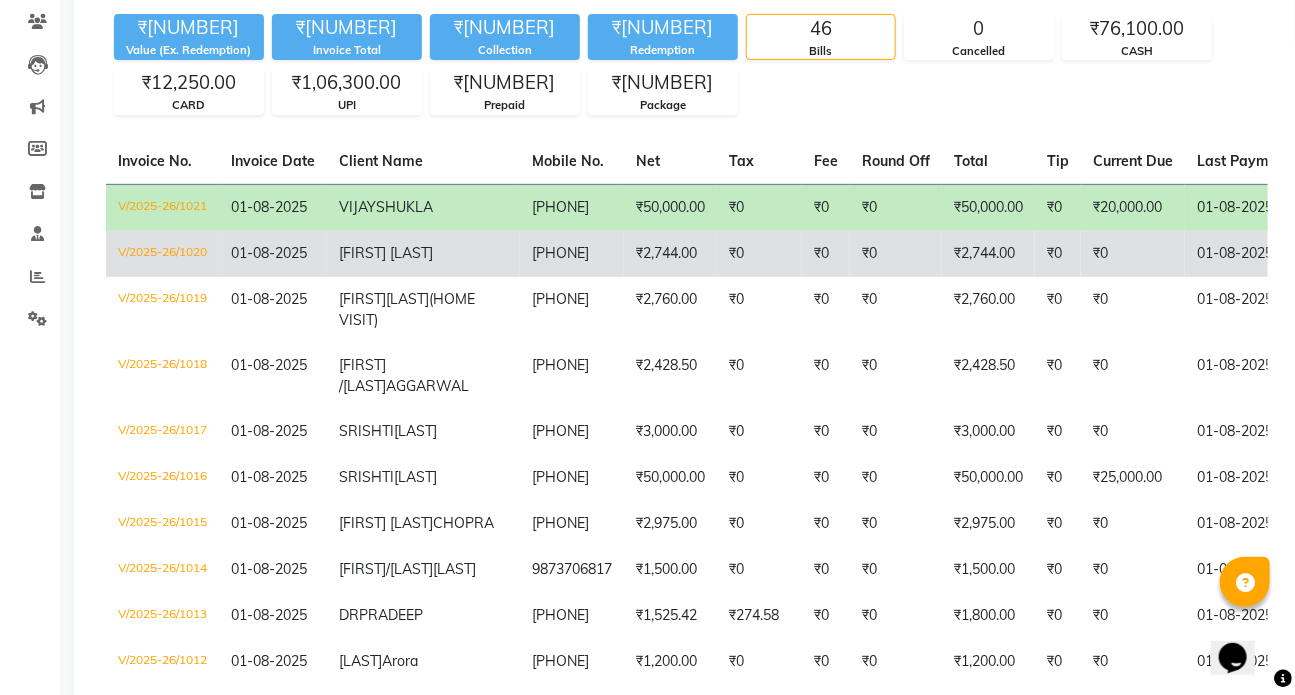 scroll, scrollTop: 0, scrollLeft: 0, axis: both 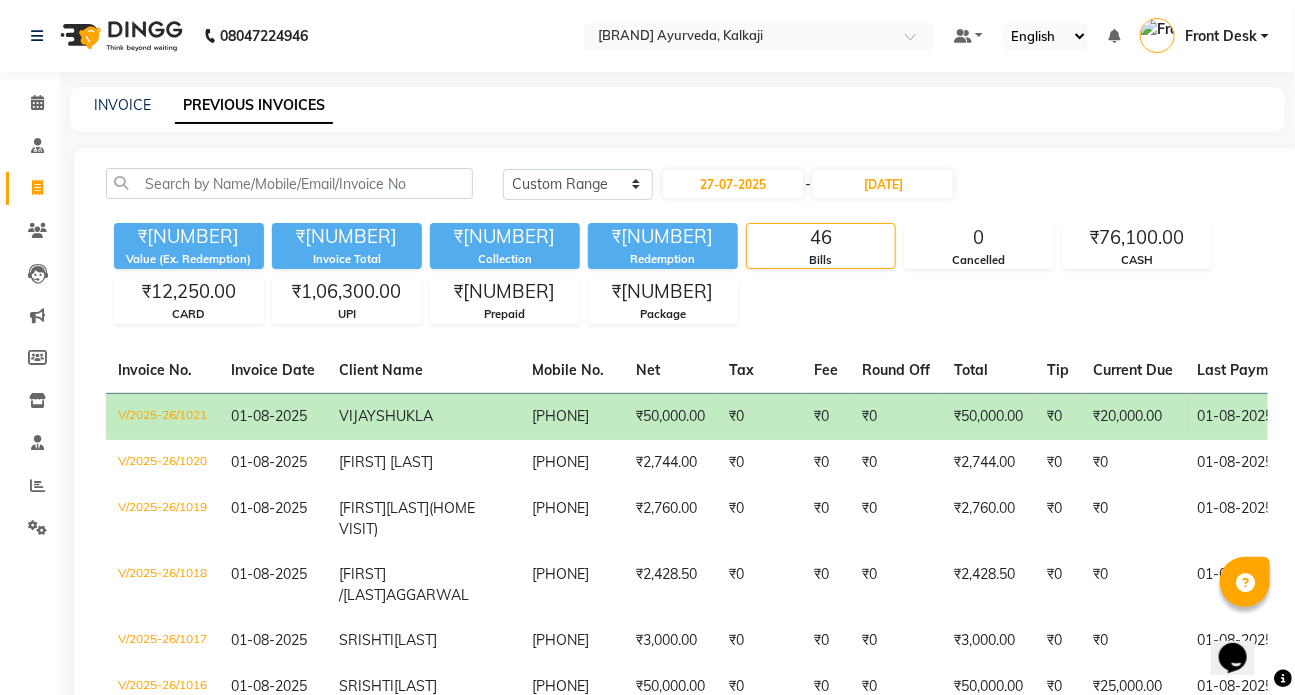 click on "Today Yesterday Custom Range [DATE] - [DATE]" 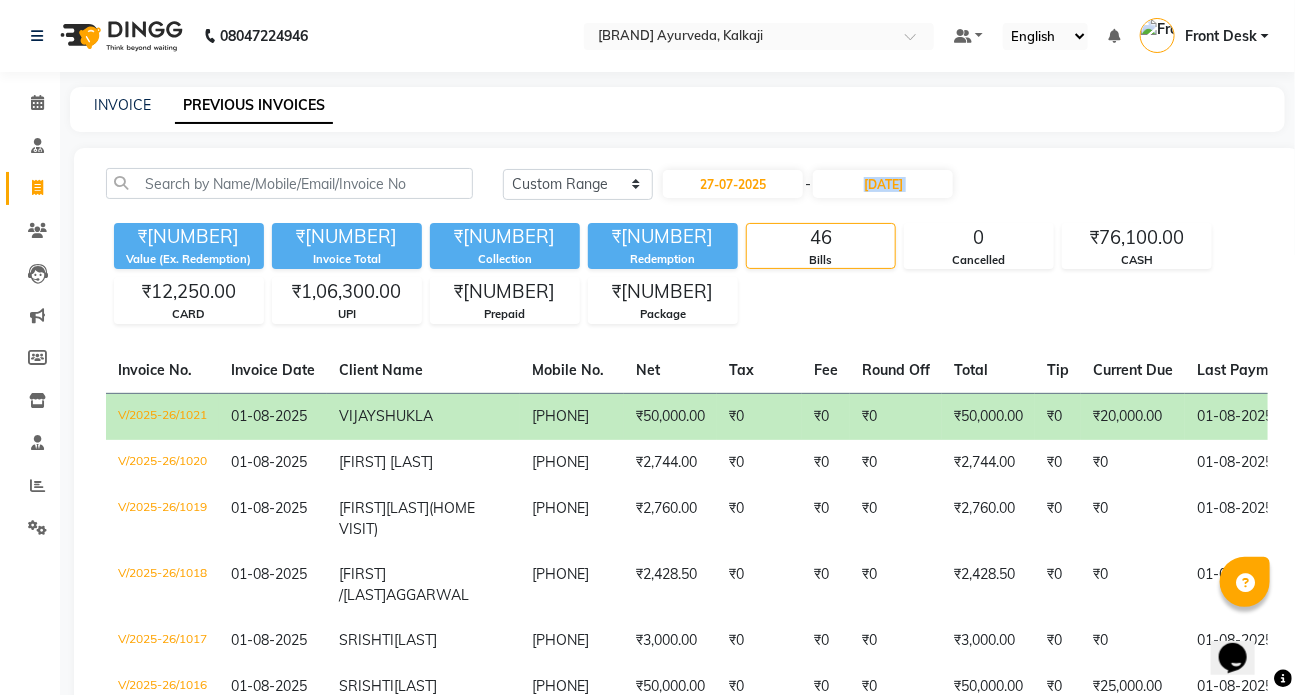 click on "Today Yesterday Custom Range [DATE] - [DATE]" 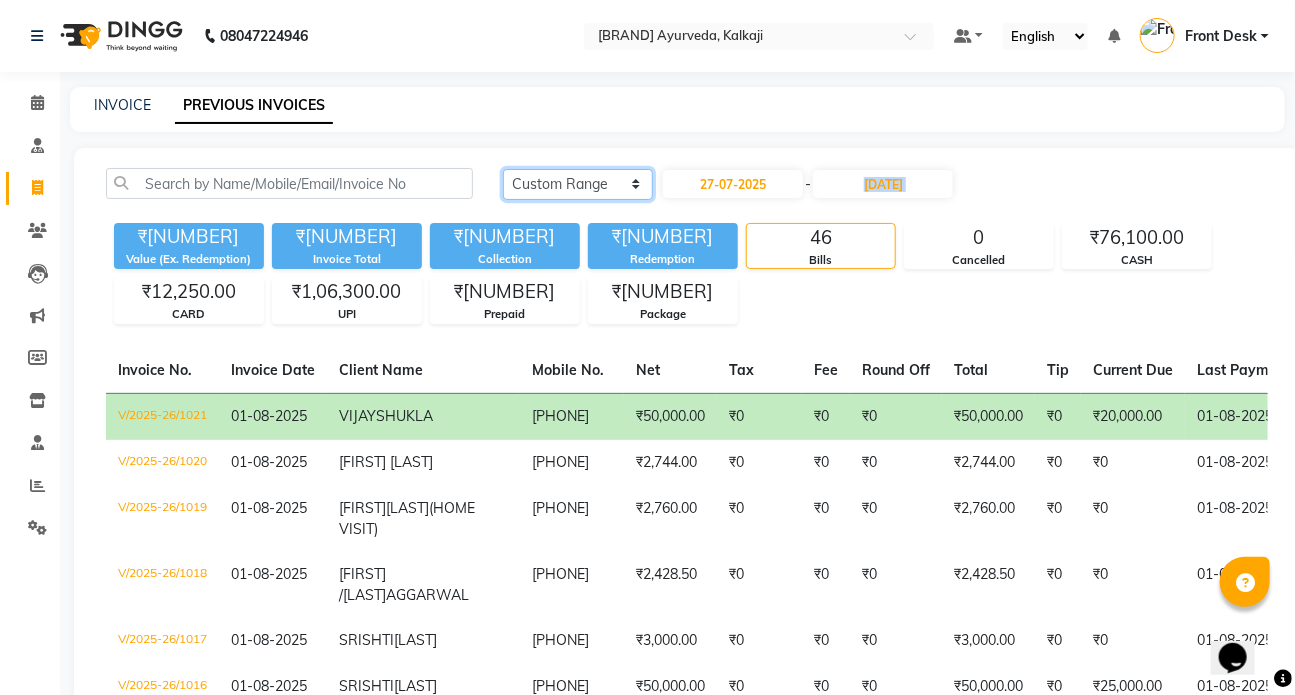 click on "Today Yesterday Custom Range" 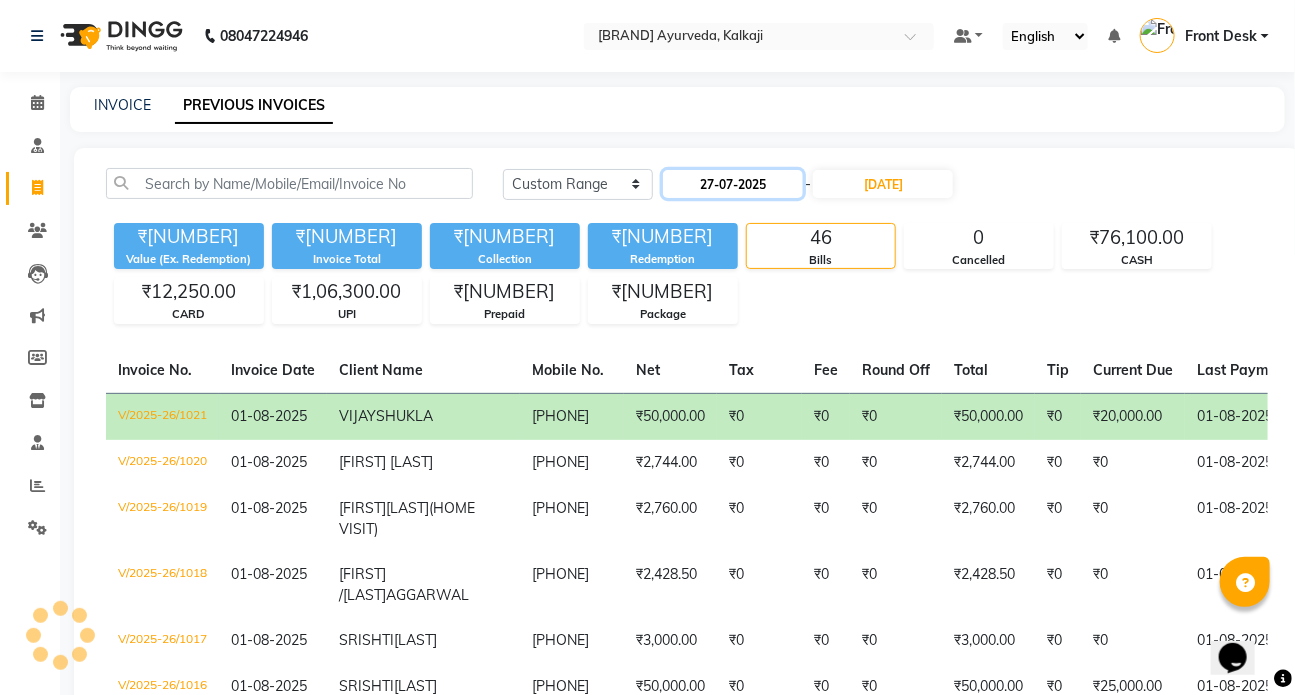 click on "27-07-2025" 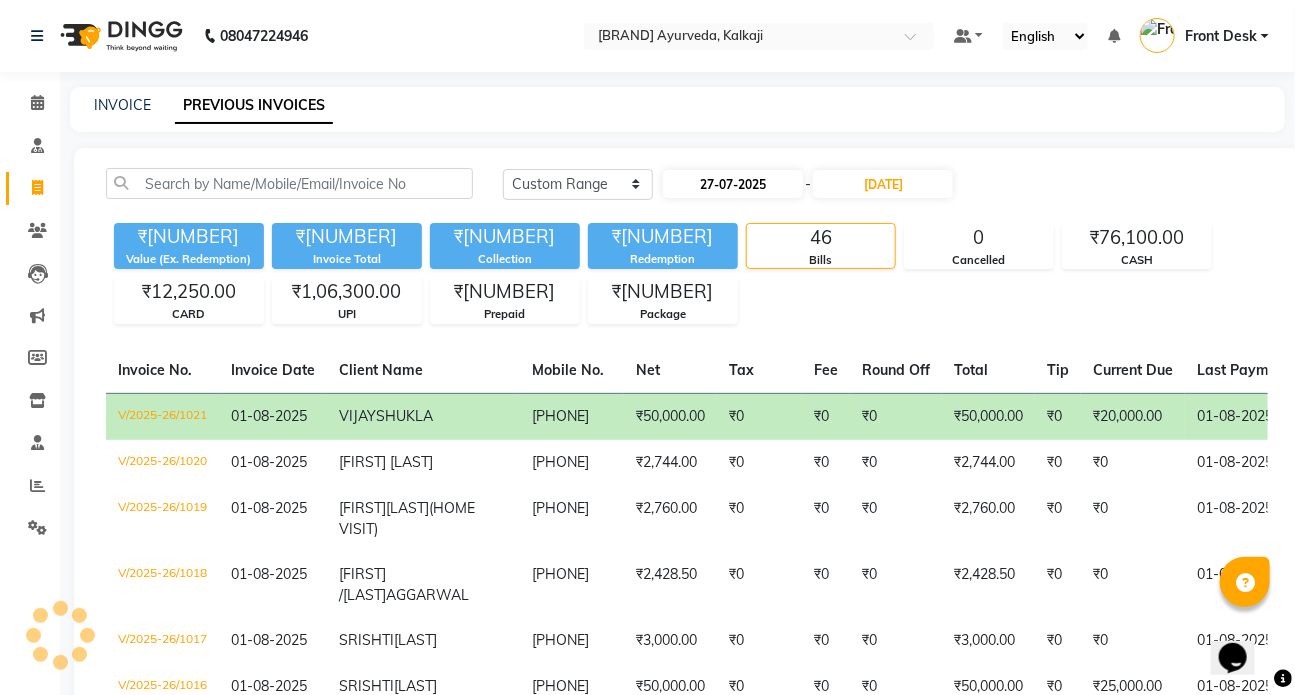 select on "7" 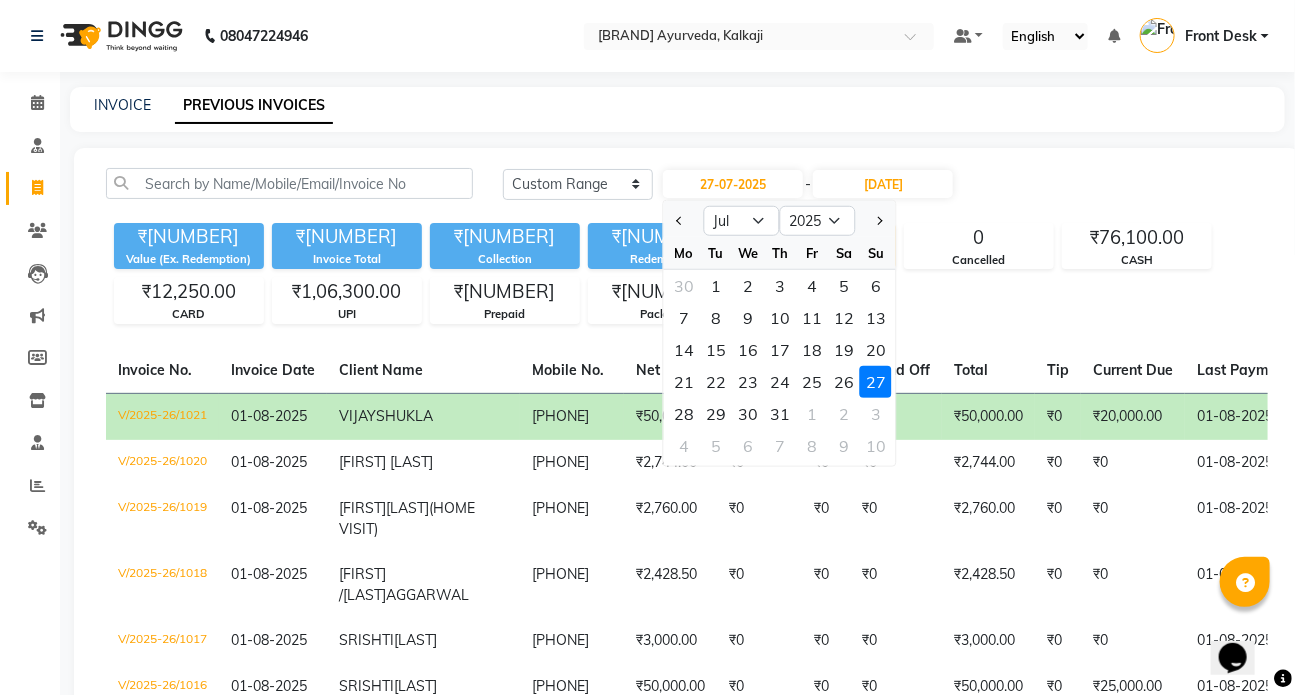click on "27" 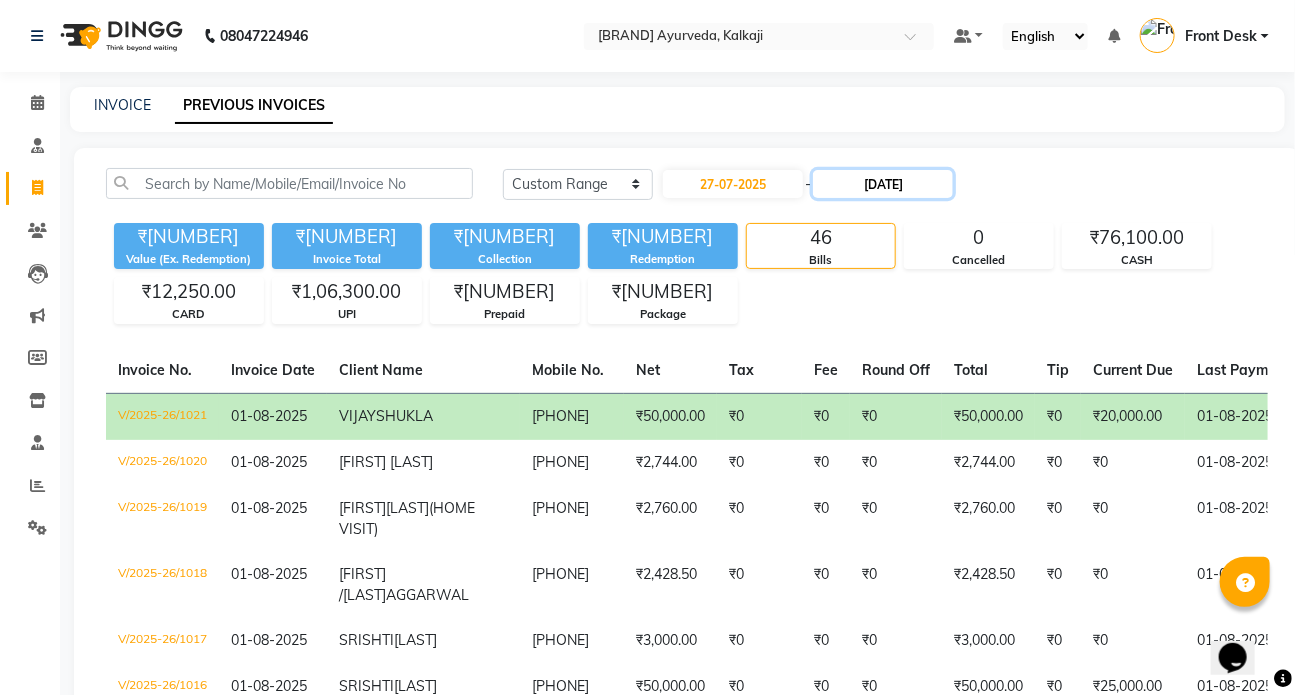 click on "[DATE]" 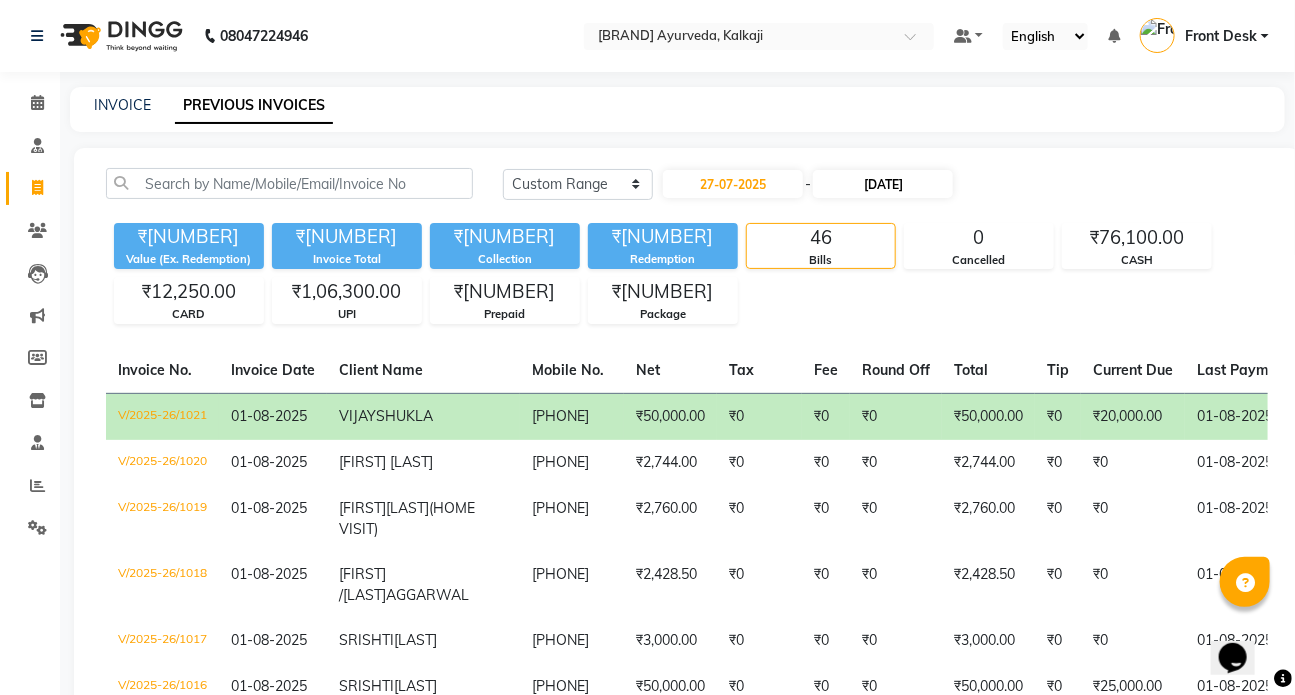 select on "8" 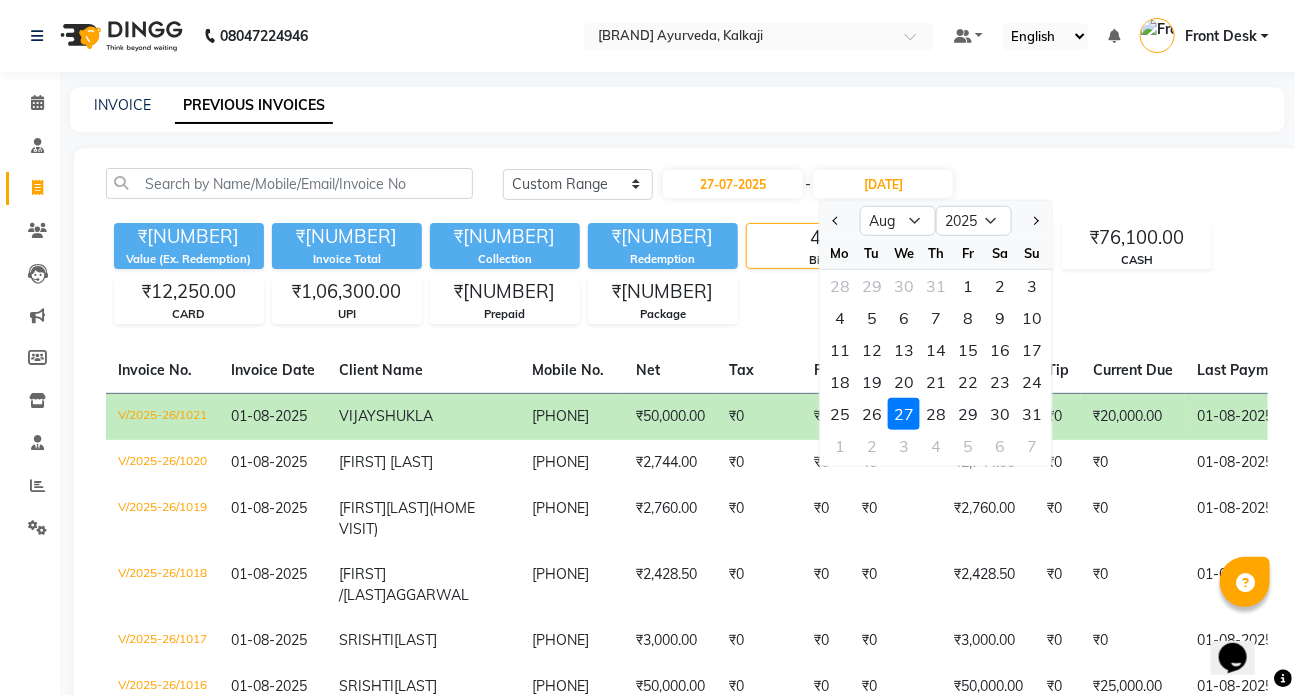 click on "27" 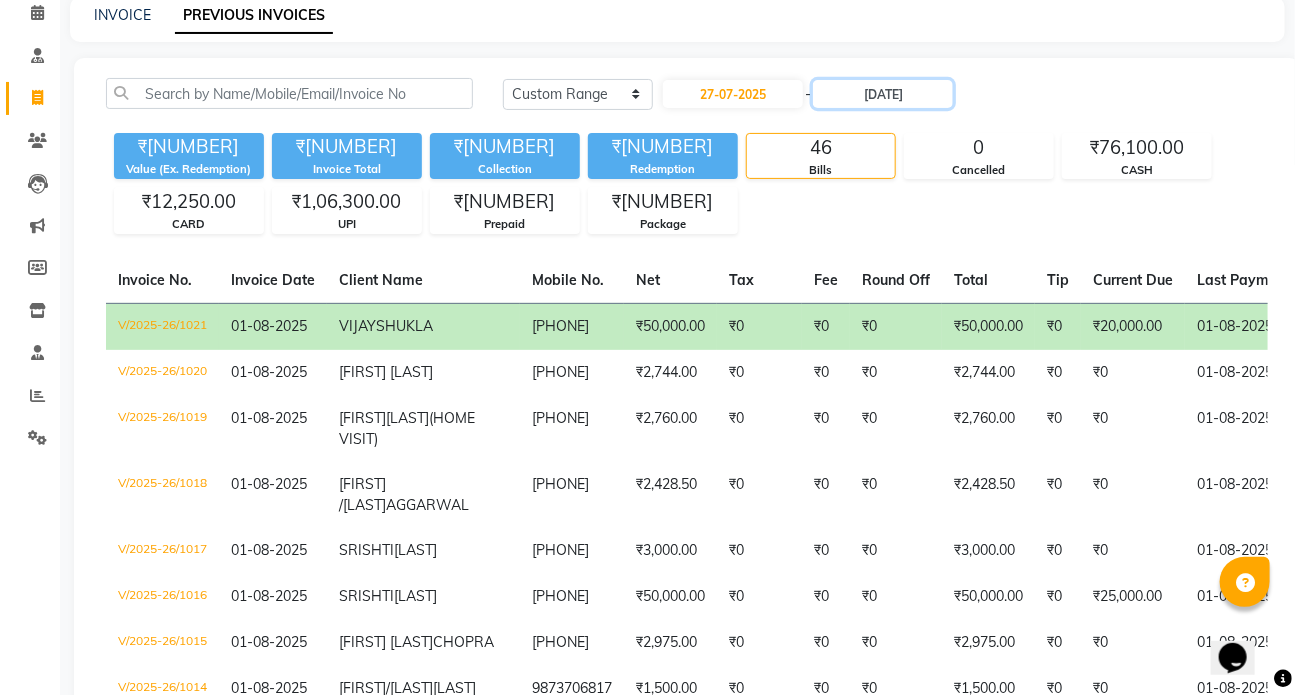 scroll, scrollTop: 0, scrollLeft: 0, axis: both 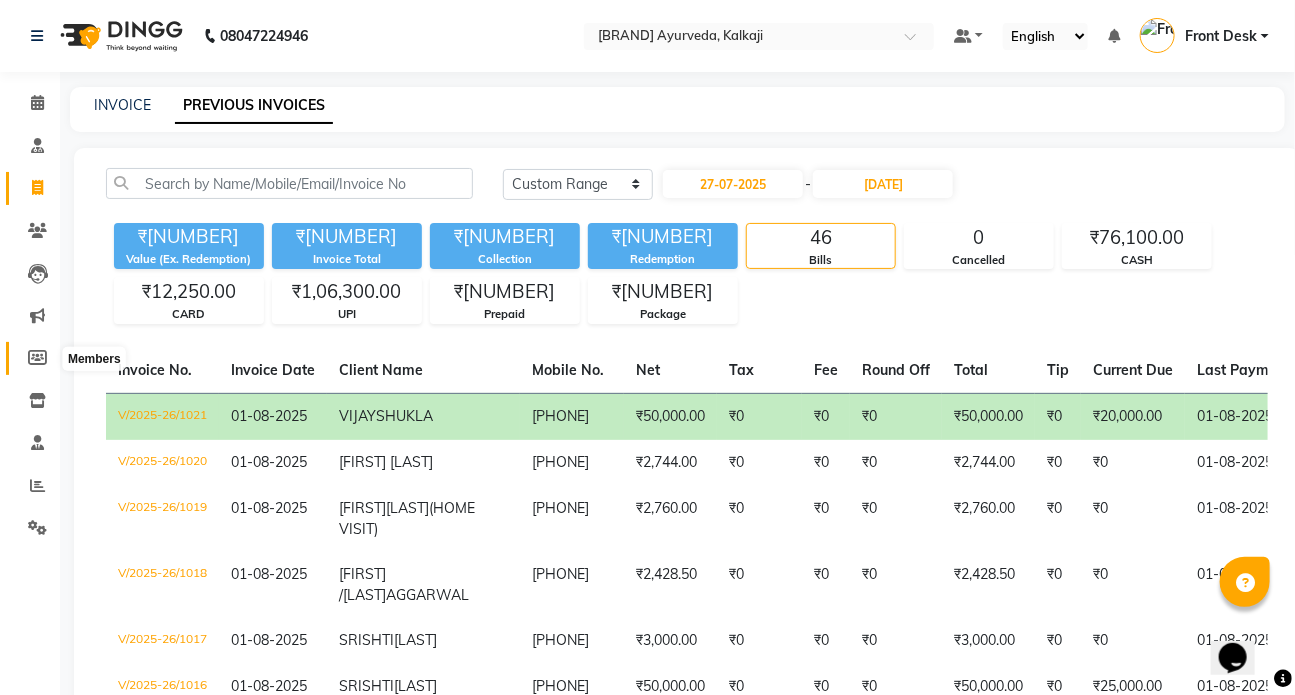 click 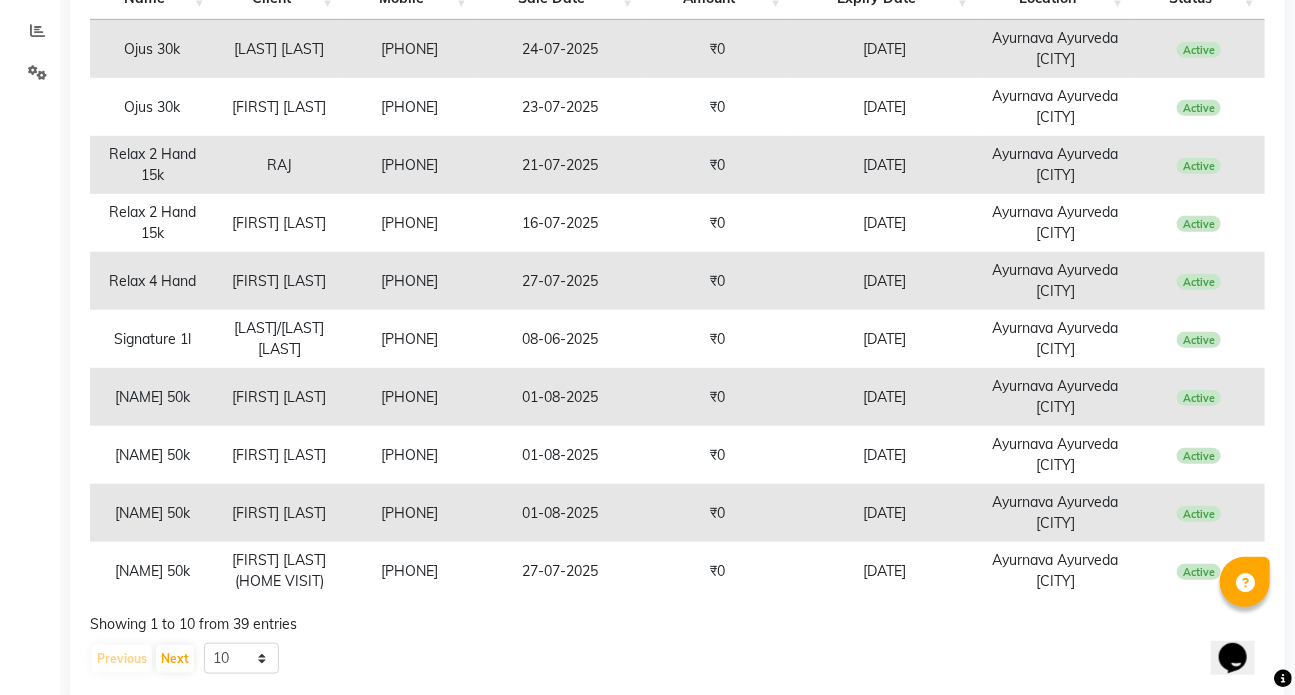 scroll, scrollTop: 423, scrollLeft: 0, axis: vertical 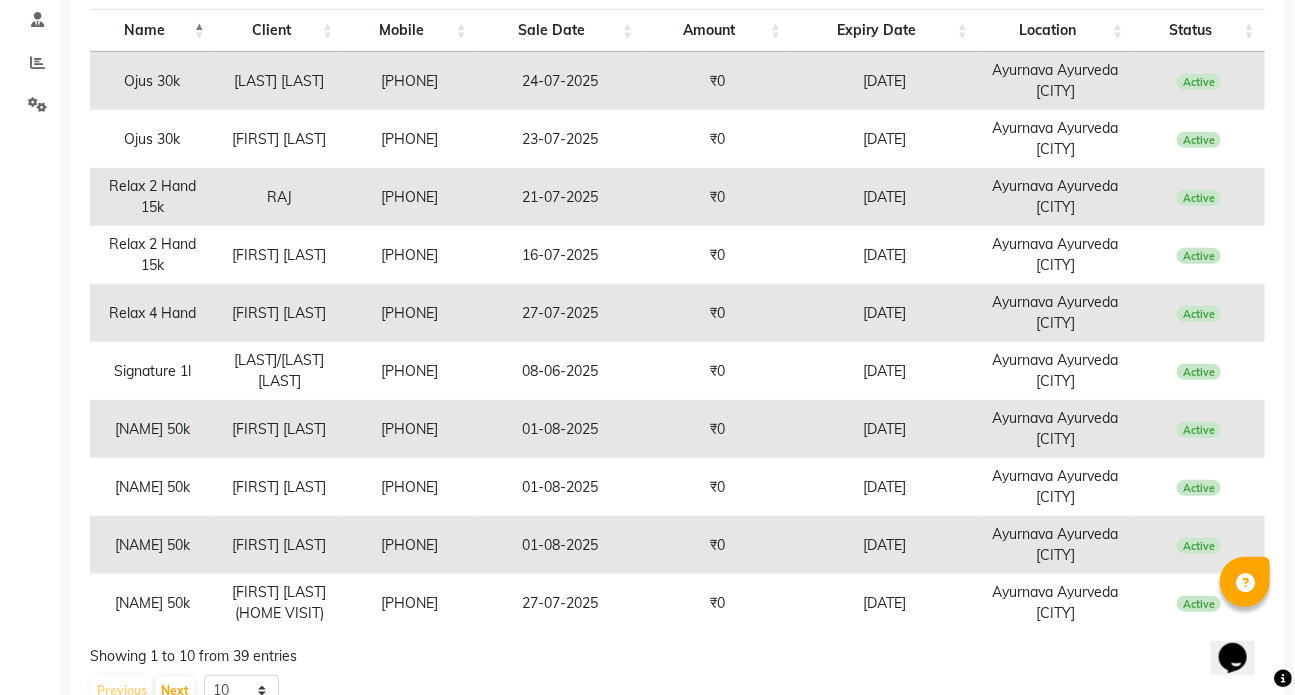 click on "Active" at bounding box center (1199, 429) 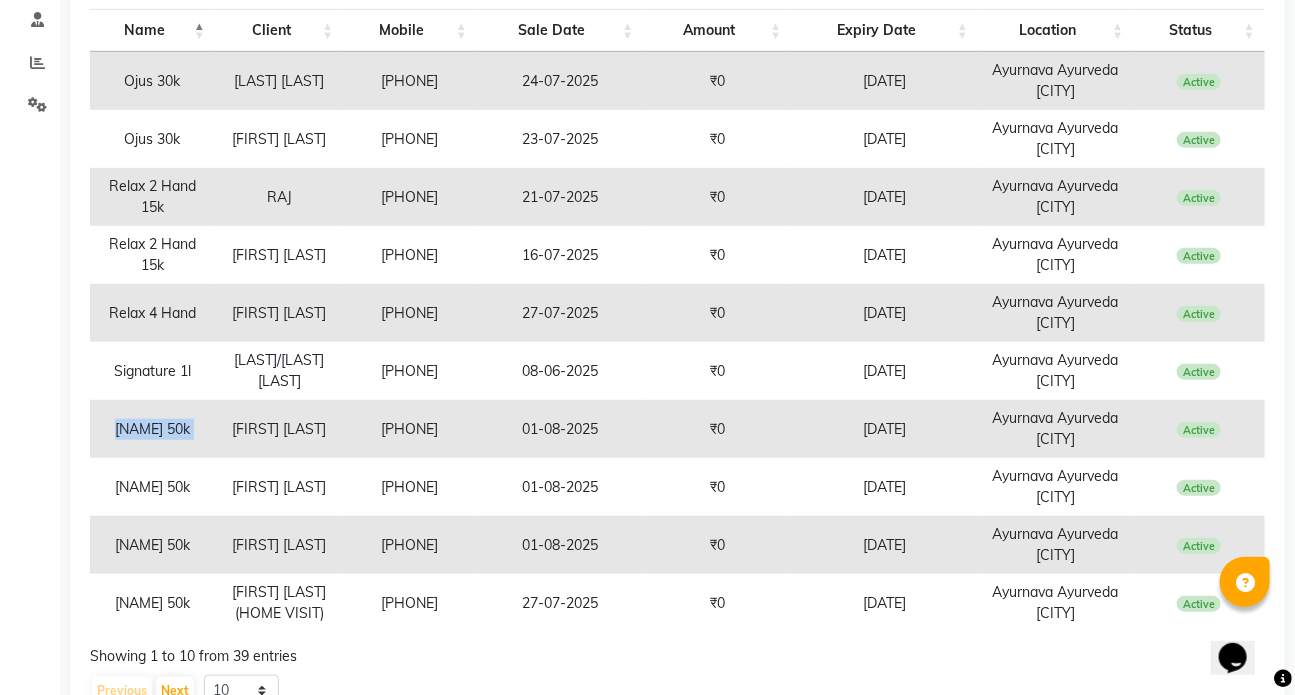 click on "[NAME] 50k" at bounding box center (152, 429) 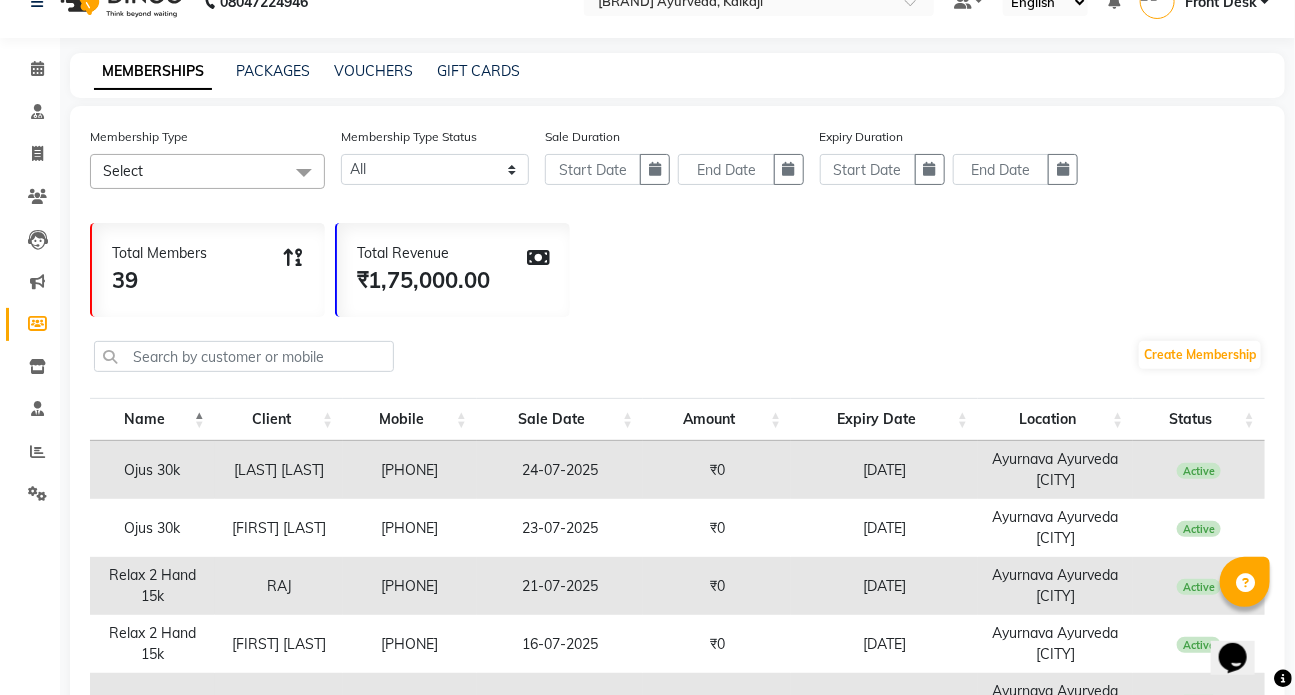 scroll, scrollTop: 0, scrollLeft: 0, axis: both 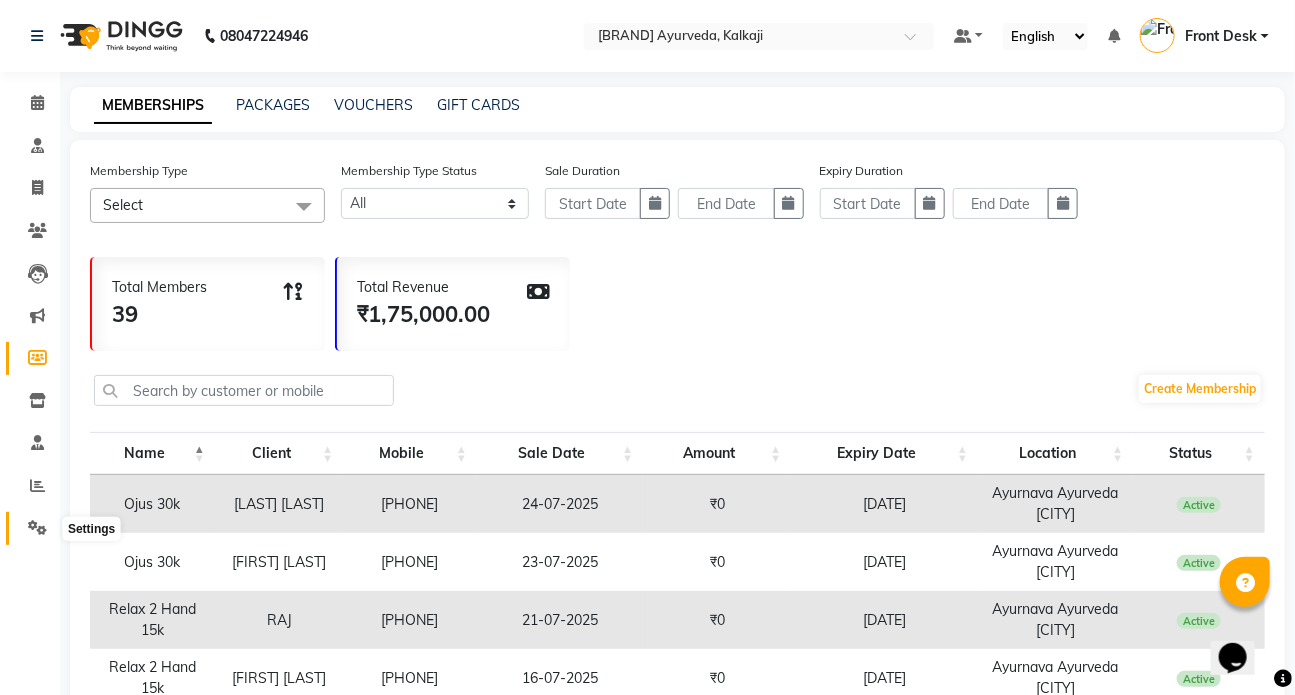 click 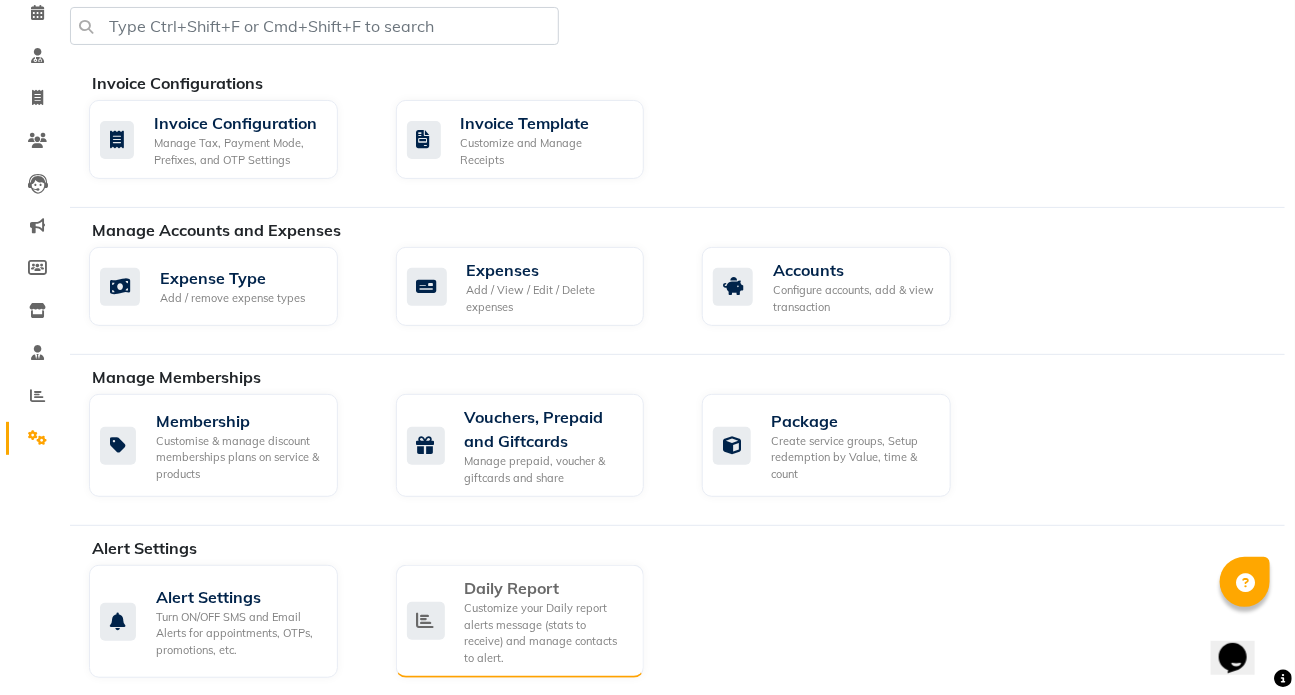 scroll, scrollTop: 0, scrollLeft: 0, axis: both 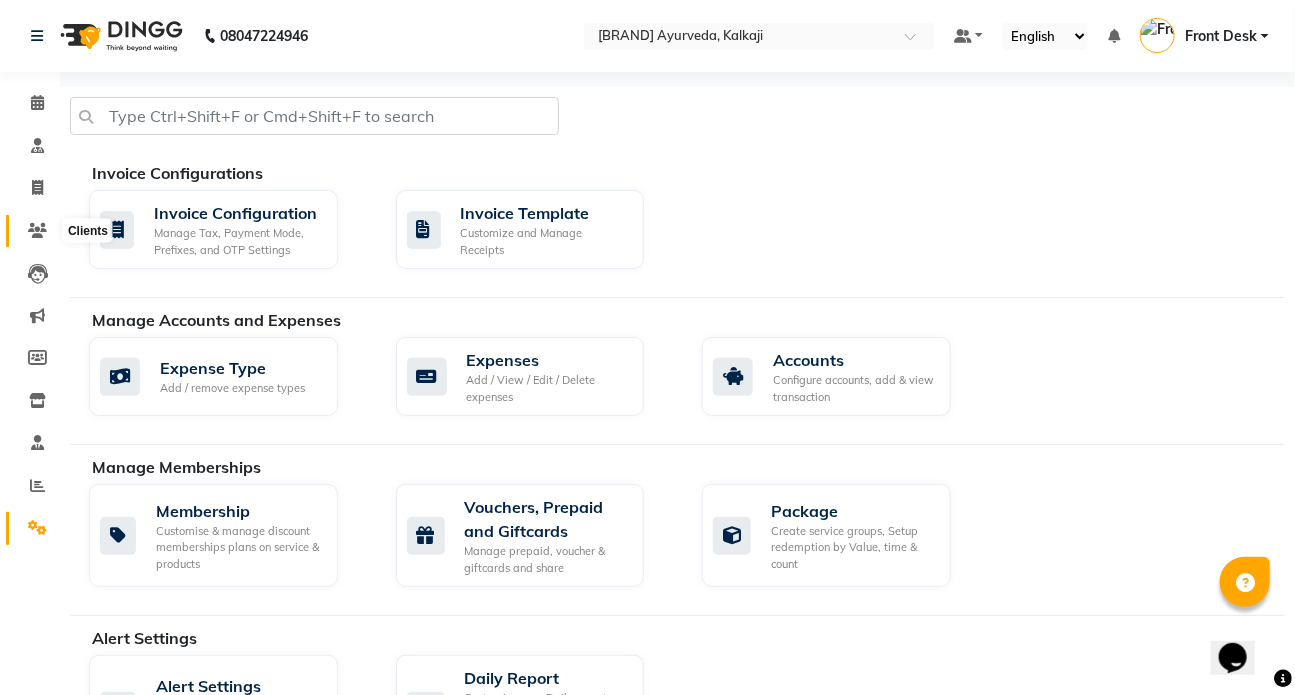click 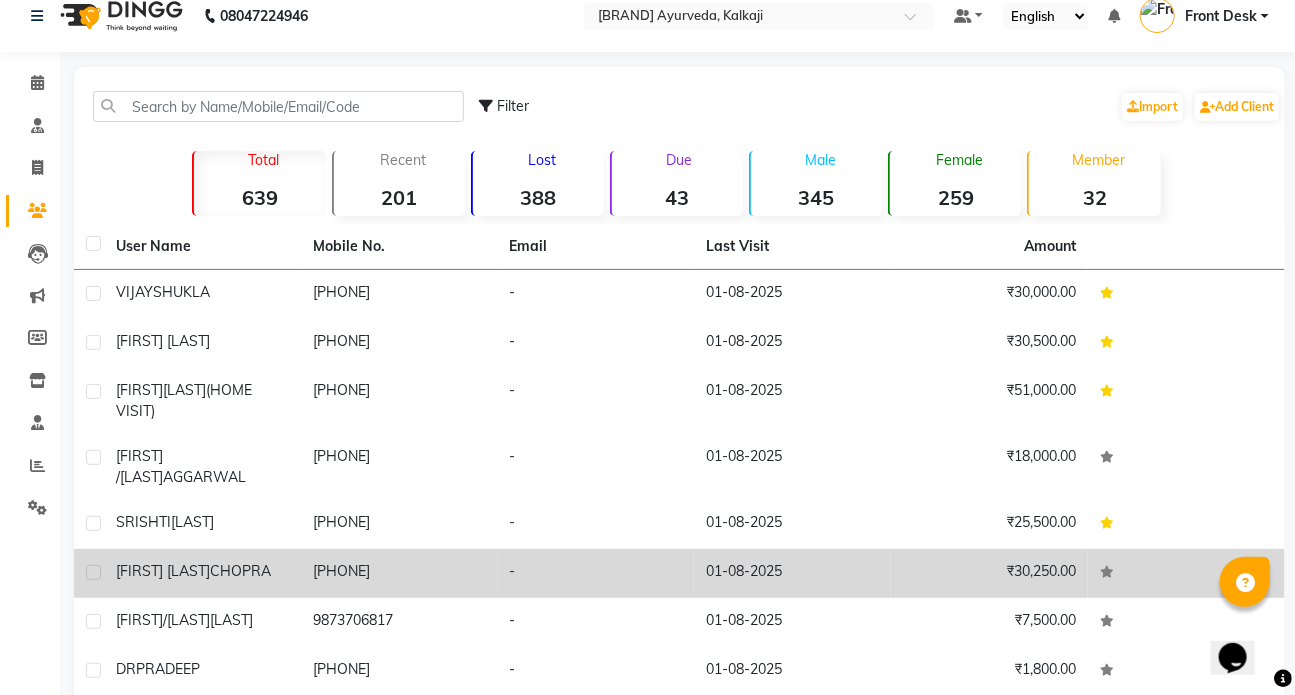 scroll, scrollTop: 0, scrollLeft: 0, axis: both 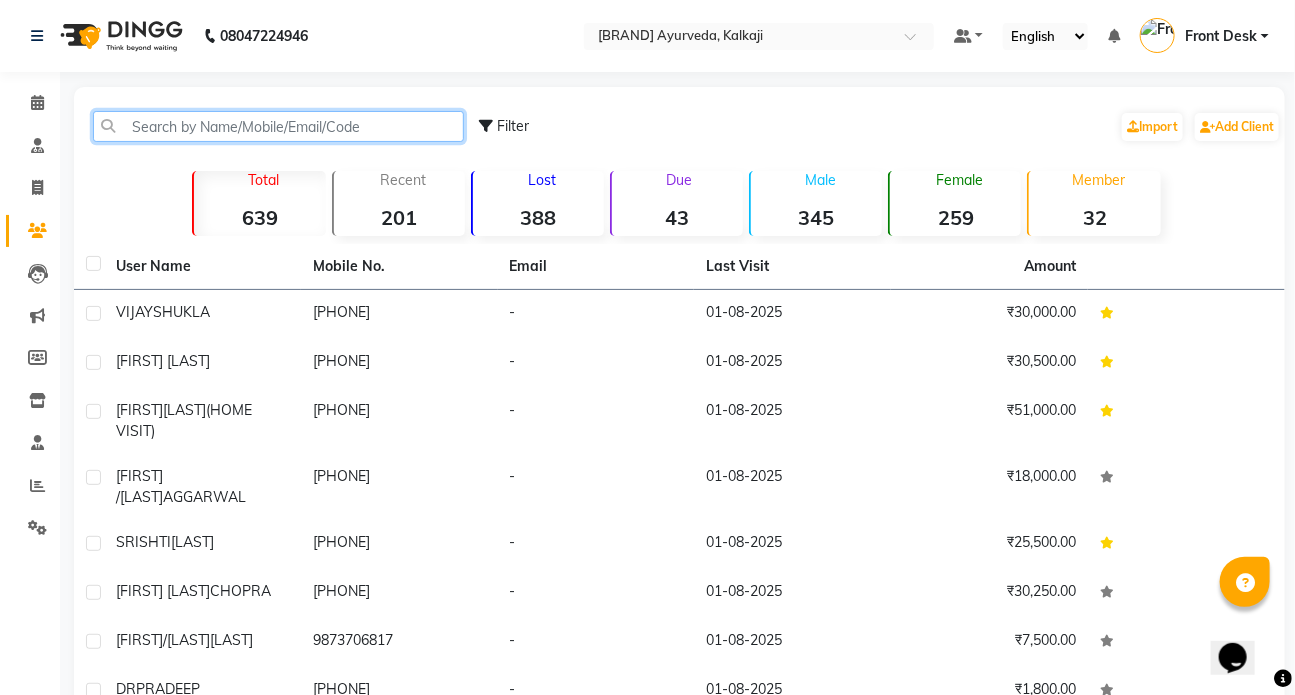 click 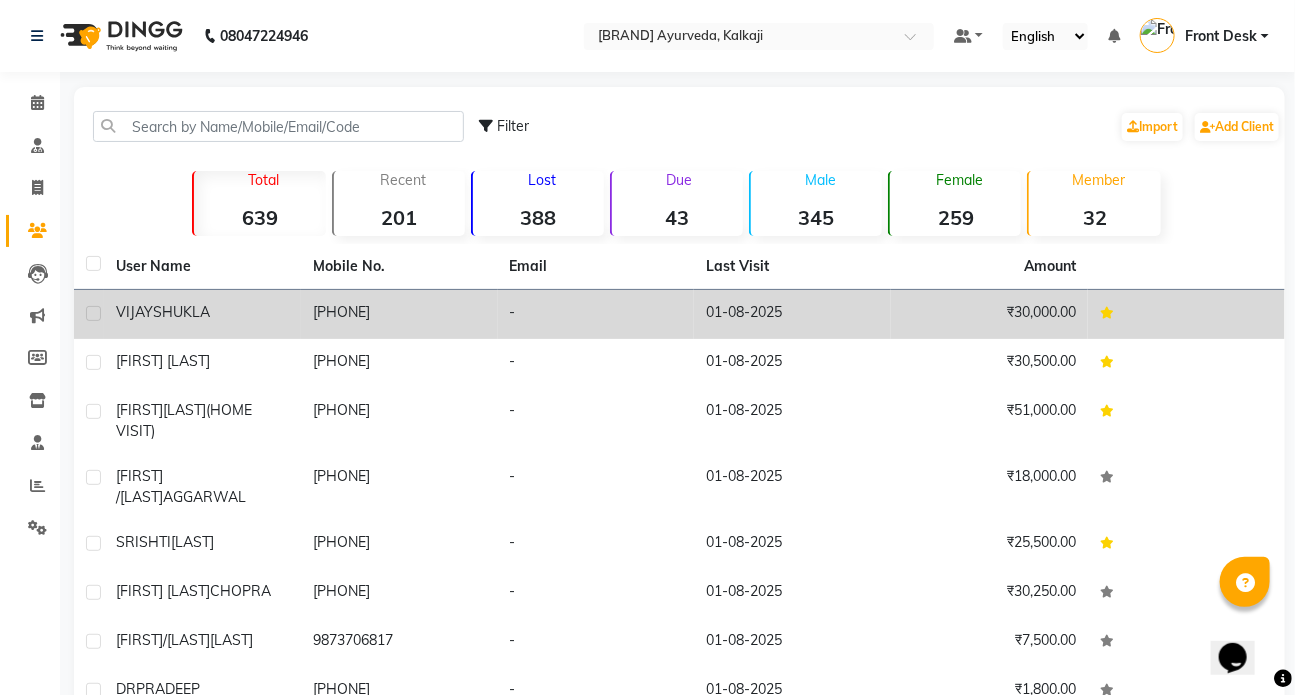 click on "[FIRST]  [LAST]" 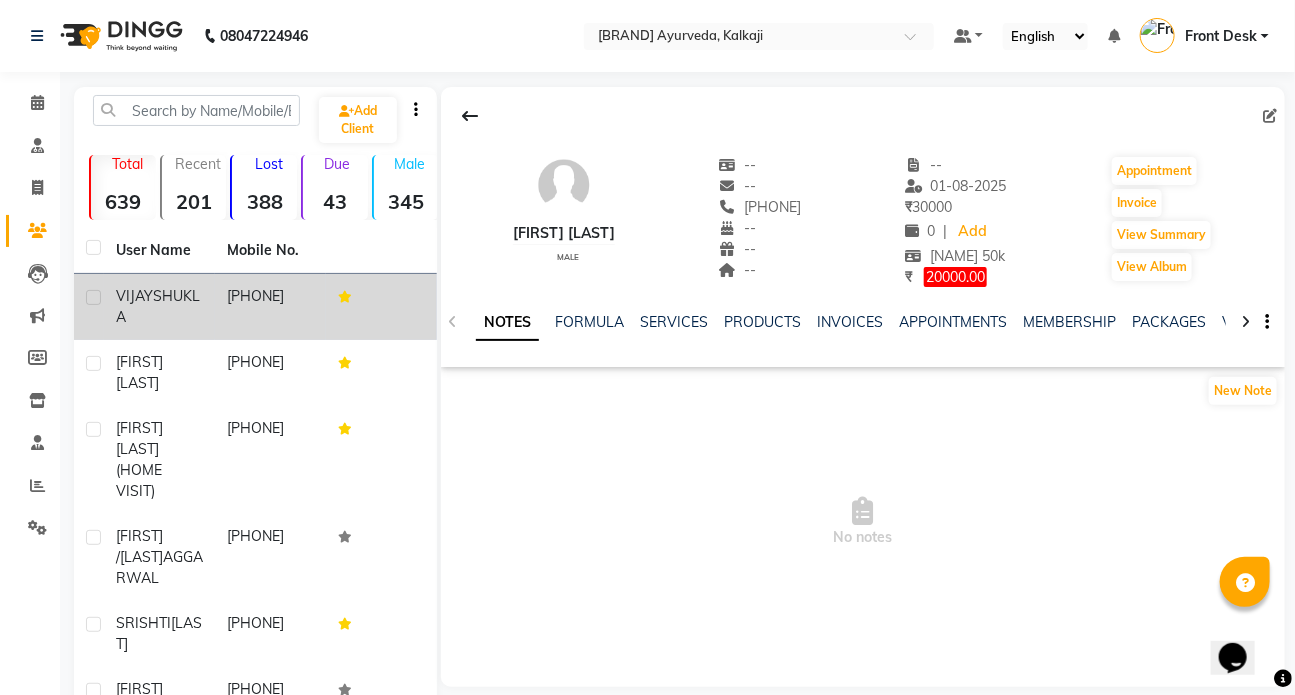 click on "[PHONE]" 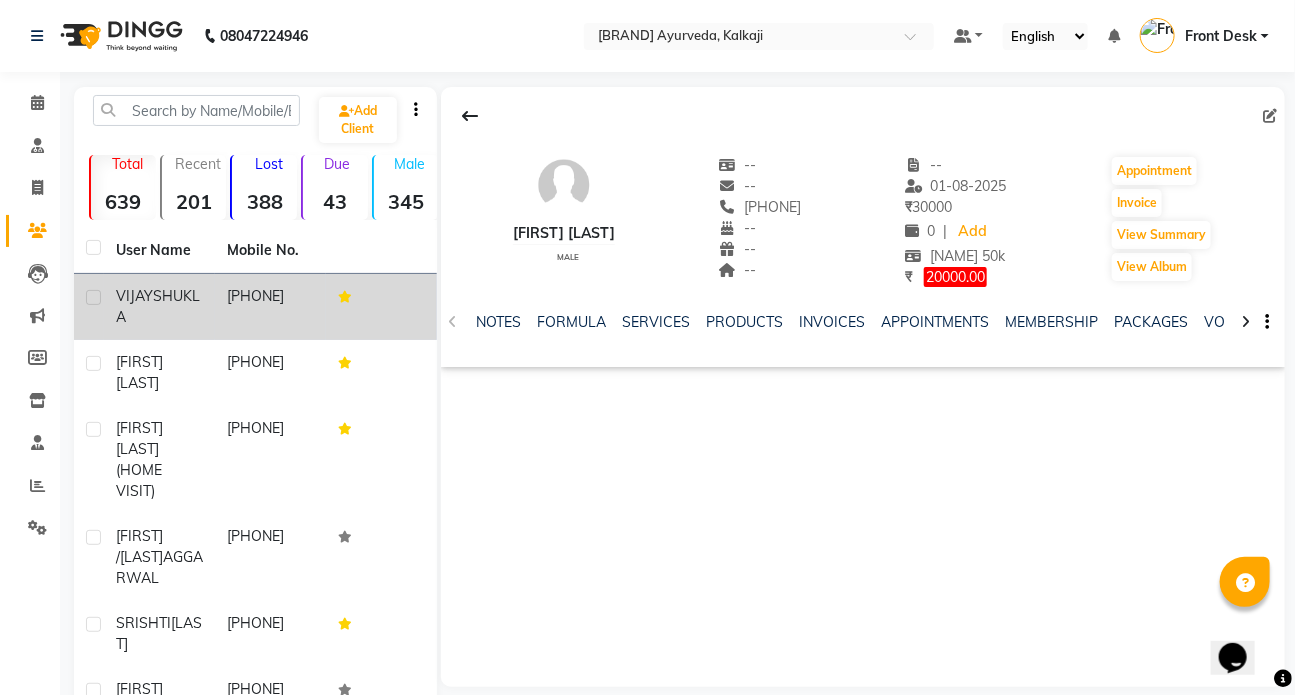 scroll, scrollTop: 90, scrollLeft: 0, axis: vertical 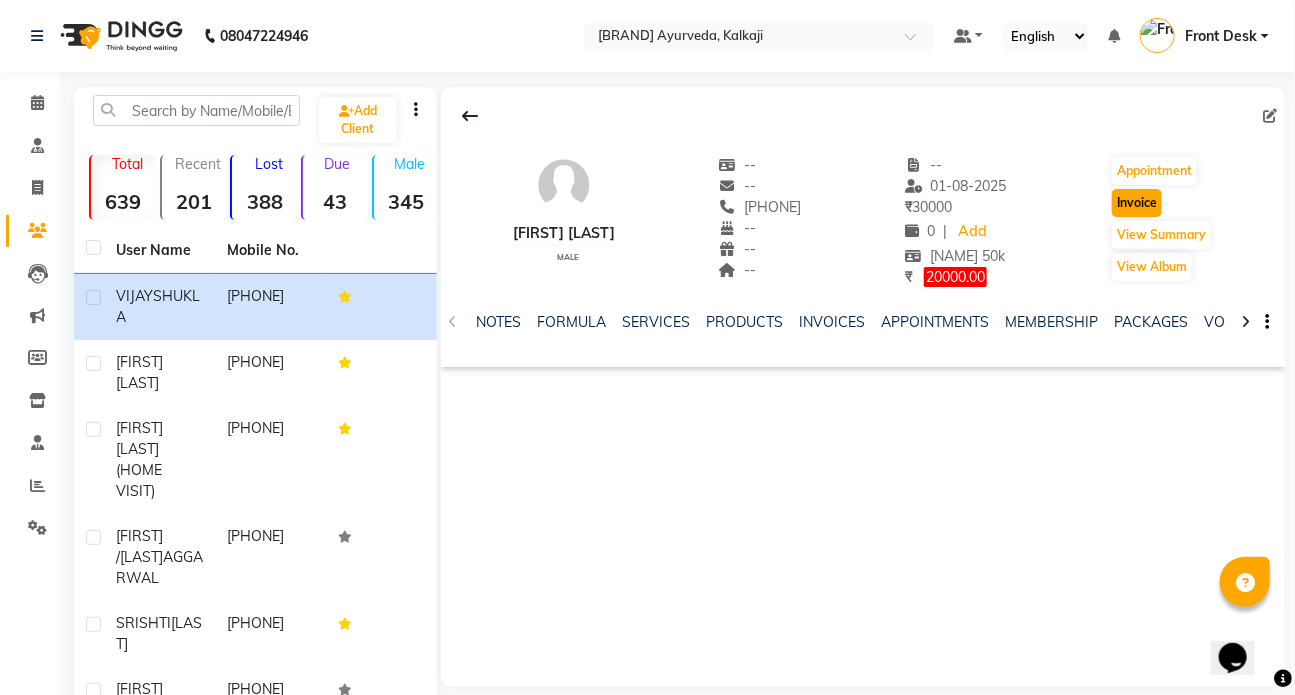 click on "Invoice" 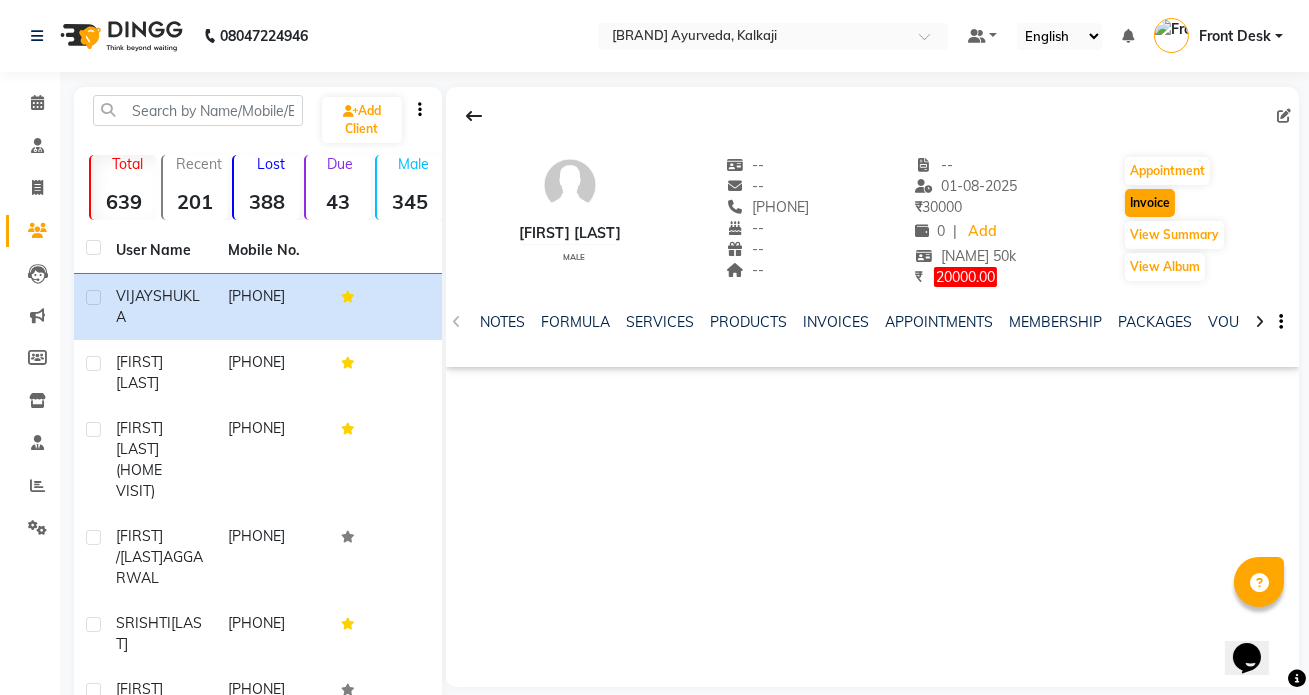 select on "service" 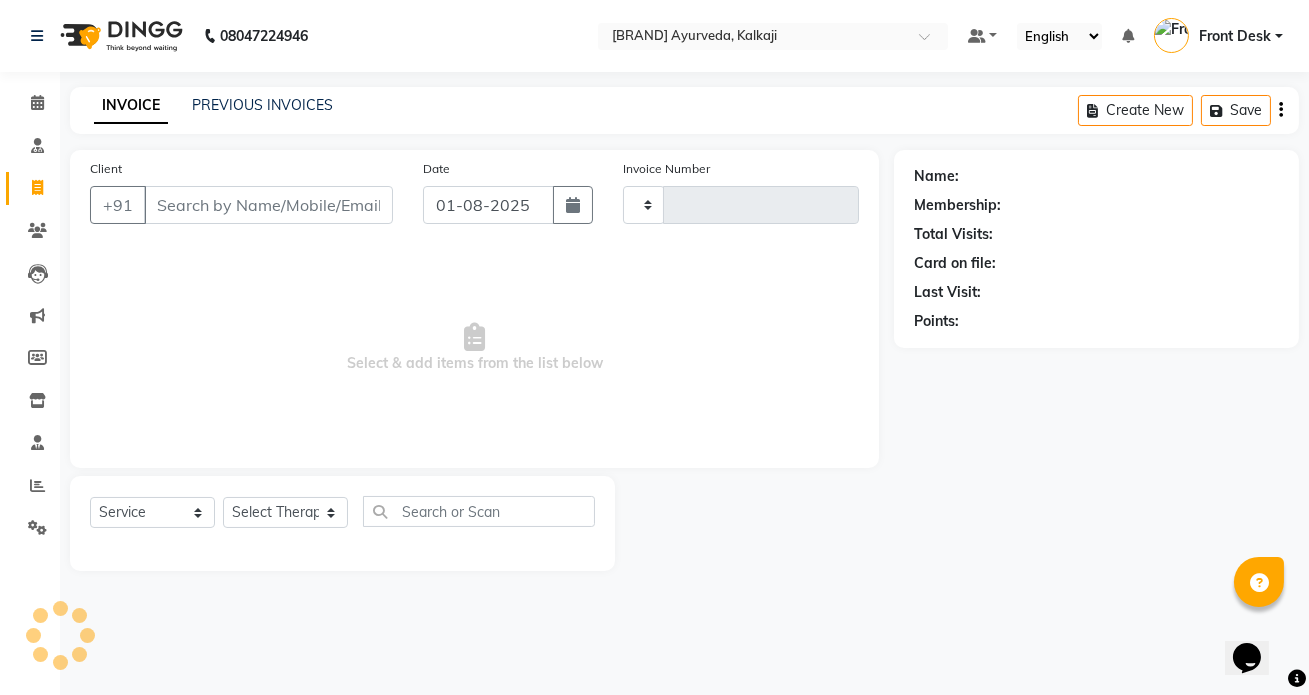 type on "1022" 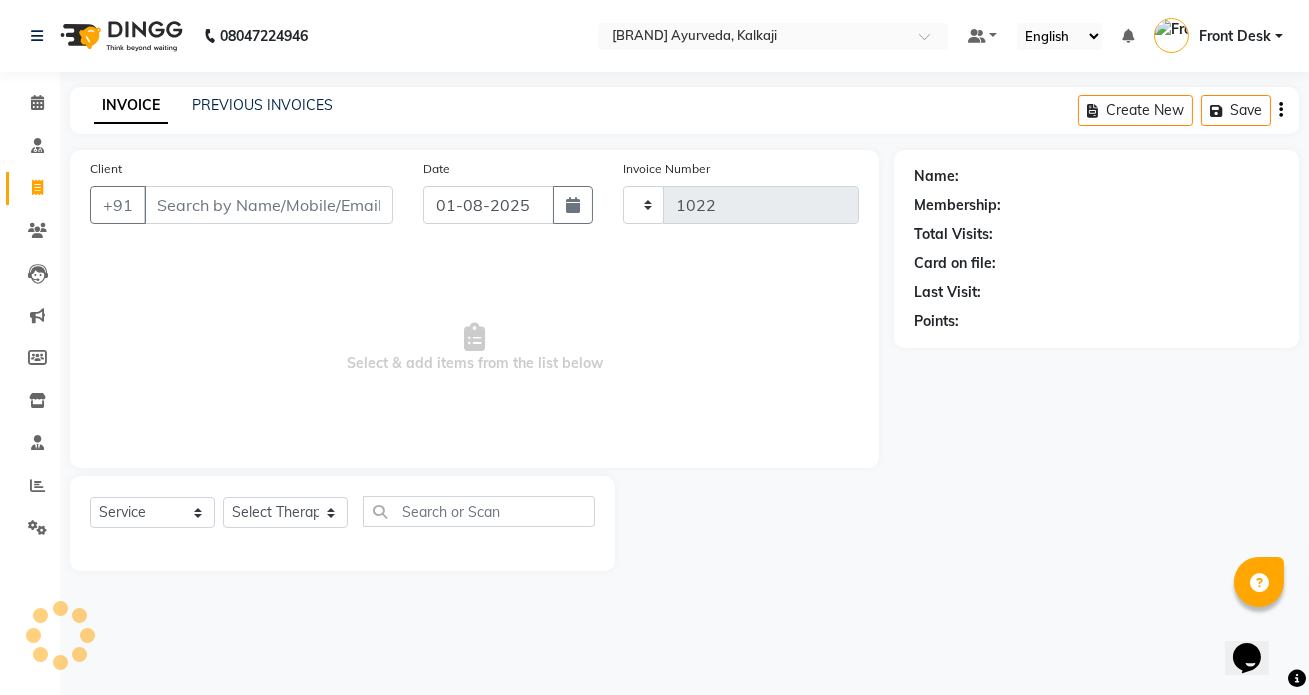 select on "5585" 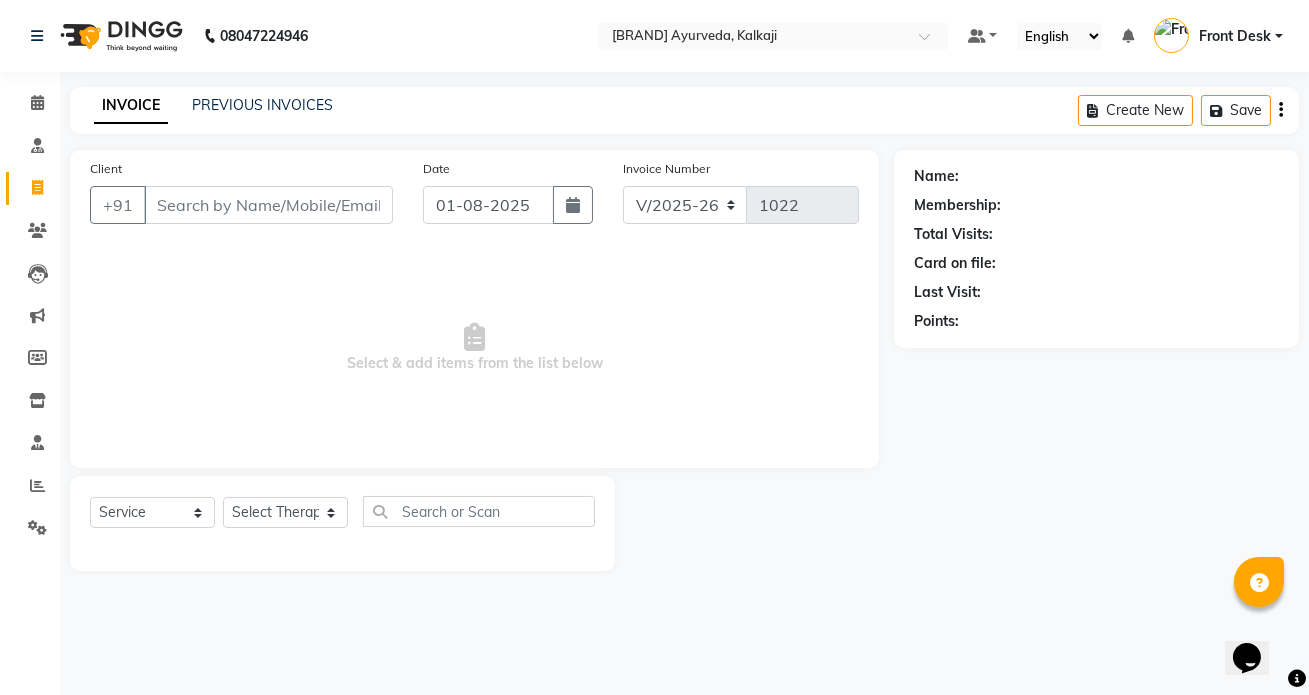 type on "[PHONE]" 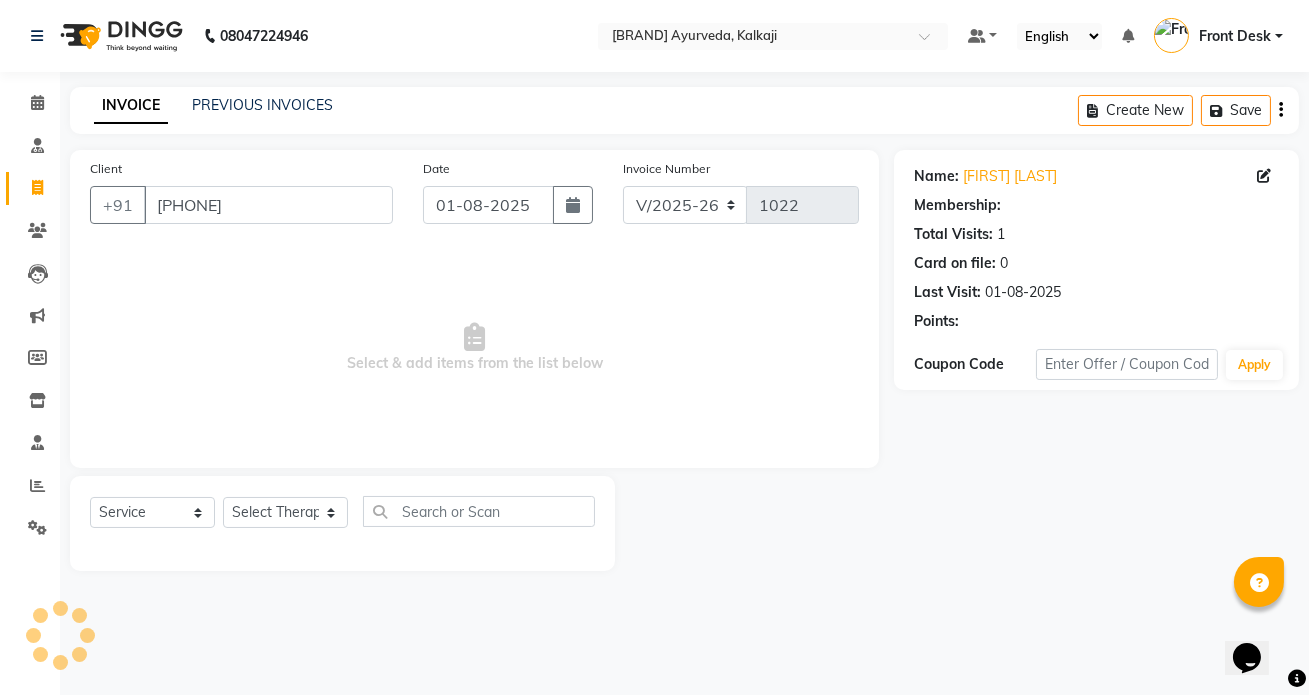 select on "1: Object" 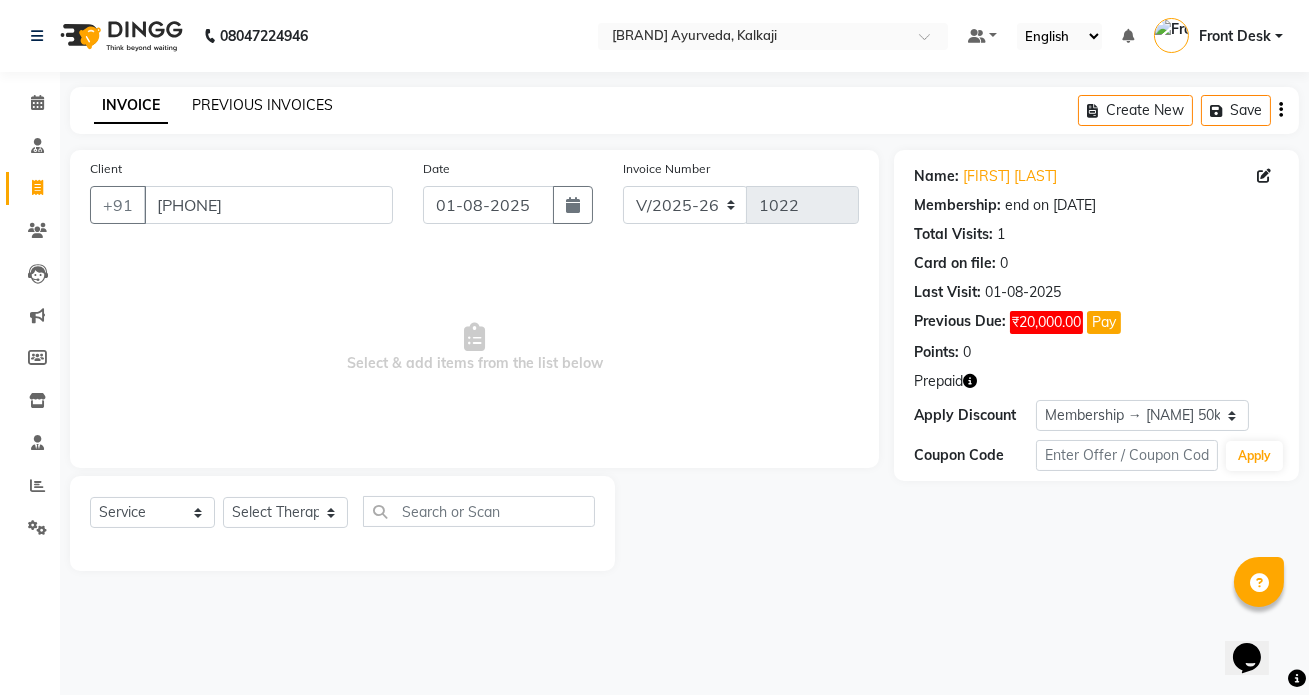 click on "PREVIOUS INVOICES" 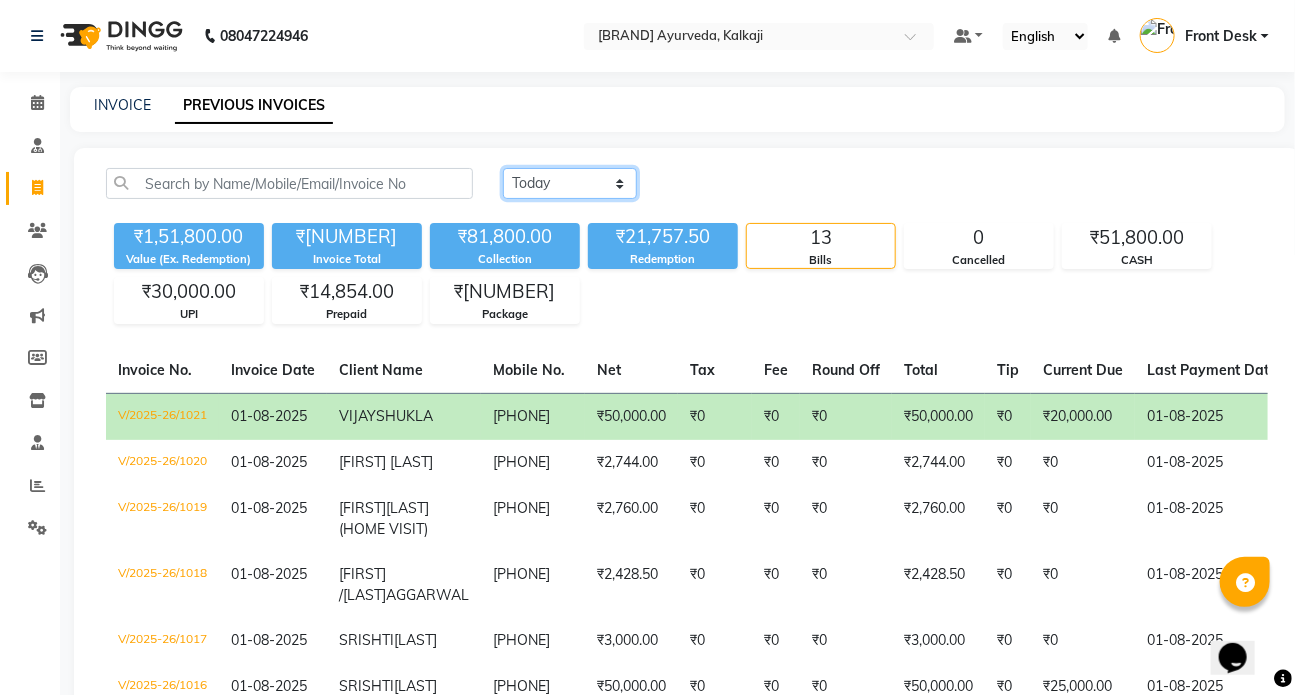click on "Today Yesterday Custom Range" 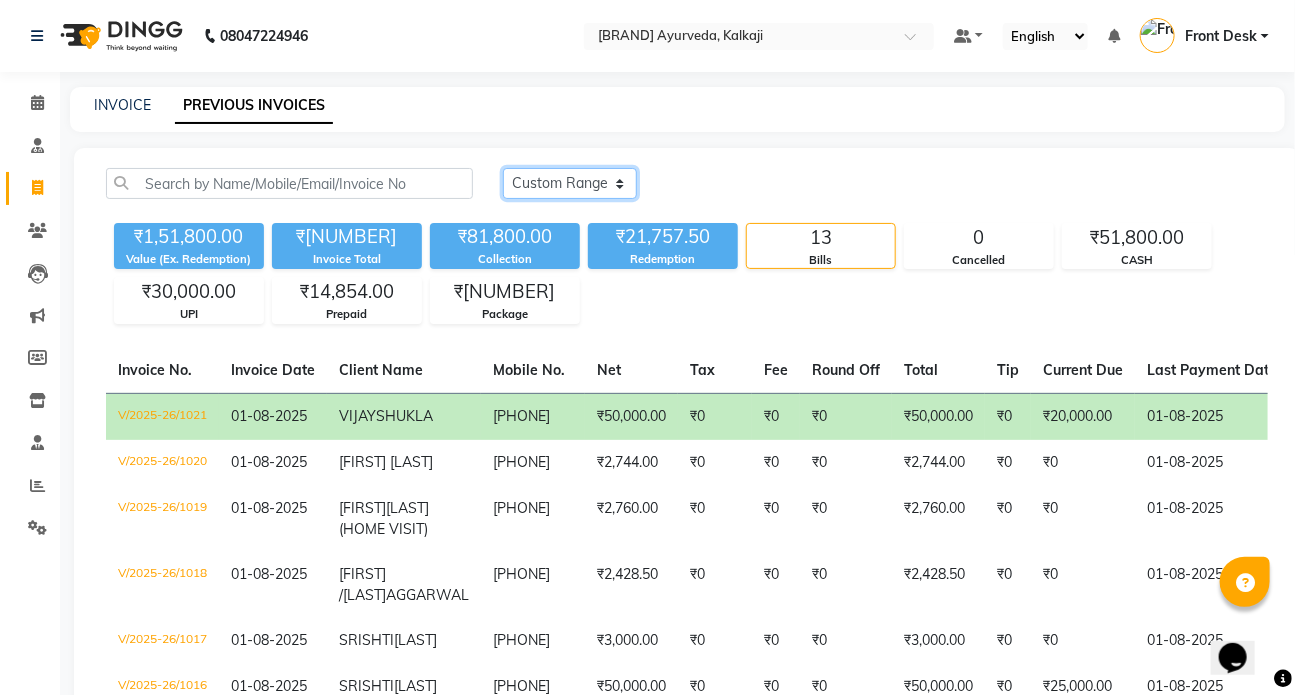 click on "Today Yesterday Custom Range" 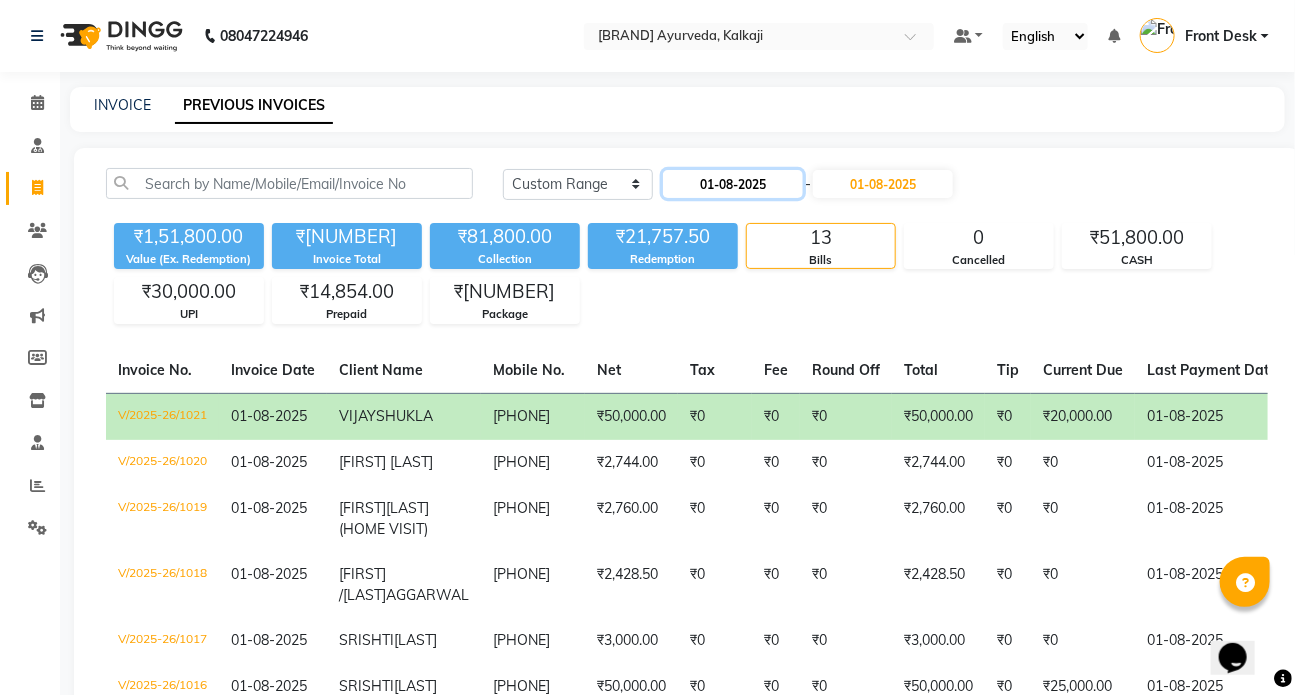 click on "01-08-2025" 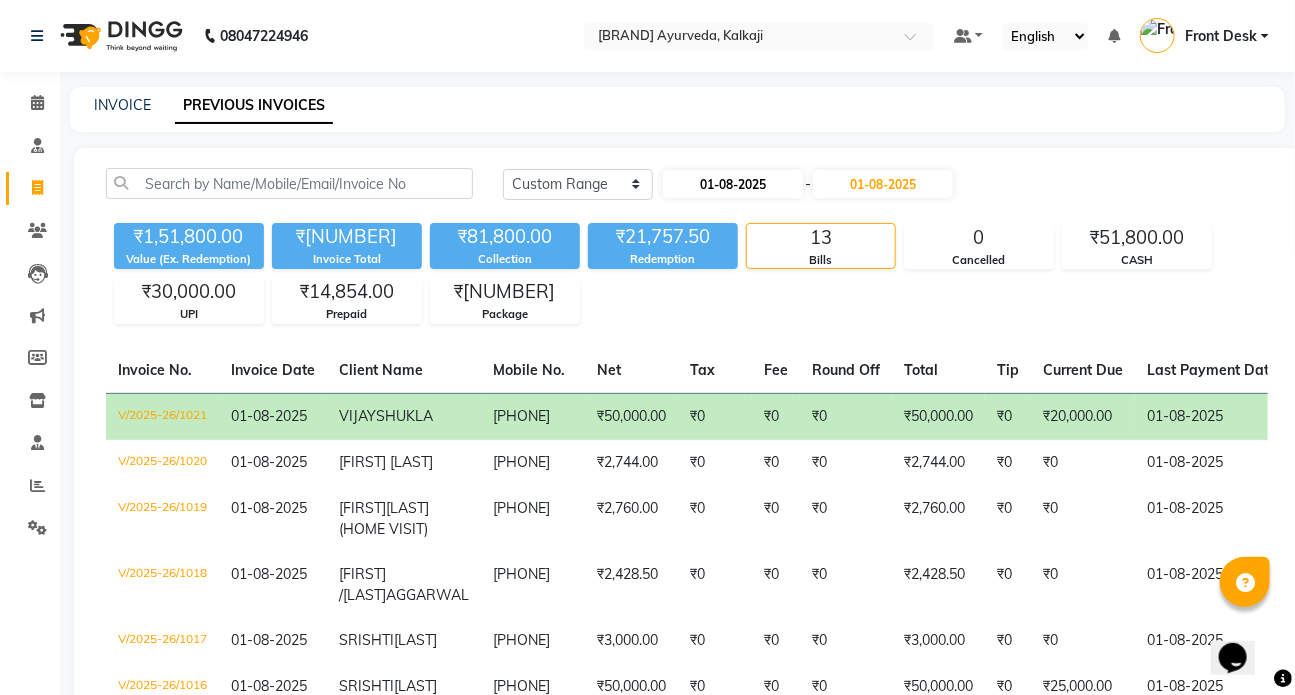 select on "8" 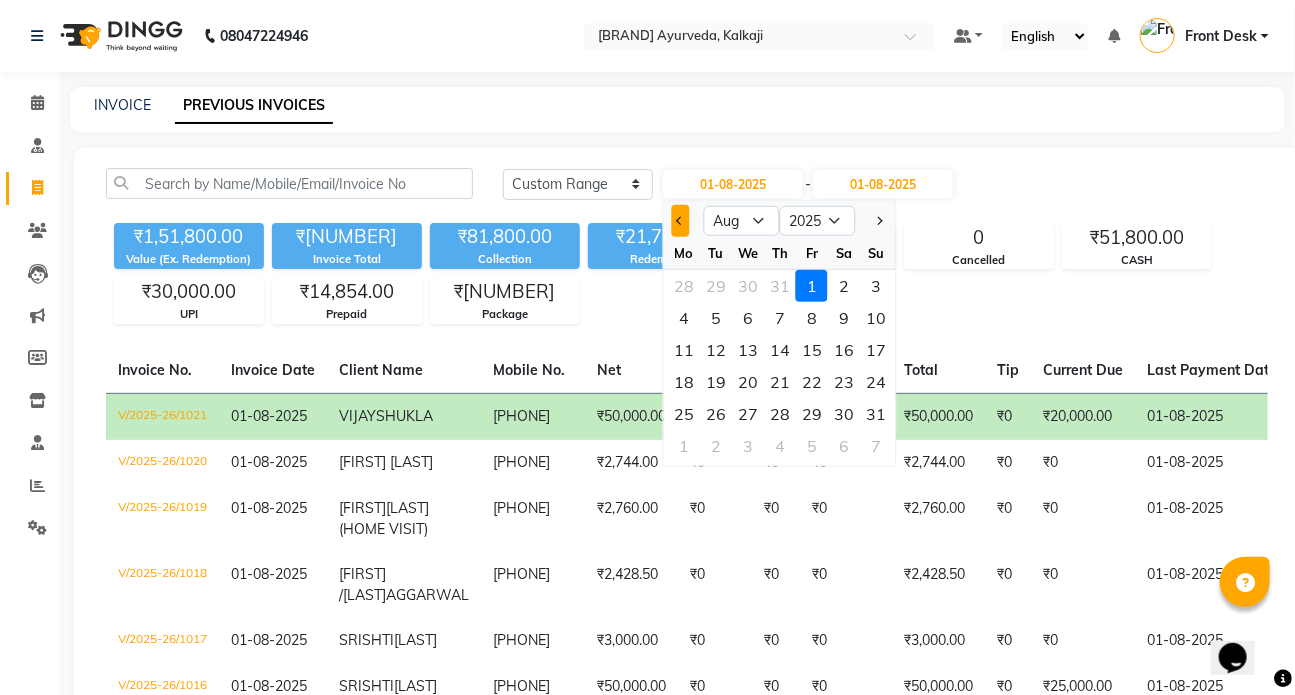 click 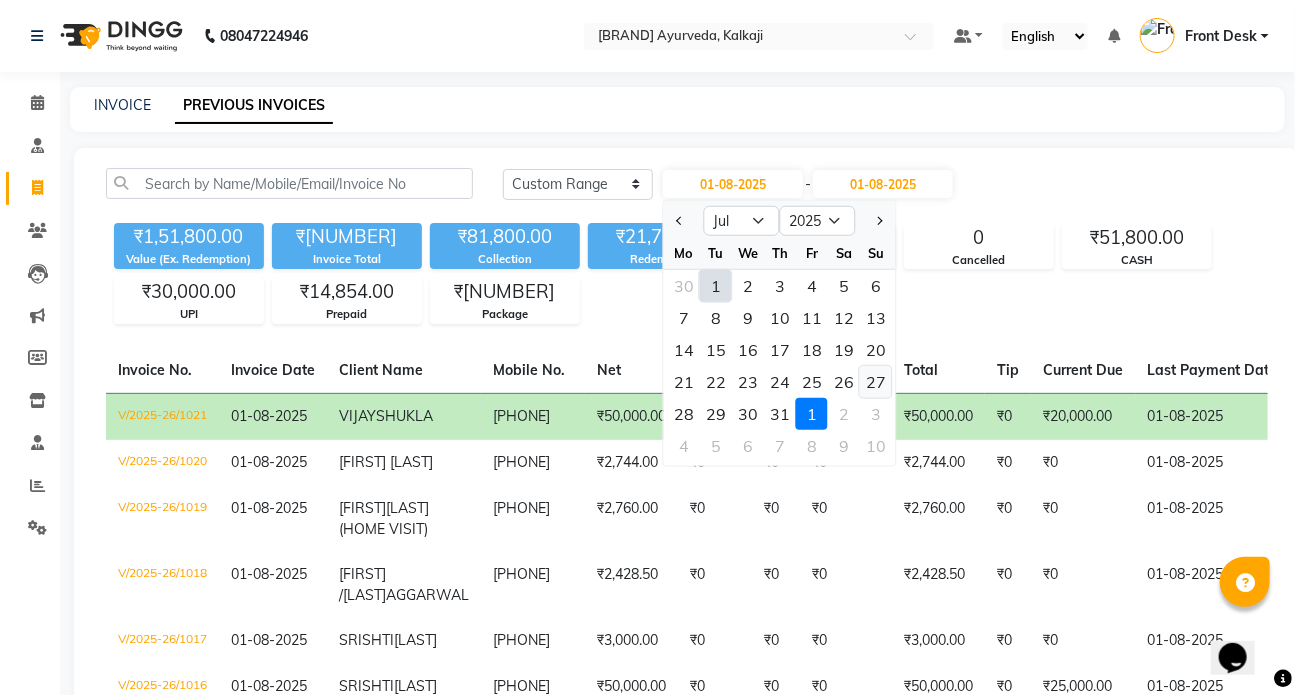 click on "27" 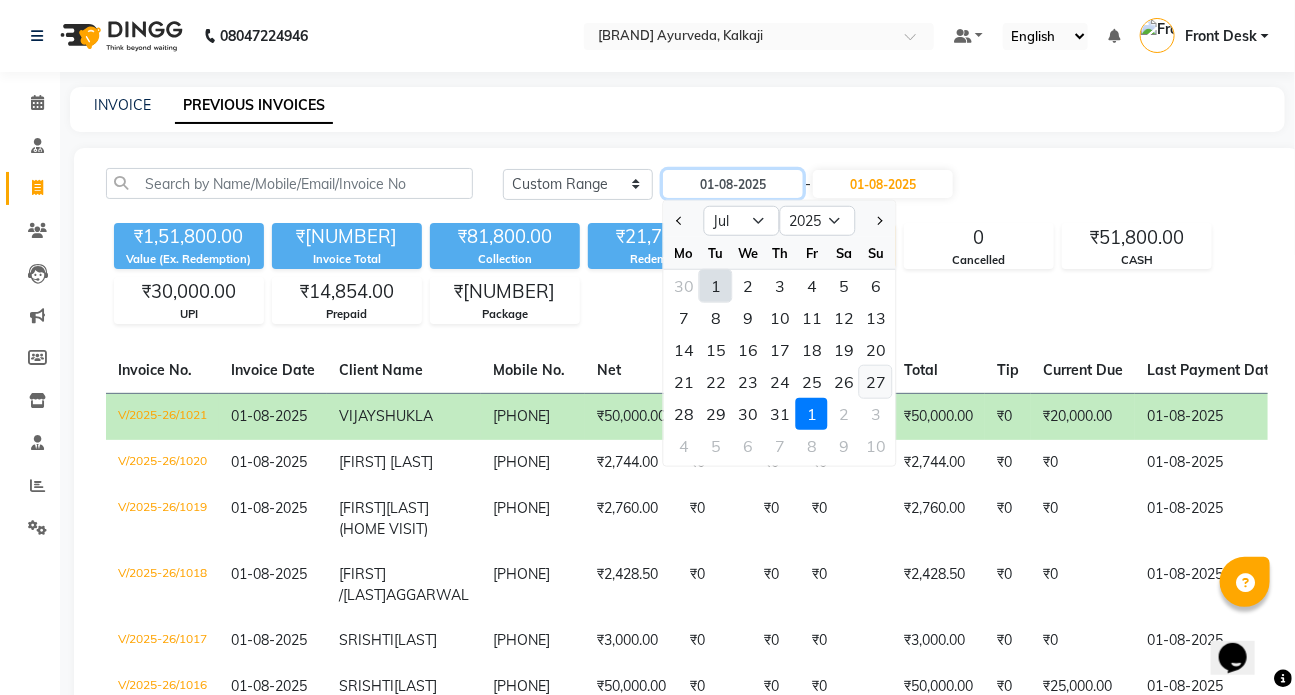type on "27-07-2025" 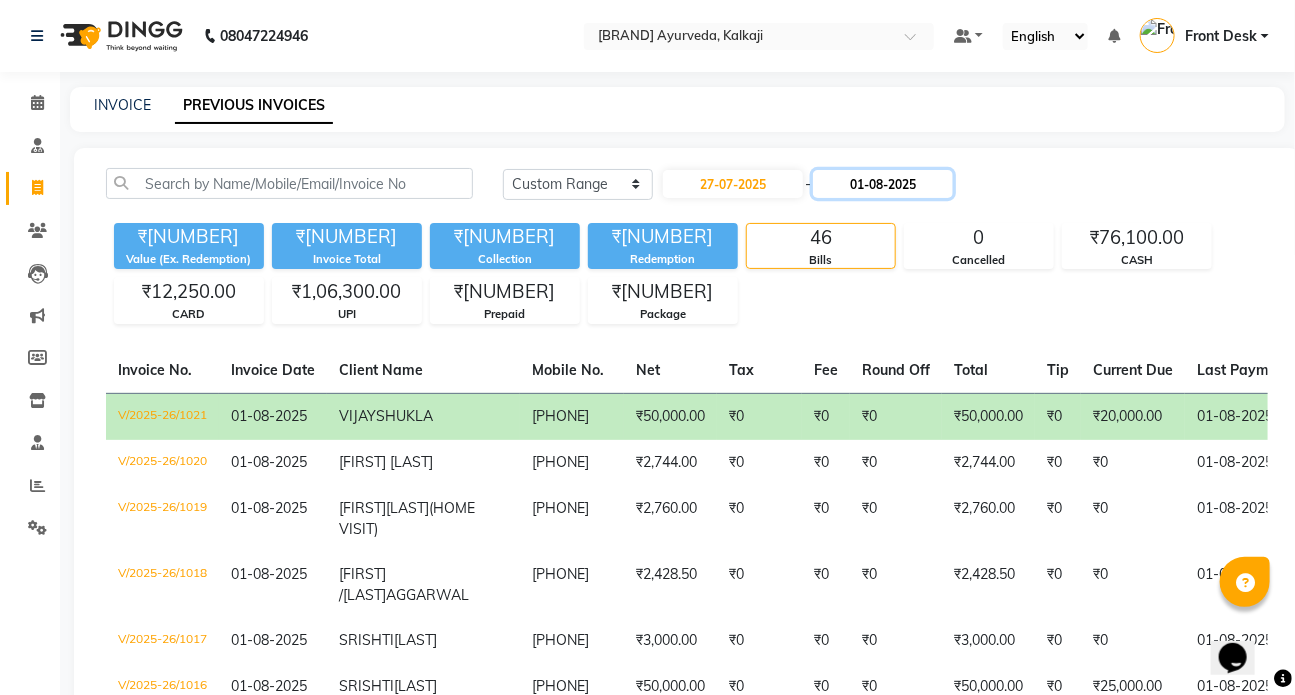 click on "01-08-2025" 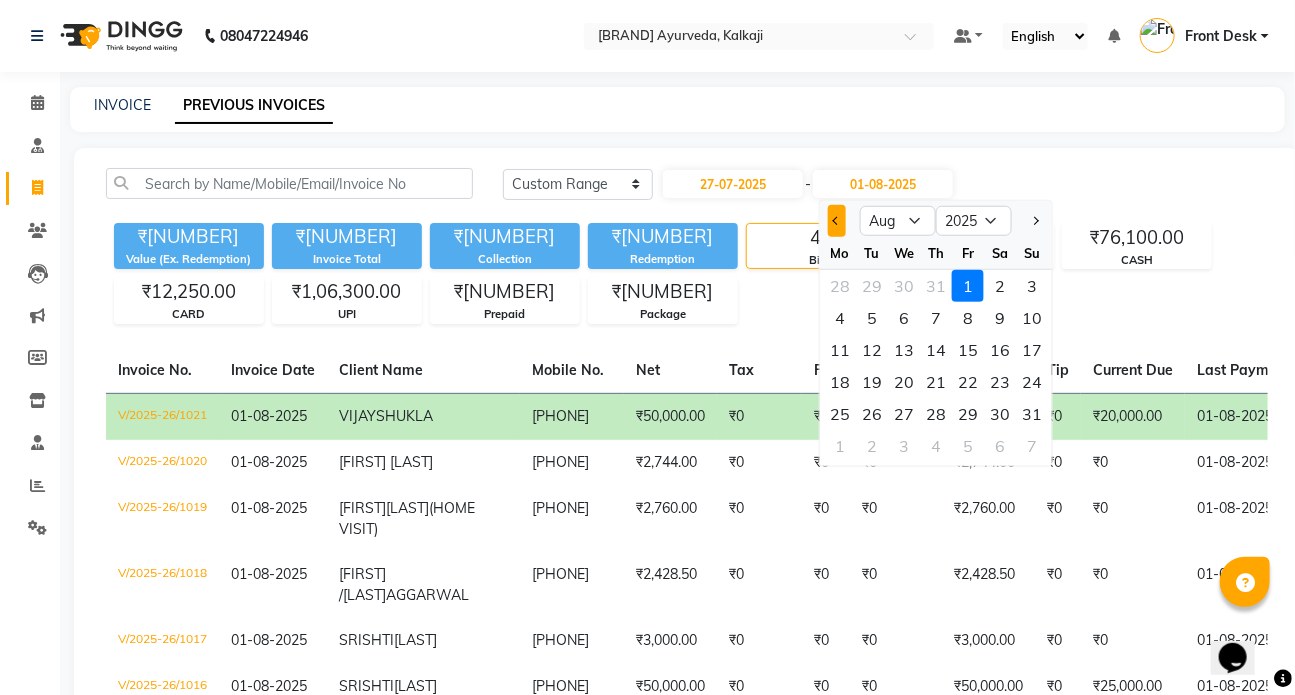 click 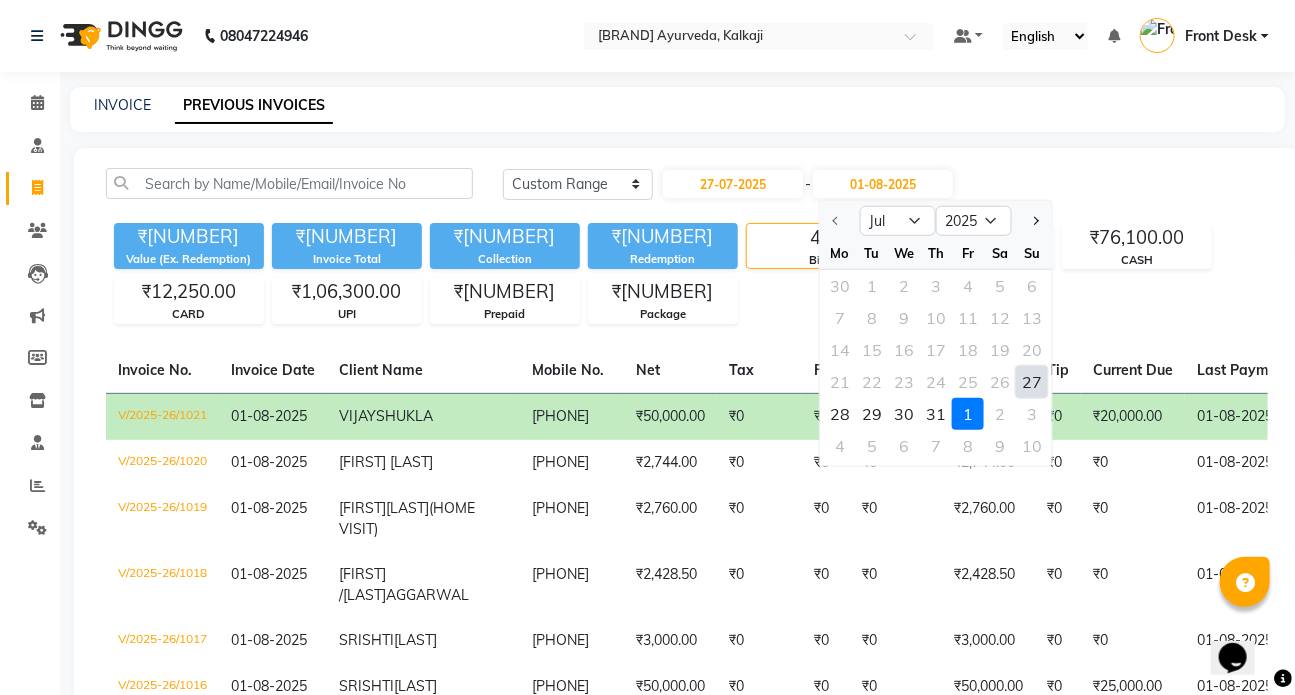 click on "27" 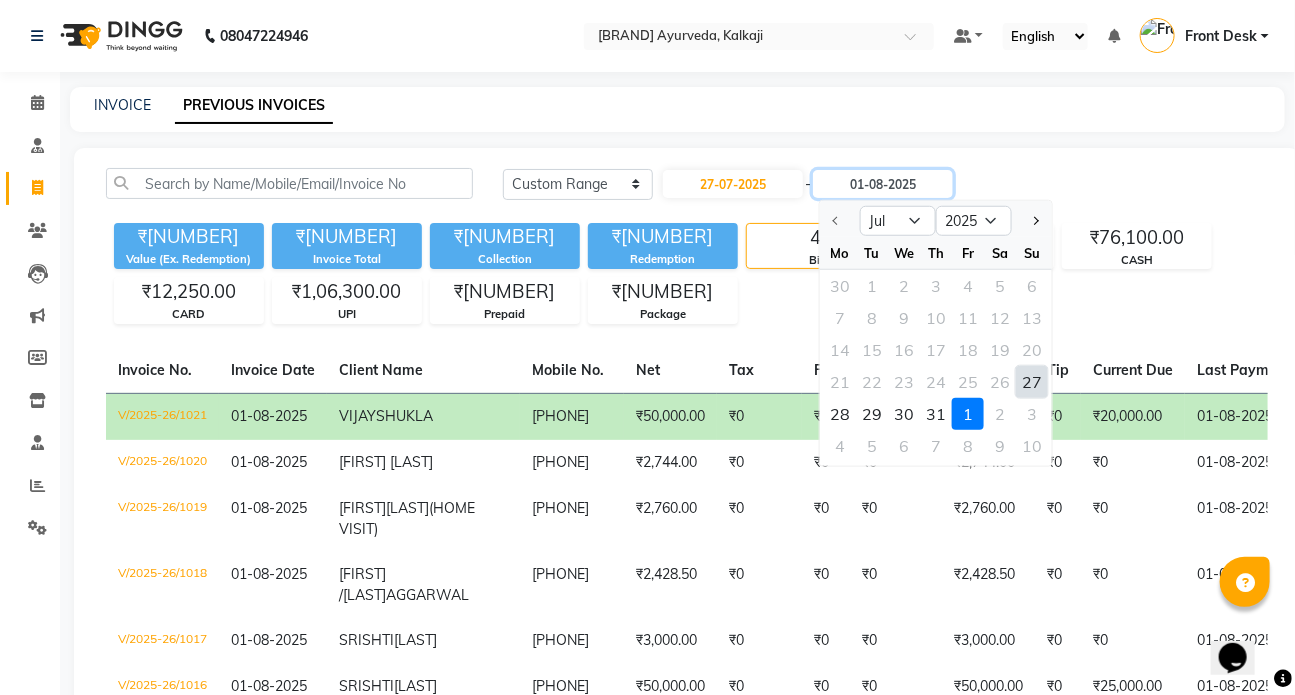 type on "27-07-2025" 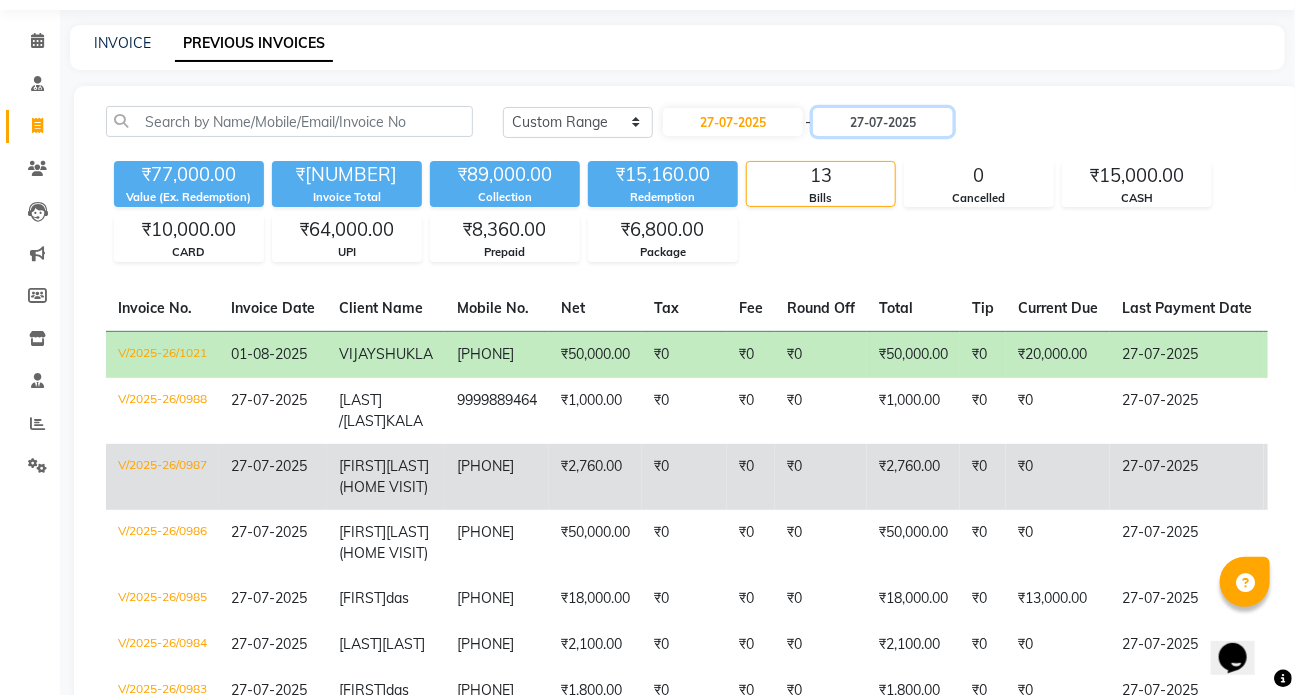 scroll, scrollTop: 90, scrollLeft: 0, axis: vertical 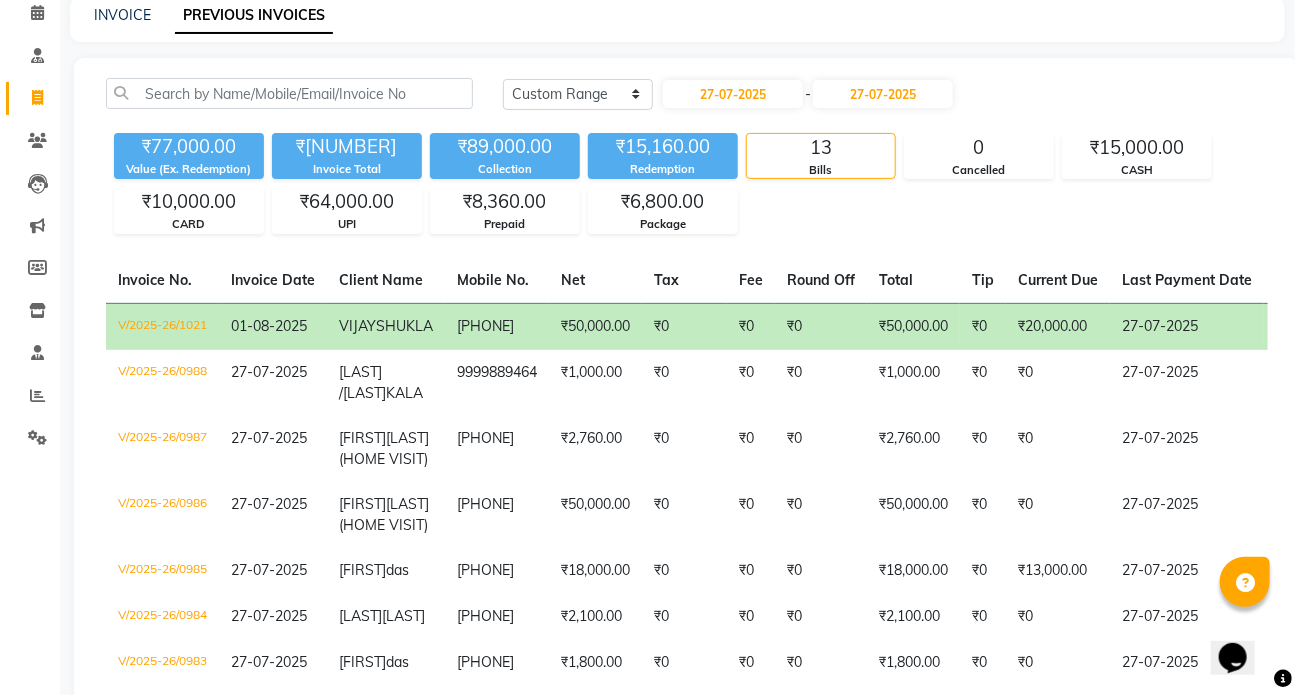click on "27-07-2025" 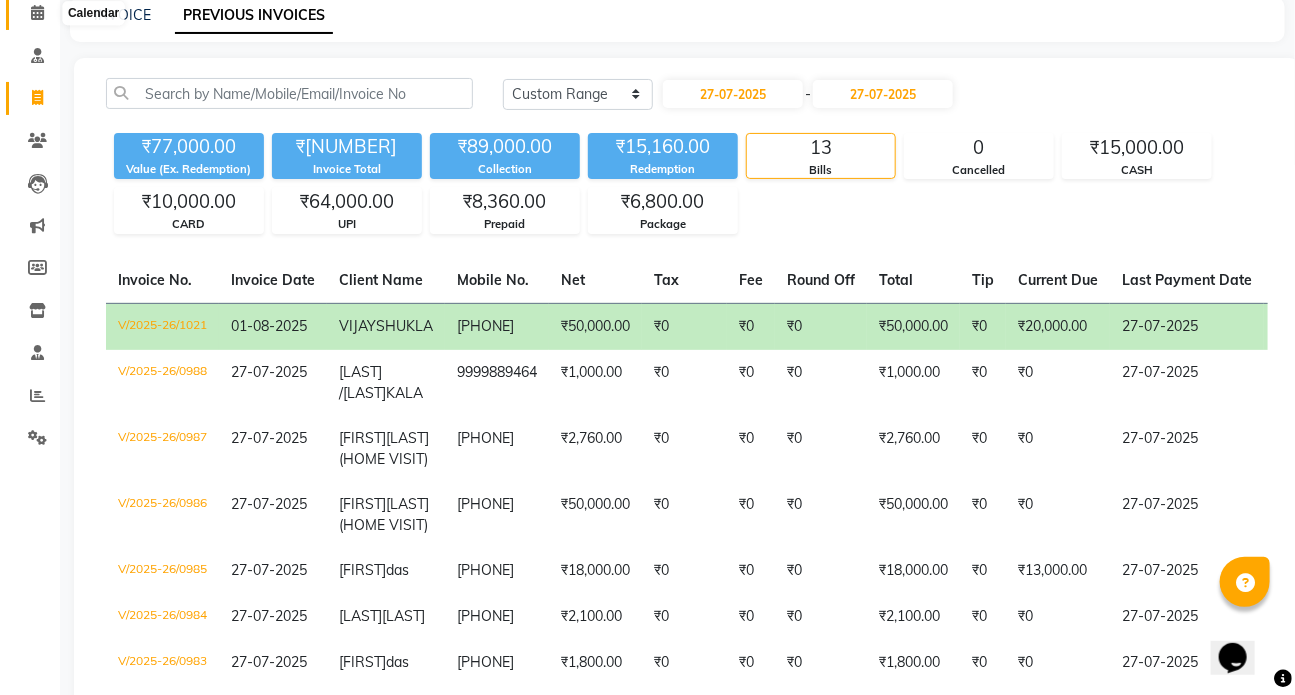 click 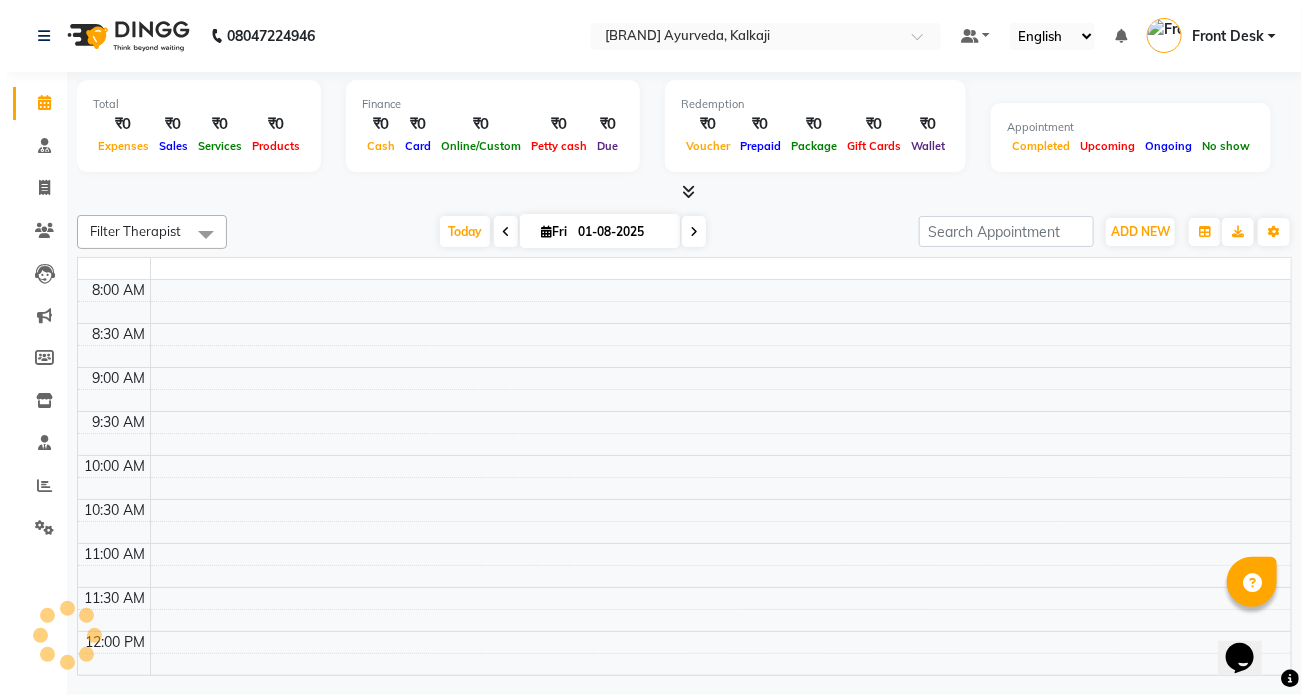 scroll, scrollTop: 0, scrollLeft: 0, axis: both 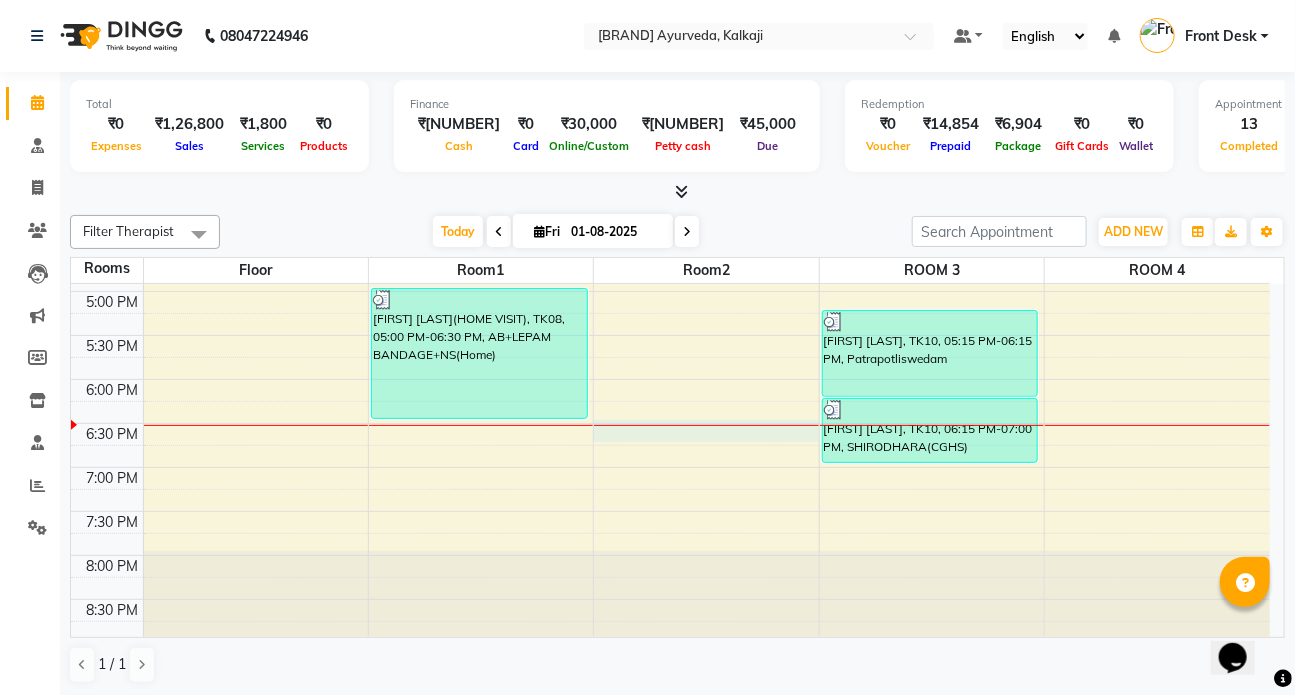 click on "7:00 AM 7:30 AM 8:00 AM 8:30 AM 9:00 AM 9:30 AM 10:00 AM 10:30 AM 11:00 AM 11:30 AM 12:00 PM 12:30 PM 1:00 PM 1:30 PM 2:00 PM 2:30 PM 3:00 PM 3:30 PM 4:00 PM 4:30 PM 5:00 PM 5:30 PM 6:00 PM 6:30 PM 7:00 PM 7:30 PM 8:00 PM 8:30 PM     [FIRST] / [LAST] [LAST], TK01, 09:30 AM-11:00 AM, Abhyangampotli      [FIRST] [LAST], TK03, 12:30 PM-01:30 PM, Abhyangam+steam 60 Min Two hand      [FIRST] /[LAST] [LAST], TK07, 03:00 PM-03:45 PM, Abhyangam(L)+Potly(L)     [FIRST] [LAST](HOME VISIT), TK08, 05:00 PM-06:30 PM, AB+LEPAM BANDAGE+NS(Home)     [FIRST] [LAST], TK06, 11:00 AM-12:00 PM, Abhyangam+Kashyadhara(Adhokayam)     [FIRST] [LAST], TK06, 12:00 PM-12:30 PM, Lepam     DR [LAST], TK04, 12:30 PM-01:15 PM, Abhyangam     [FIRST] [LAST], TK09, 02:00 PM-03:15 PM, Abhyangam+ steam 75 Min four hand      [FIRST] [LAST], TK09, 03:15 PM-03:45 PM, Prishta vasti     [FIRST]/[LAST] [LAST], TK05, 11:45 AM-12:45 PM, Abhyangam+steam 60 Min Two hand      [FIRST] [LAST], TK10, 05:15 PM-06:15 PM, Patrapotliswedam" at bounding box center (670, 27) 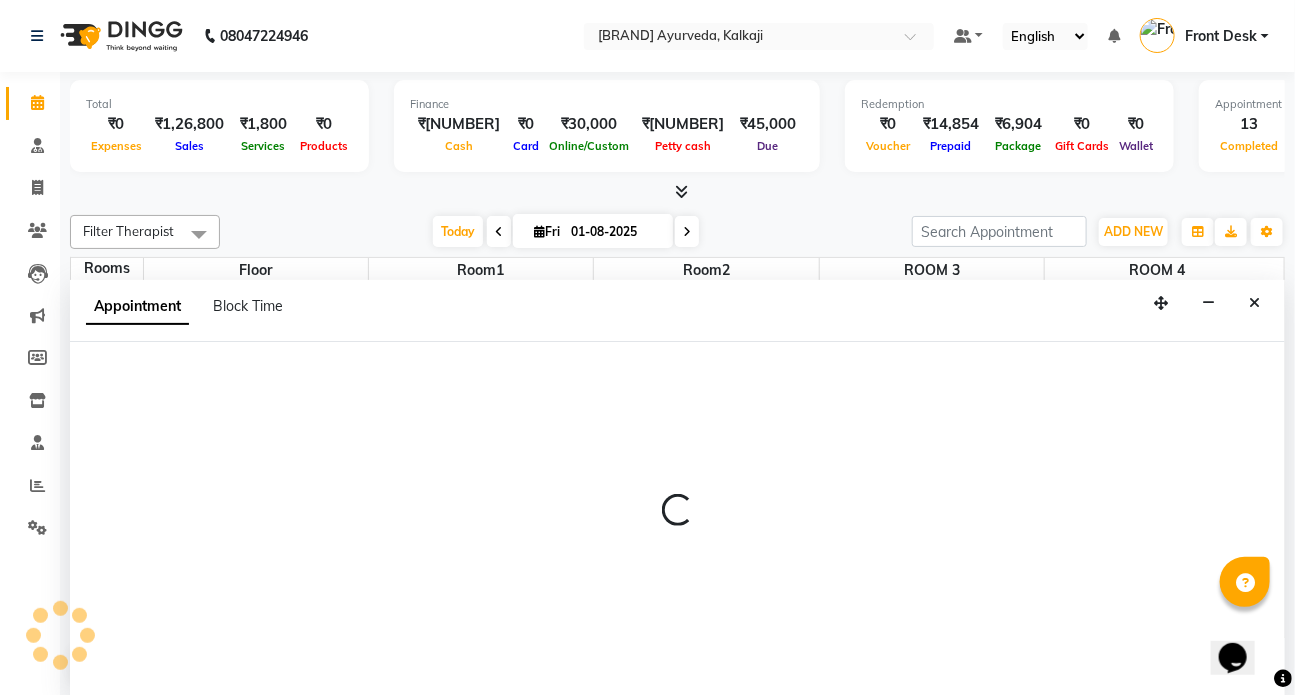 select on "1110" 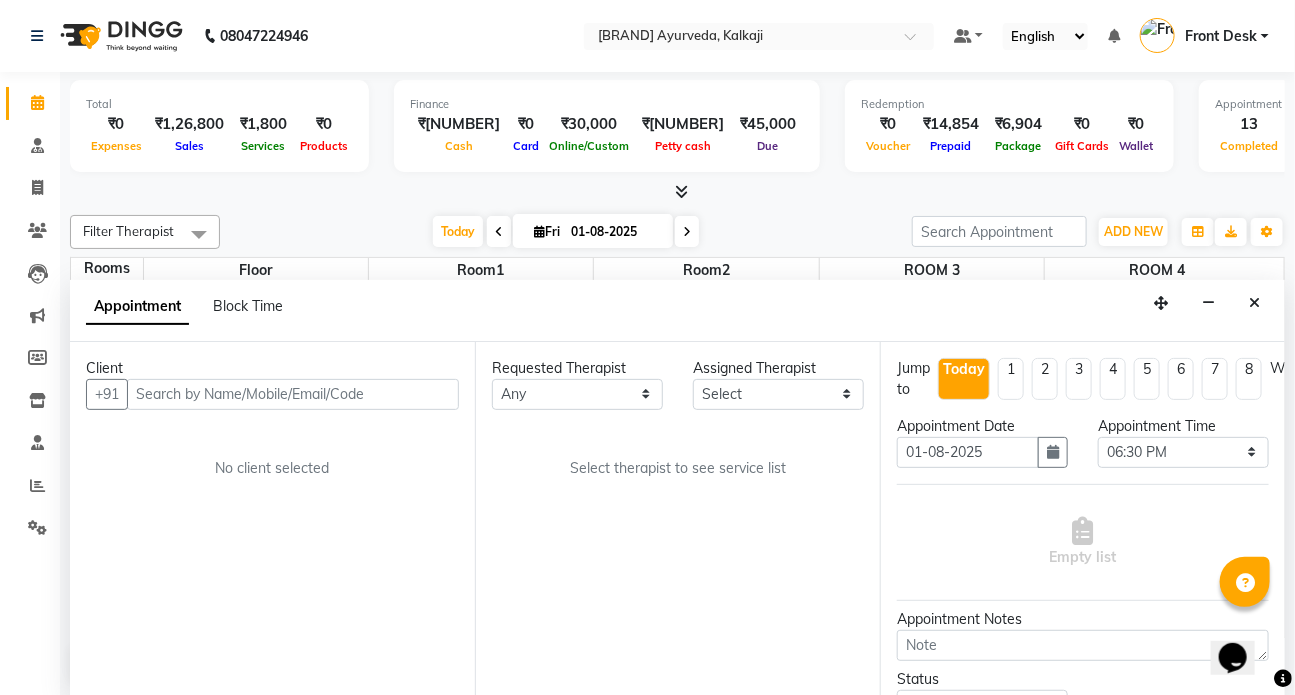 click at bounding box center [293, 394] 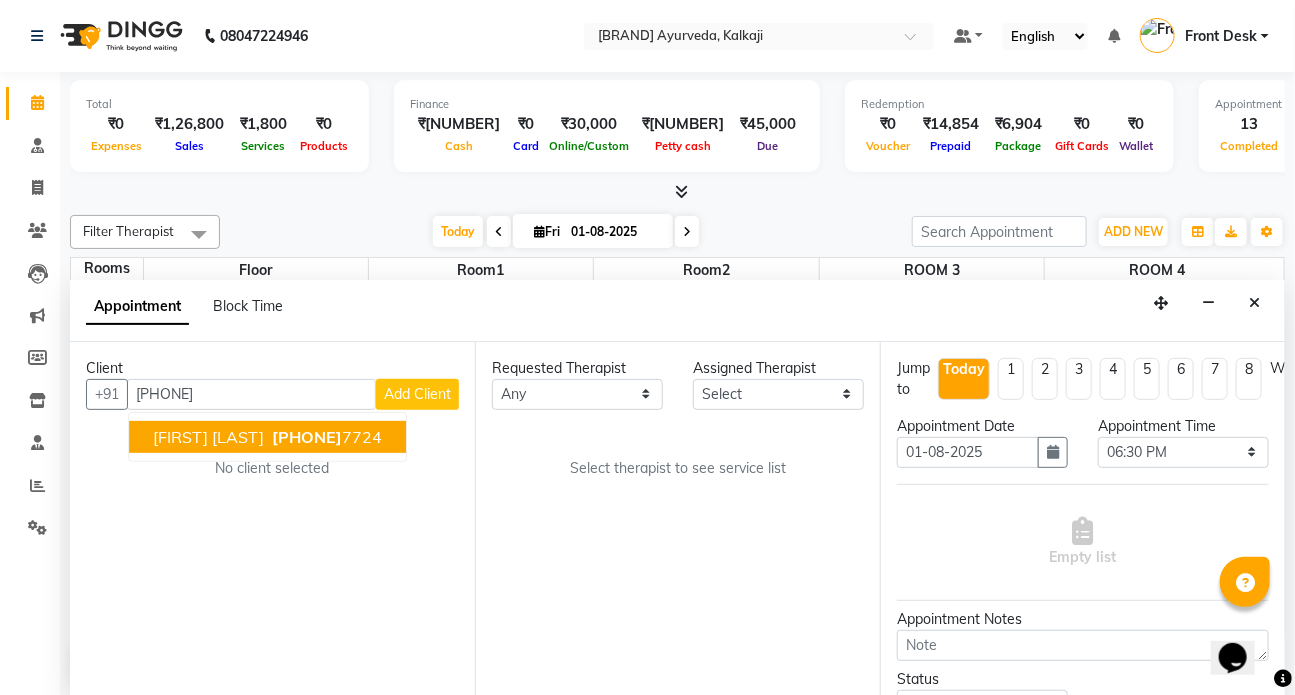 click on "[PHONE]" at bounding box center [307, 437] 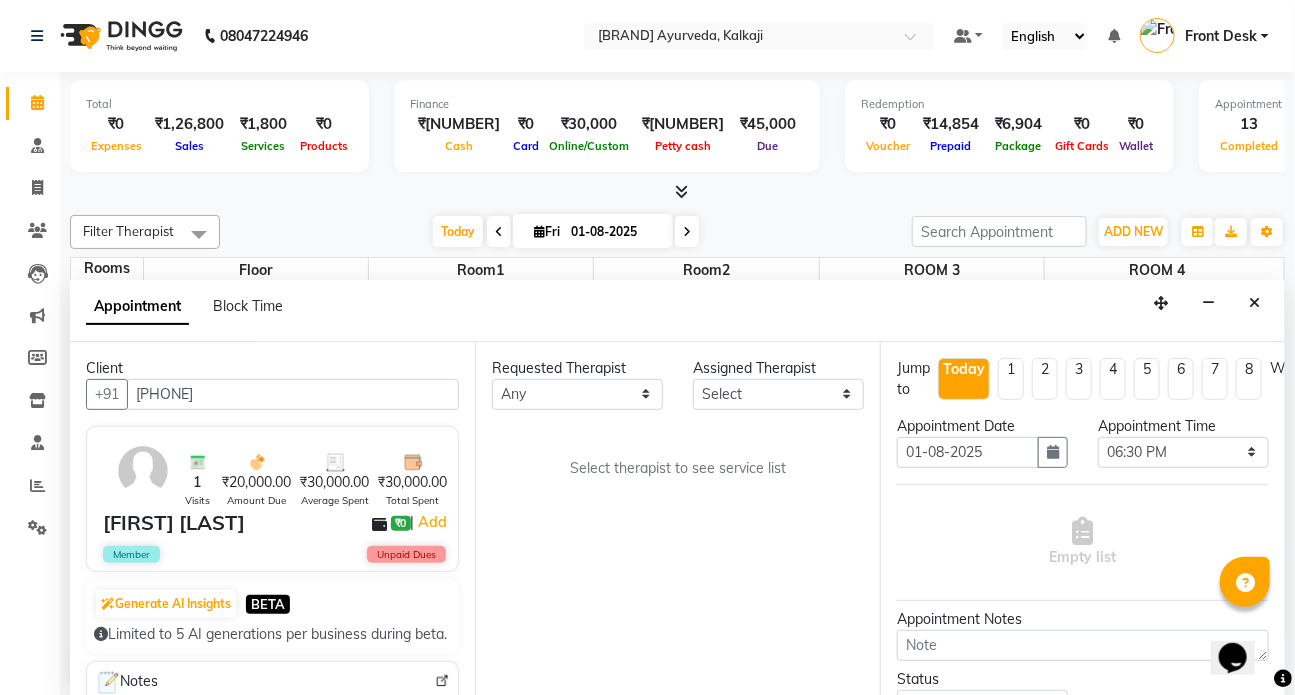 type on "[PHONE]" 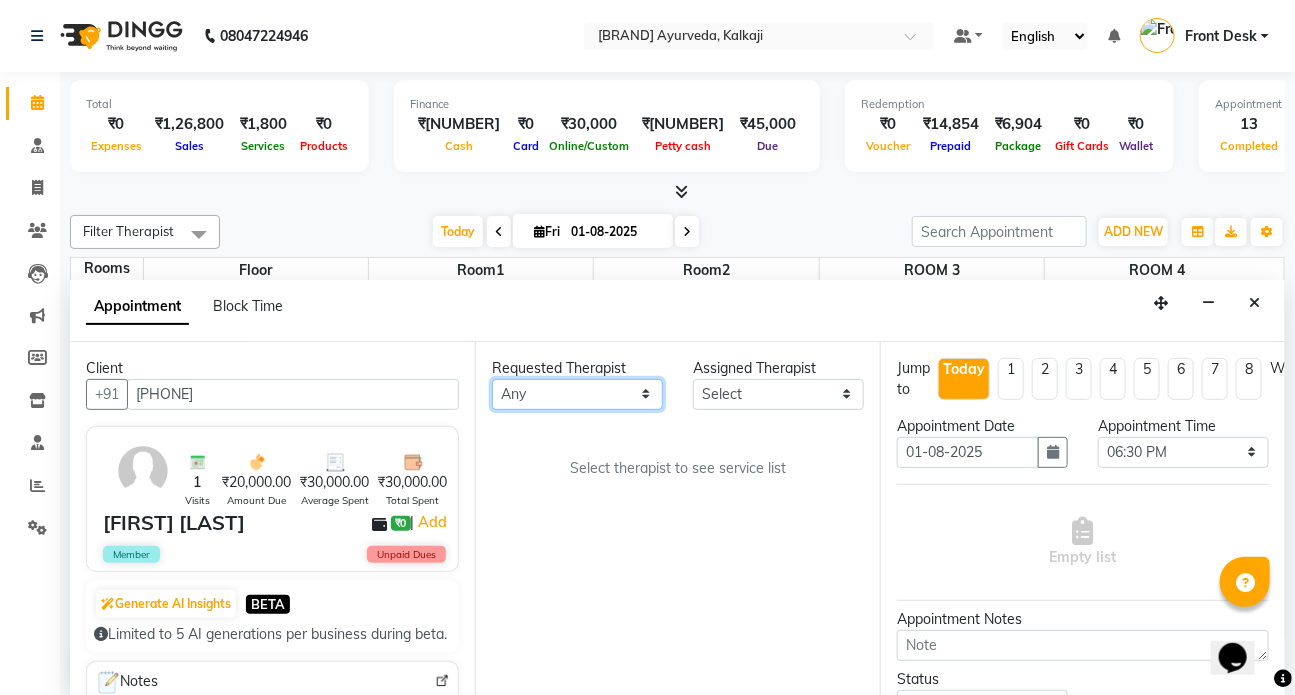 click on "Any [LAST] [LAST] [LAST] DR [LAST] Dr [LAST] Front Desk [LAST] [LAST] [LAST] [LAST] [LAST]" at bounding box center (577, 394) 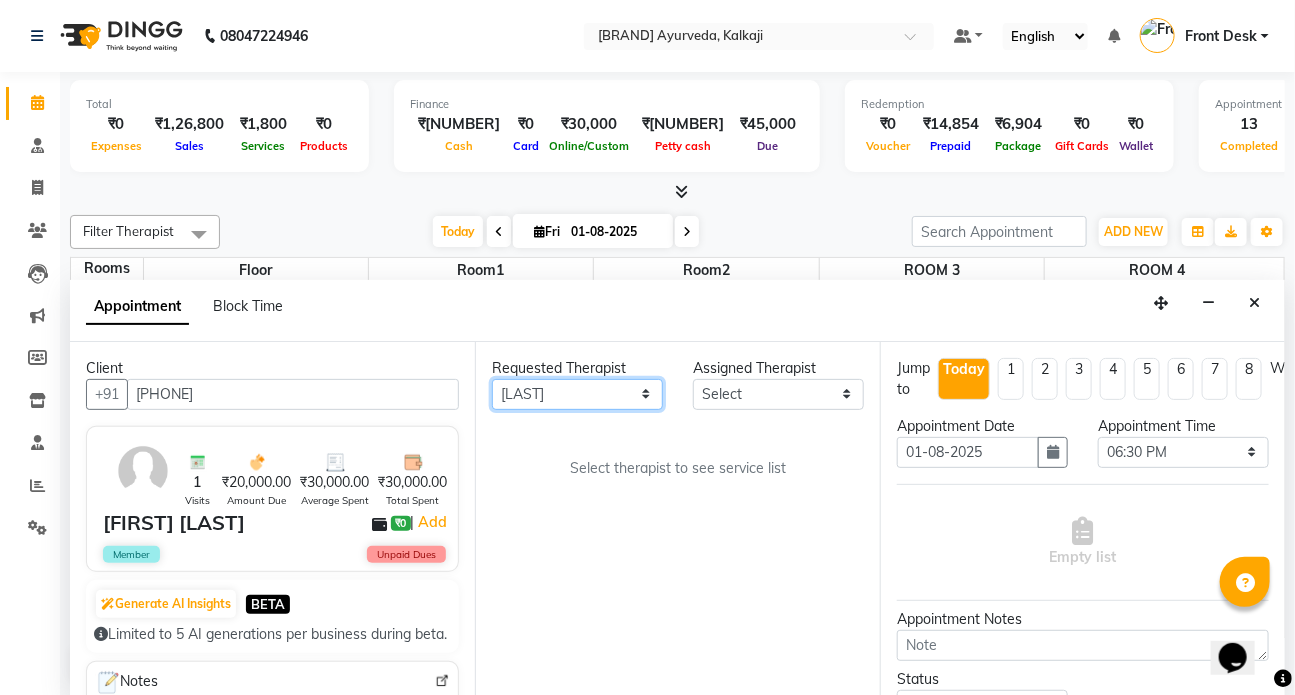 click on "Any [LAST] [LAST] [LAST] DR [LAST] Dr [LAST] Front Desk [LAST] [LAST] [LAST] [LAST] [LAST]" at bounding box center (577, 394) 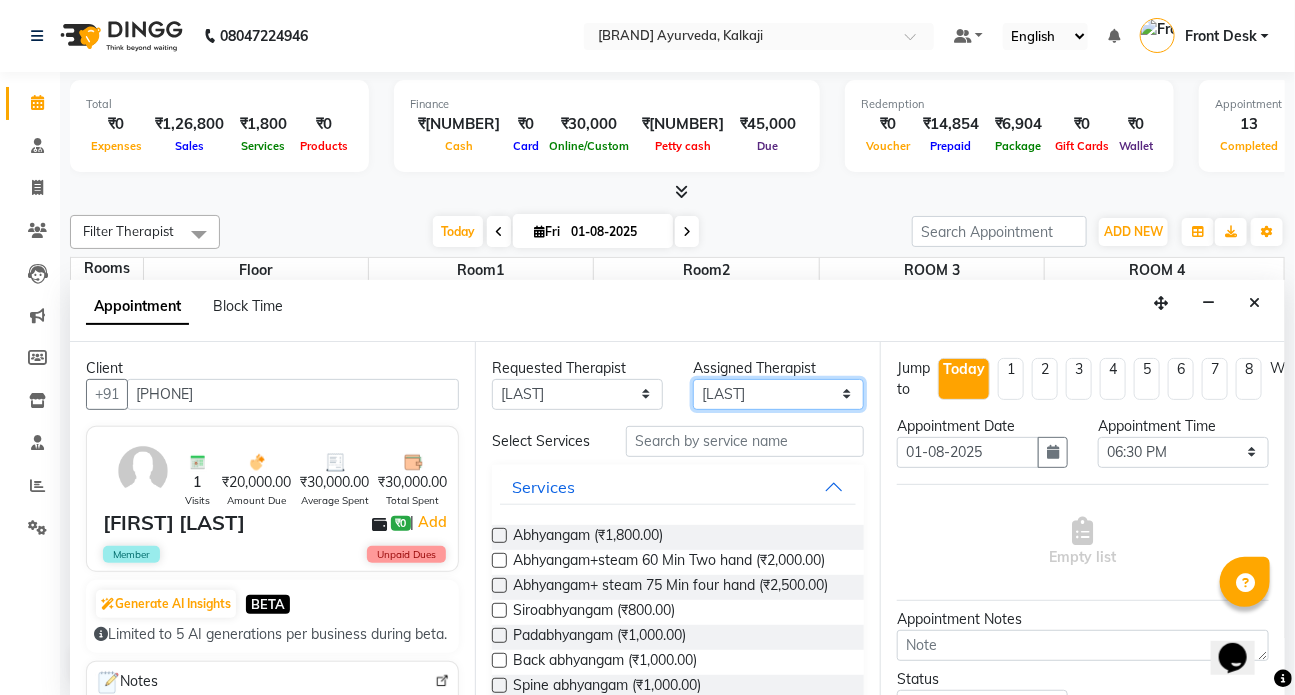 click on "Select [LAST] [LAST] [LAST] DR [LAST] Dr [LAST] Front Desk [LAST] [LAST] [LAST] [LAST] [LAST]" at bounding box center [778, 394] 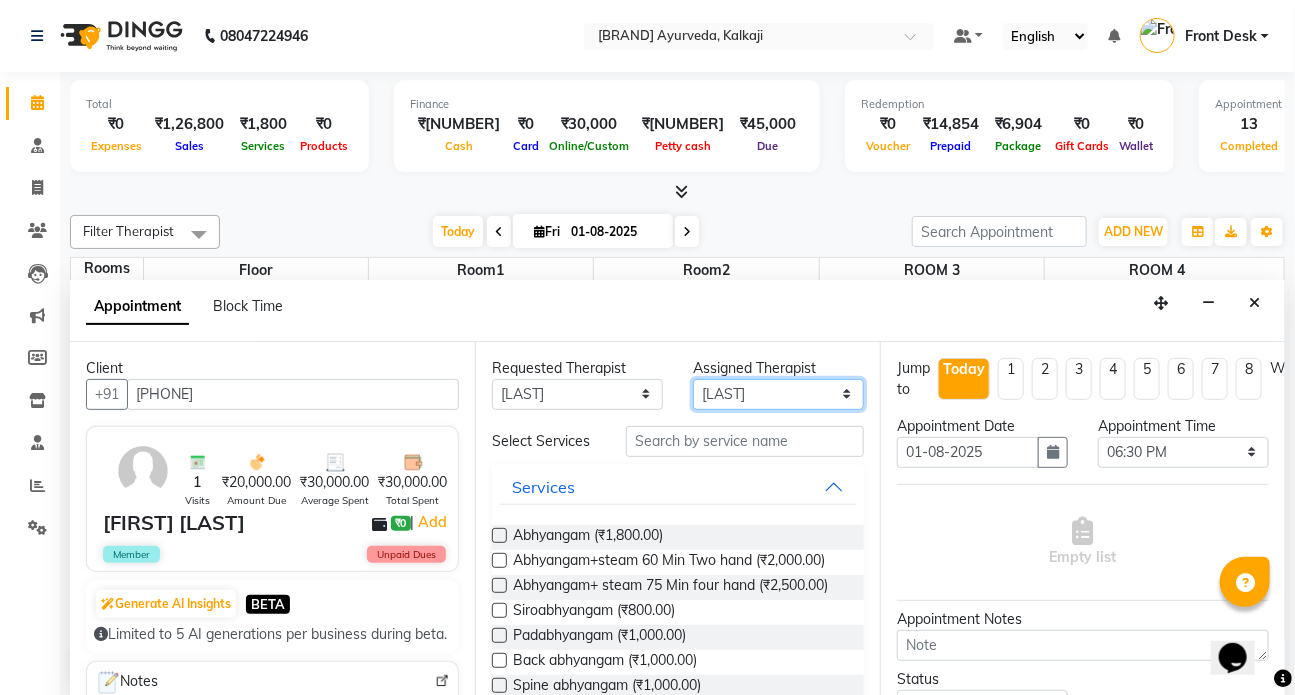 select on "75597" 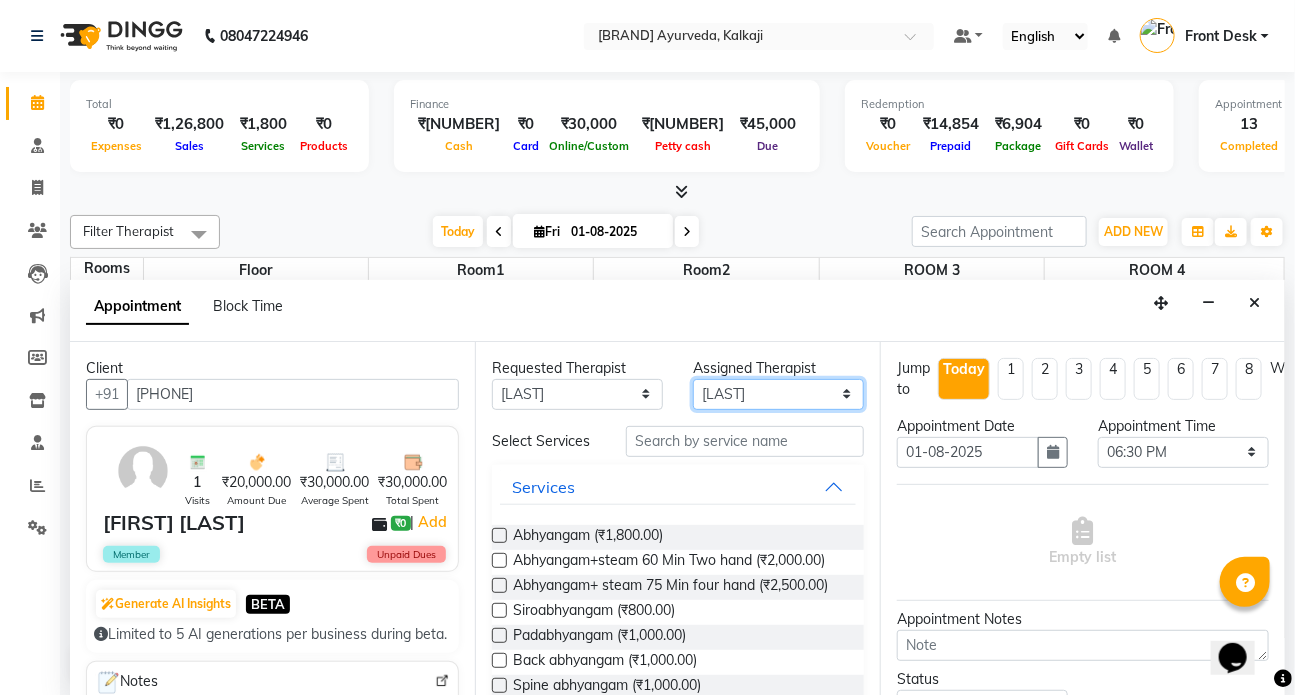 click on "Select [LAST] [LAST] [LAST] DR [LAST] Dr [LAST] Front Desk [LAST] [LAST] [LAST] [LAST] [LAST]" at bounding box center (778, 394) 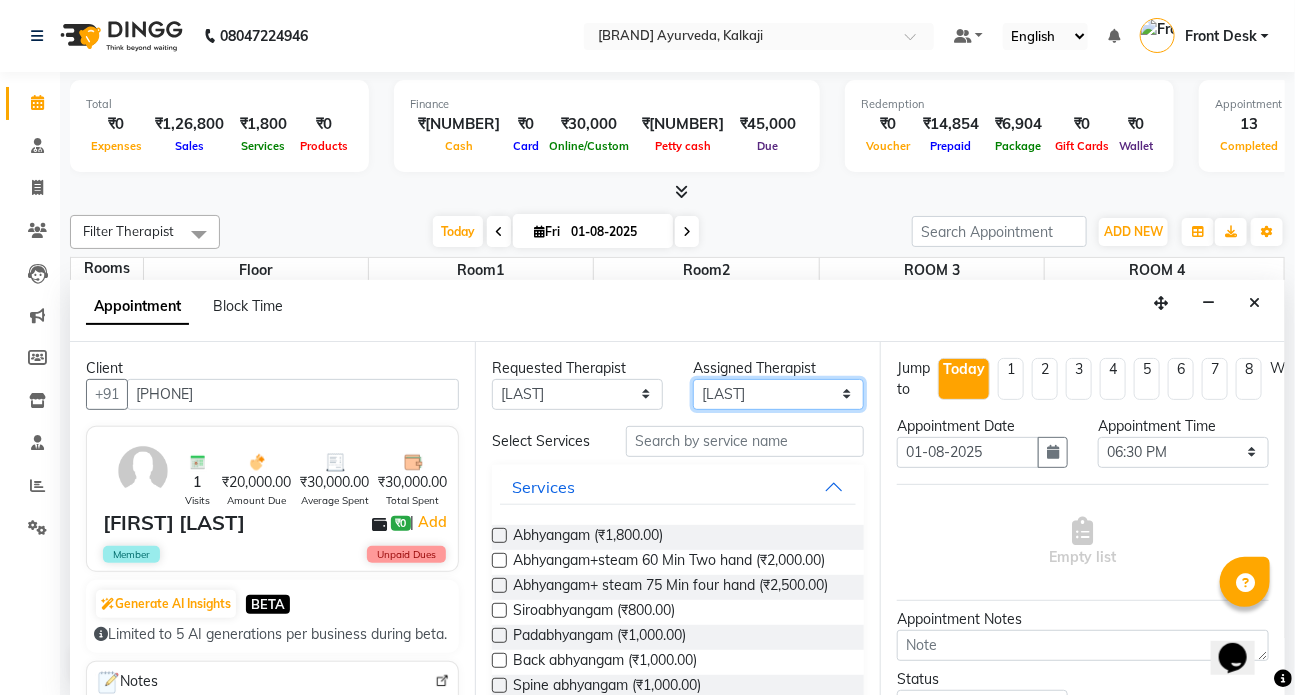 scroll, scrollTop: 90, scrollLeft: 0, axis: vertical 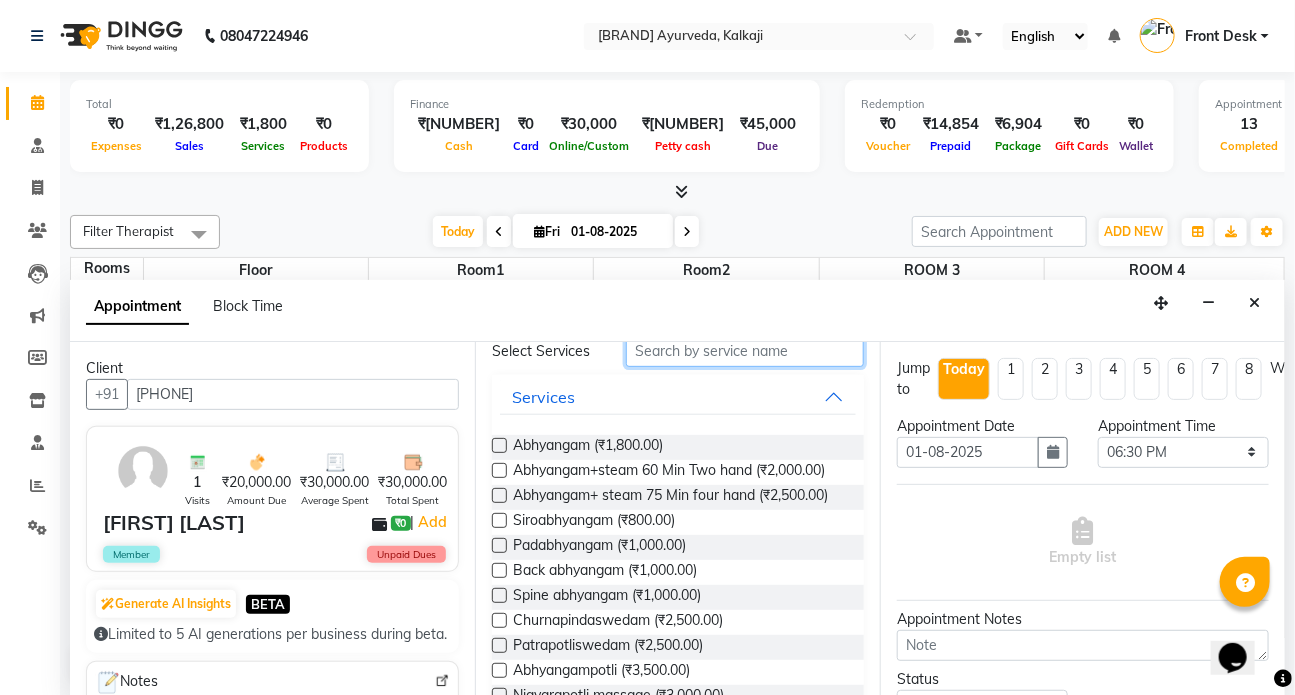 click at bounding box center [745, 351] 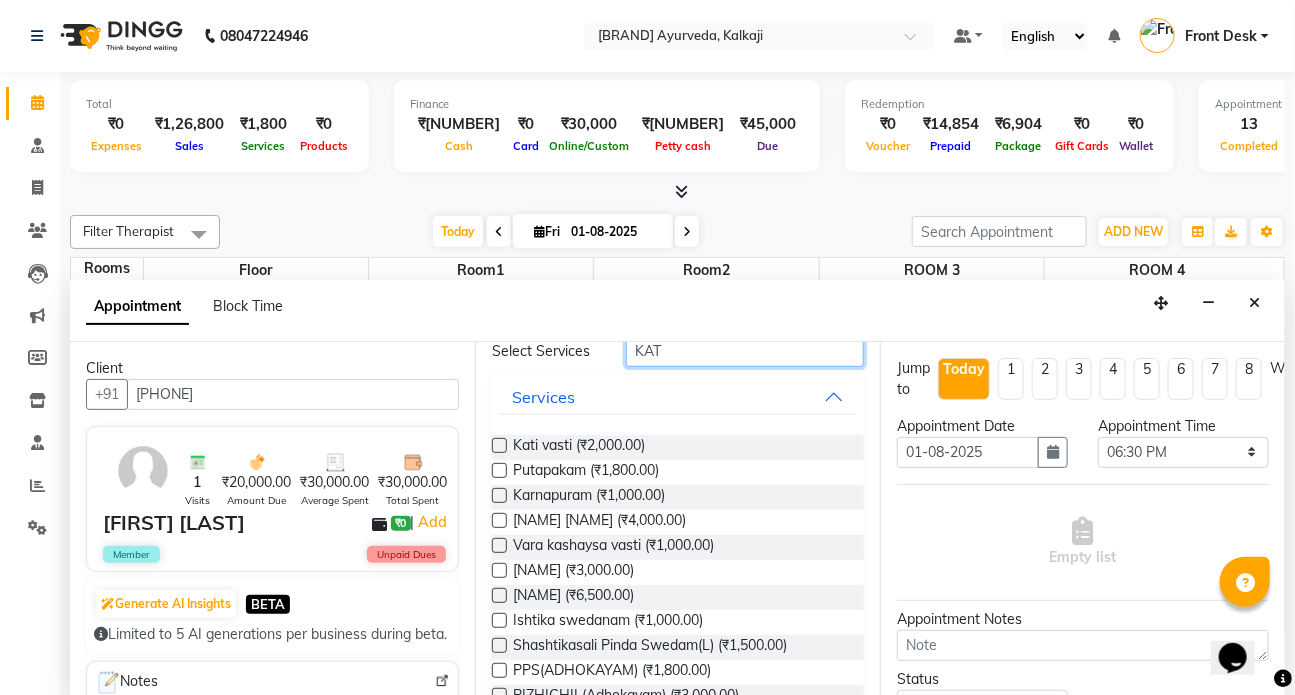 scroll, scrollTop: 0, scrollLeft: 0, axis: both 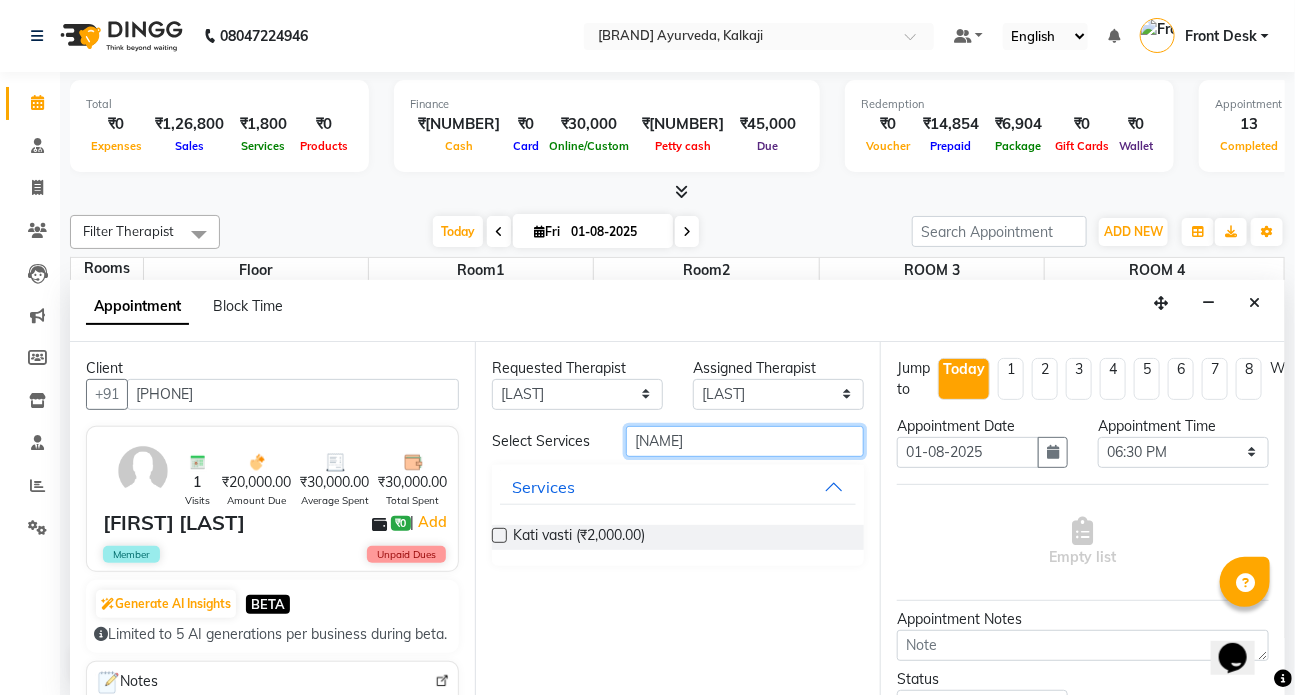 type on "[NAME]" 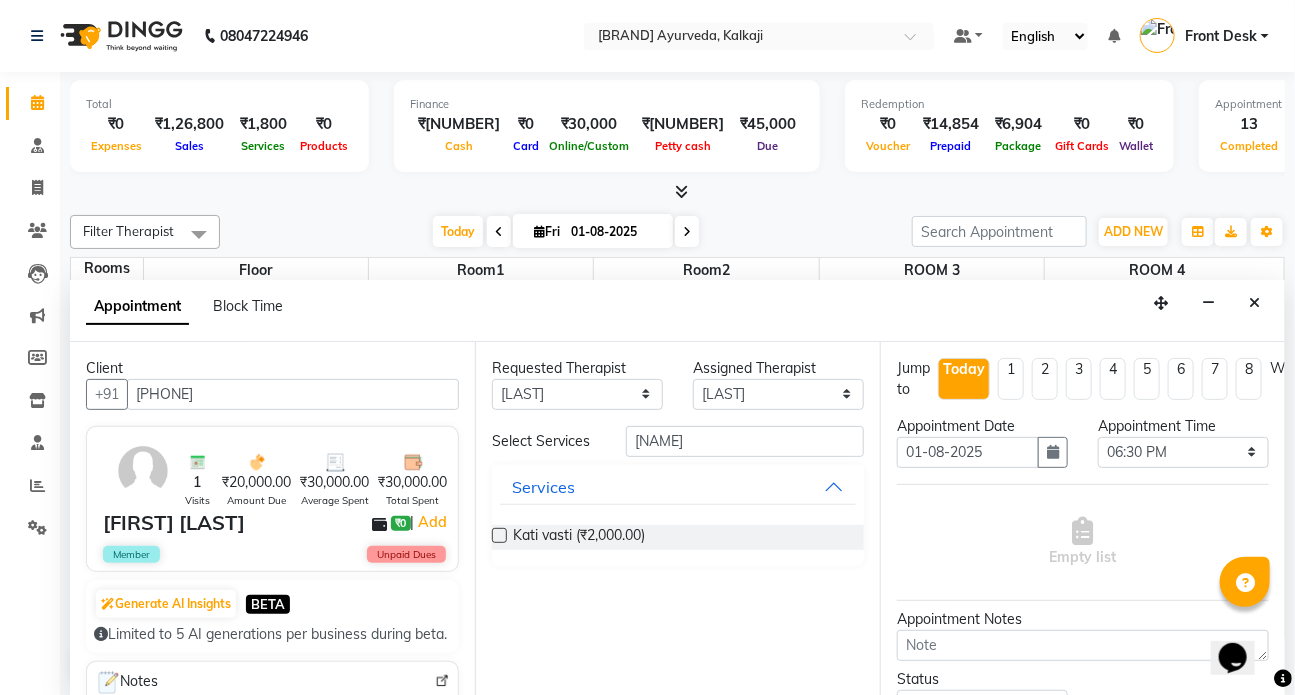 click at bounding box center (499, 535) 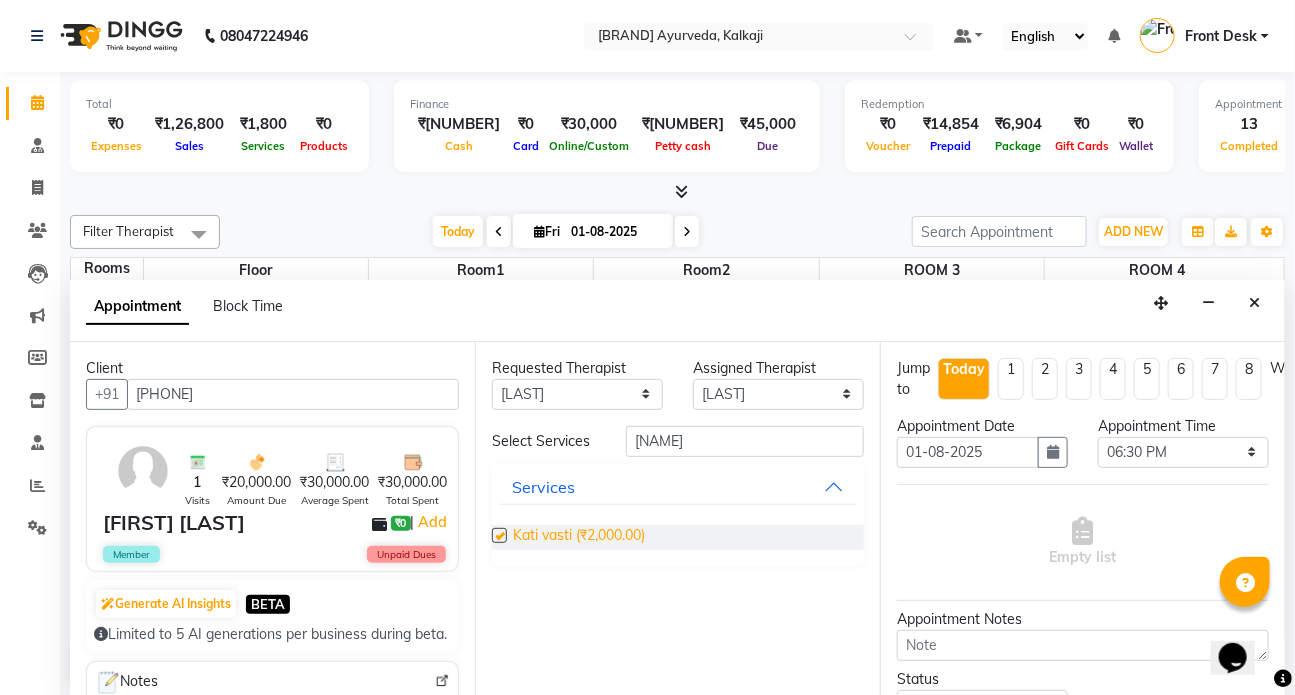 select on "2668" 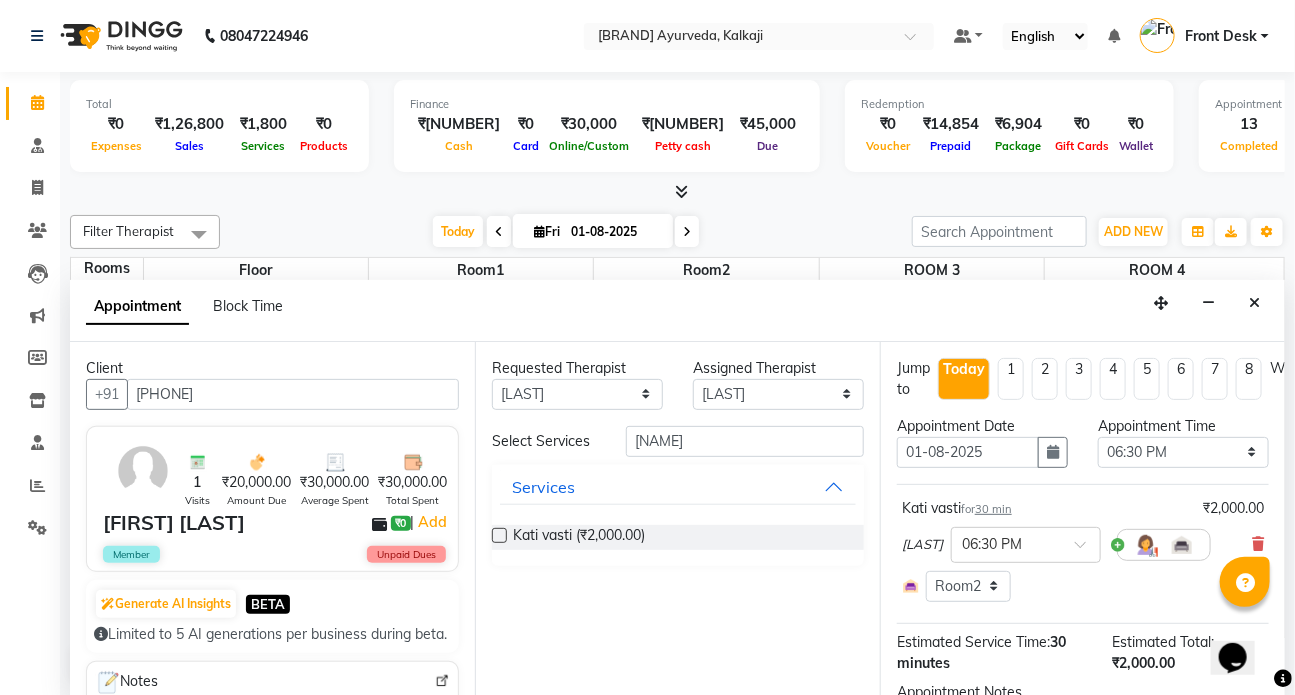 checkbox on "false" 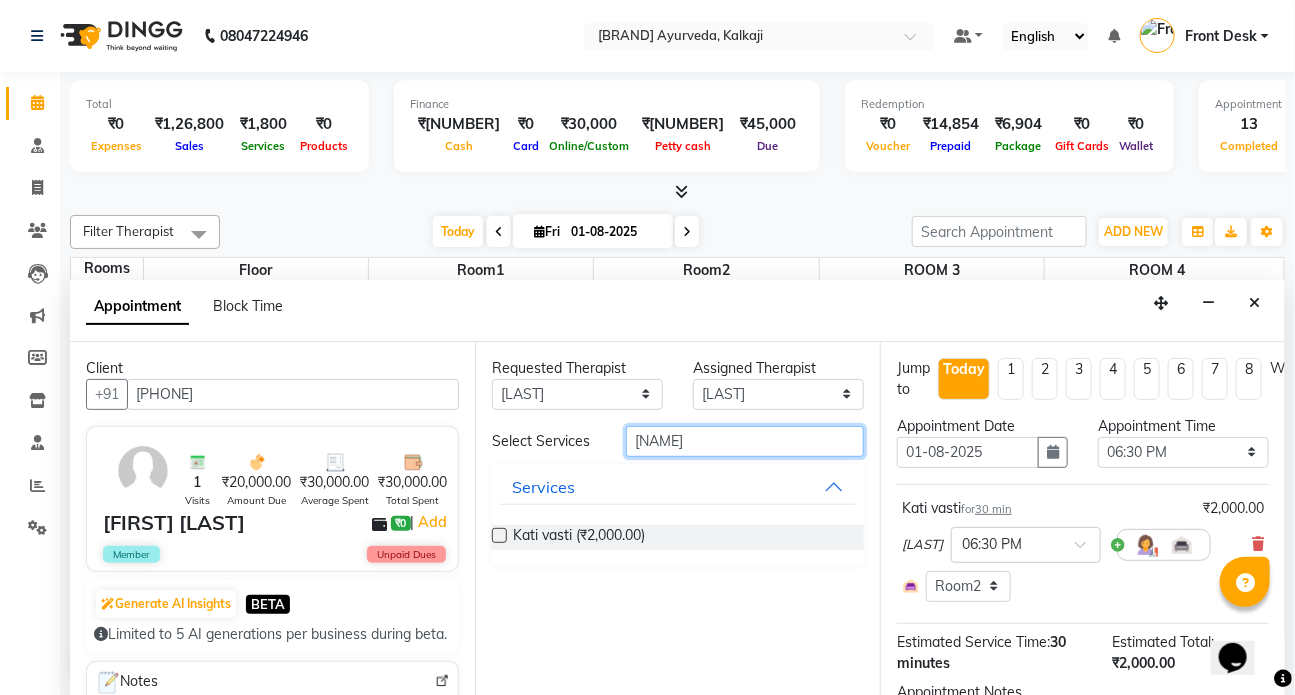 click on "[NAME]" at bounding box center [745, 441] 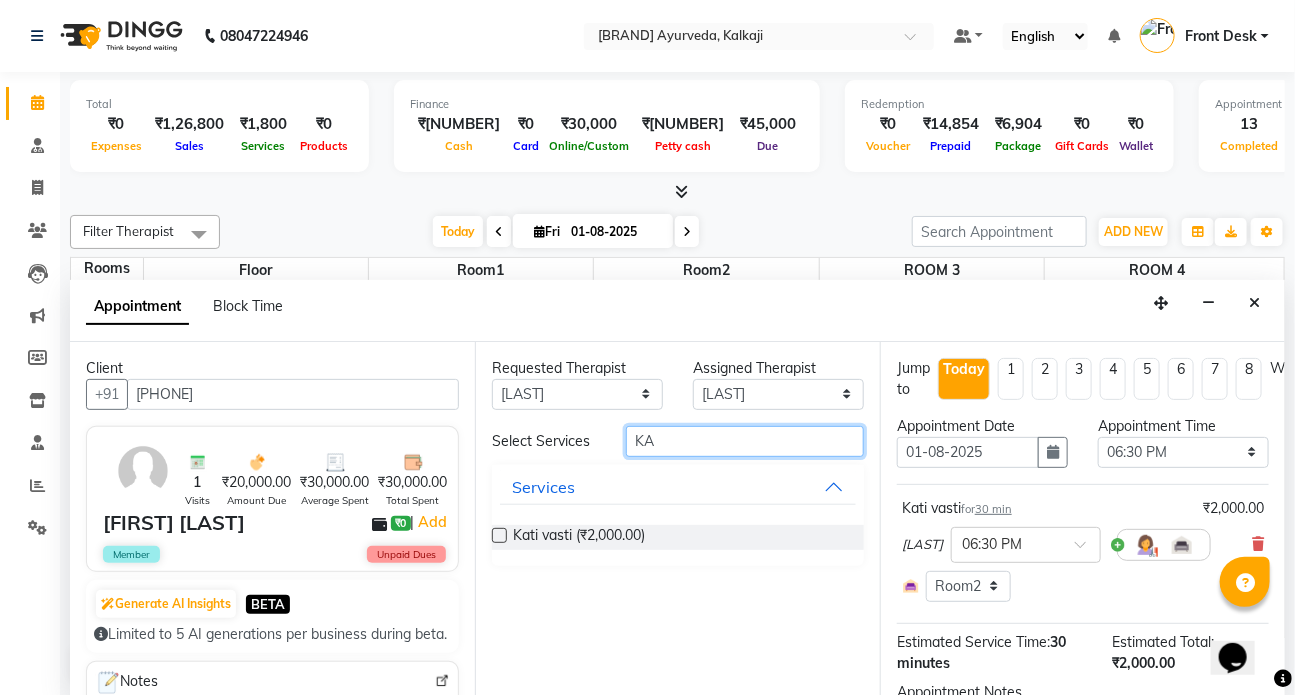 type on "K" 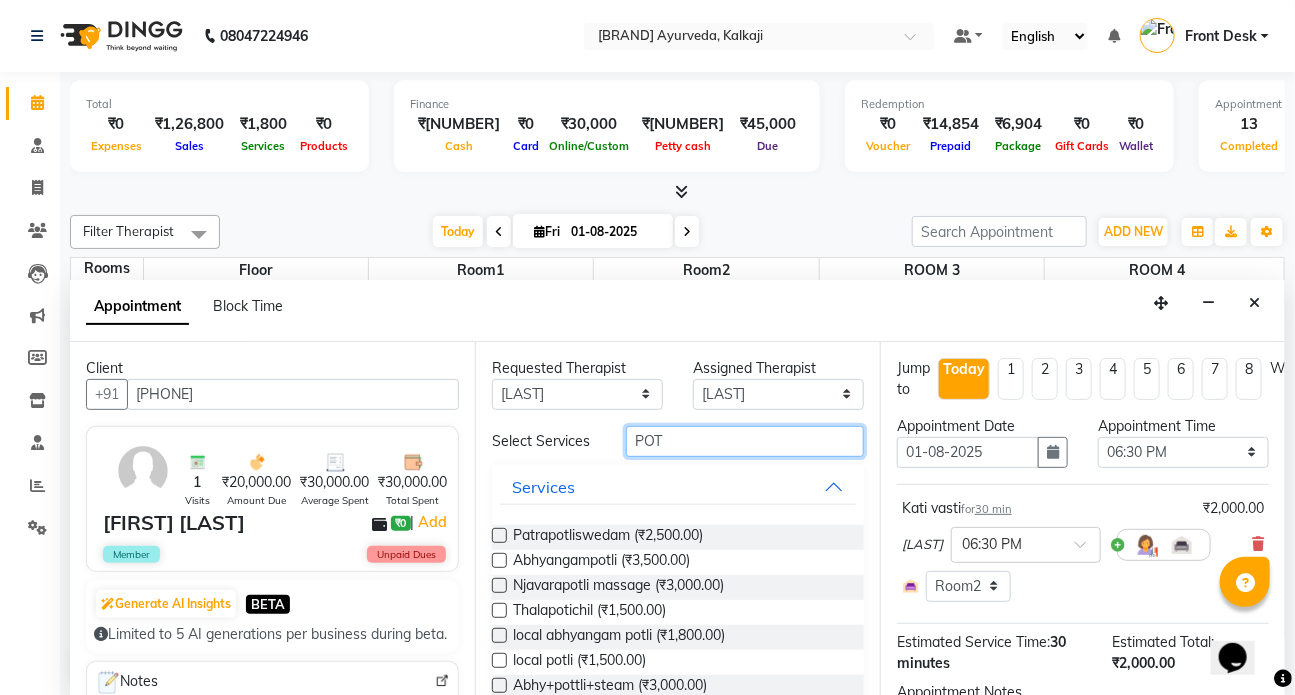 type on "POT" 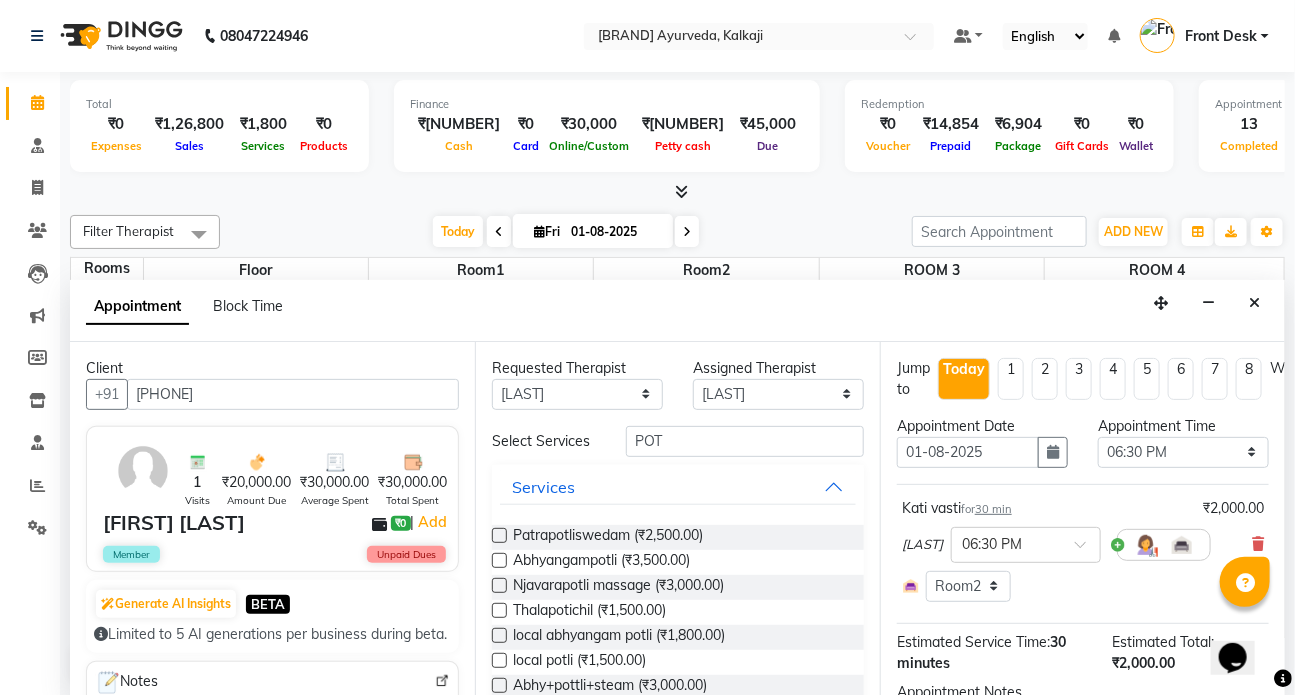 click at bounding box center (499, 535) 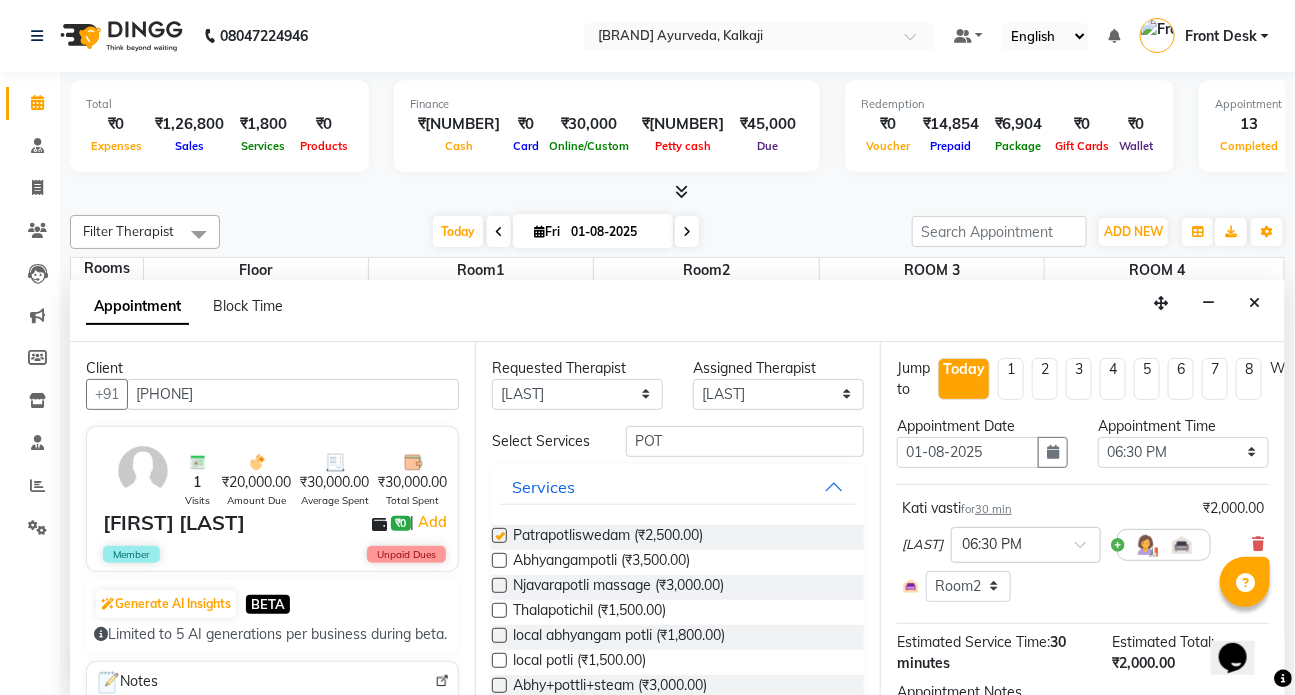 select on "2668" 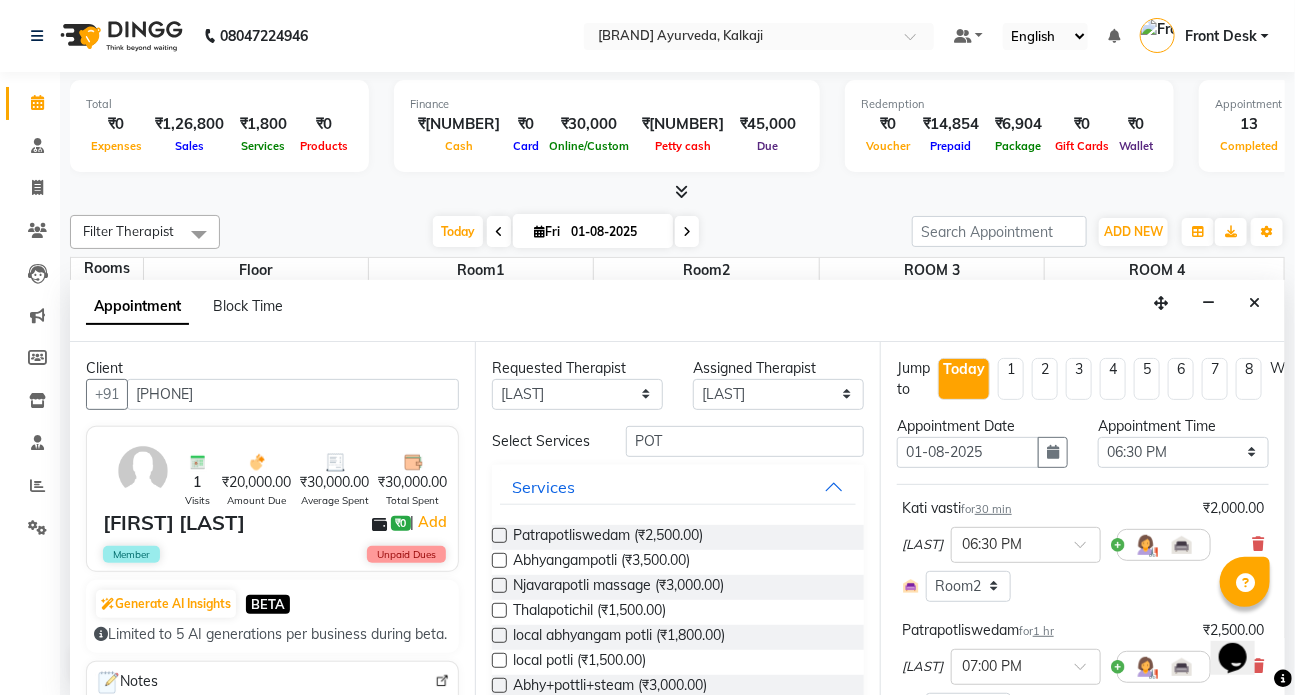 checkbox on "false" 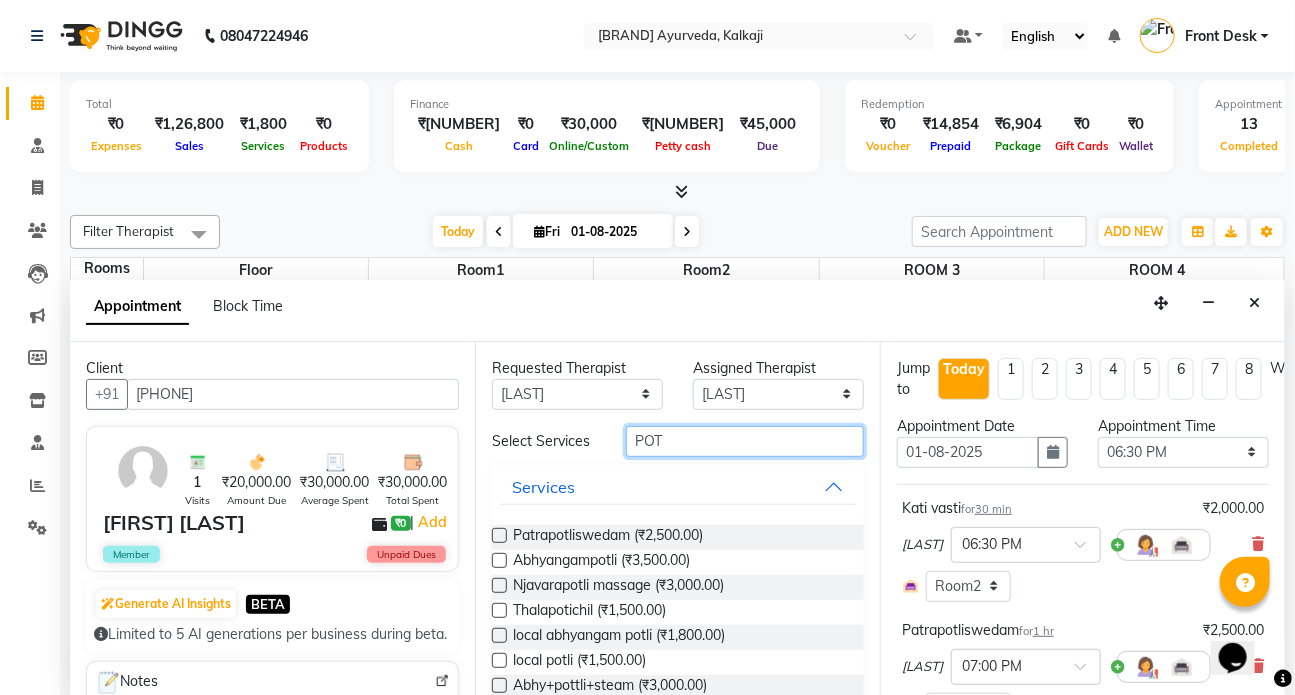 click on "POT" at bounding box center (745, 441) 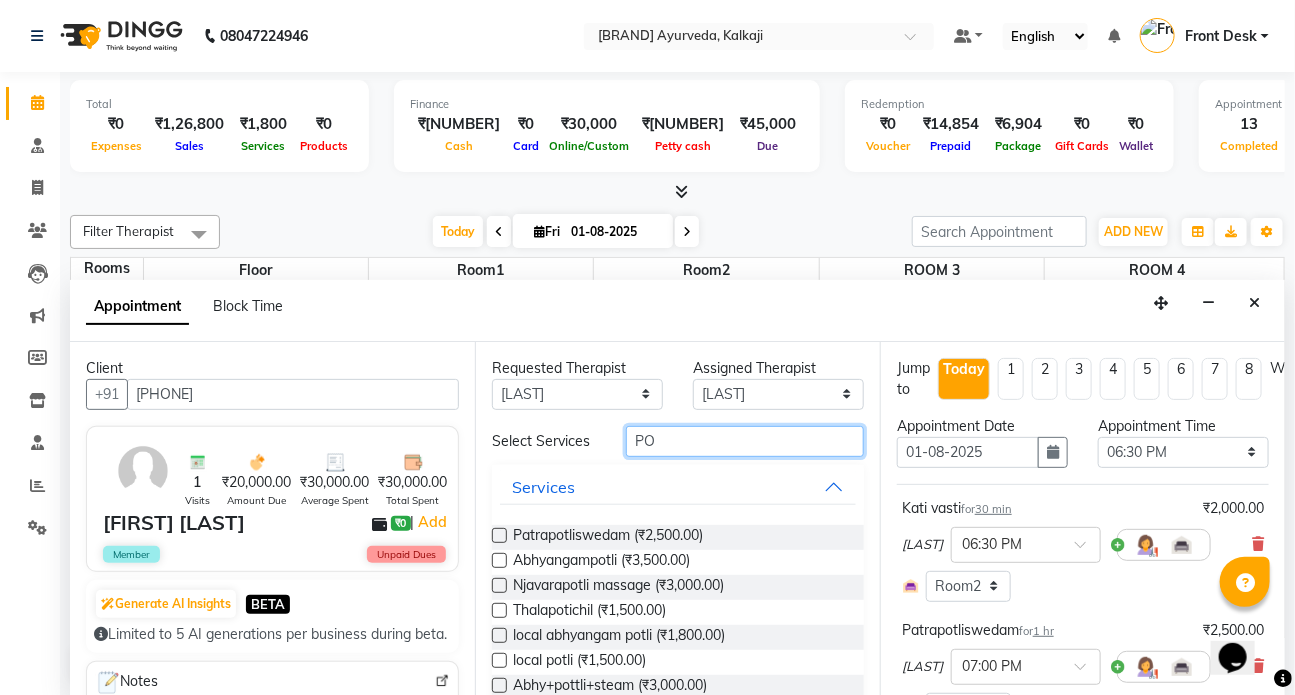 type on "P" 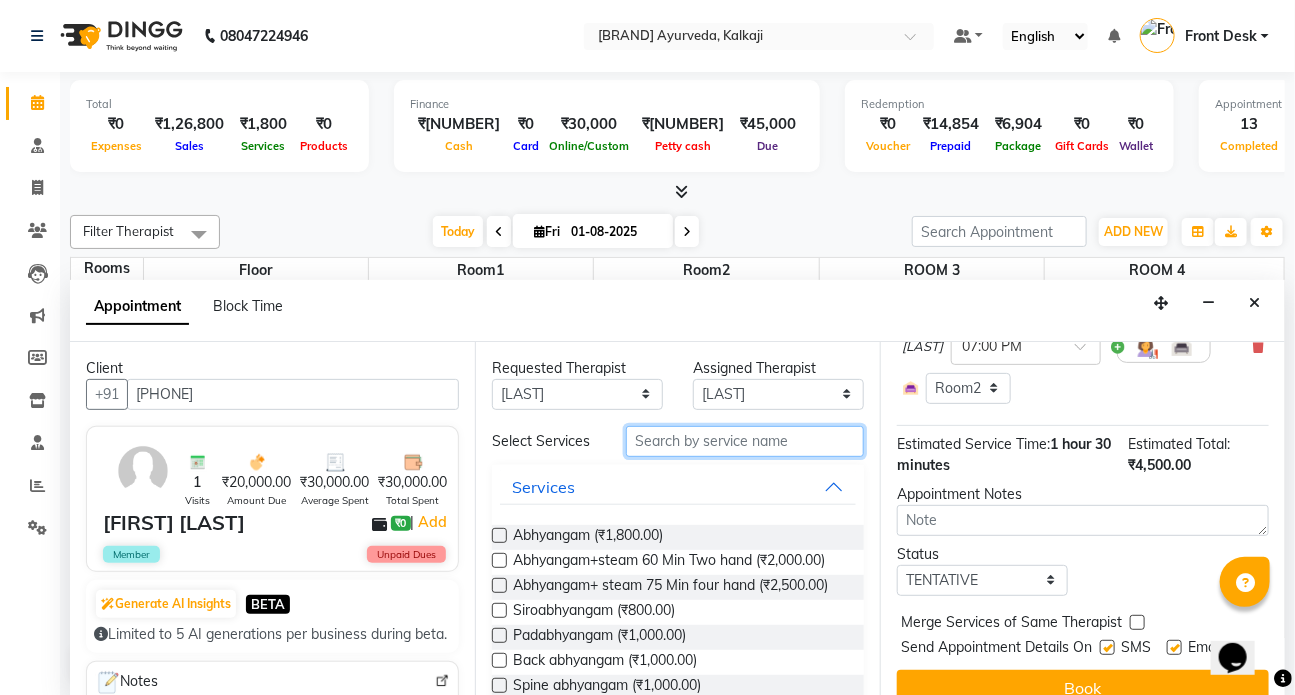 scroll, scrollTop: 357, scrollLeft: 0, axis: vertical 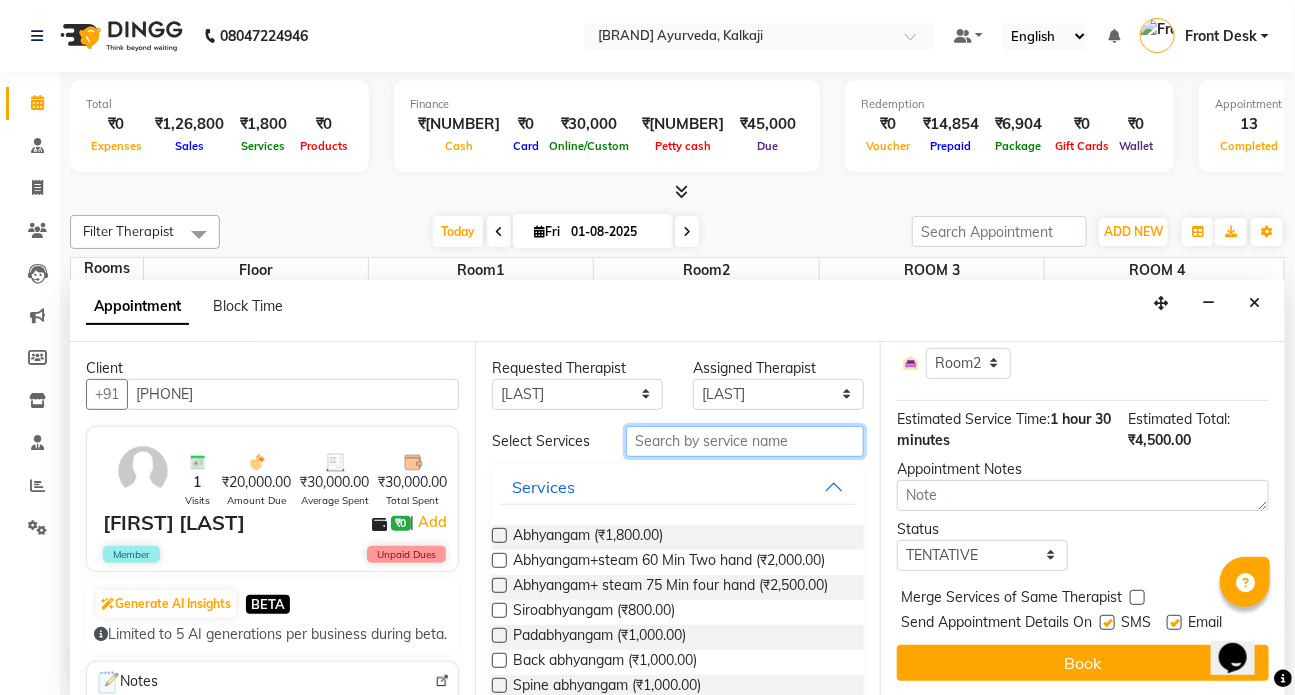 type 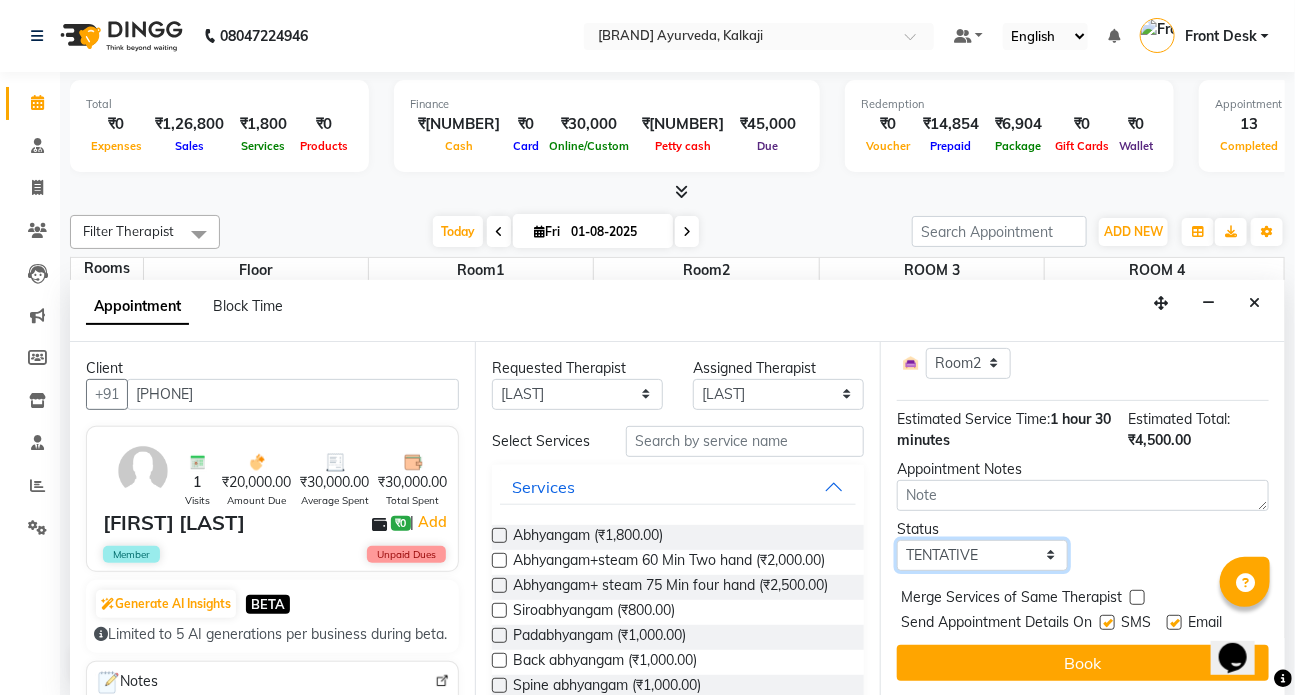 click on "Select TENTATIVE CONFIRM CHECK-IN UPCOMING" at bounding box center [982, 555] 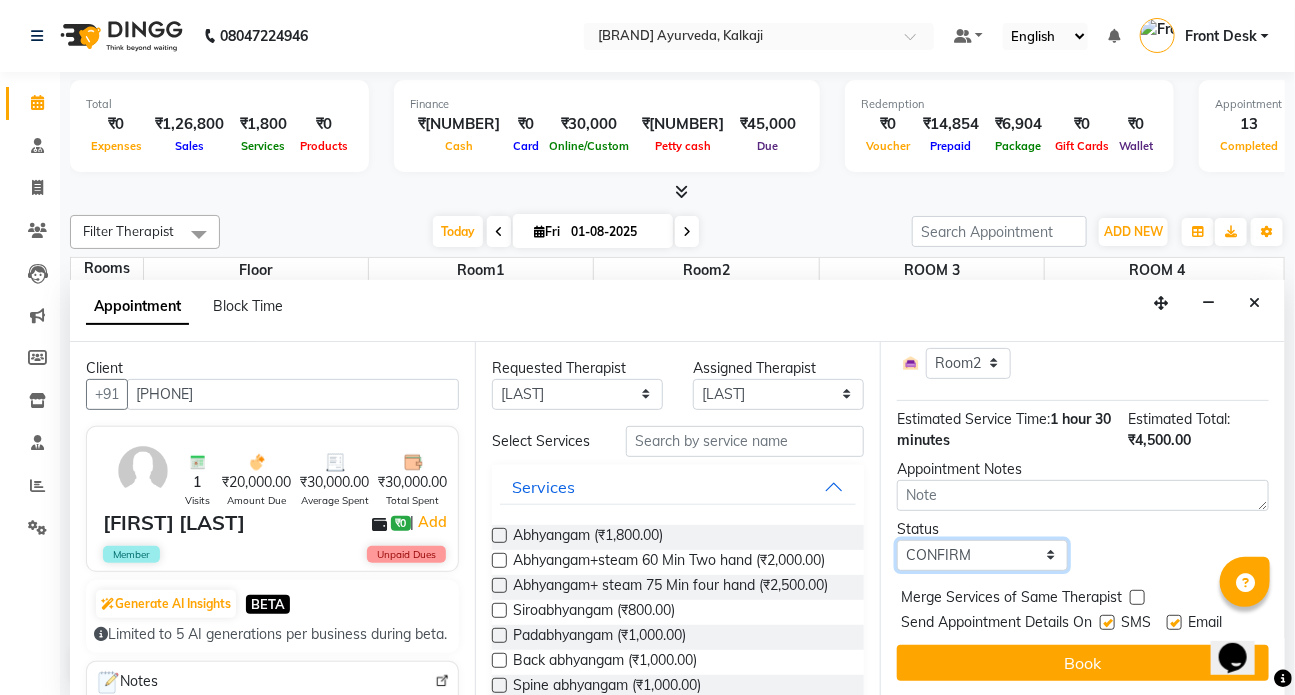 click on "Select TENTATIVE CONFIRM CHECK-IN UPCOMING" at bounding box center (982, 555) 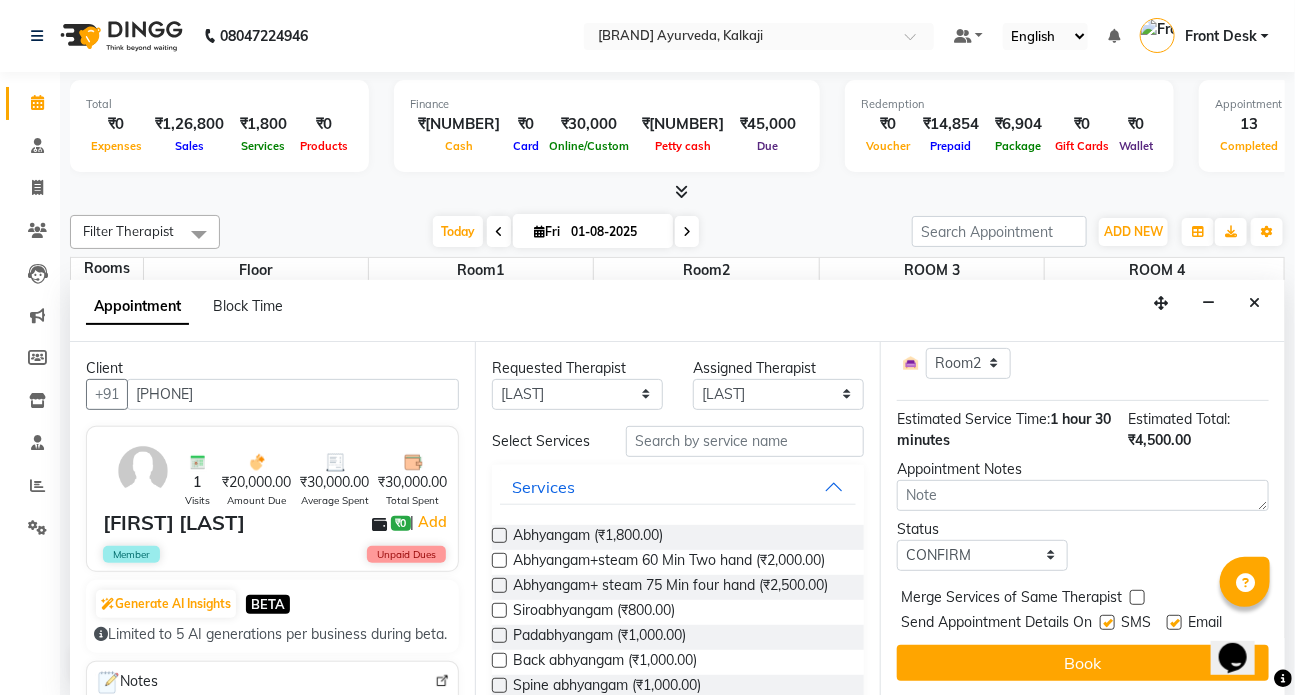 click at bounding box center (1107, 622) 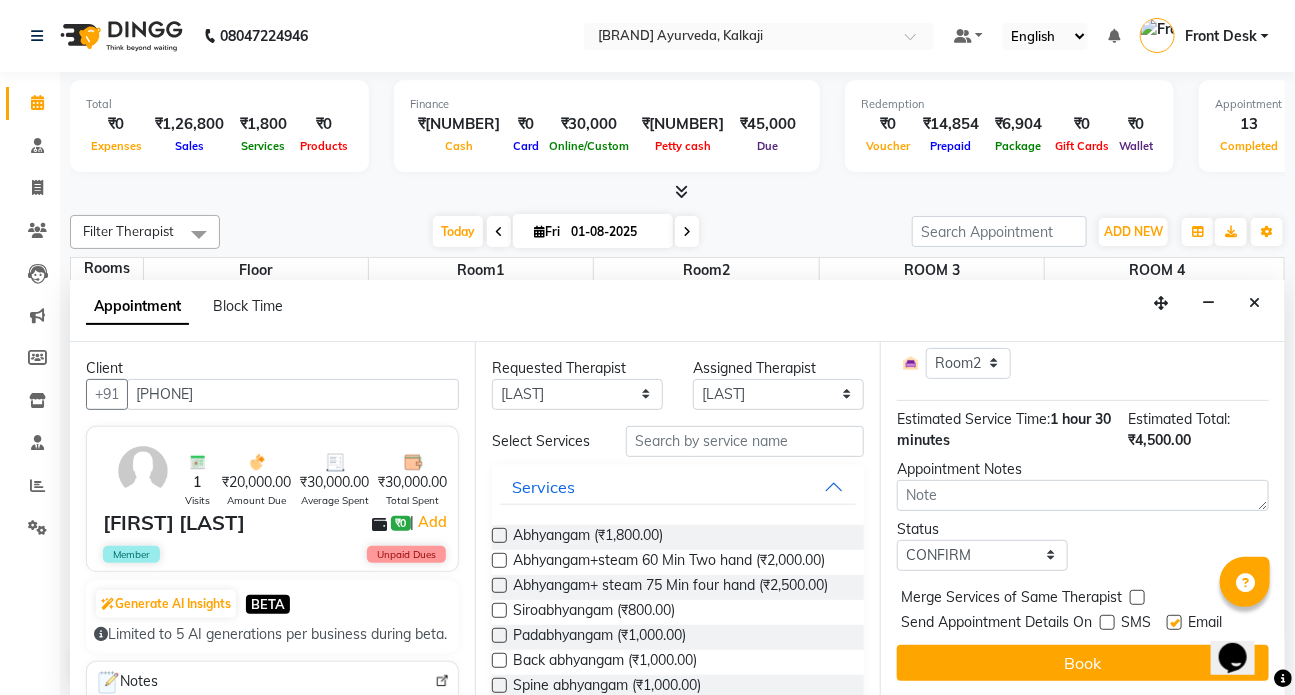 click at bounding box center (1174, 622) 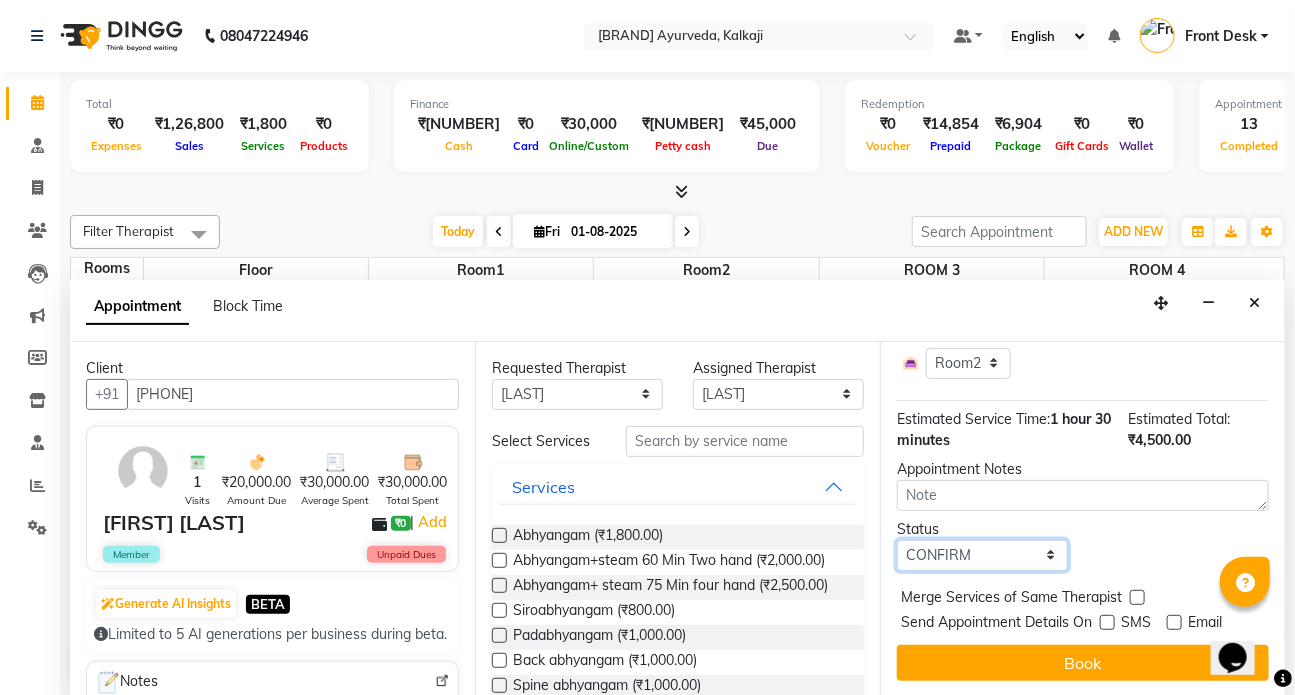 click on "Select TENTATIVE CONFIRM CHECK-IN UPCOMING" at bounding box center [982, 555] 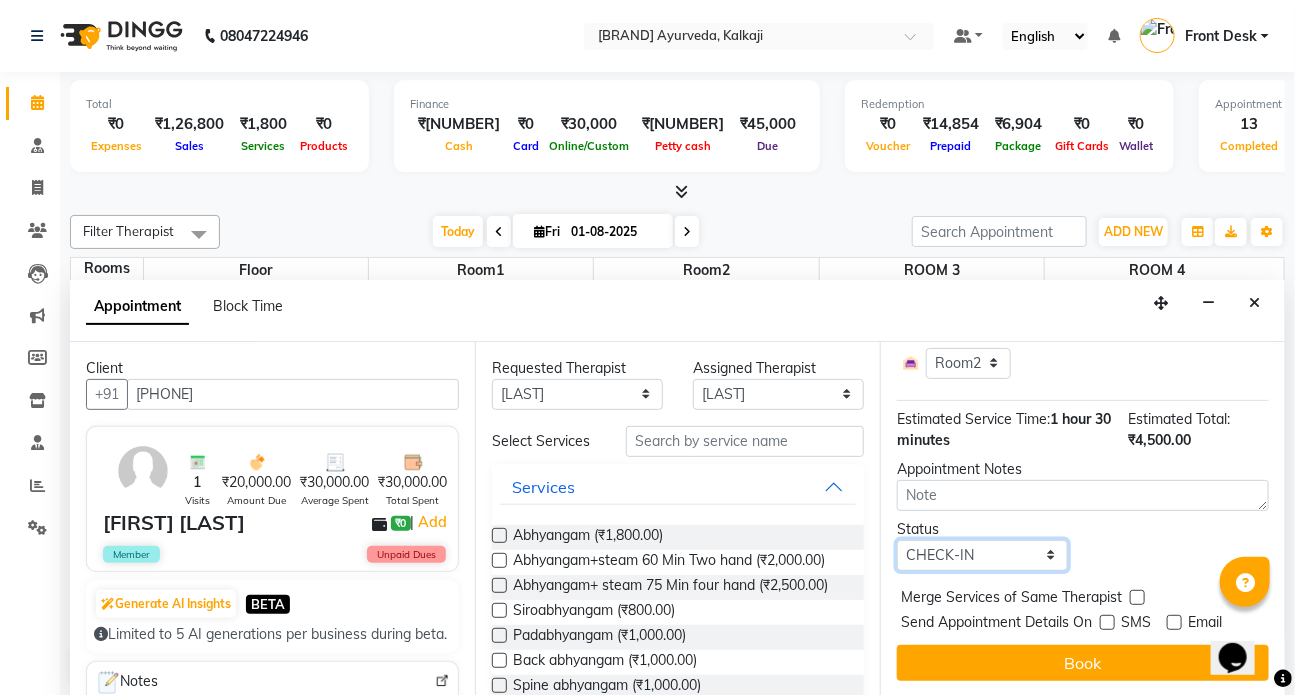 click on "Select TENTATIVE CONFIRM CHECK-IN UPCOMING" at bounding box center (982, 555) 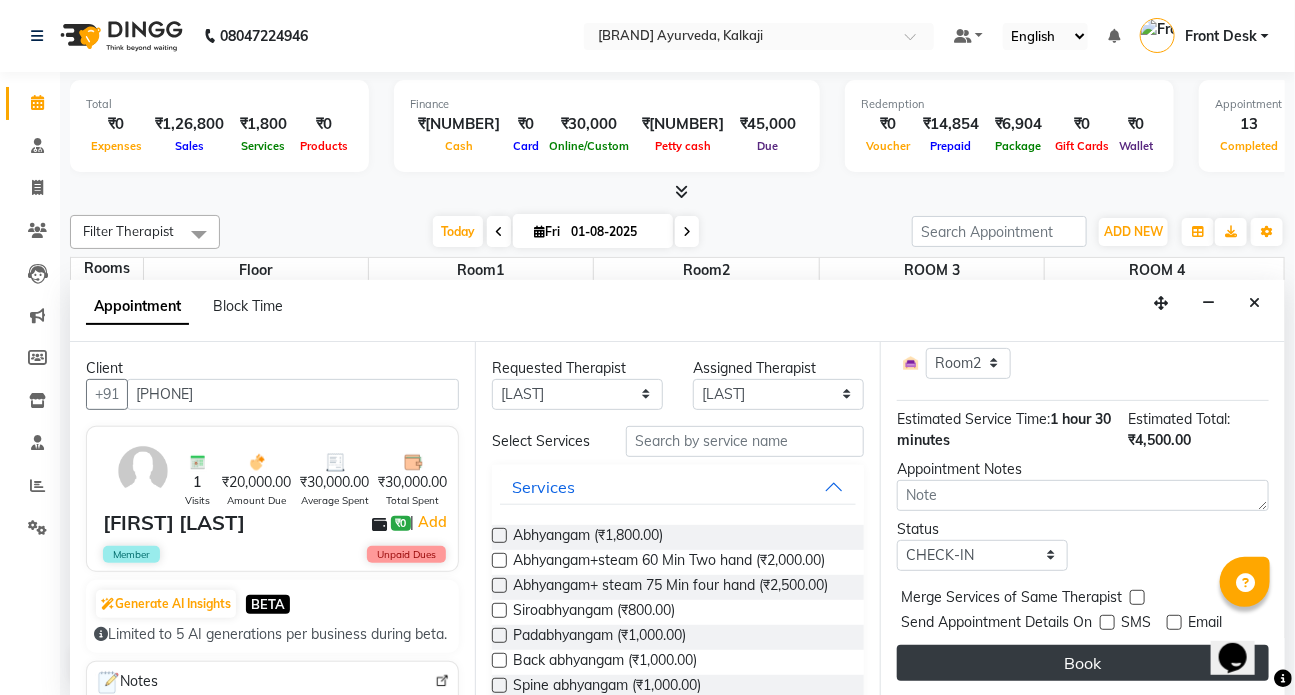 click on "Book" at bounding box center (1083, 663) 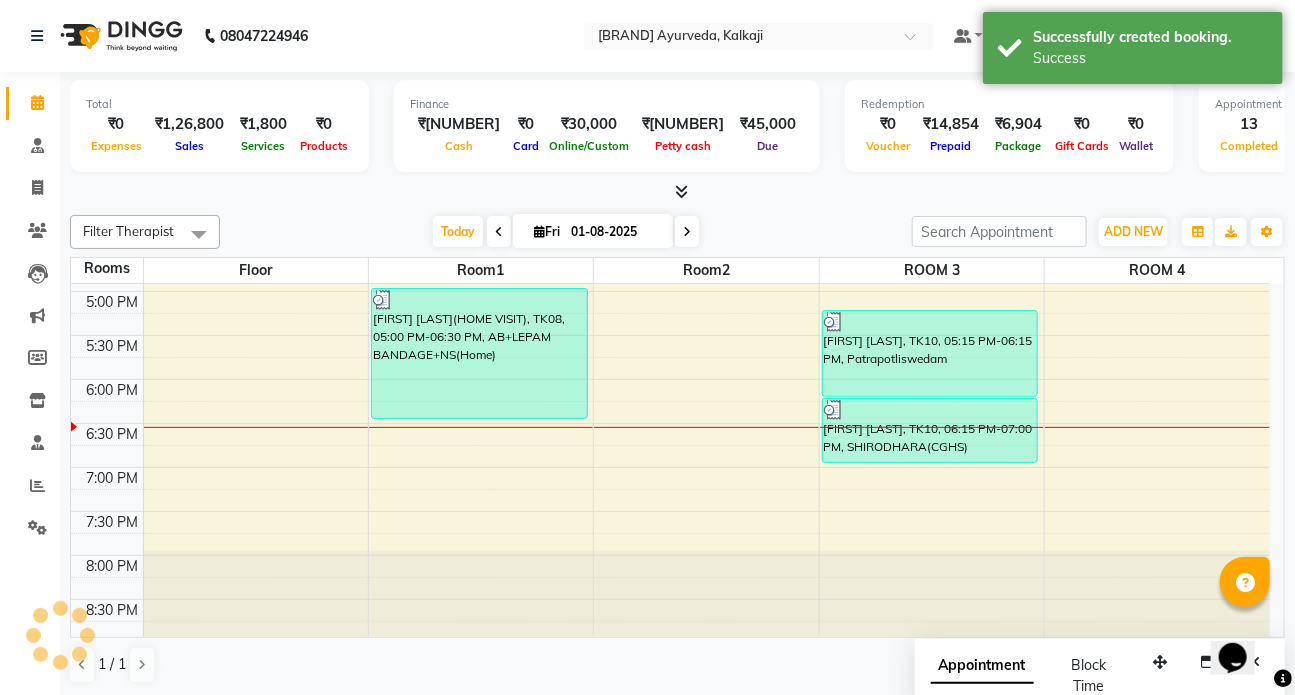 scroll, scrollTop: 0, scrollLeft: 0, axis: both 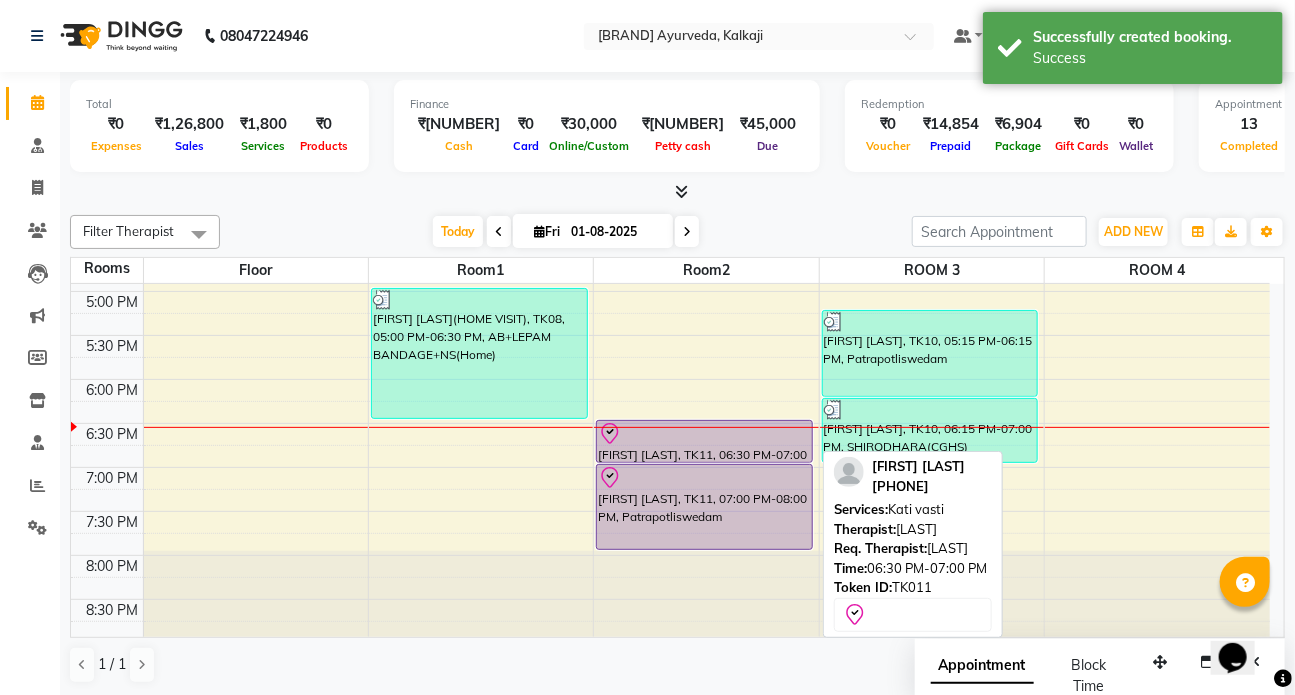click on "[FIRST] [LAST], TK11, 06:30 PM-07:00 PM, Kati vasti" at bounding box center (704, 441) 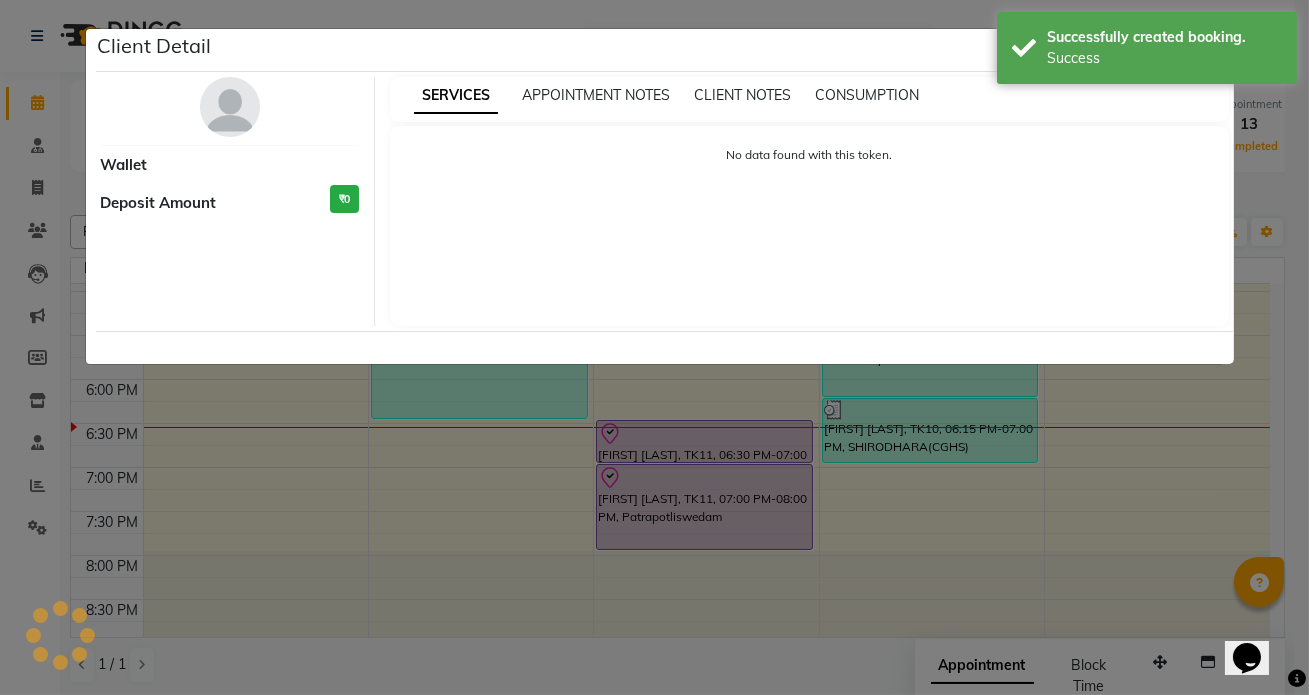 select on "8" 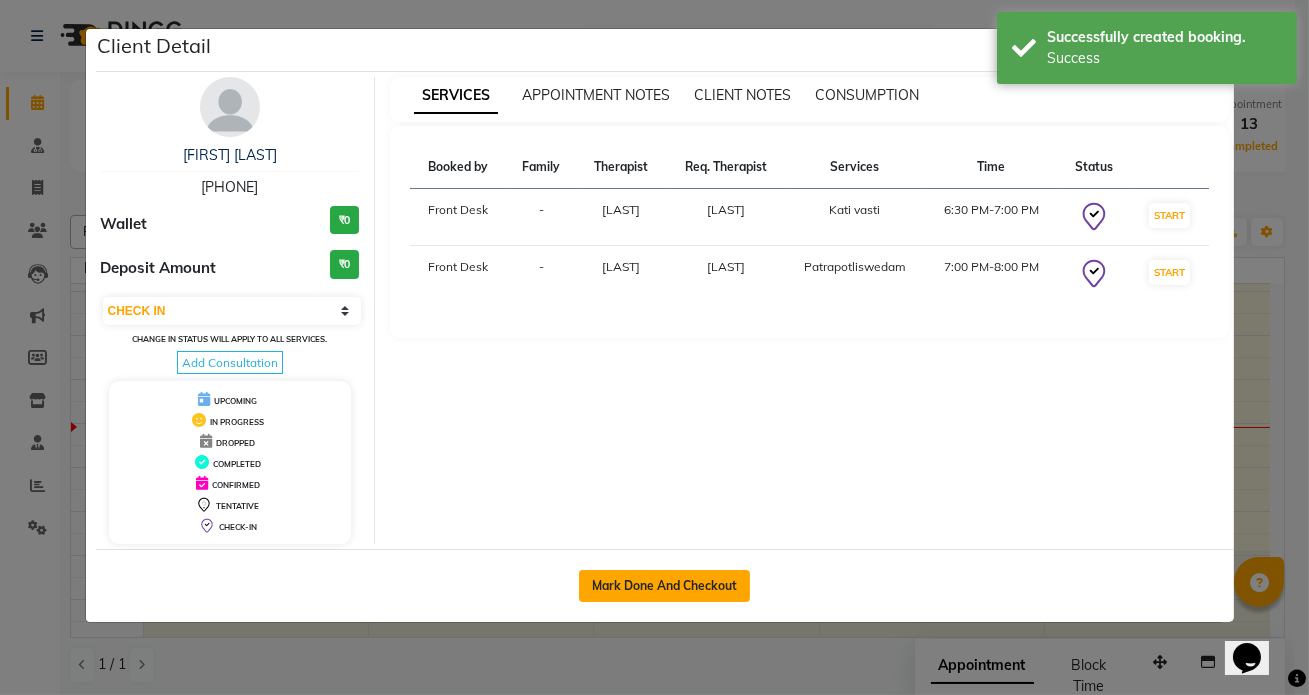click on "Mark Done And Checkout" 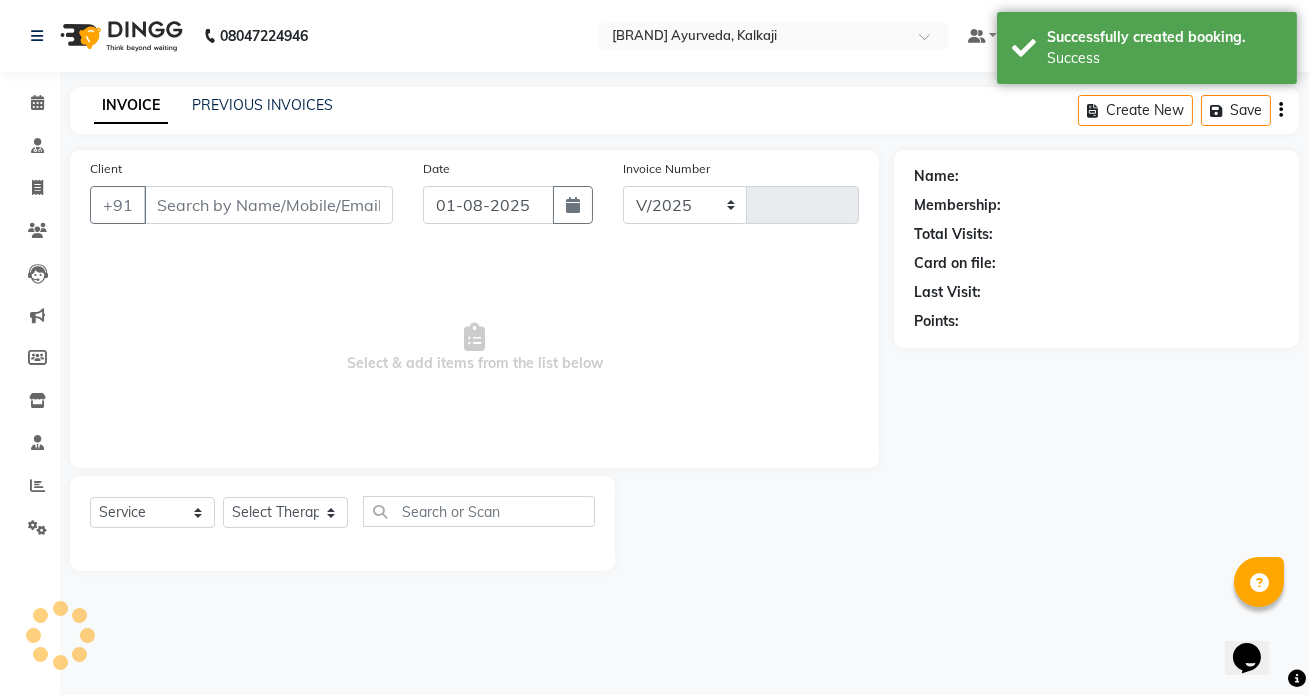 select on "5585" 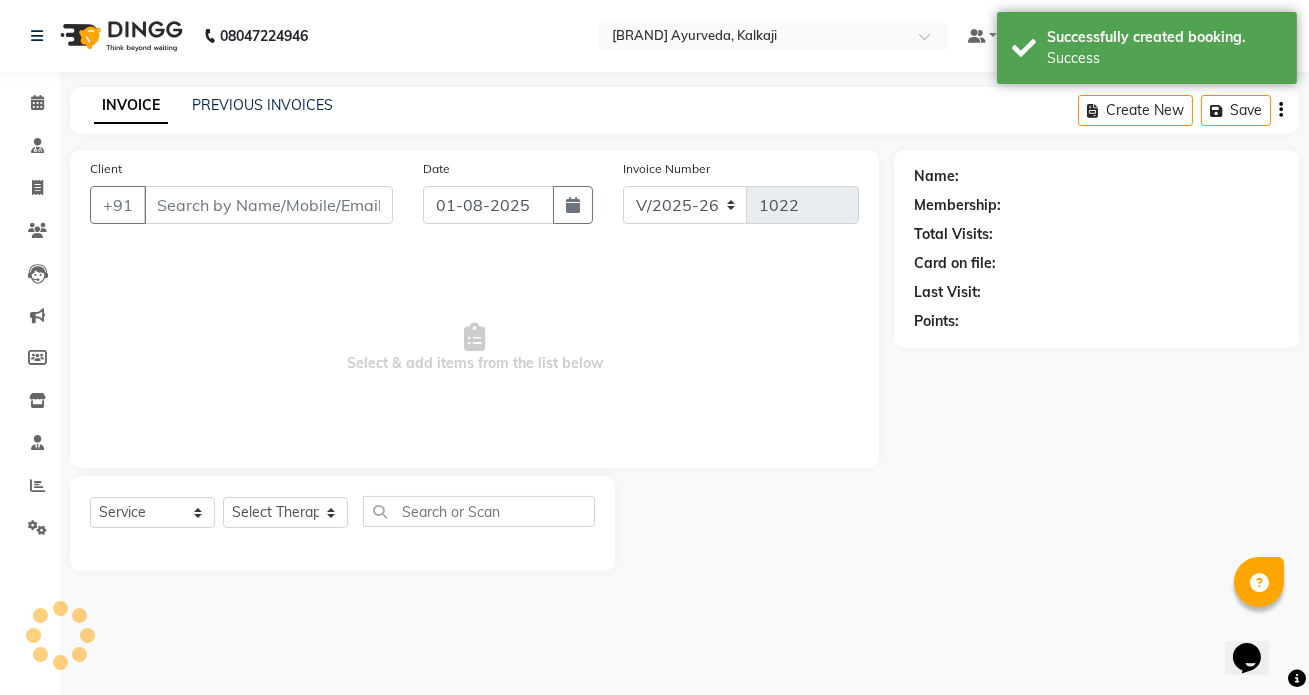 type on "[PHONE]" 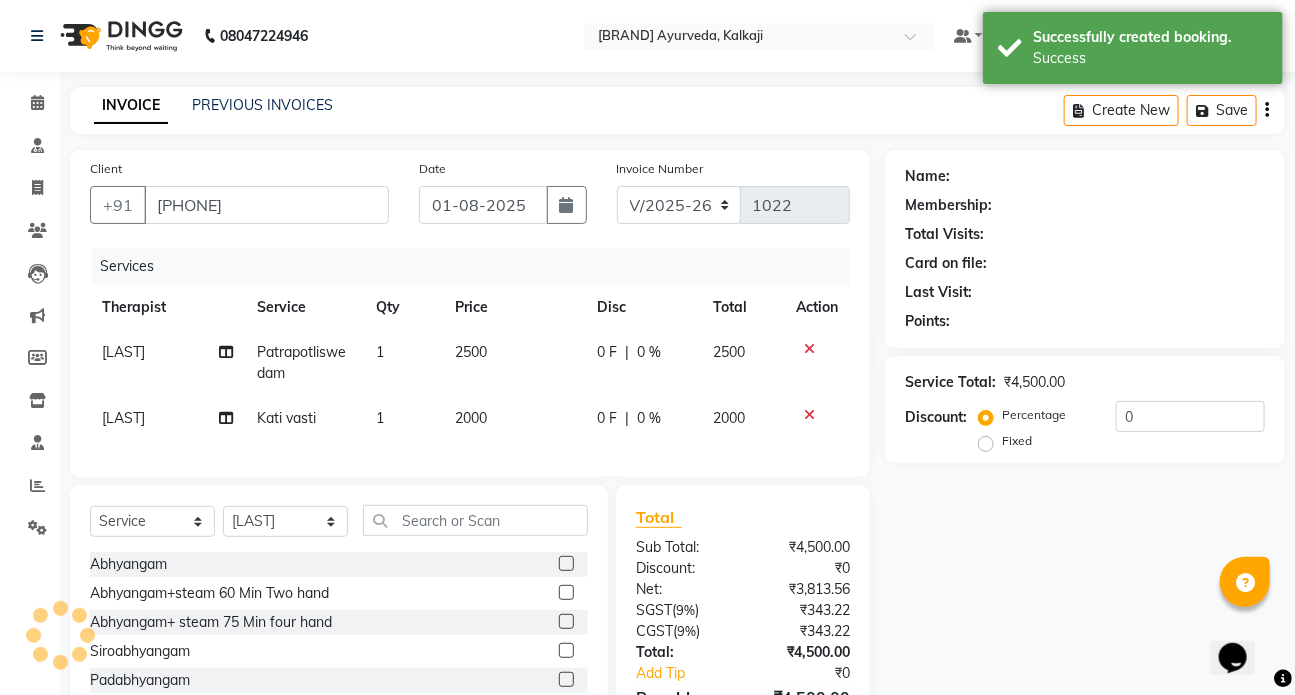 select on "1: Object" 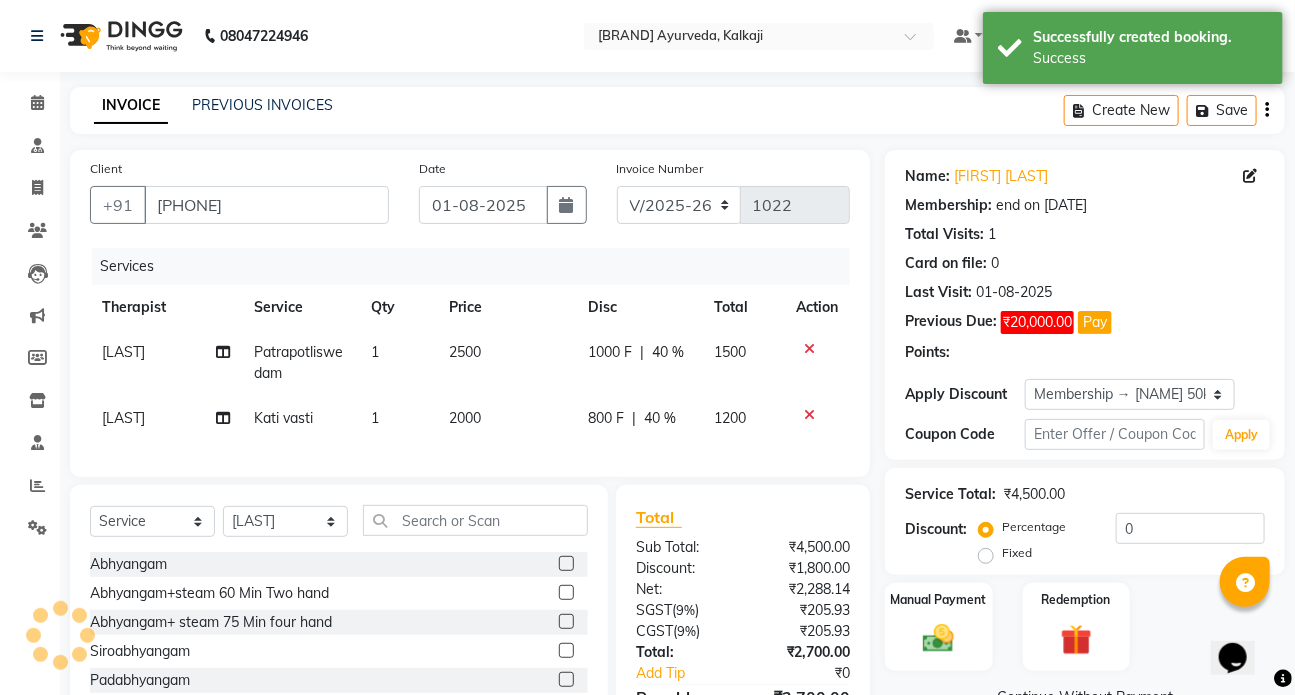 type on "40" 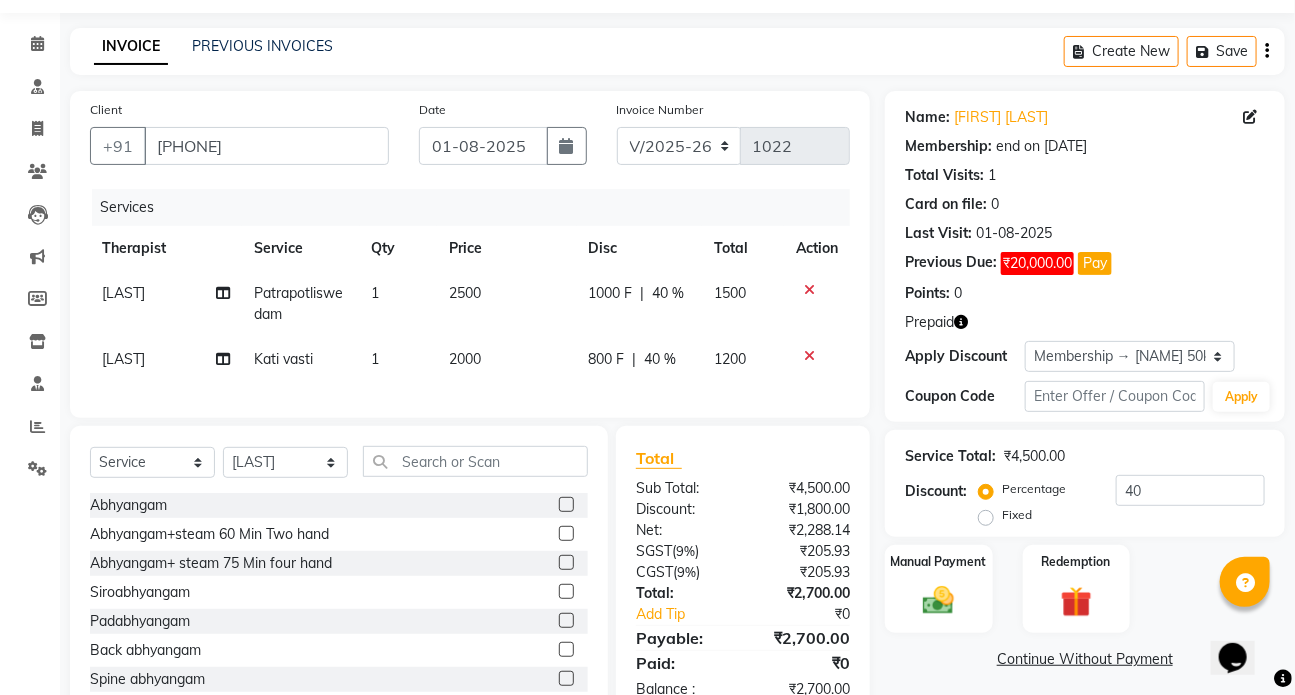 scroll, scrollTop: 90, scrollLeft: 0, axis: vertical 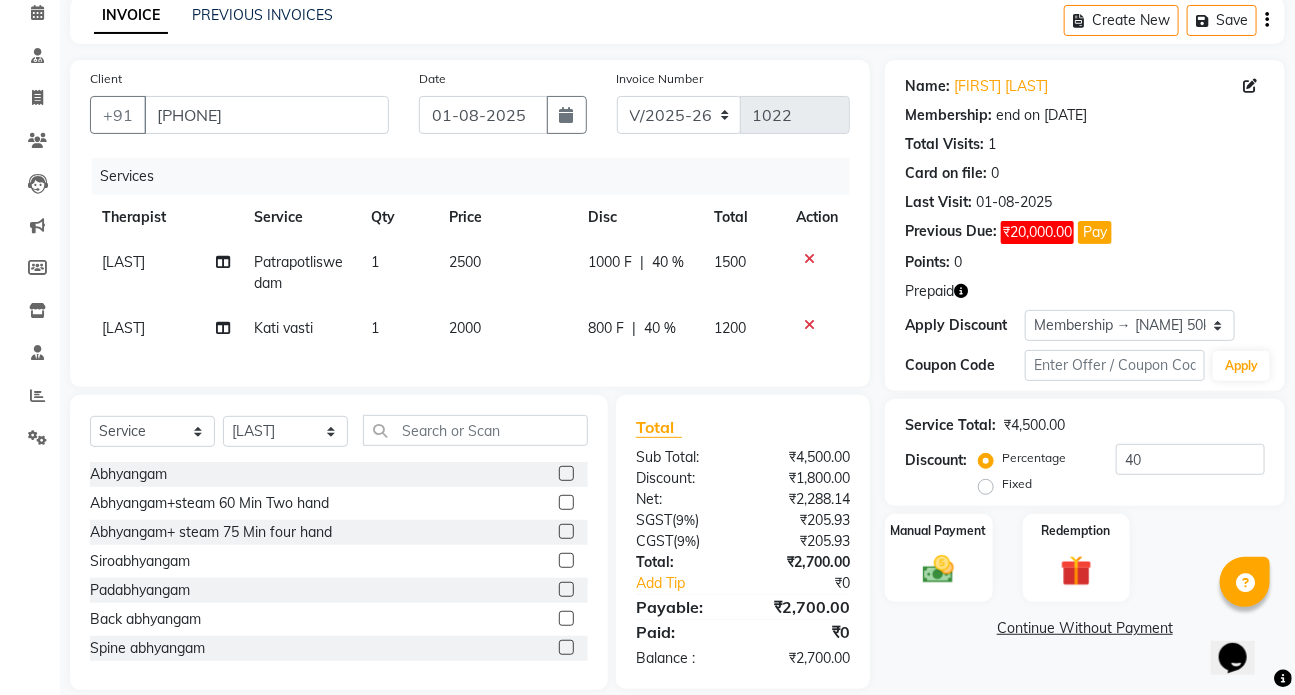 click on "1" 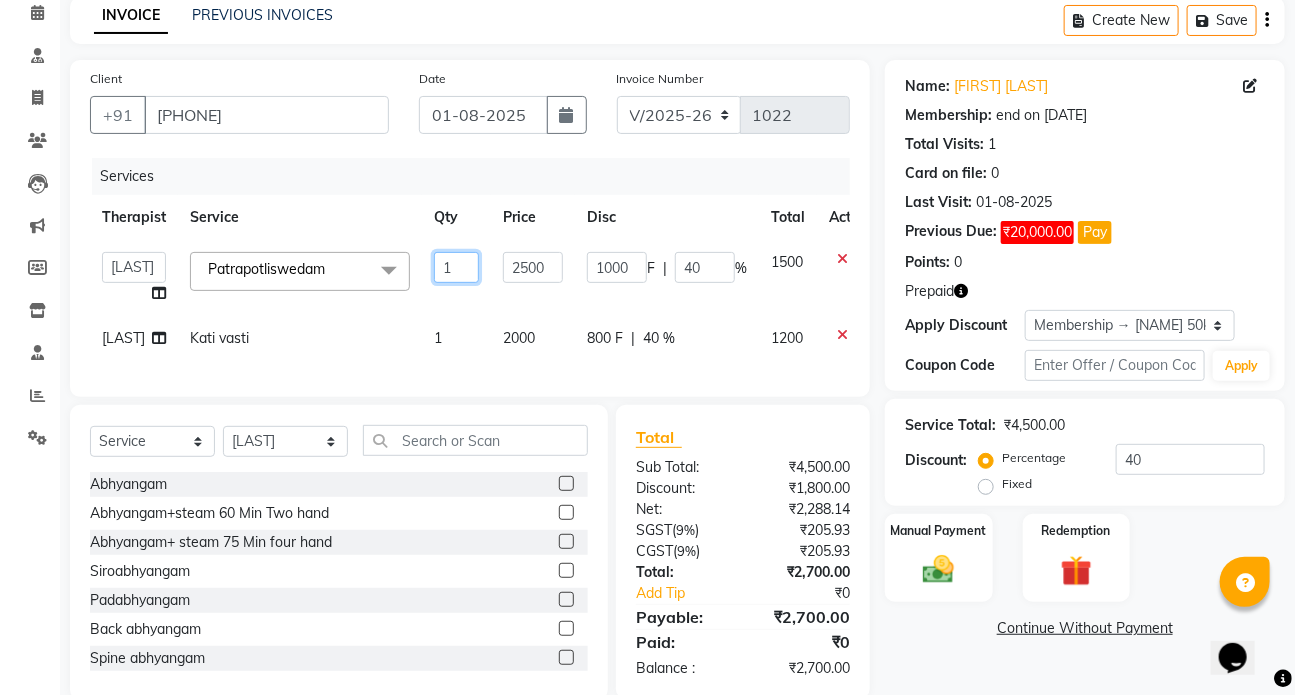 click on "1" 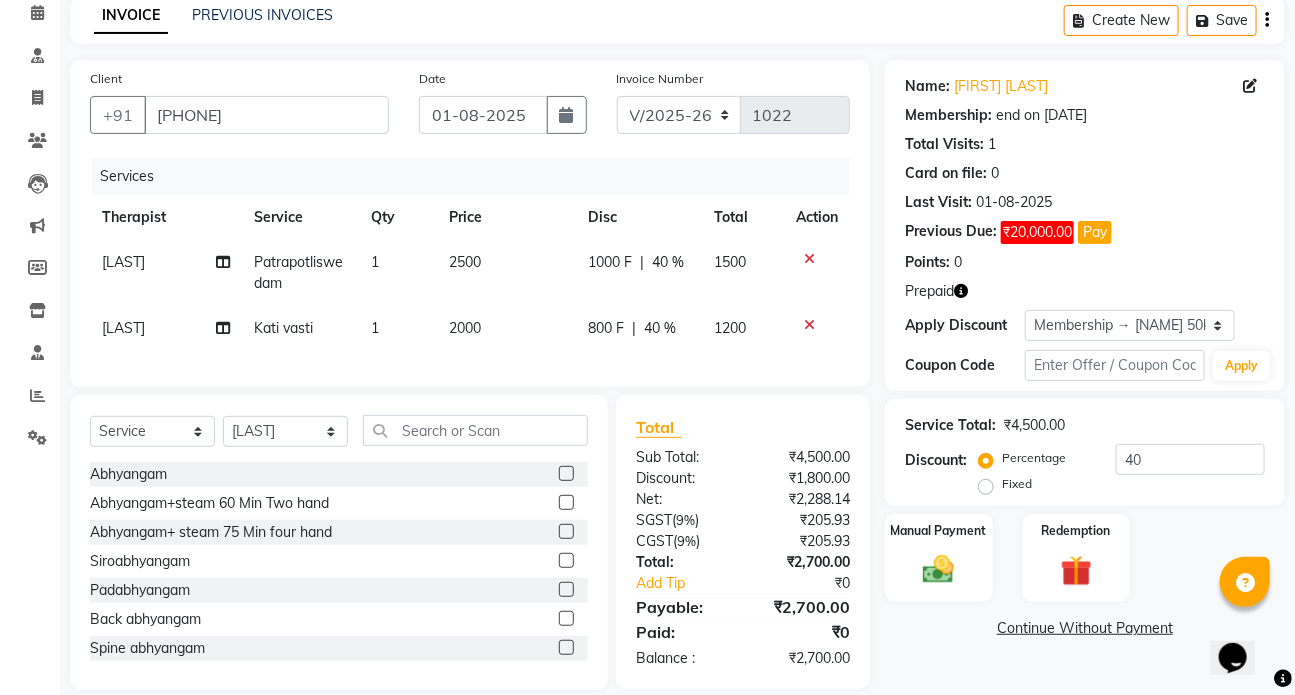 click on "MITHUN Kati vasti 1 2000 800 F | 40 % 1200" 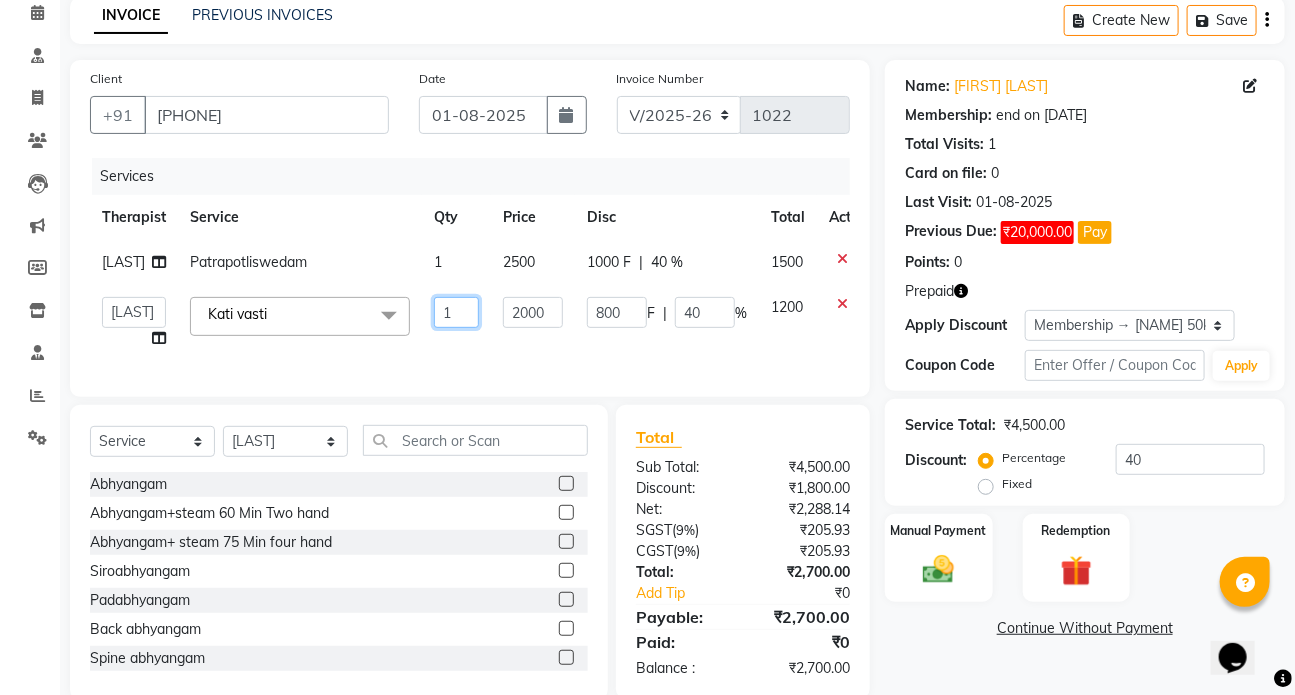 click on "1" 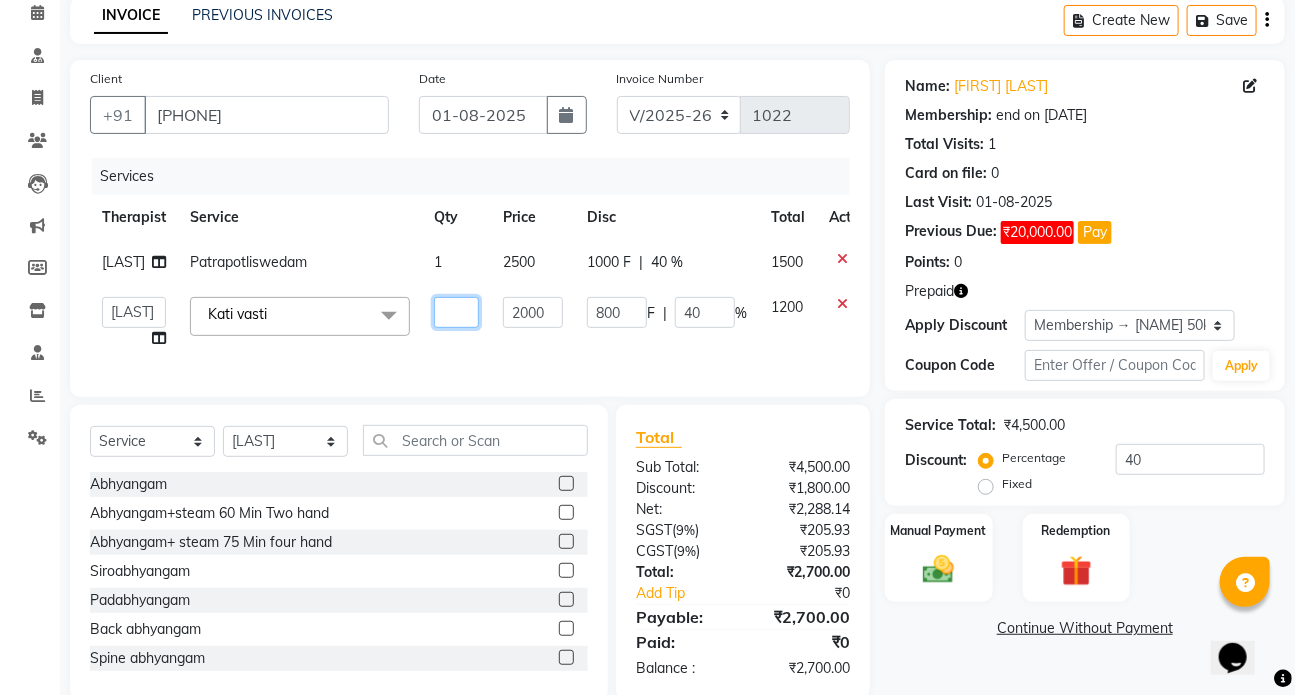 type on "4" 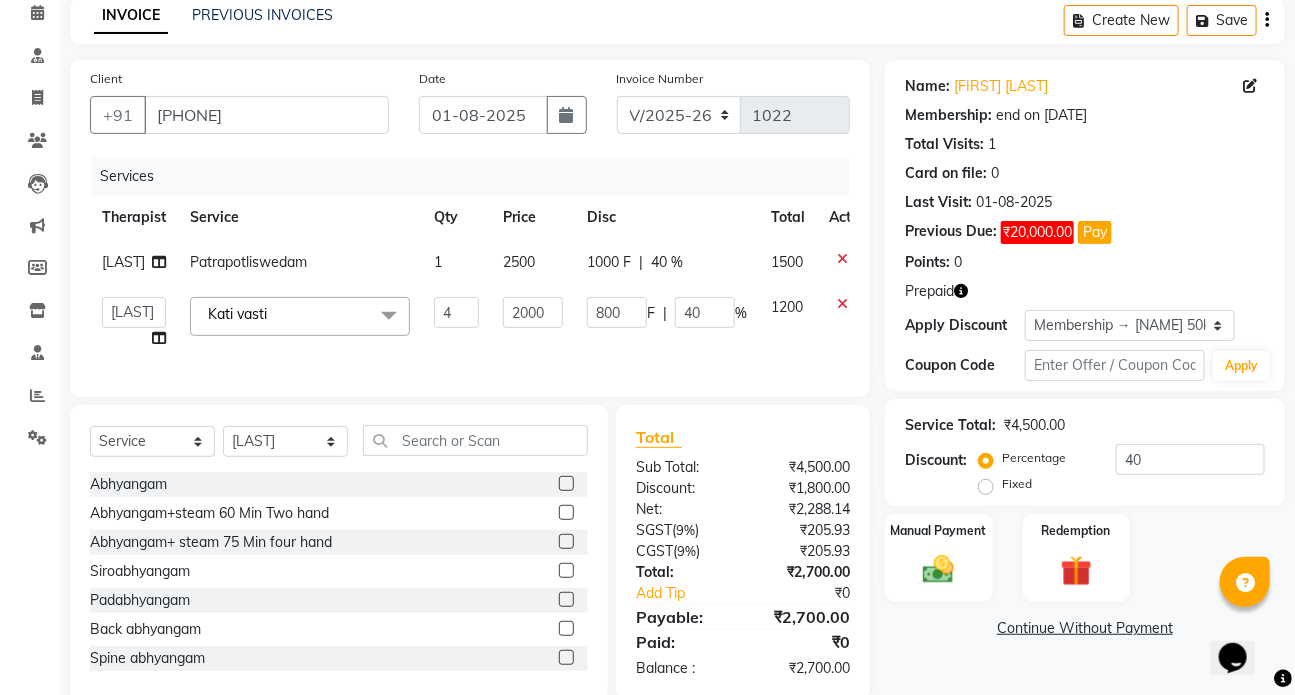 click on "1" 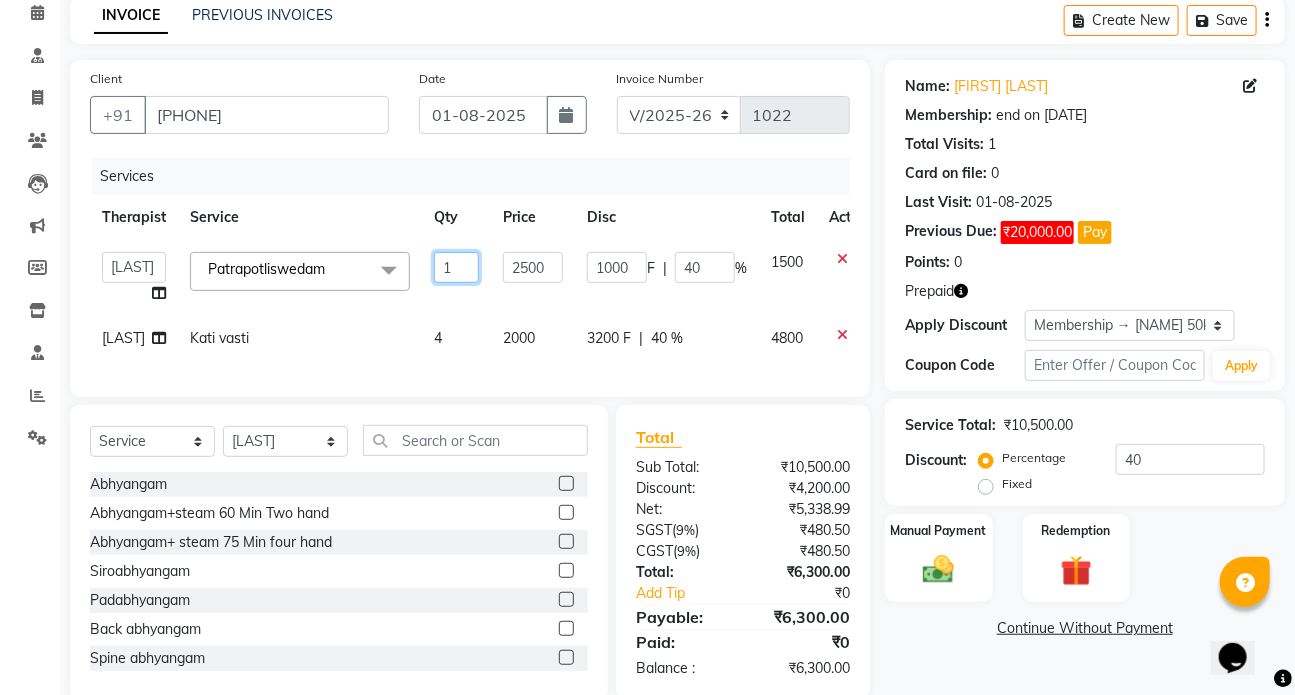 click on "1" 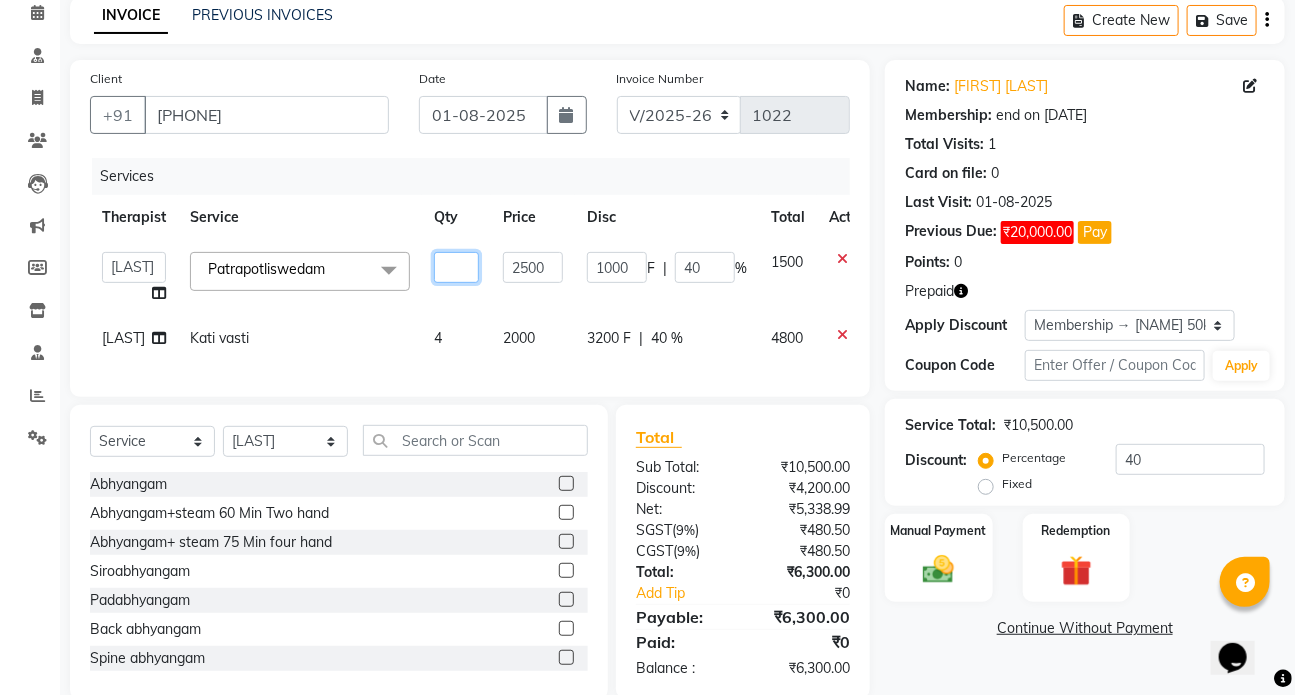 type on "3" 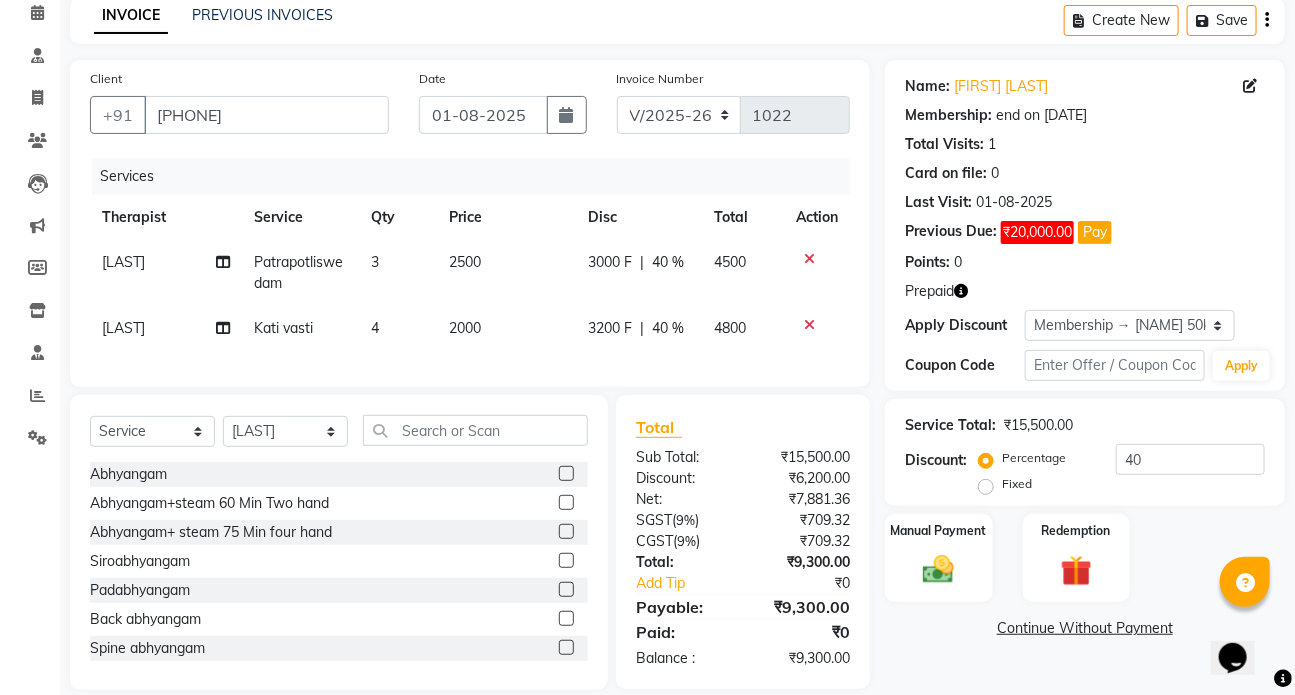 click on "Services Therapist Service Qty Price Disc Total Action [LAST] Patrapotliswedam 3 2500 3000 F | 40 % 4500 [LAST] Kati vasti 4 2000 3200 F | 40 % 4800" 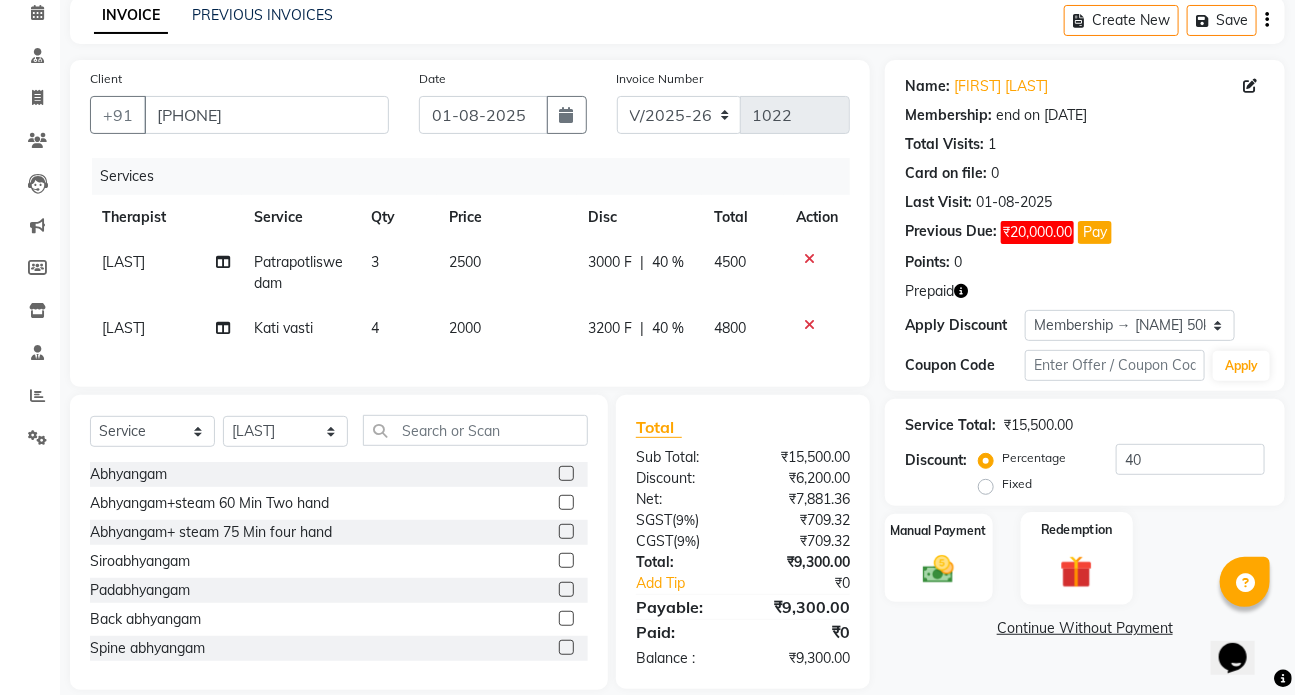 click 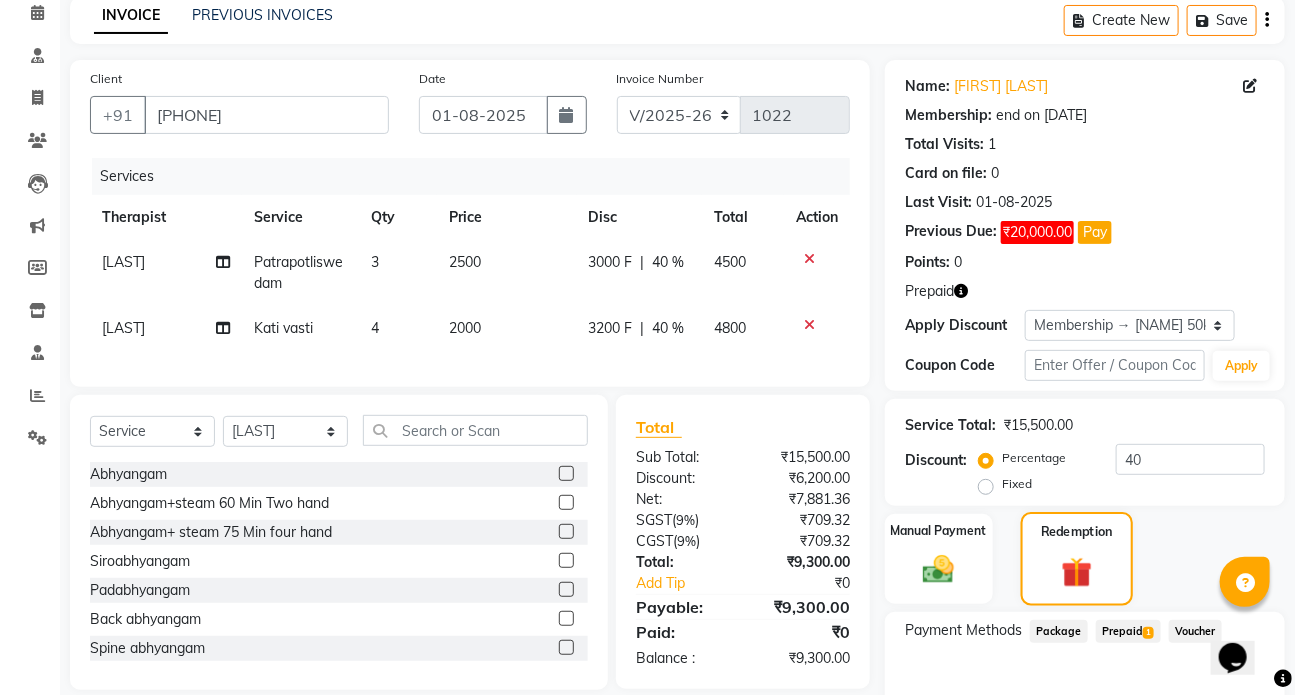 scroll, scrollTop: 106, scrollLeft: 0, axis: vertical 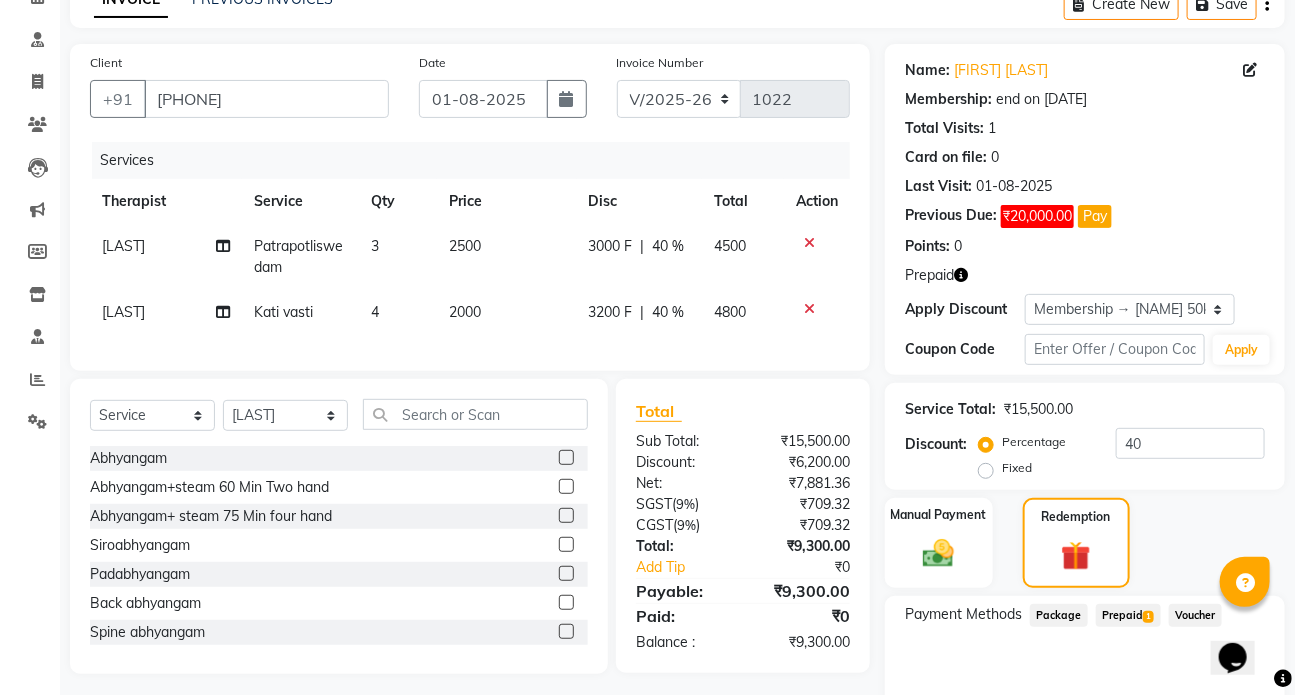 click on "Payment Methods  Package   Prepaid  1  Voucher" 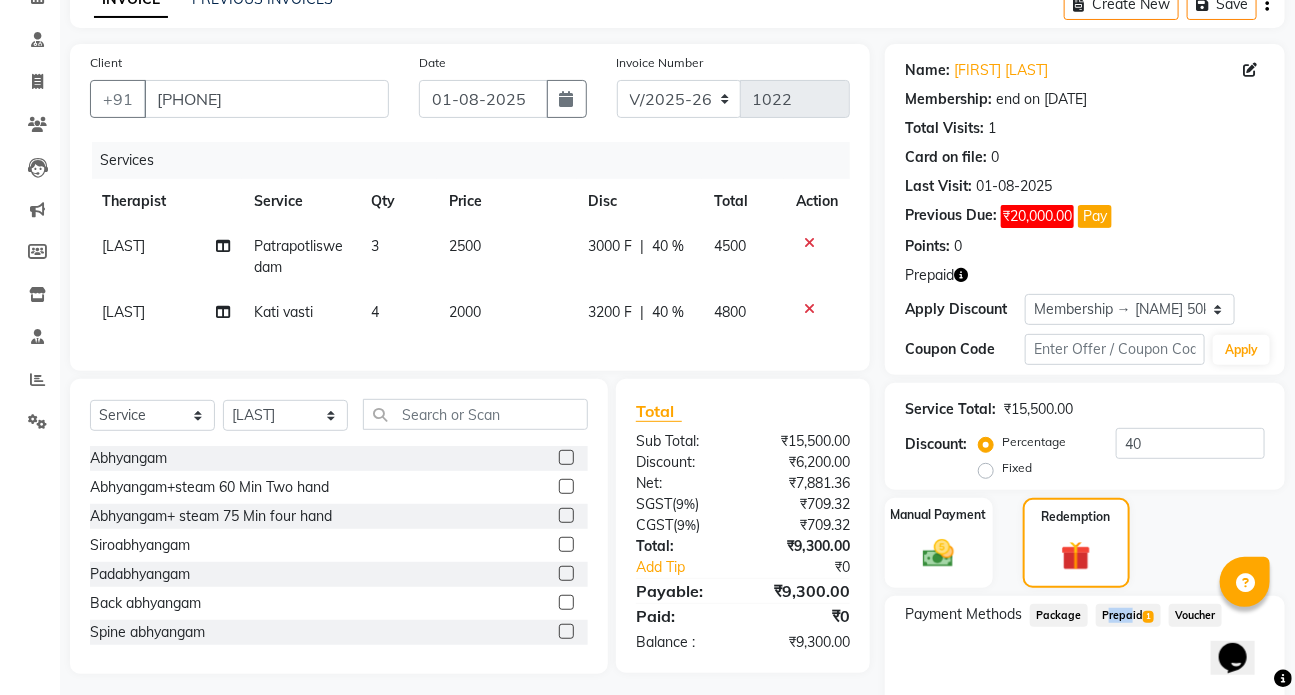 click on "Prepaid  1" 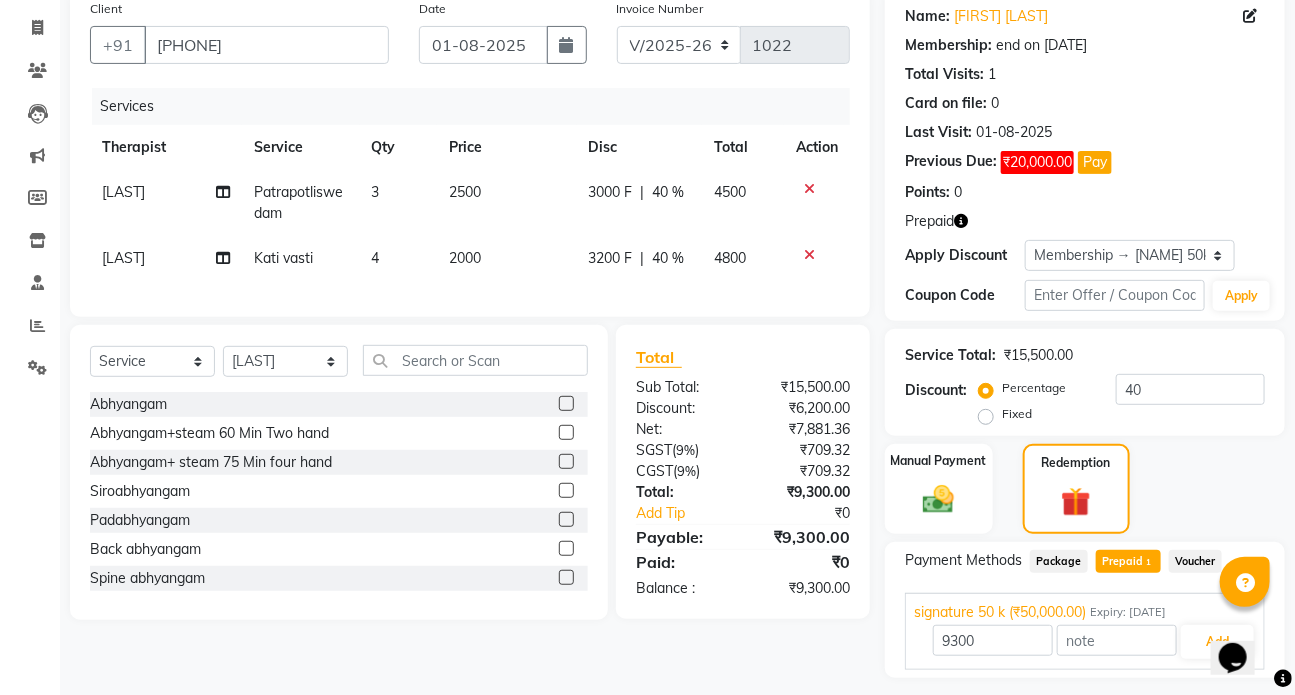 scroll, scrollTop: 212, scrollLeft: 0, axis: vertical 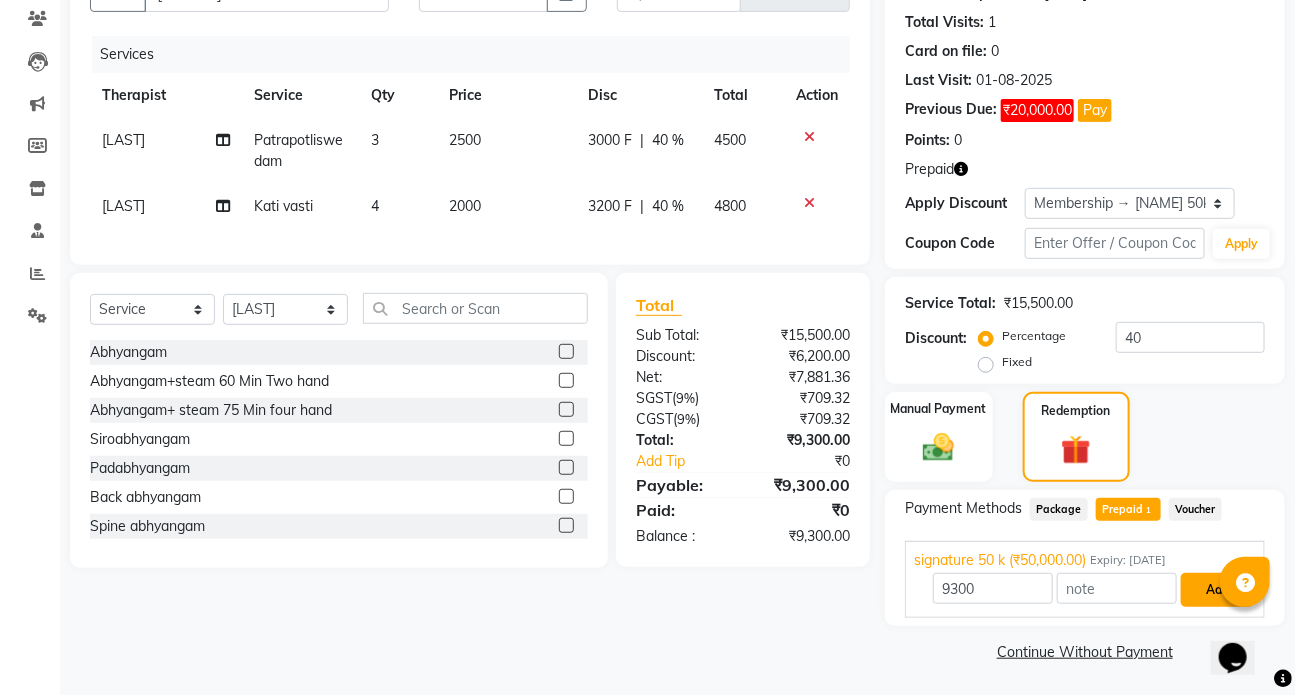 click on "Add" at bounding box center [1217, 590] 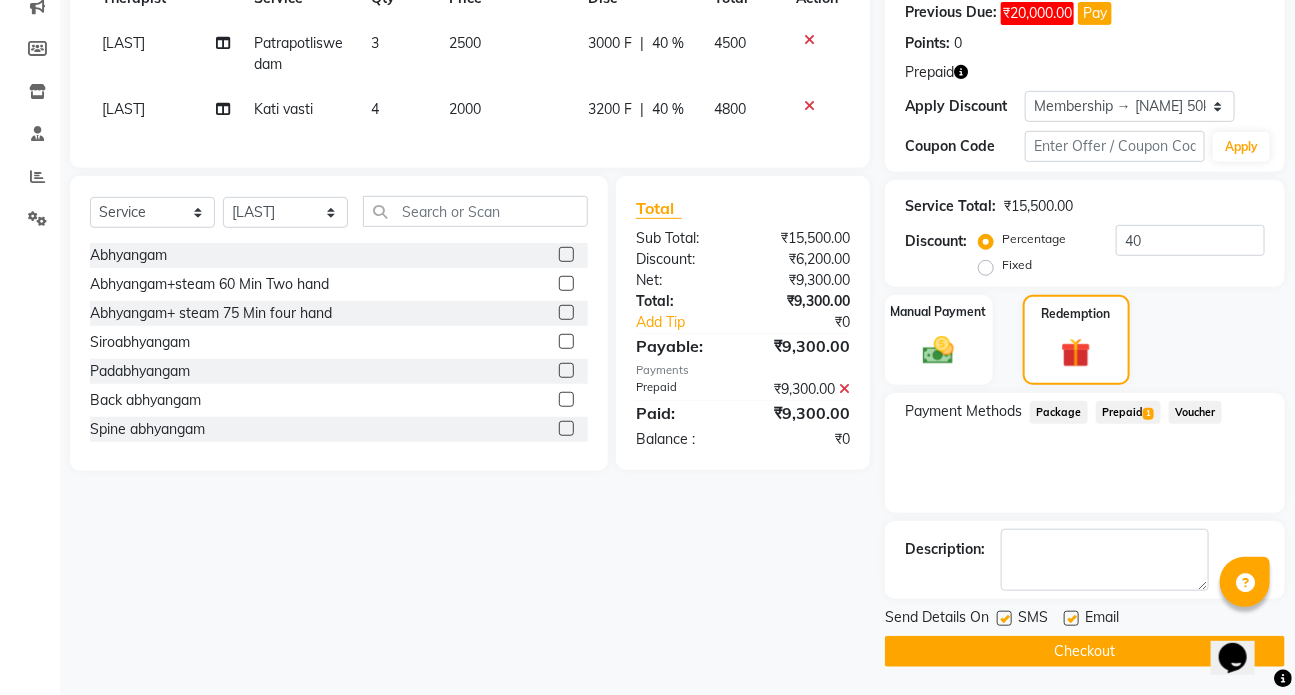 scroll, scrollTop: 310, scrollLeft: 0, axis: vertical 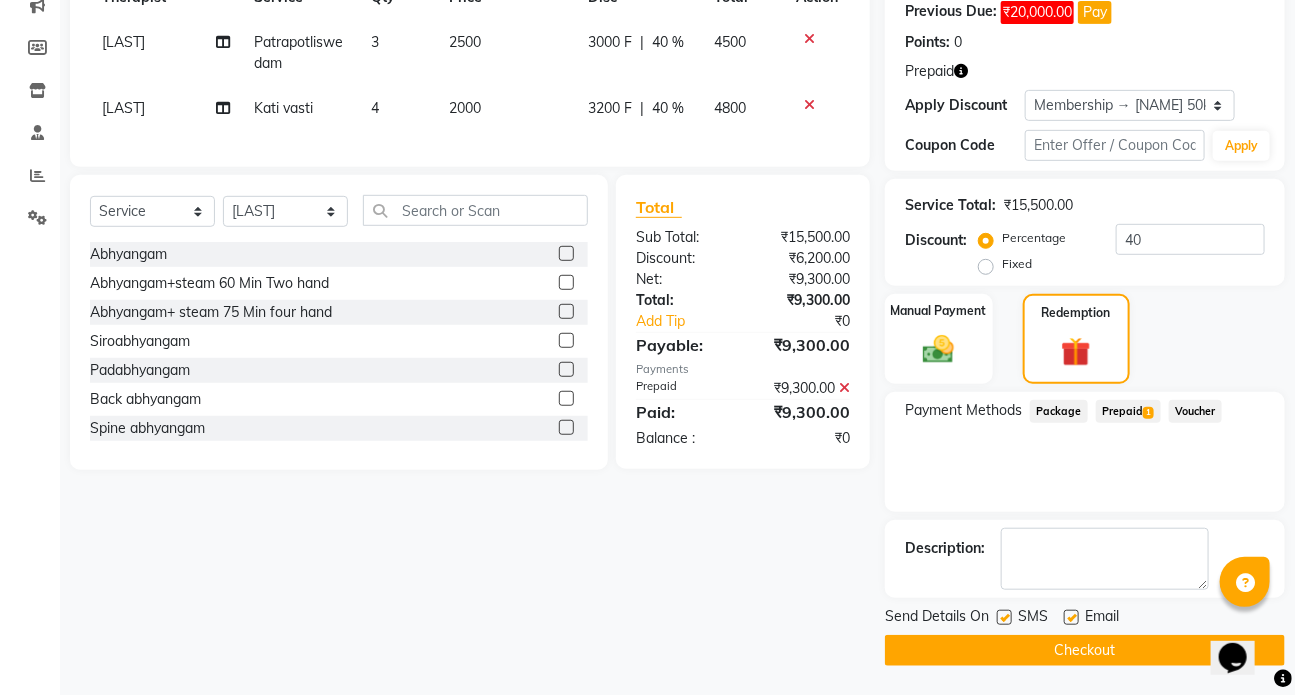 click 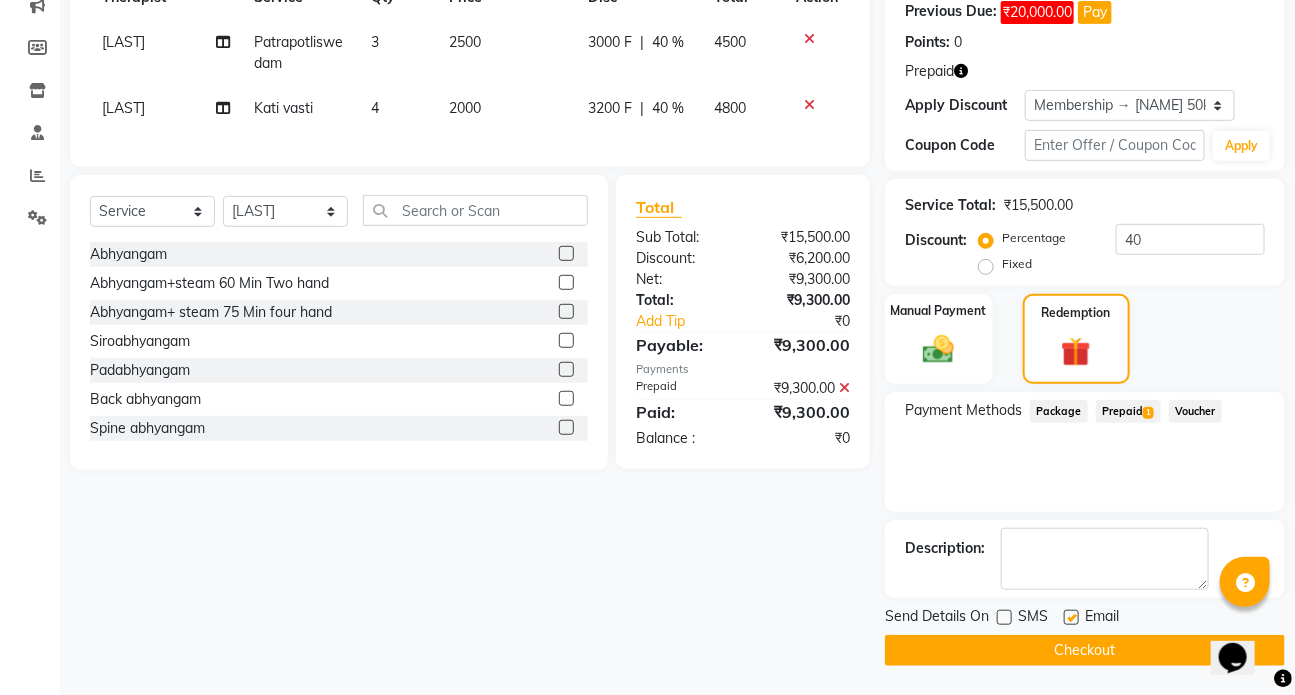 click 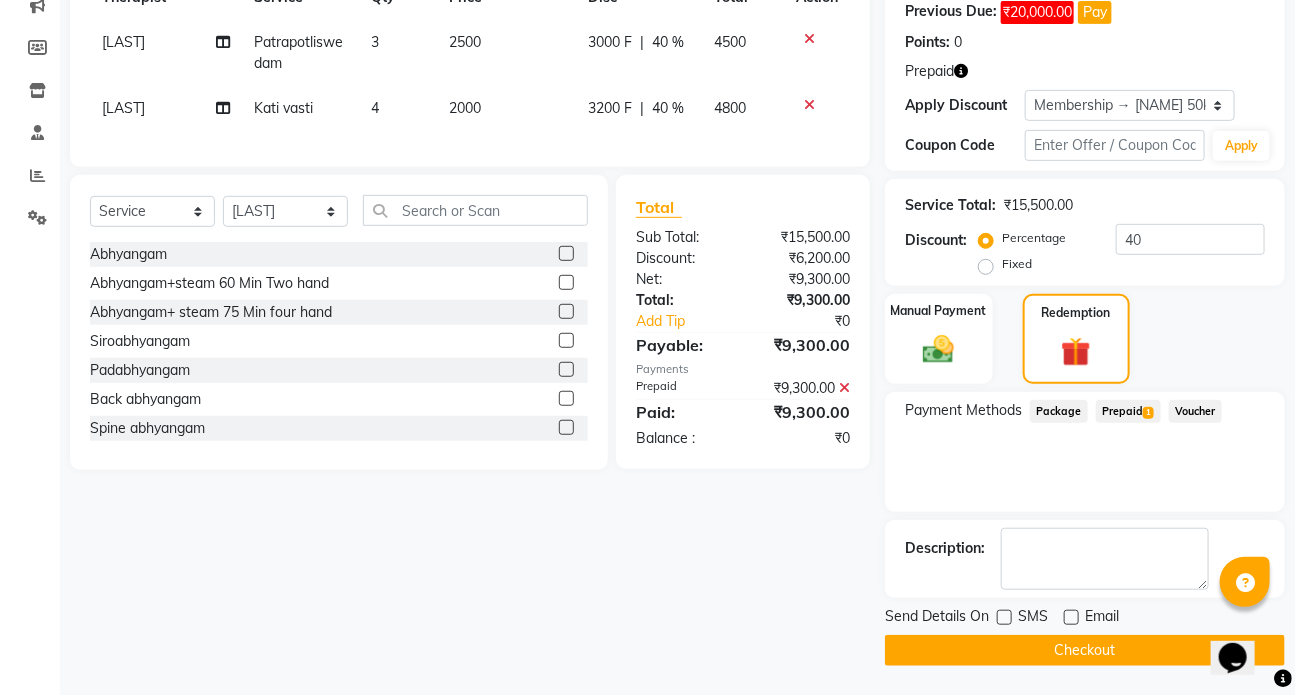click on "Checkout" 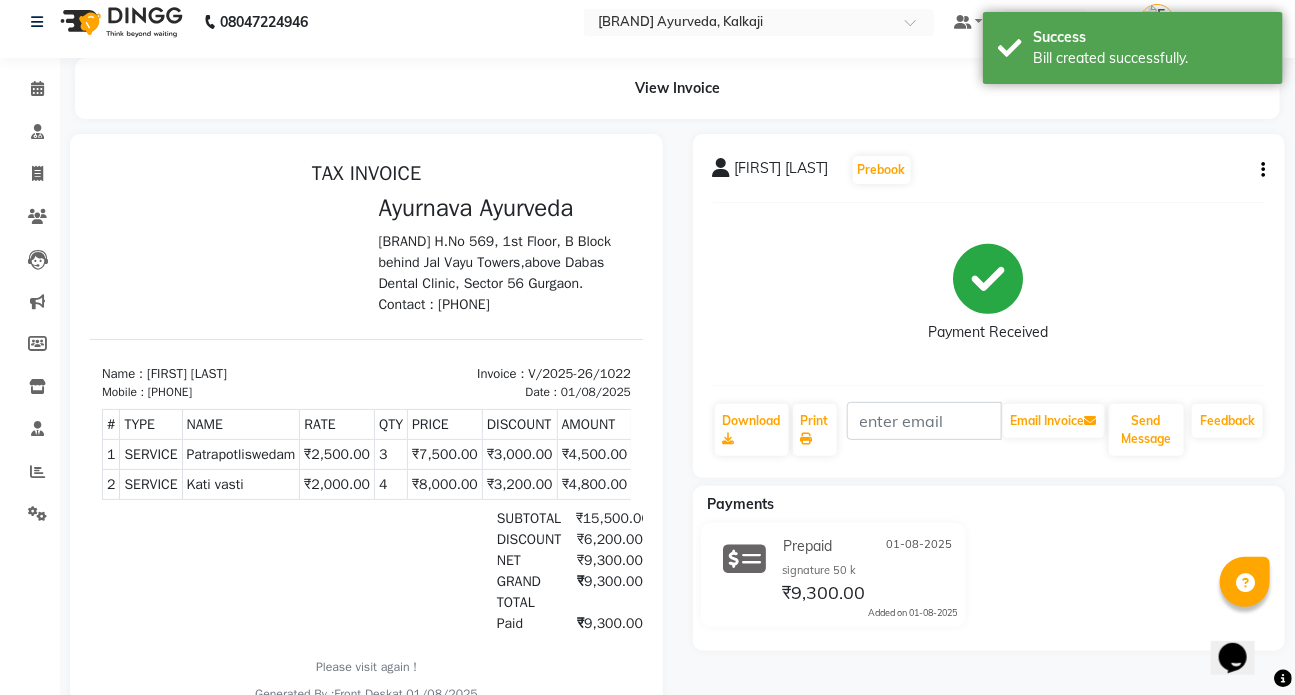 scroll, scrollTop: 0, scrollLeft: 0, axis: both 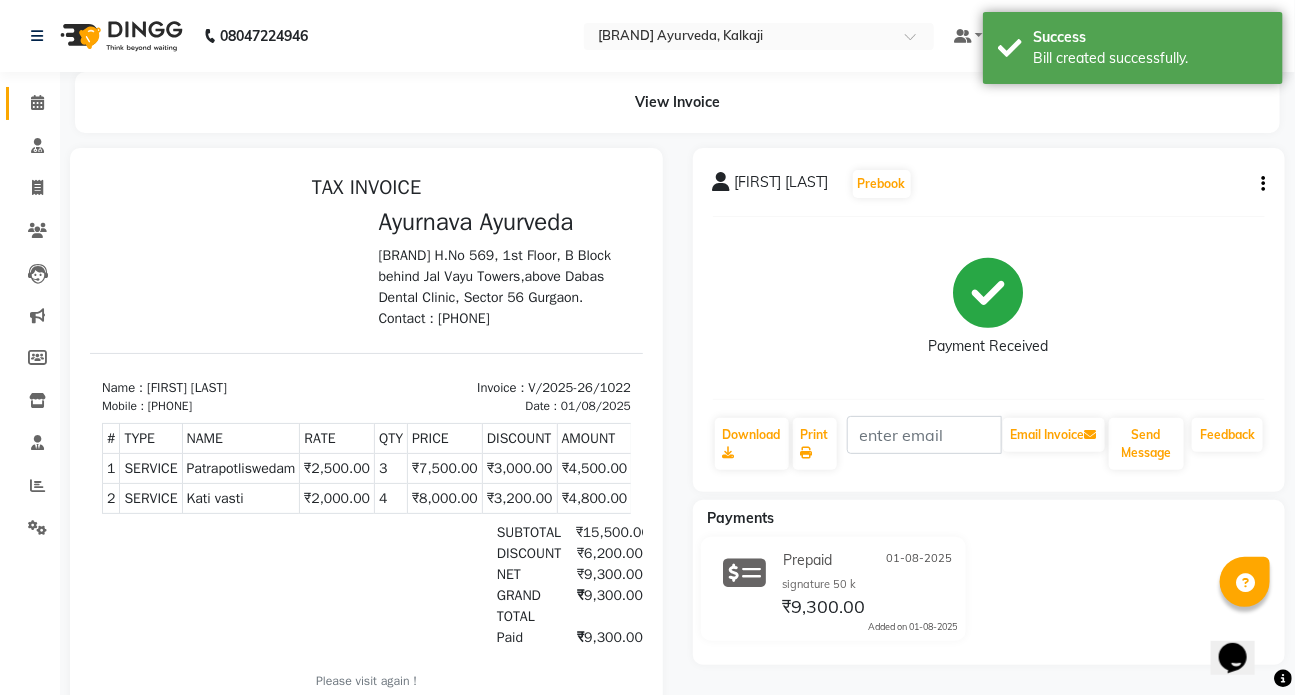 click 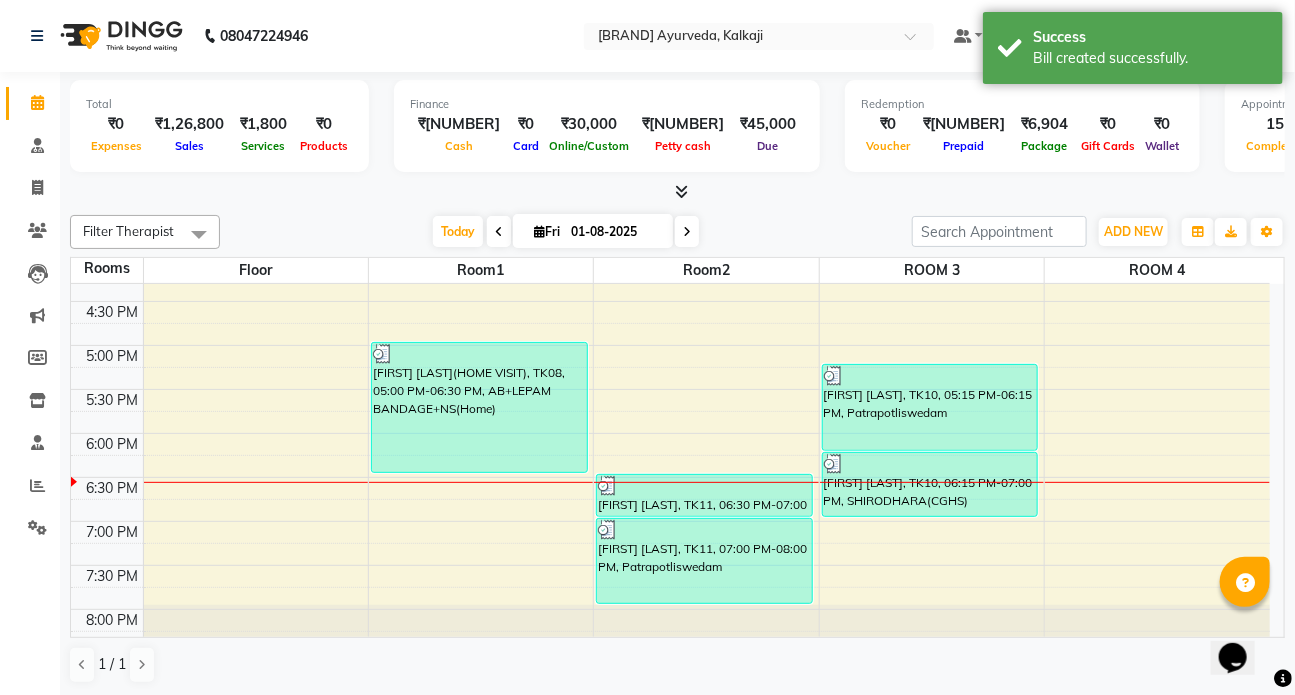 scroll, scrollTop: 872, scrollLeft: 0, axis: vertical 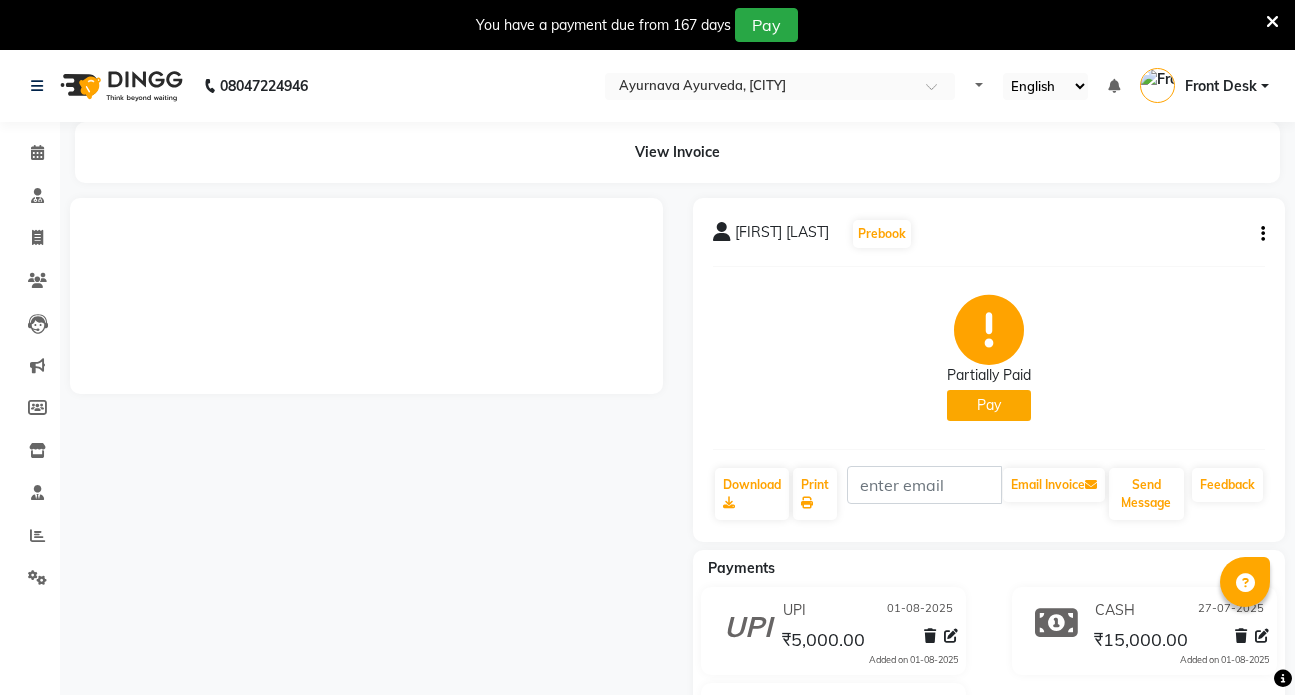 select on "en" 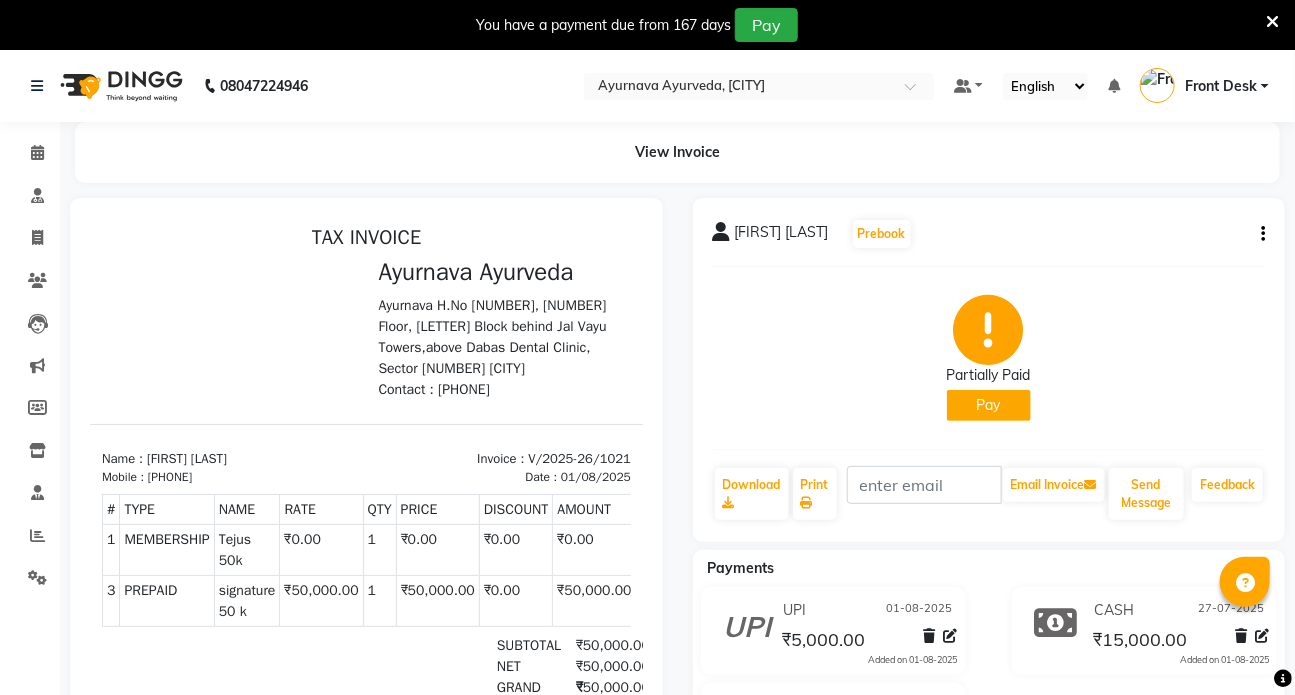 scroll, scrollTop: 0, scrollLeft: 0, axis: both 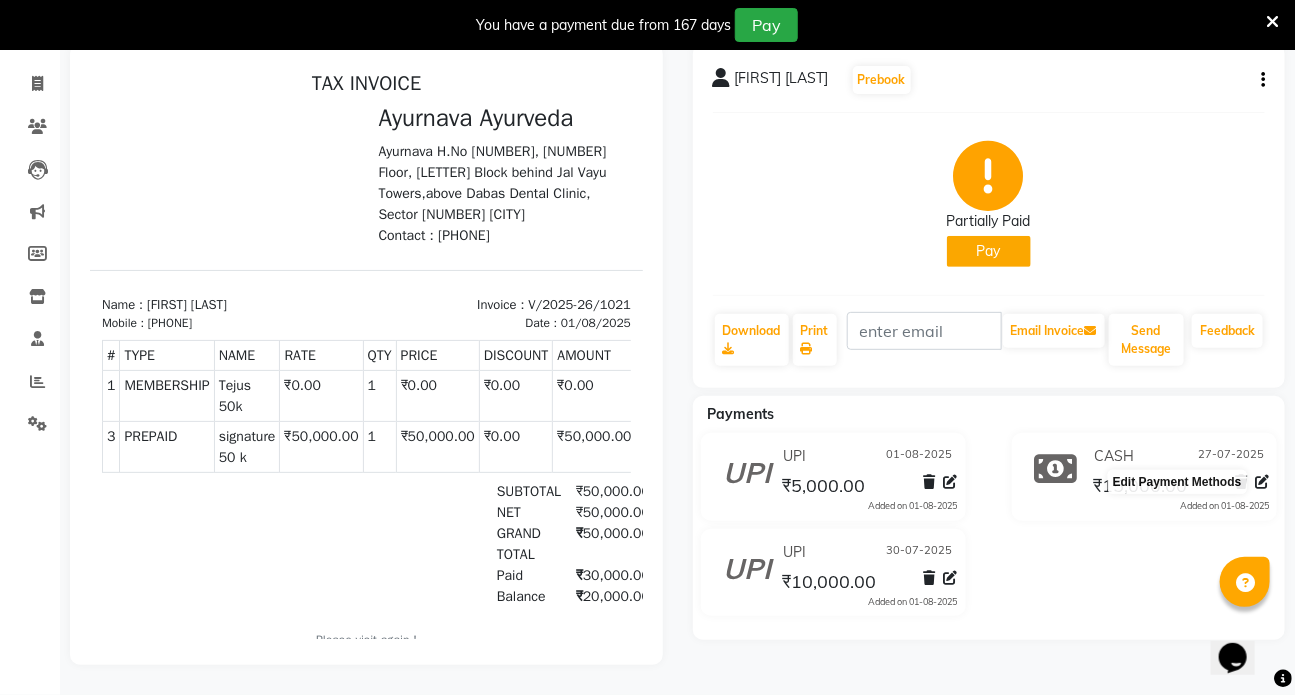 click 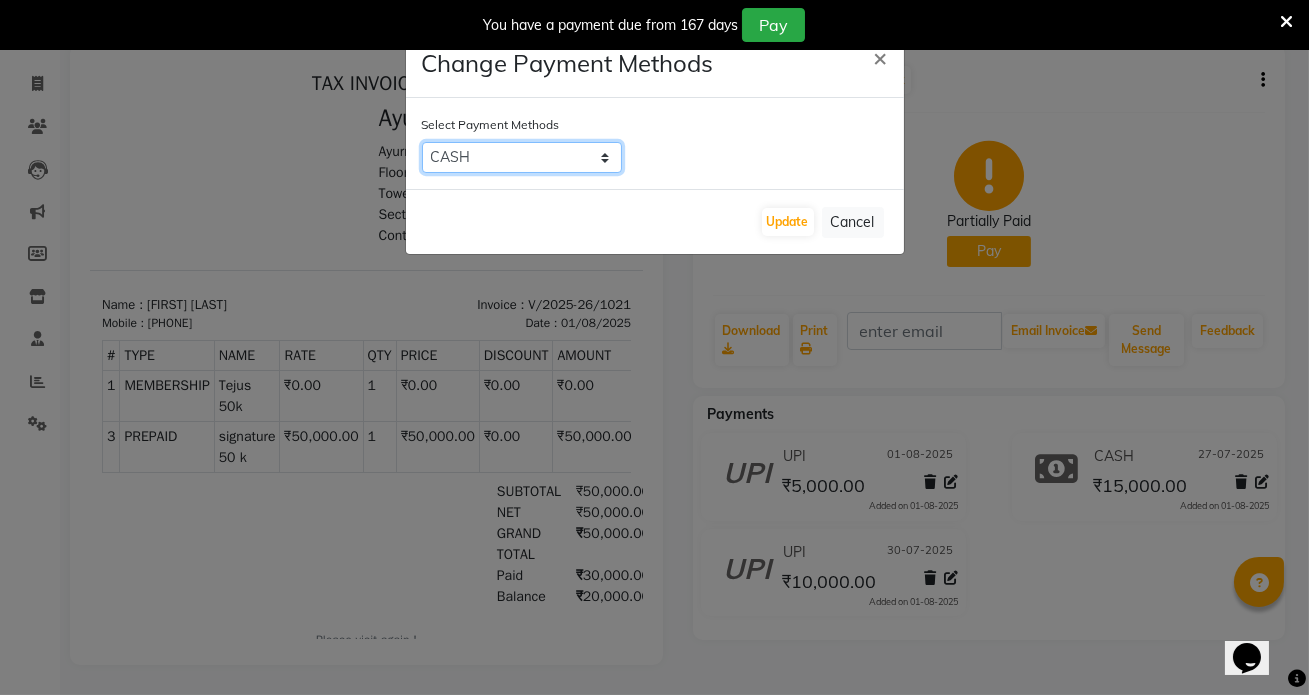 click on "CASH   CARD   GPay   PhonePe   UPI" 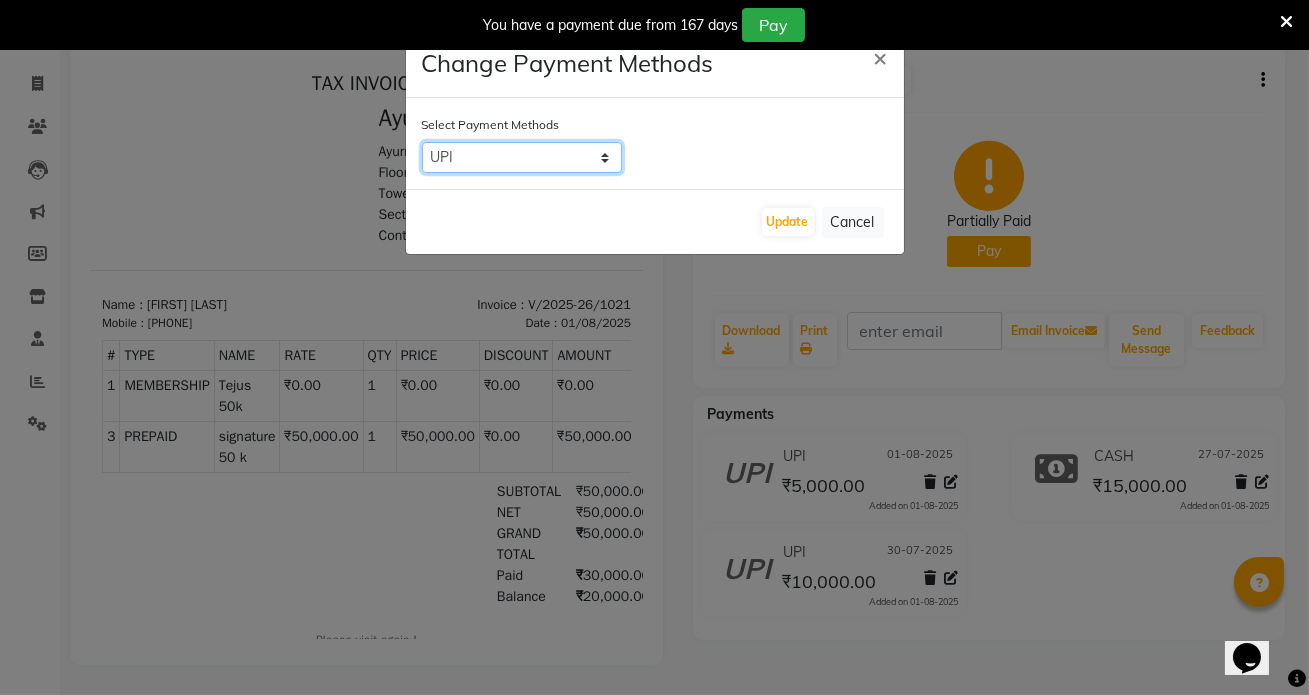 click on "CASH   CARD   GPay   PhonePe   UPI" 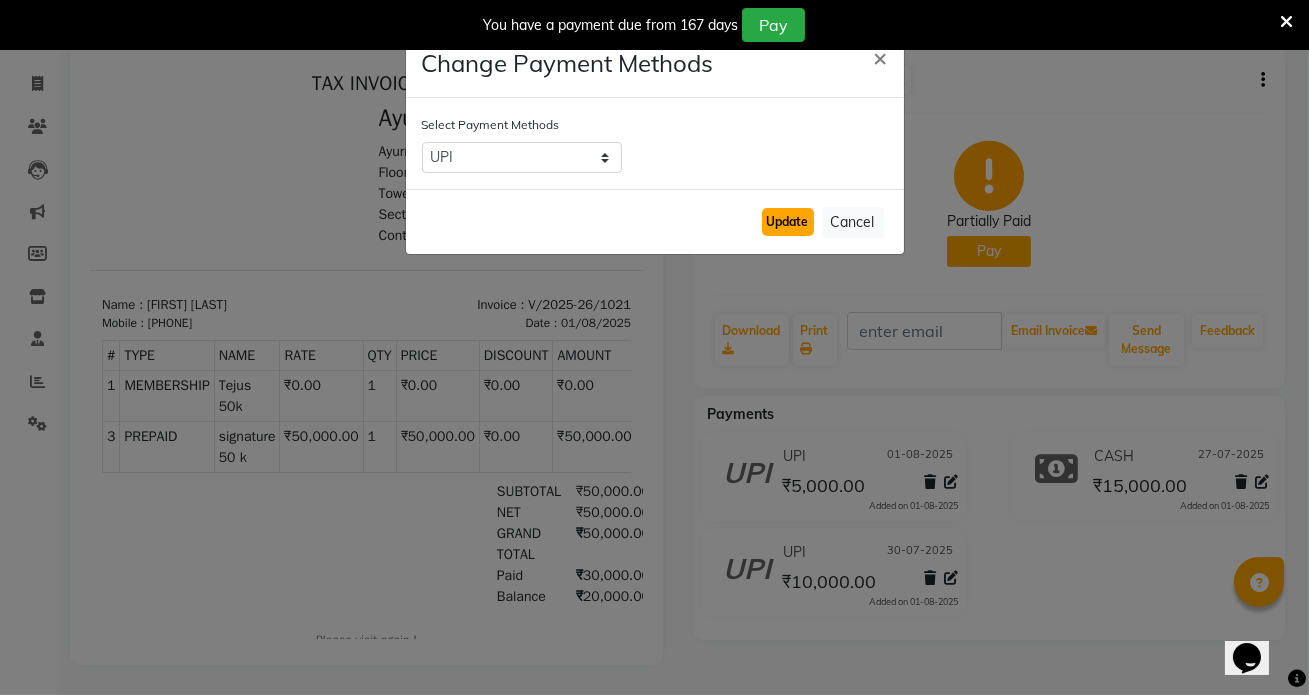 click on "Update" 